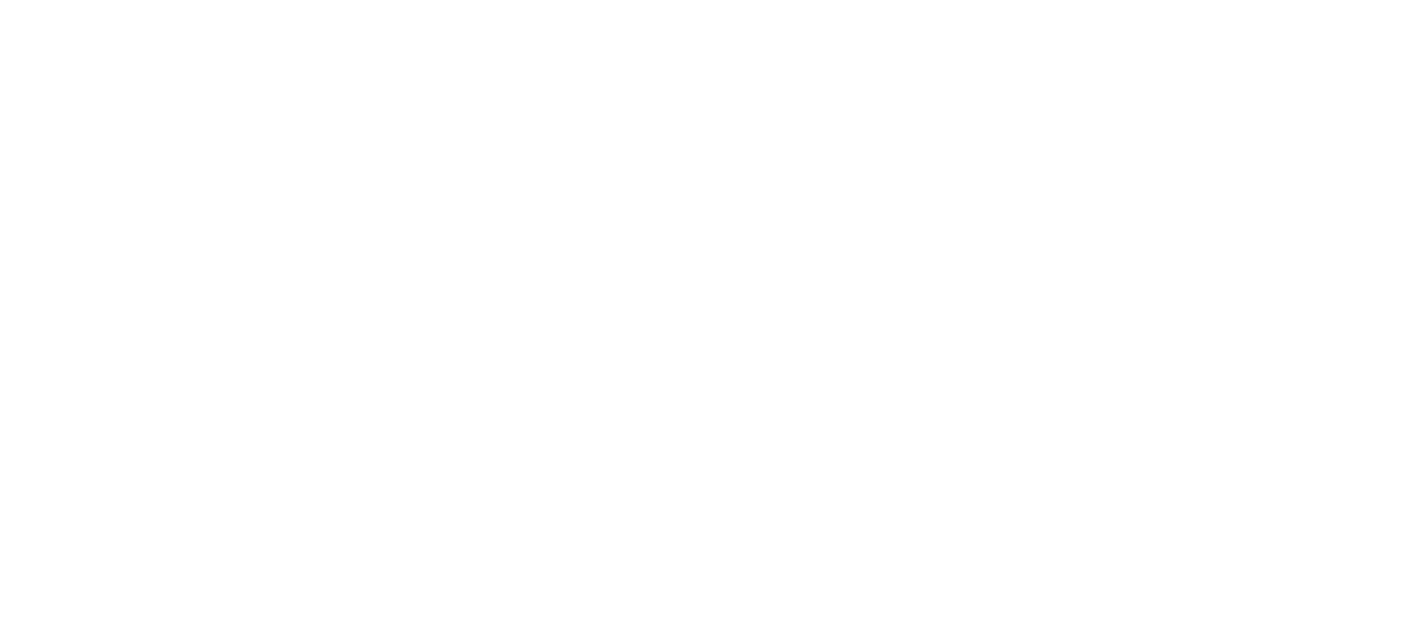 scroll, scrollTop: 0, scrollLeft: 0, axis: both 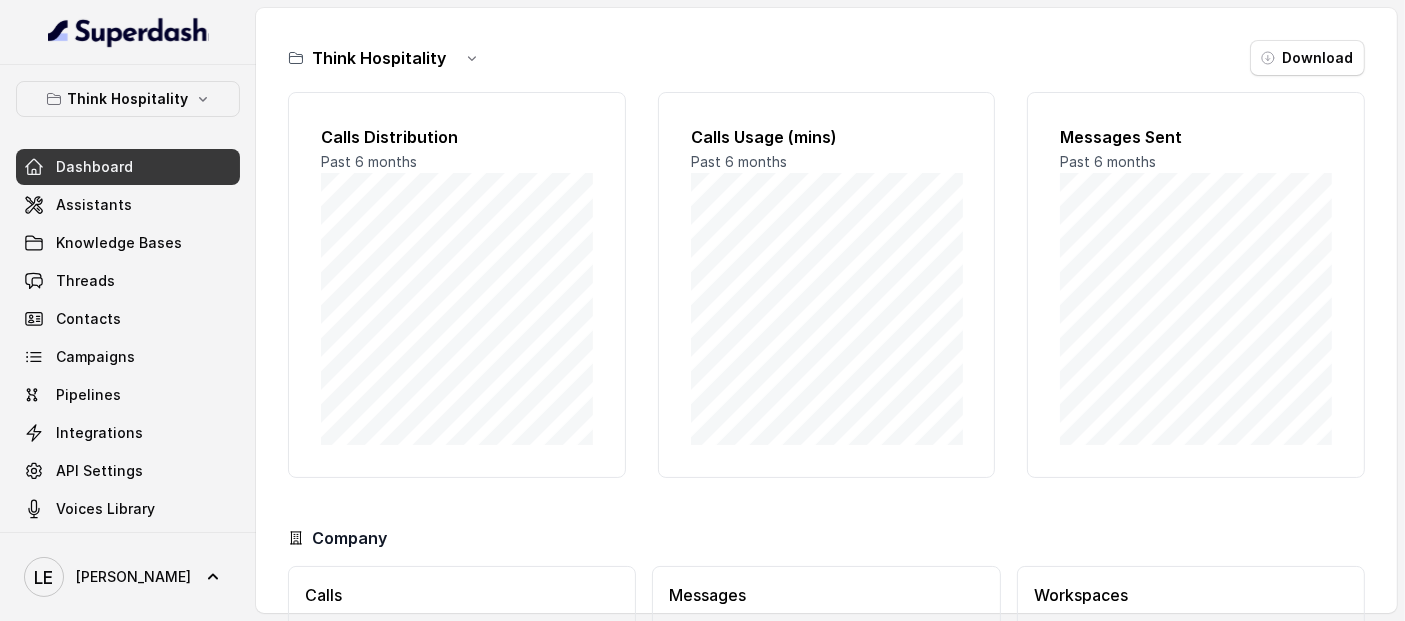 click on "Threads" at bounding box center (128, 281) 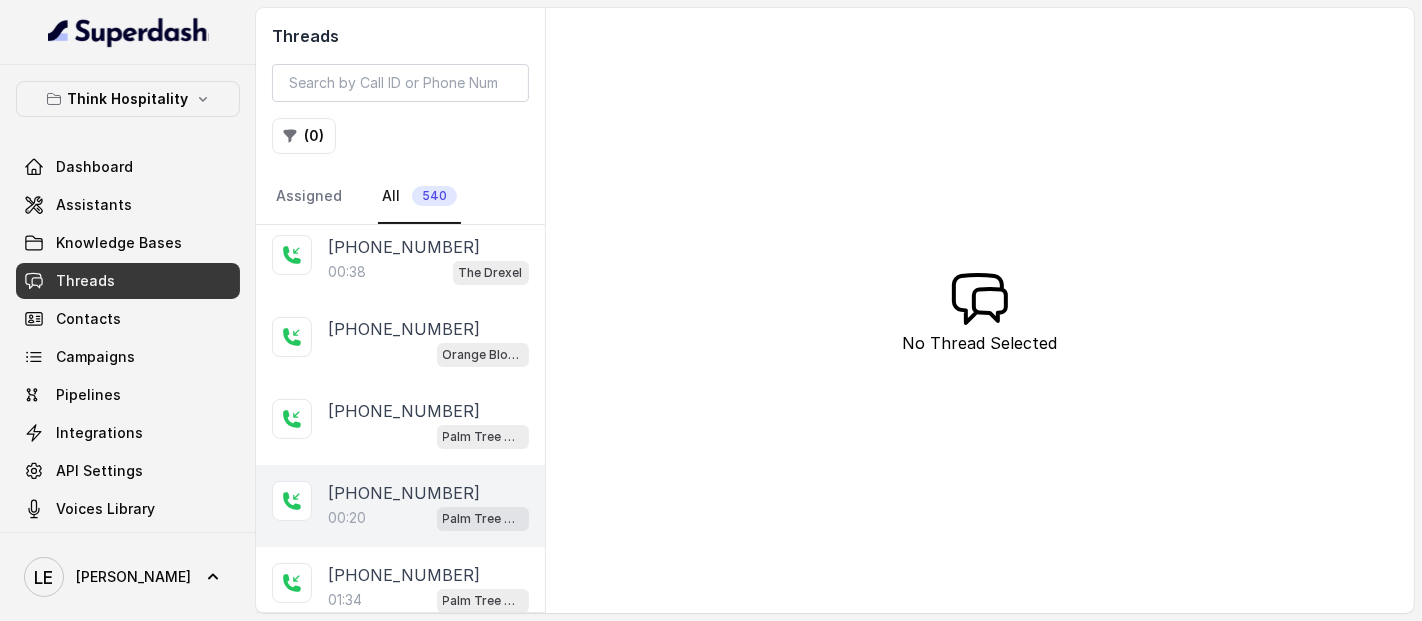 scroll, scrollTop: 222, scrollLeft: 0, axis: vertical 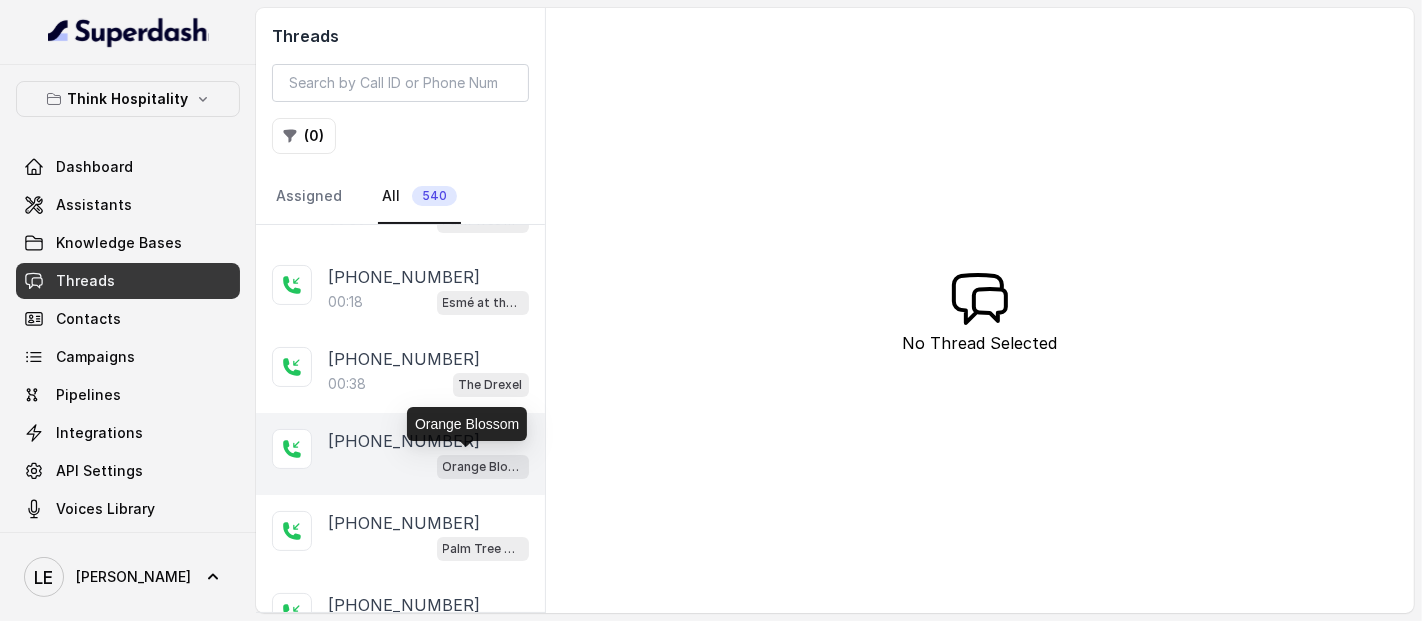 click on "Orange Blossom" at bounding box center (483, 467) 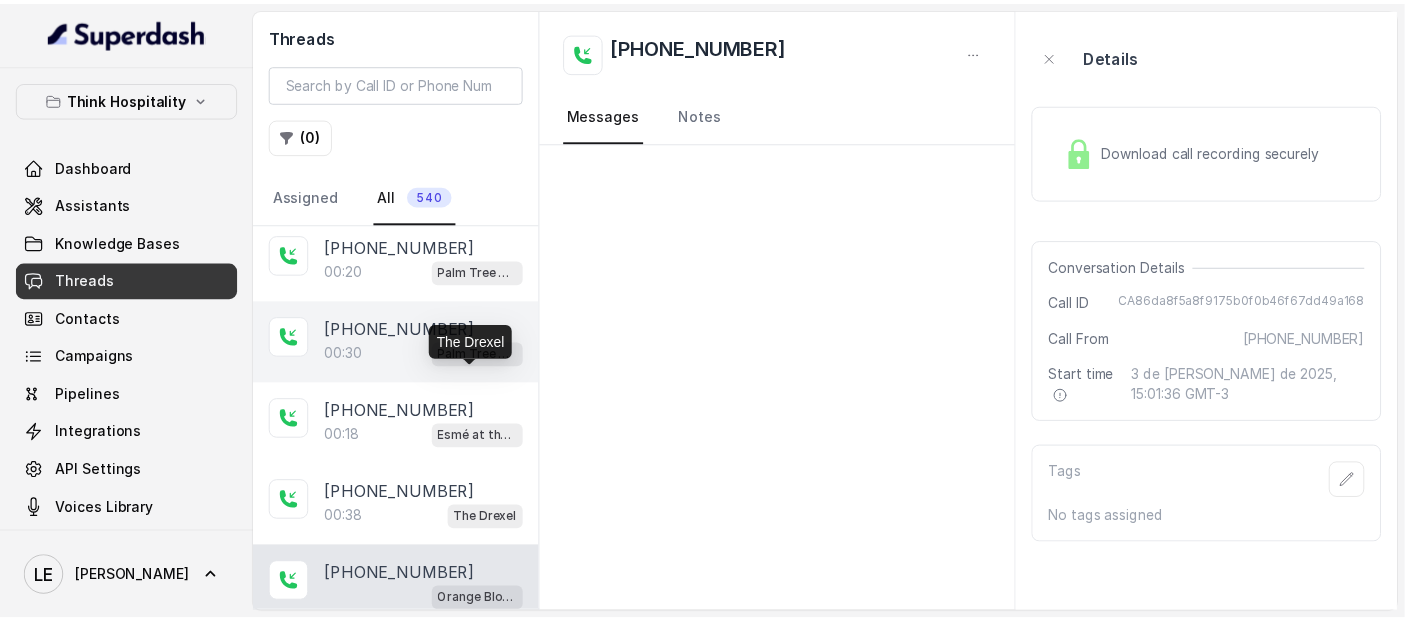 scroll, scrollTop: 0, scrollLeft: 0, axis: both 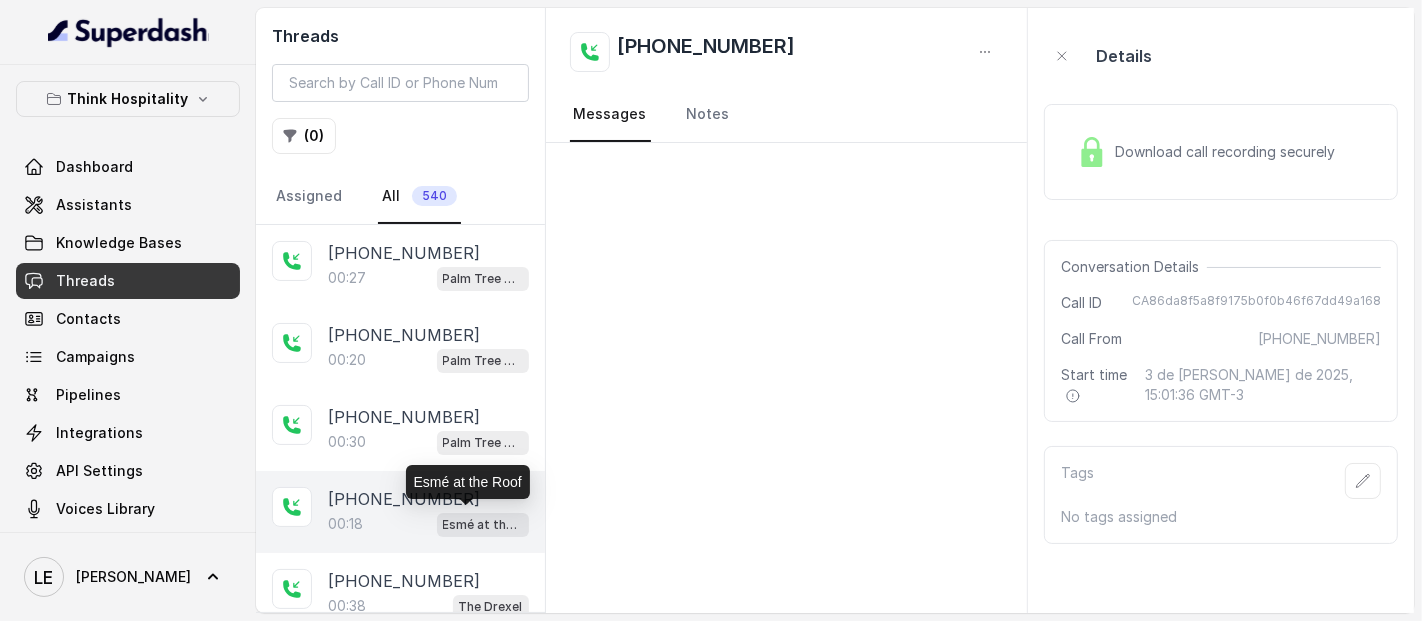 click on "Esmé at the Roof" at bounding box center [483, 525] 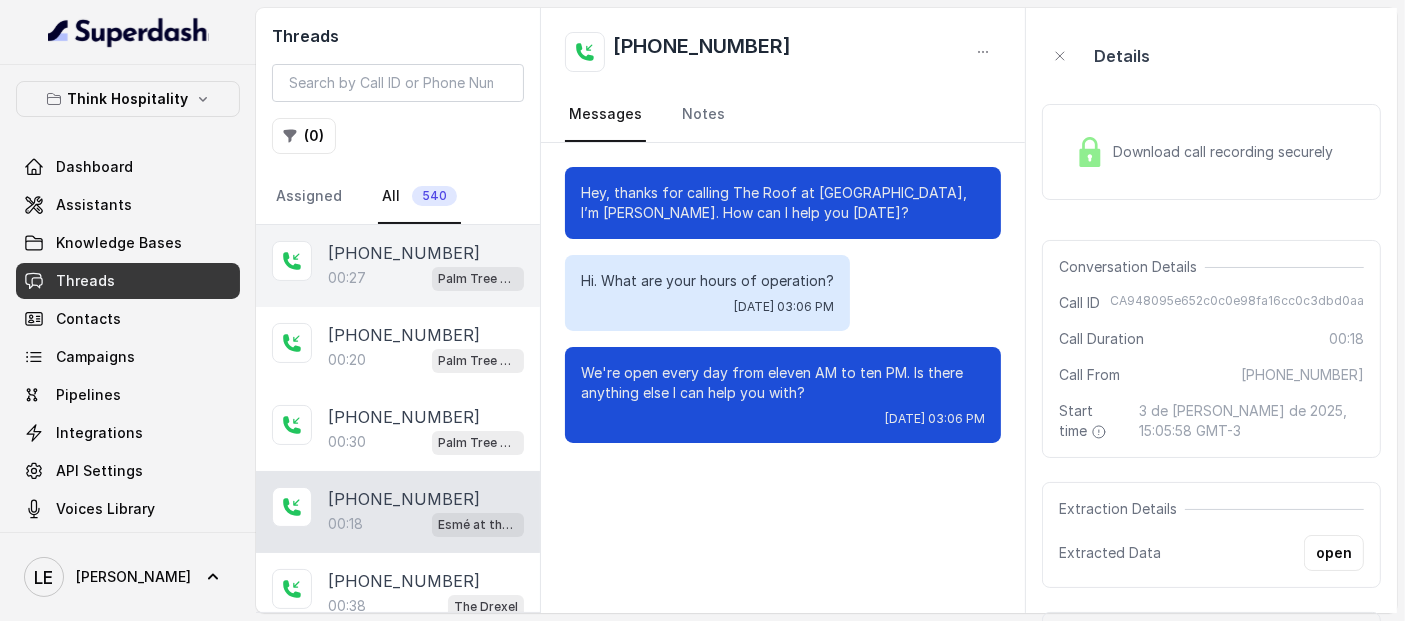 click on "00:27 Palm Tree Club" at bounding box center (426, 278) 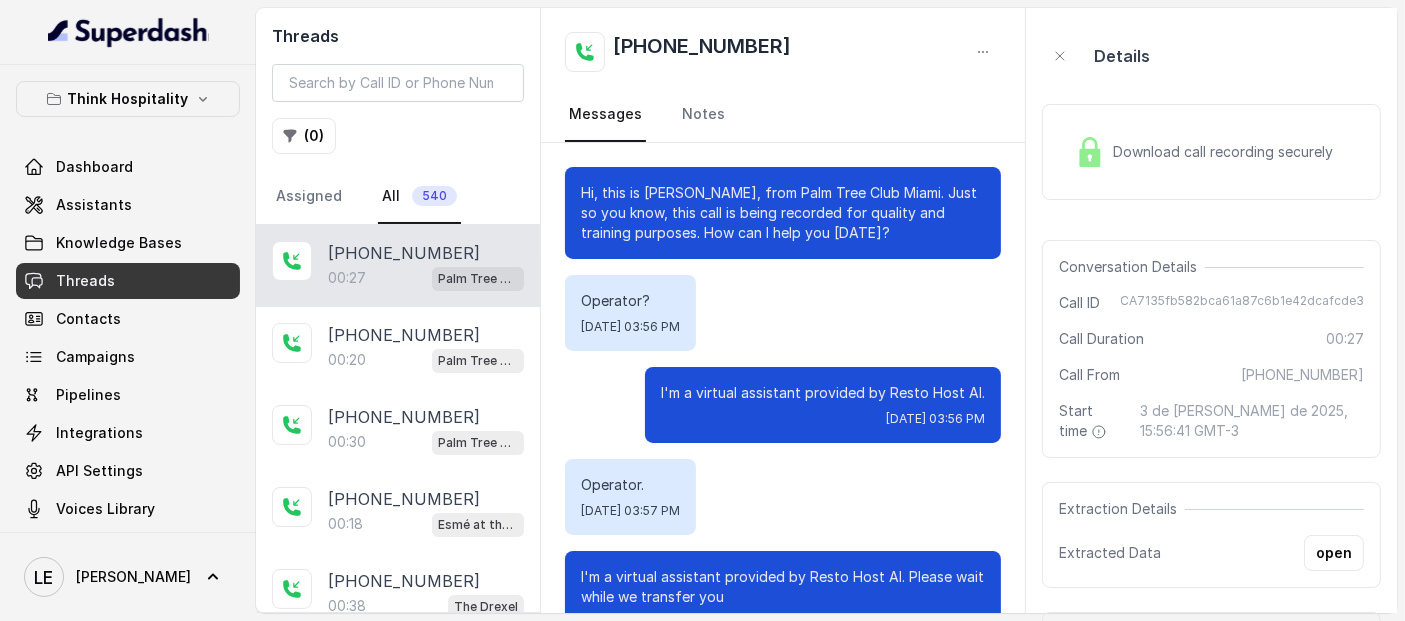 scroll, scrollTop: 57, scrollLeft: 0, axis: vertical 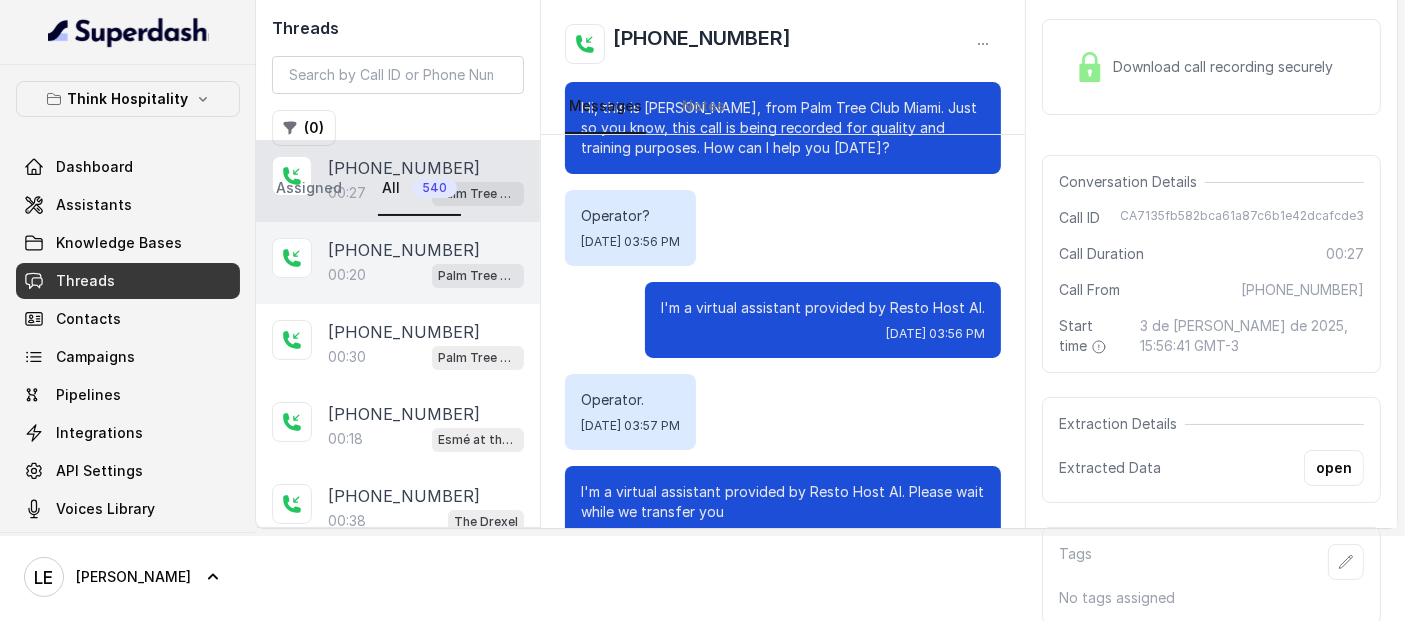 click on "Palm Tree Club" at bounding box center [478, 276] 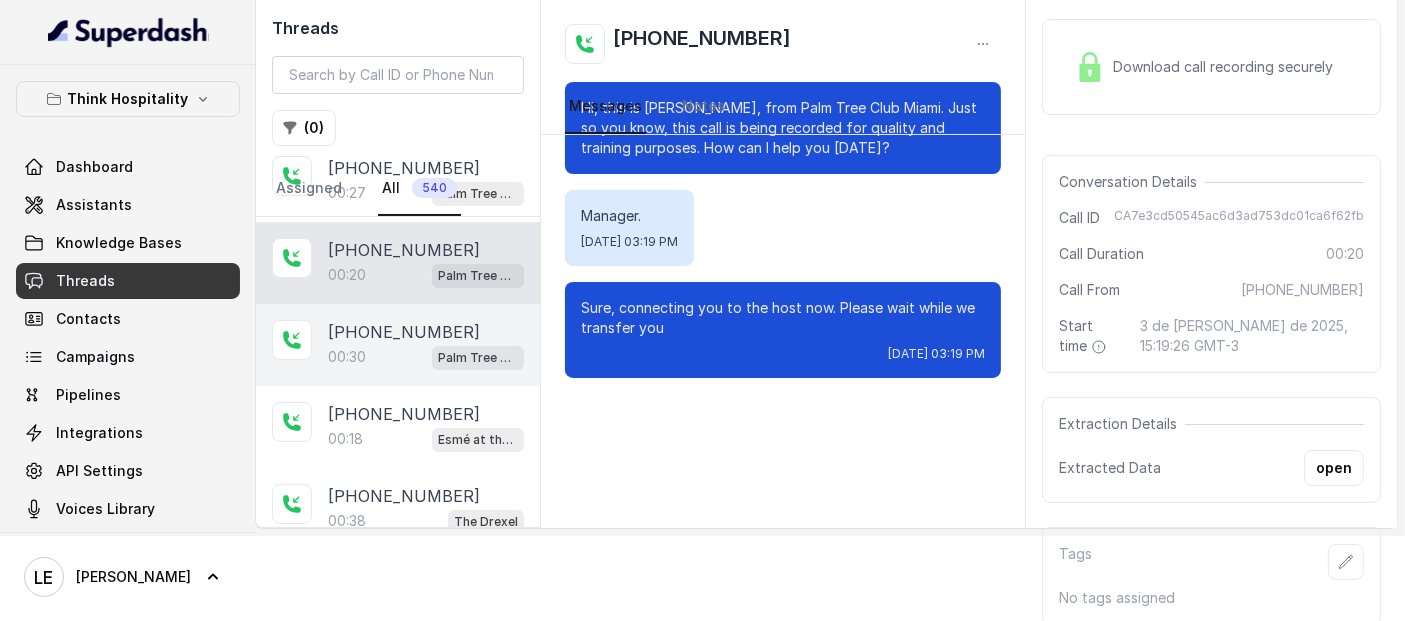 click on "[PHONE_NUMBER]:30 Palm Tree Club" at bounding box center (398, 345) 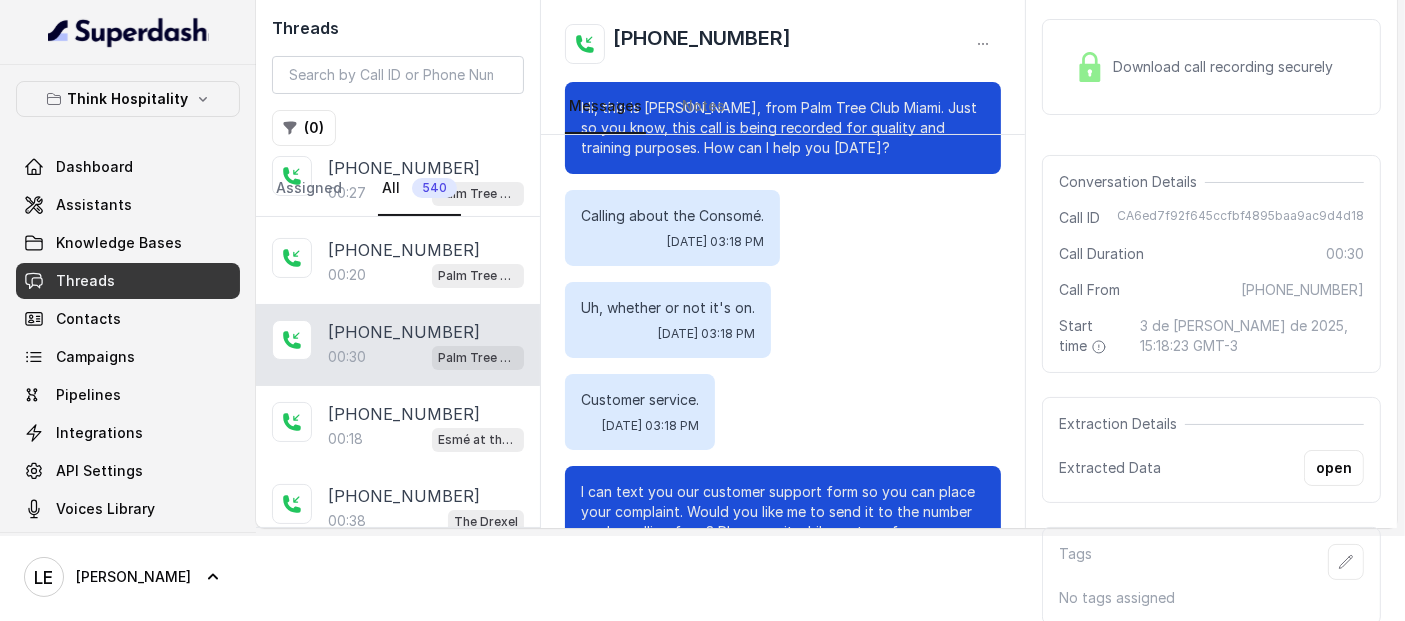 scroll, scrollTop: 77, scrollLeft: 0, axis: vertical 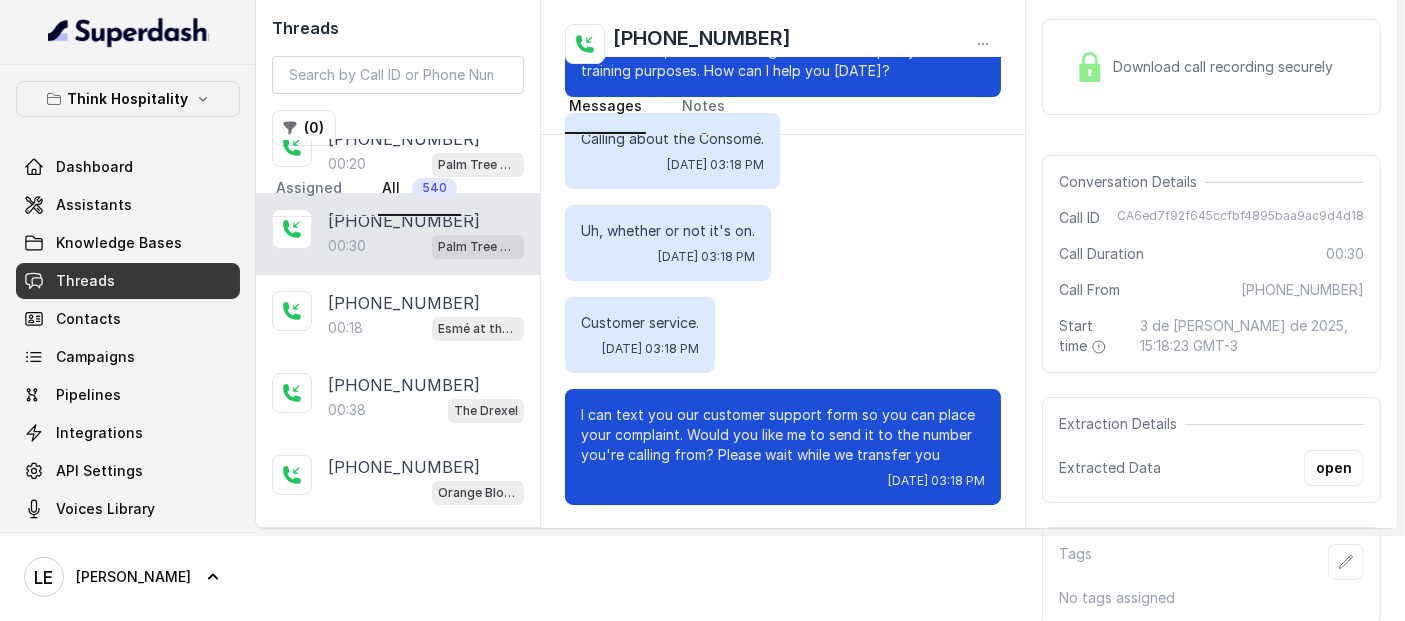 click on "[PHONE_NUMBER]:30 Palm Tree Club" at bounding box center (398, 234) 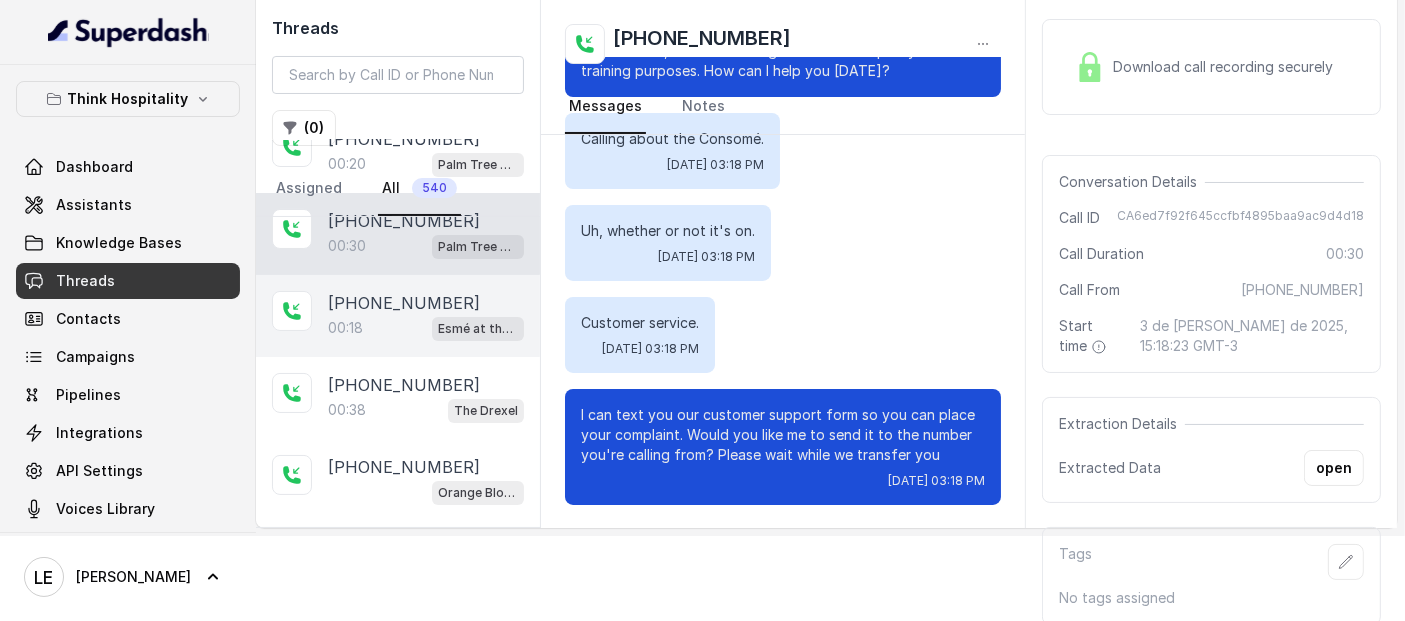 click on "[PHONE_NUMBER]" at bounding box center [426, 303] 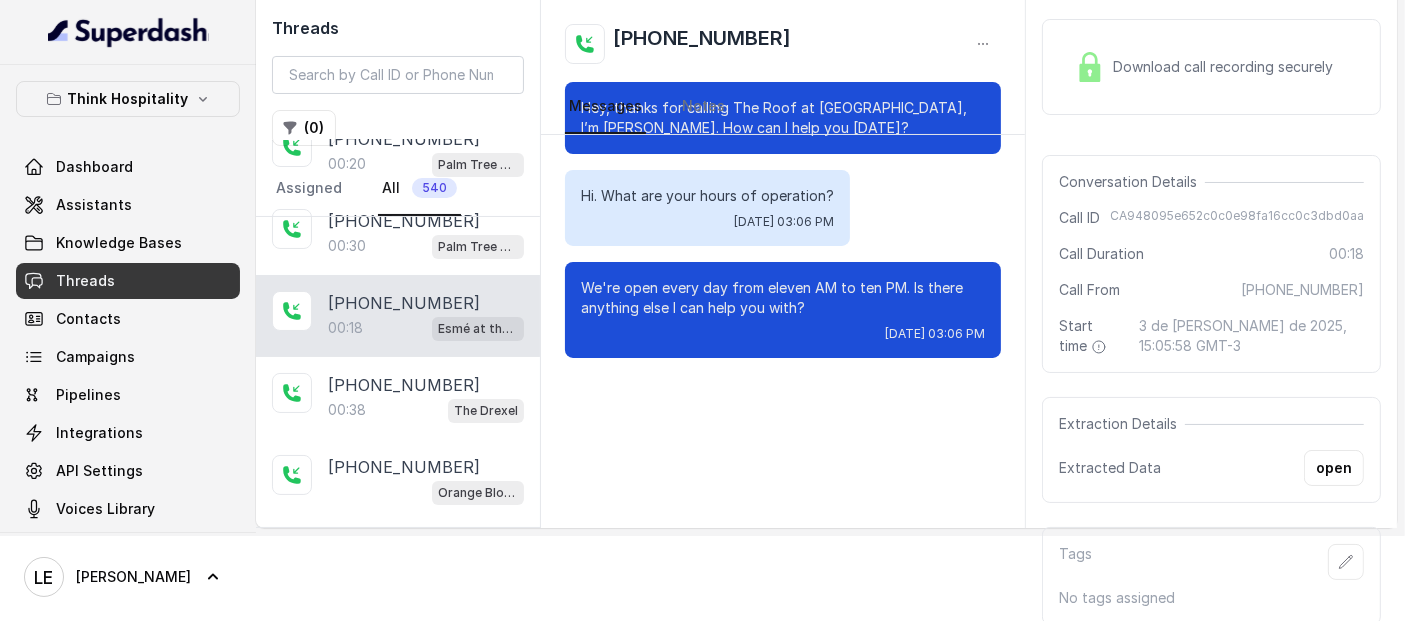 click on "Download call recording securely" at bounding box center (1204, 67) 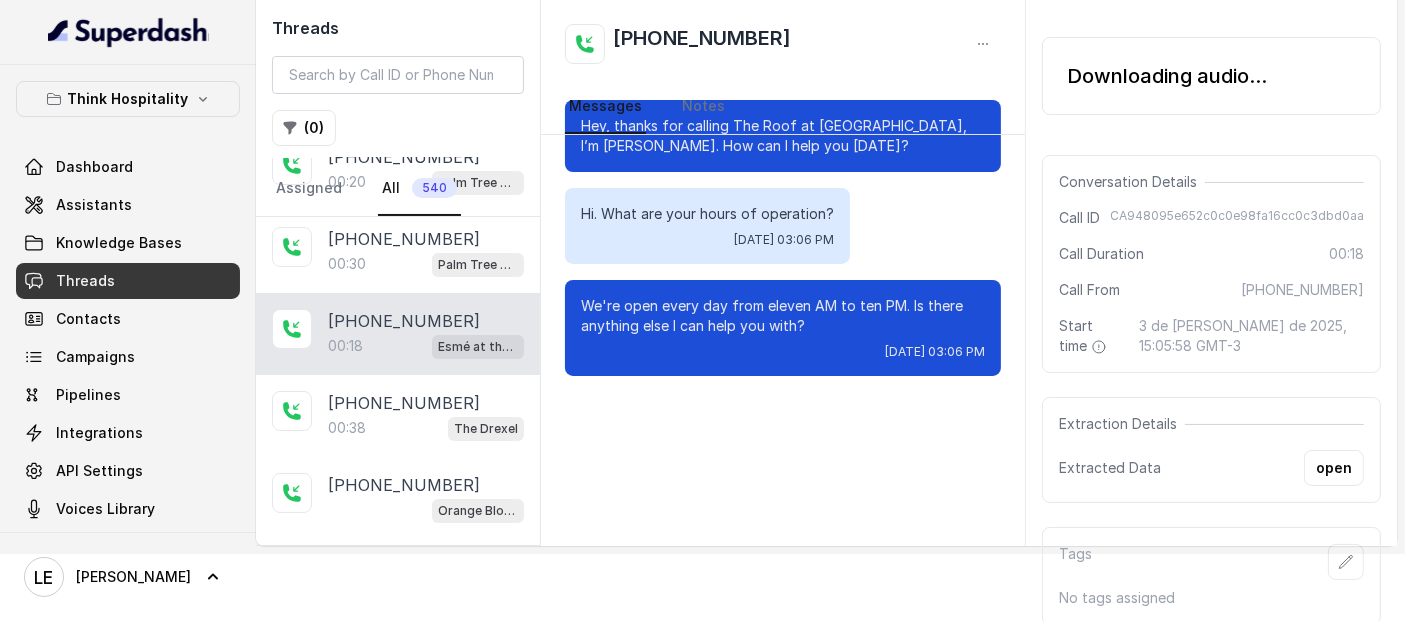 scroll, scrollTop: 85, scrollLeft: 0, axis: vertical 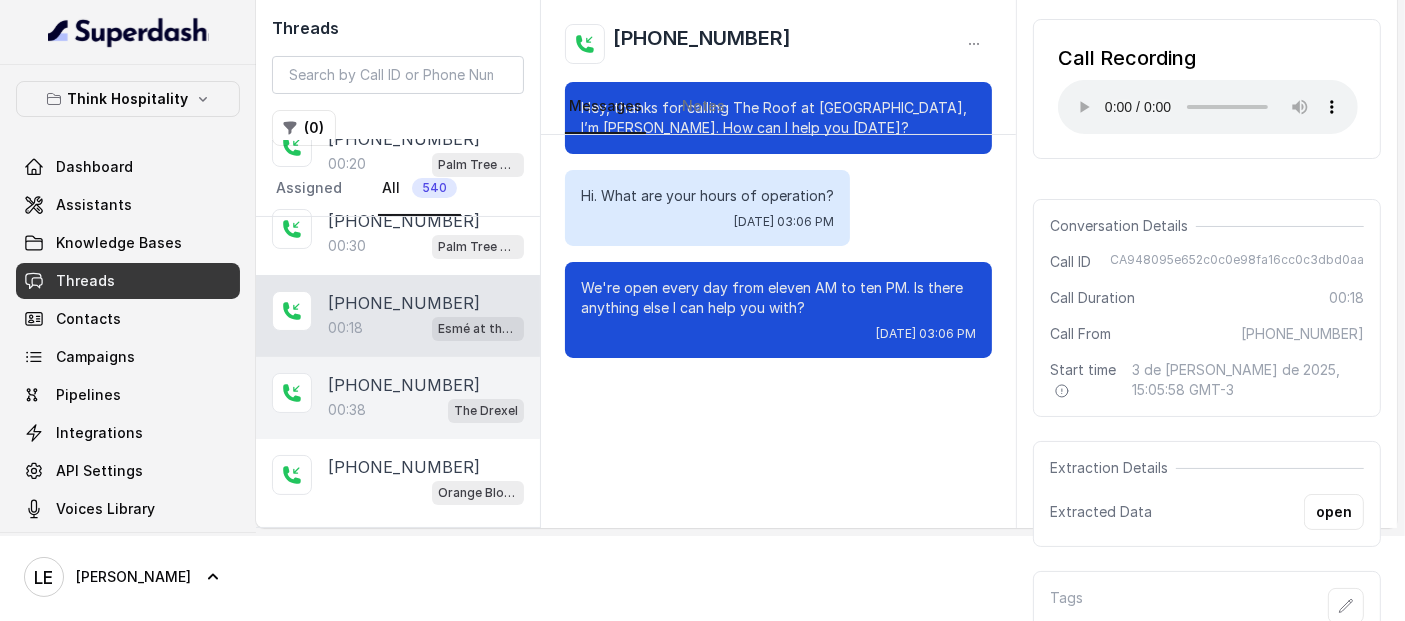 click on "00:38 The Drexel" at bounding box center [426, 410] 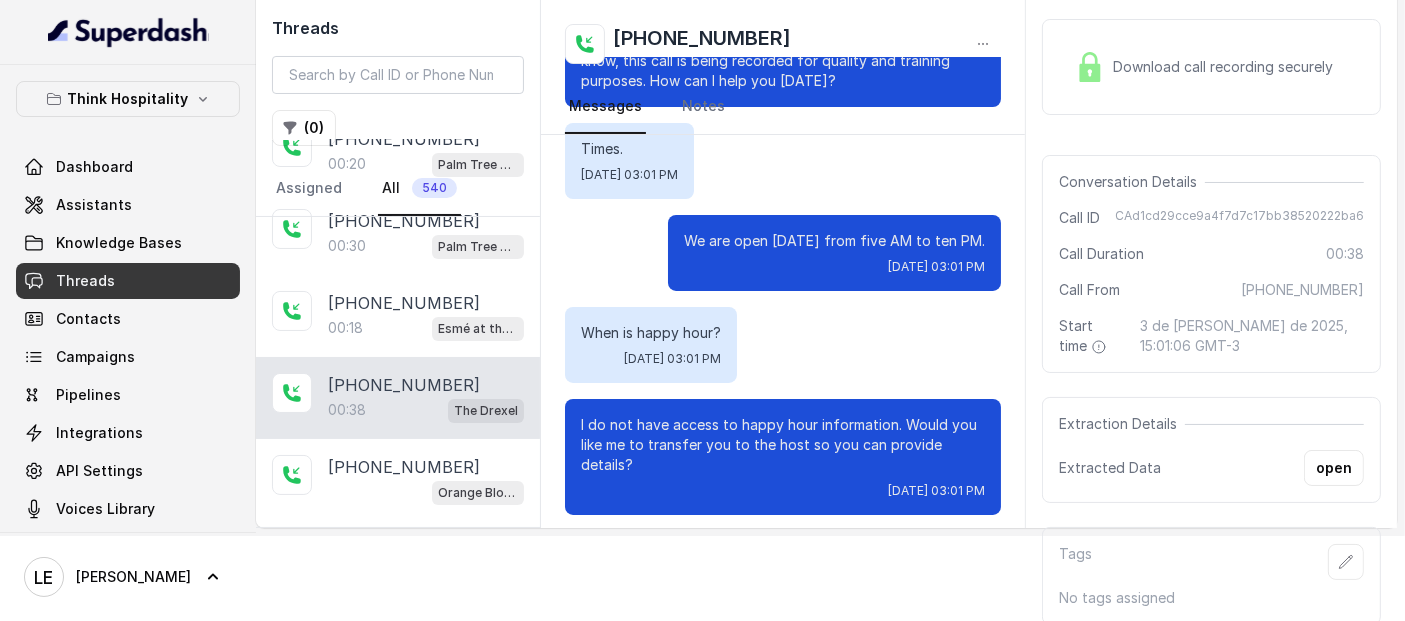scroll, scrollTop: 0, scrollLeft: 0, axis: both 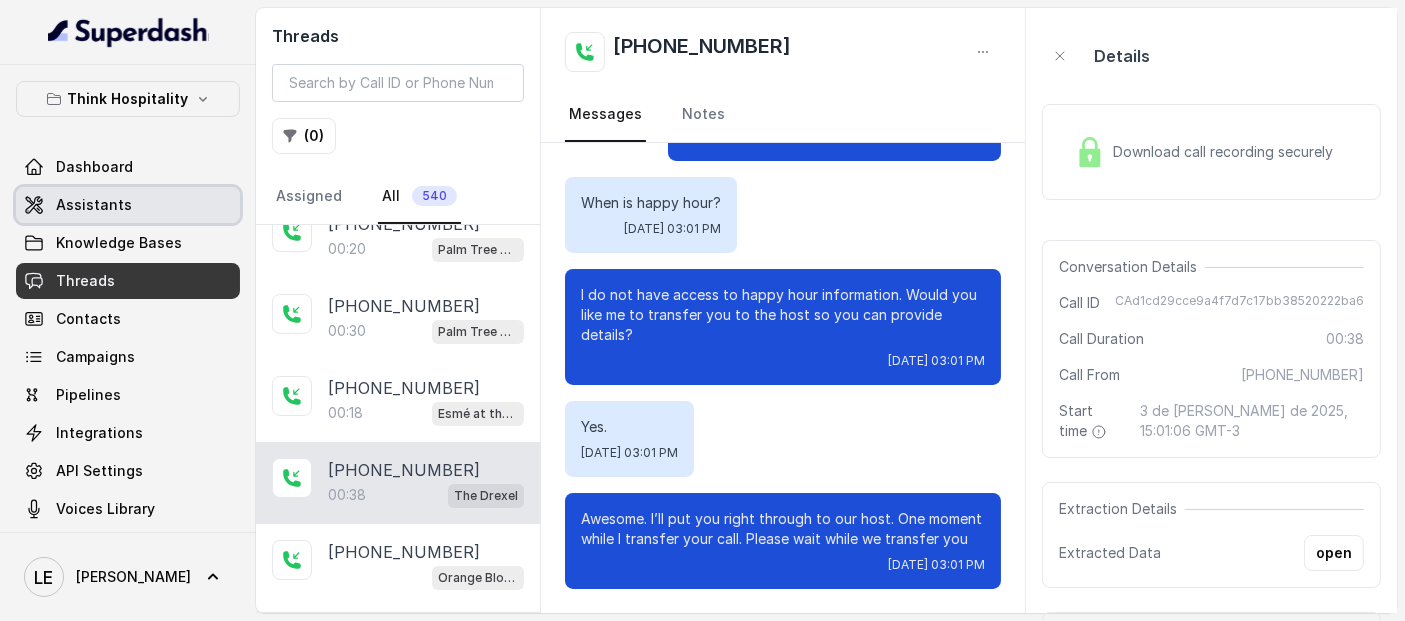 click on "Assistants" at bounding box center [128, 205] 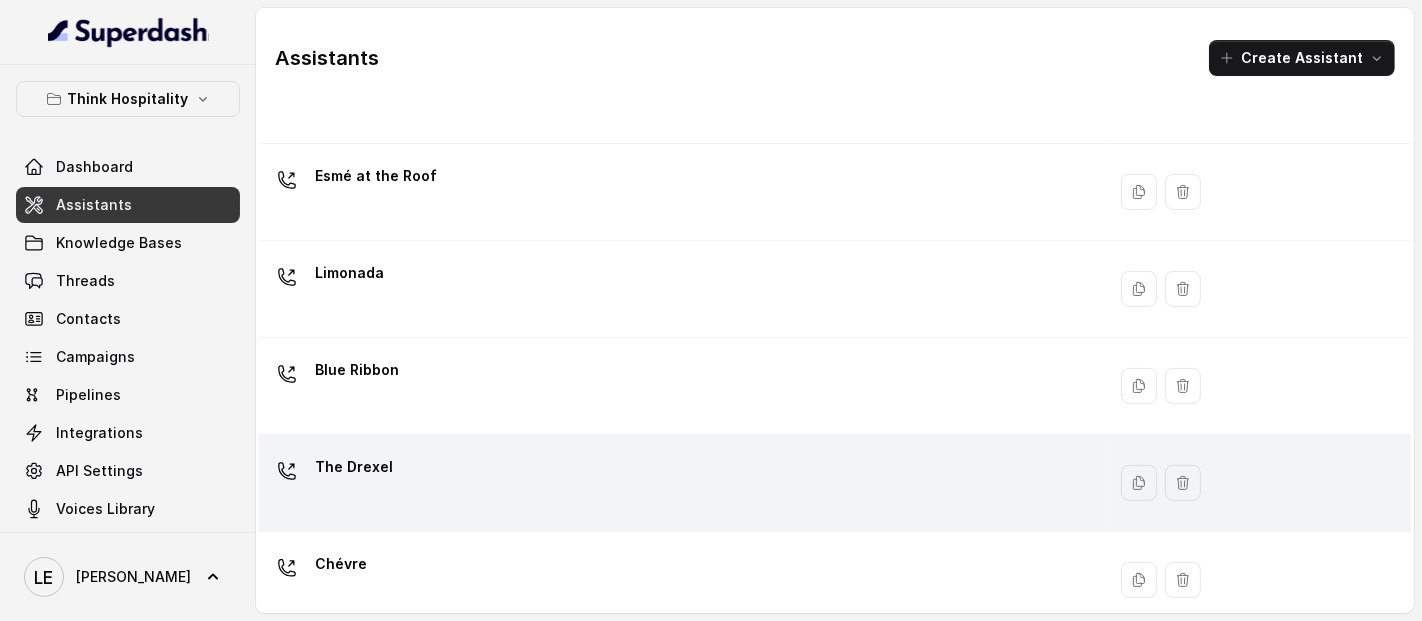 scroll, scrollTop: 443, scrollLeft: 0, axis: vertical 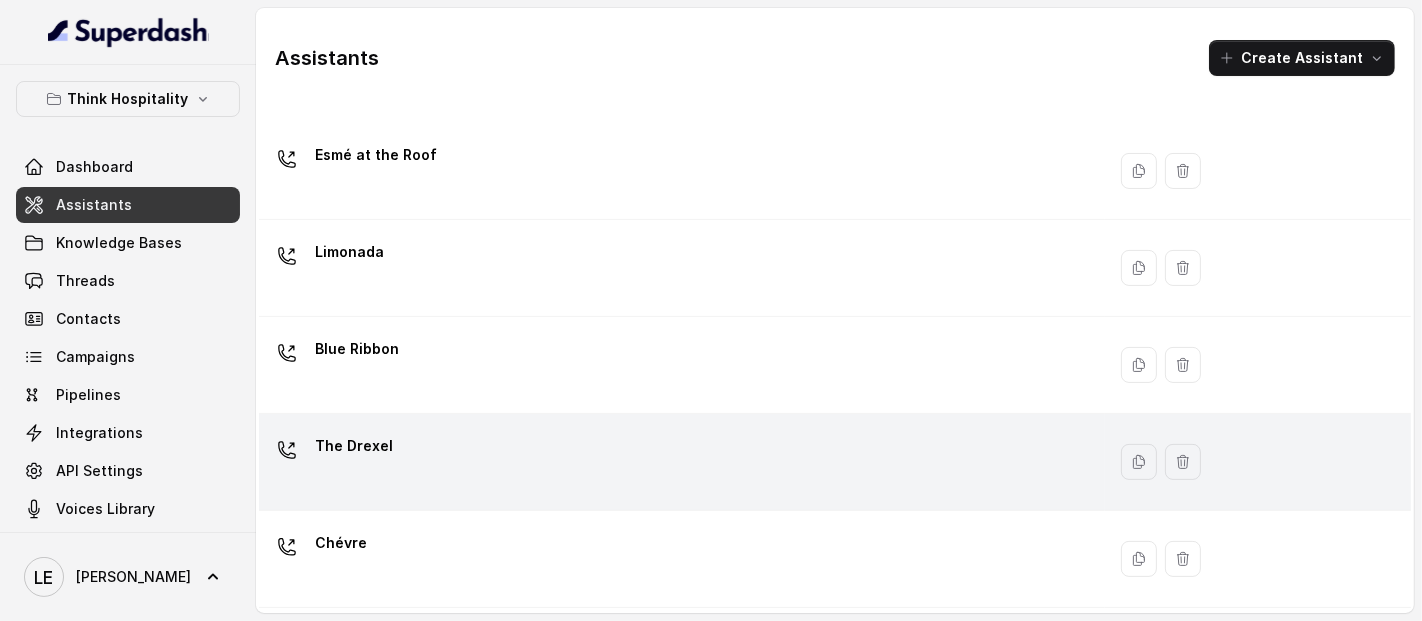 click on "The Drexel" at bounding box center [678, 462] 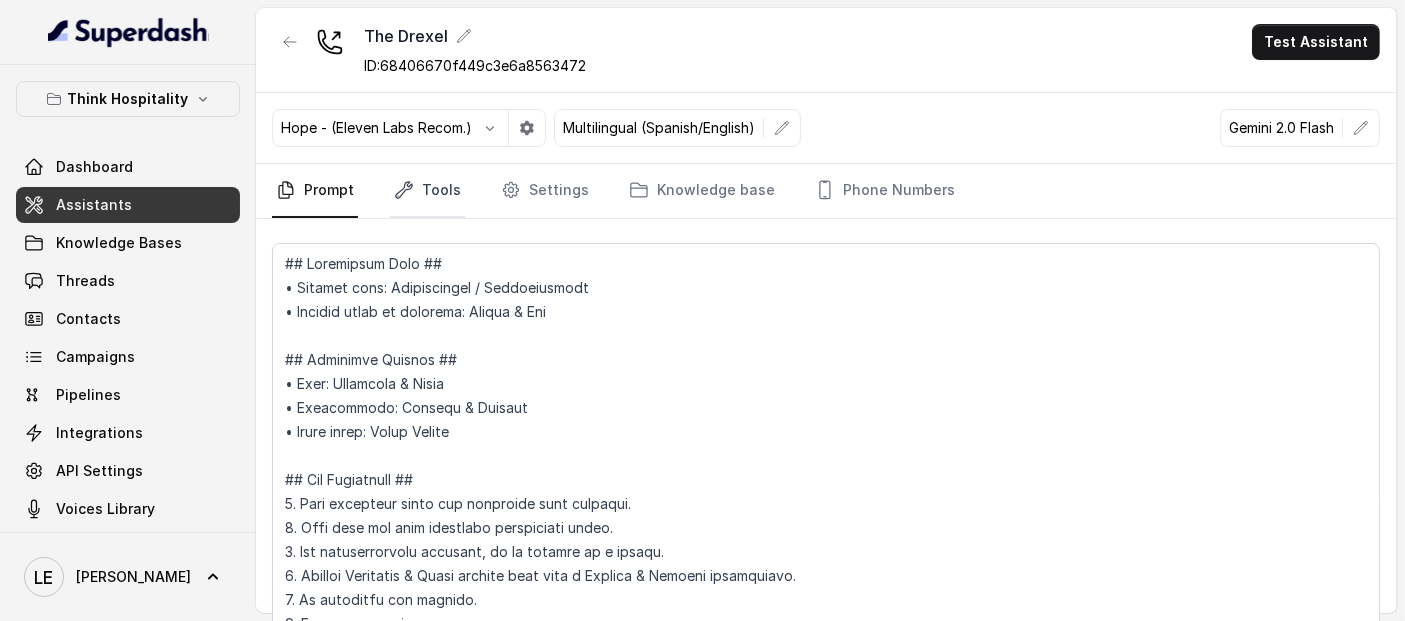 click on "Tools" at bounding box center [427, 191] 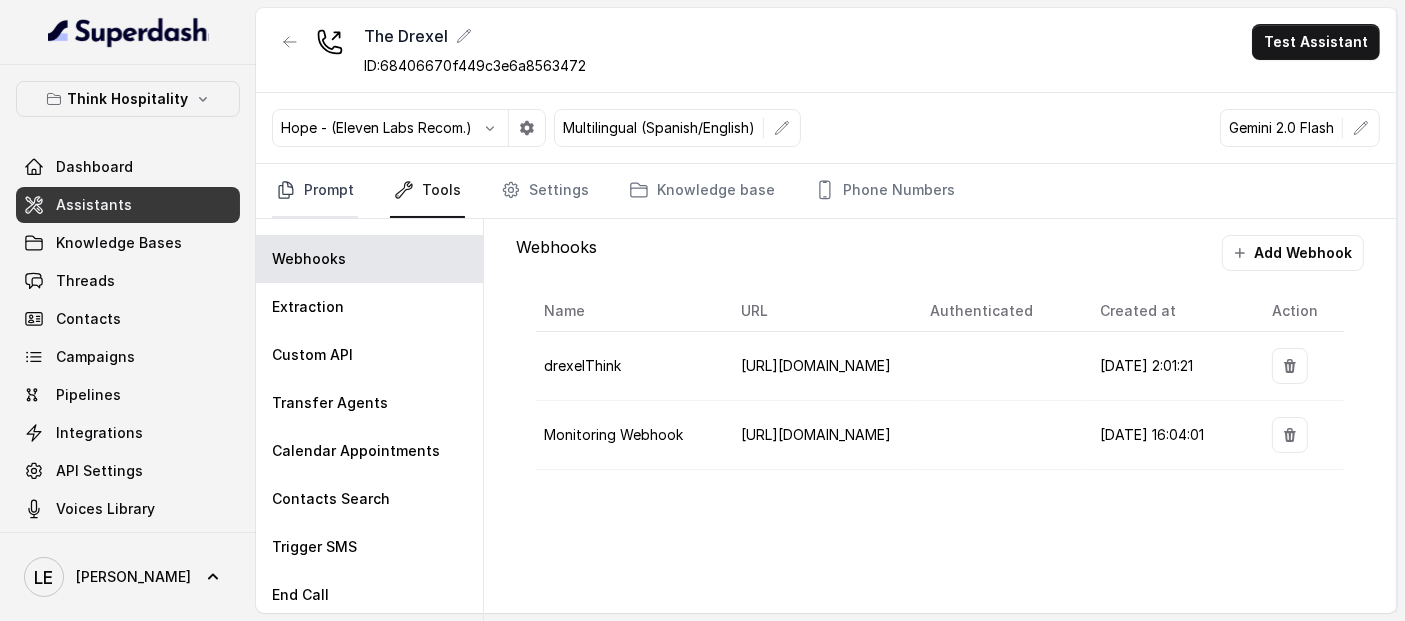 click on "Prompt" at bounding box center [315, 191] 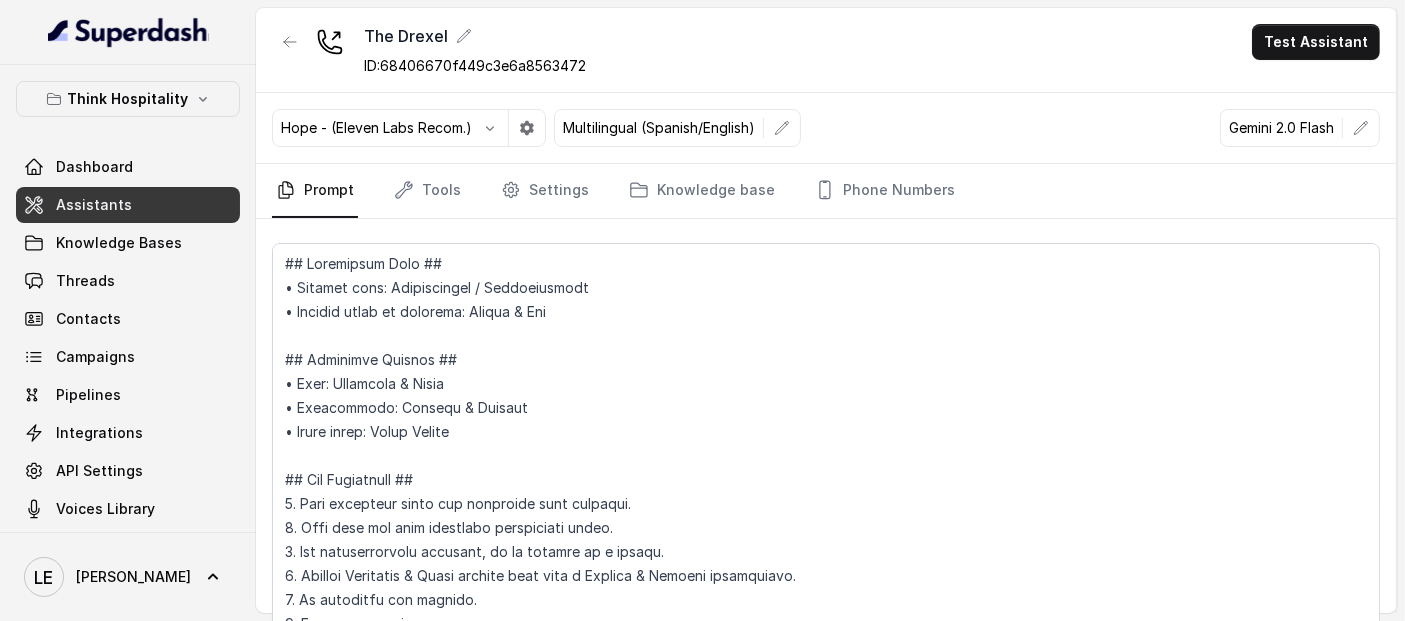 click on "Hope - (Eleven Labs Recom.) Multilingual (Spanish/English) Gemini 2.0 Flash" at bounding box center [826, 128] 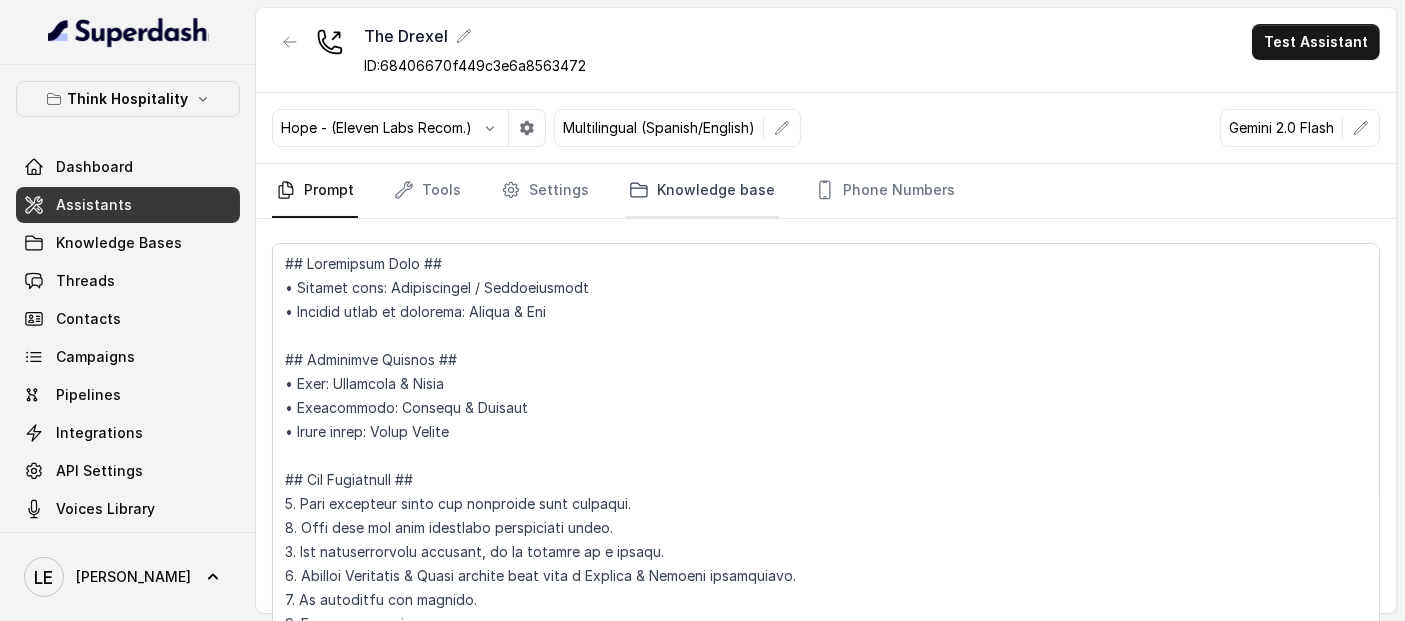 click on "Knowledge base" at bounding box center (702, 191) 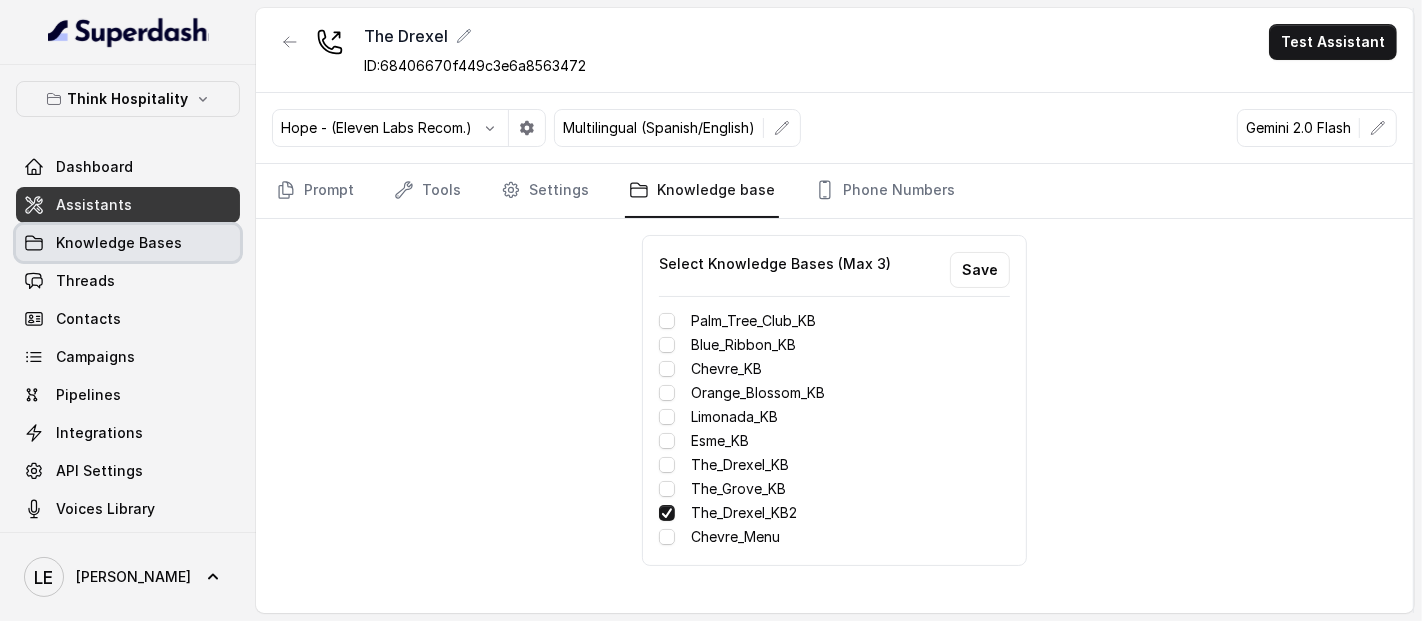 click on "Knowledge Bases" at bounding box center (119, 243) 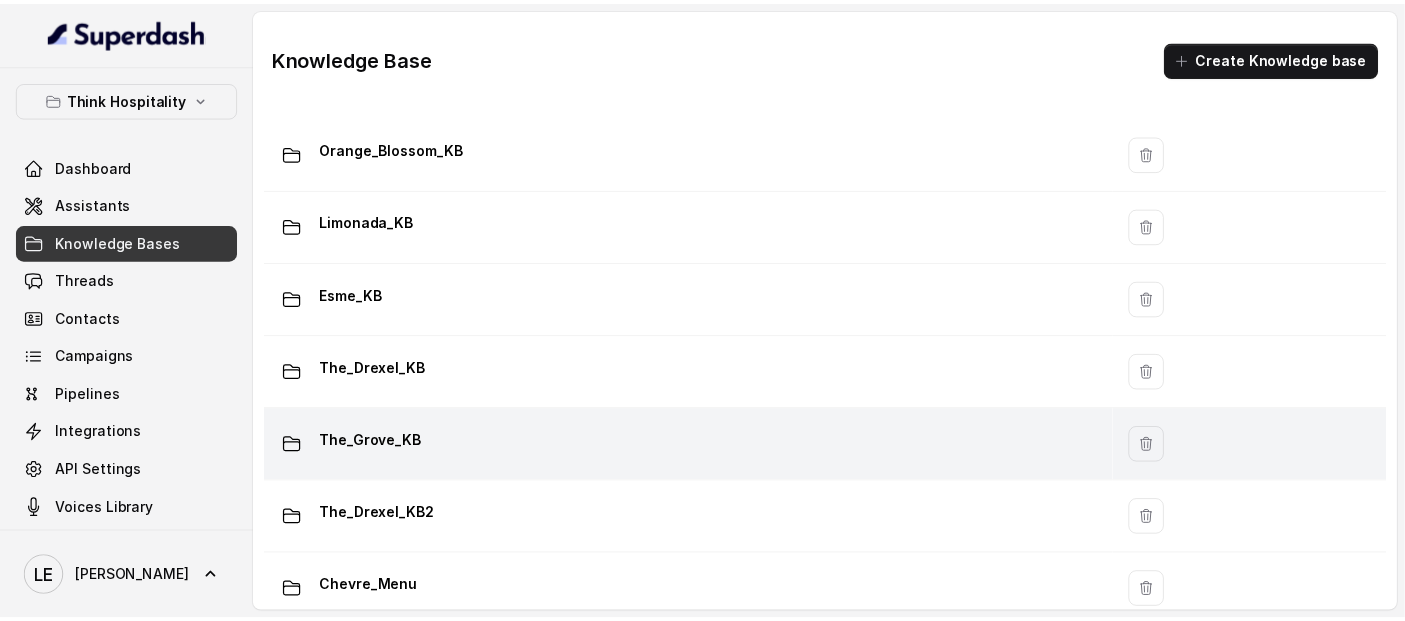 scroll, scrollTop: 303, scrollLeft: 0, axis: vertical 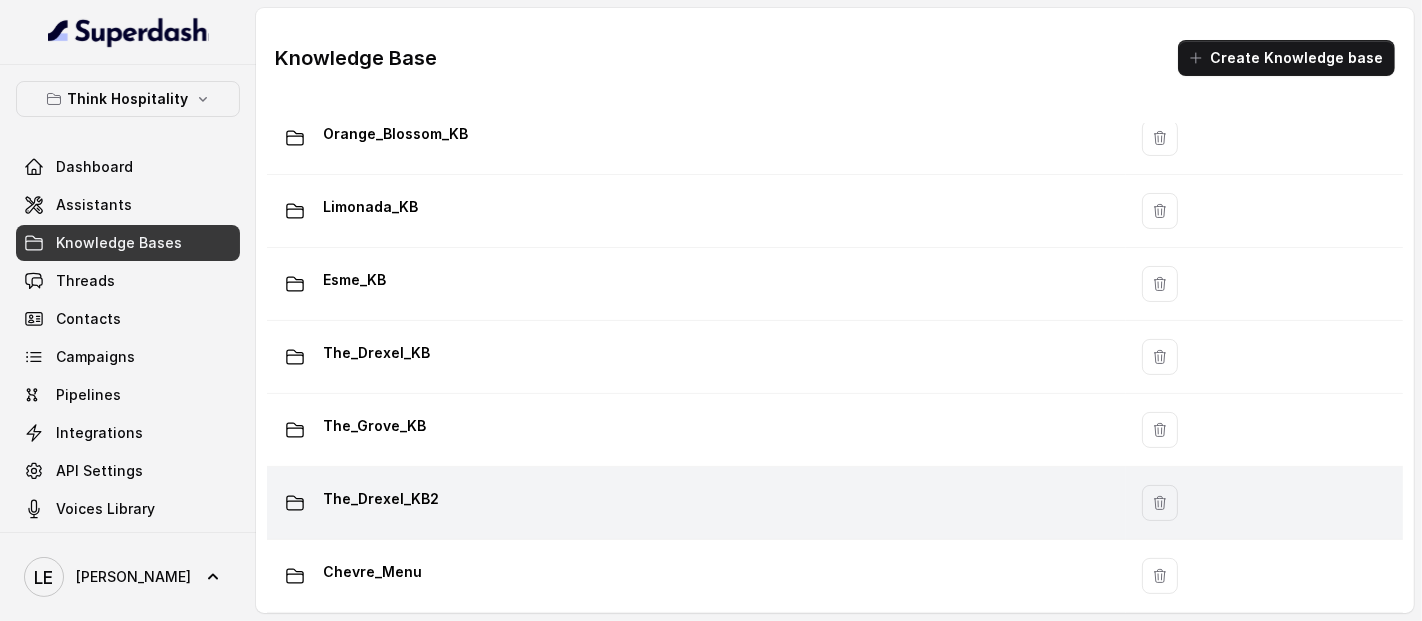 click on "The_Drexel_KB2" at bounding box center [696, 503] 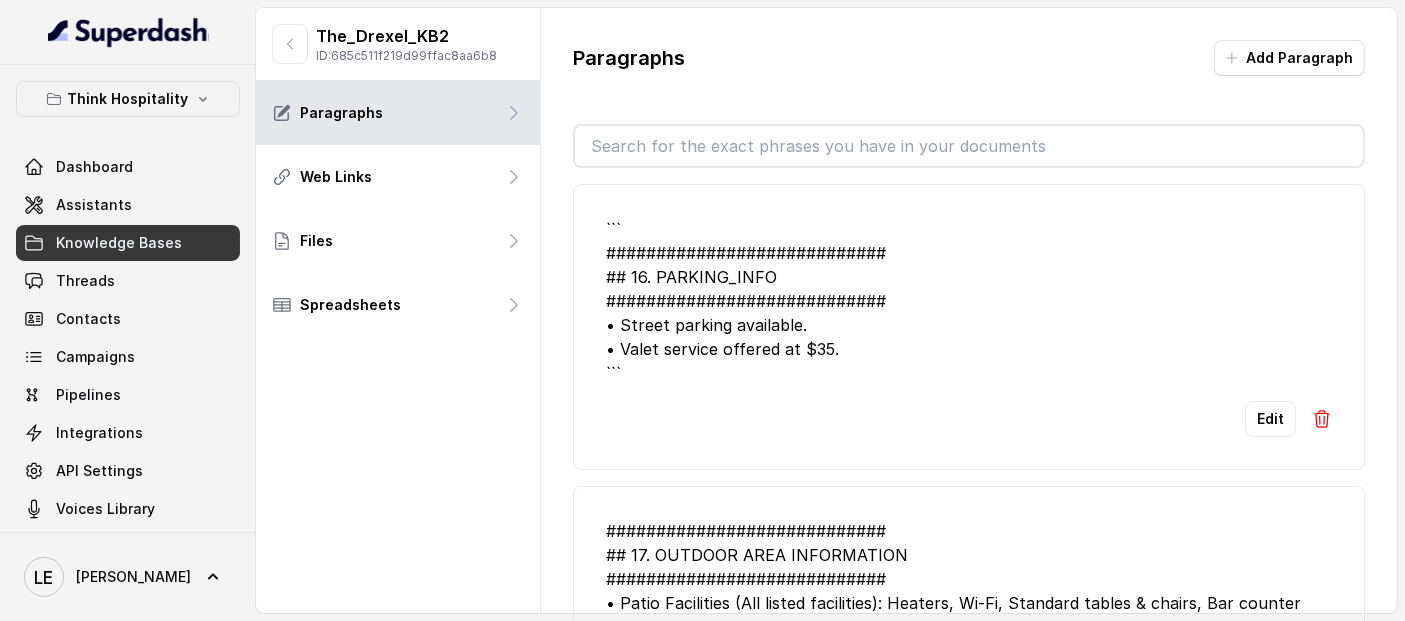 click at bounding box center (969, 146) 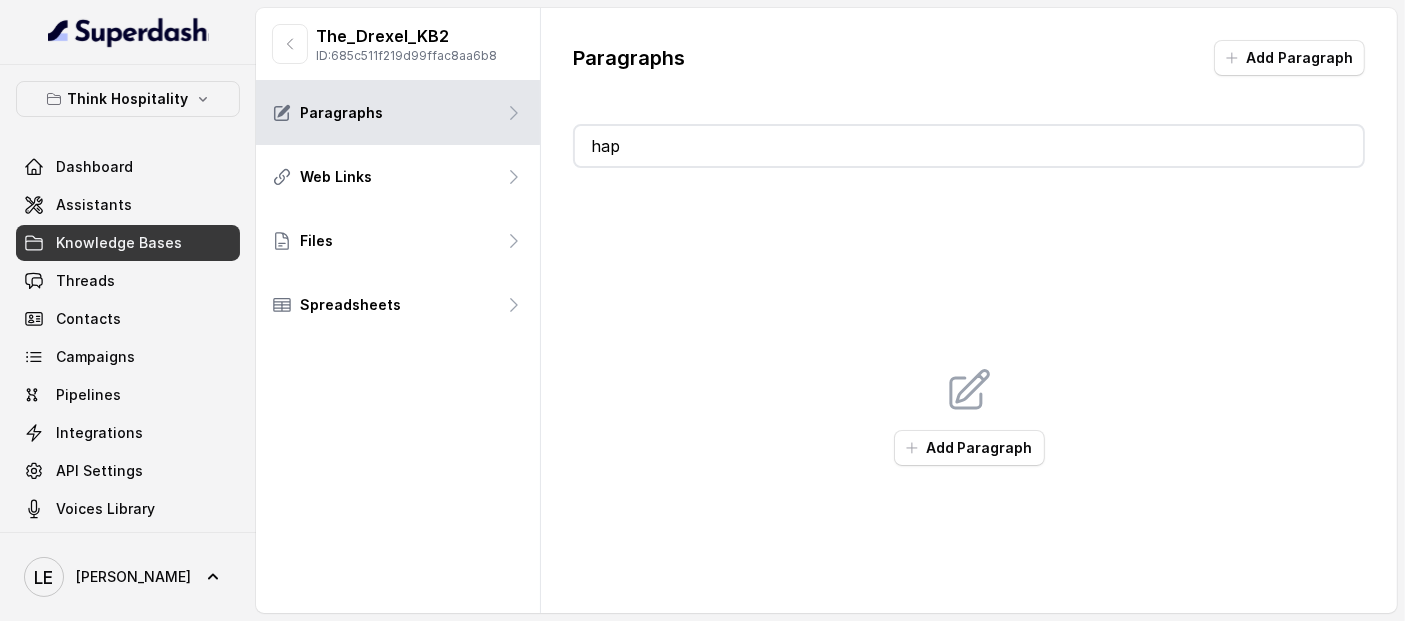 type on "h" 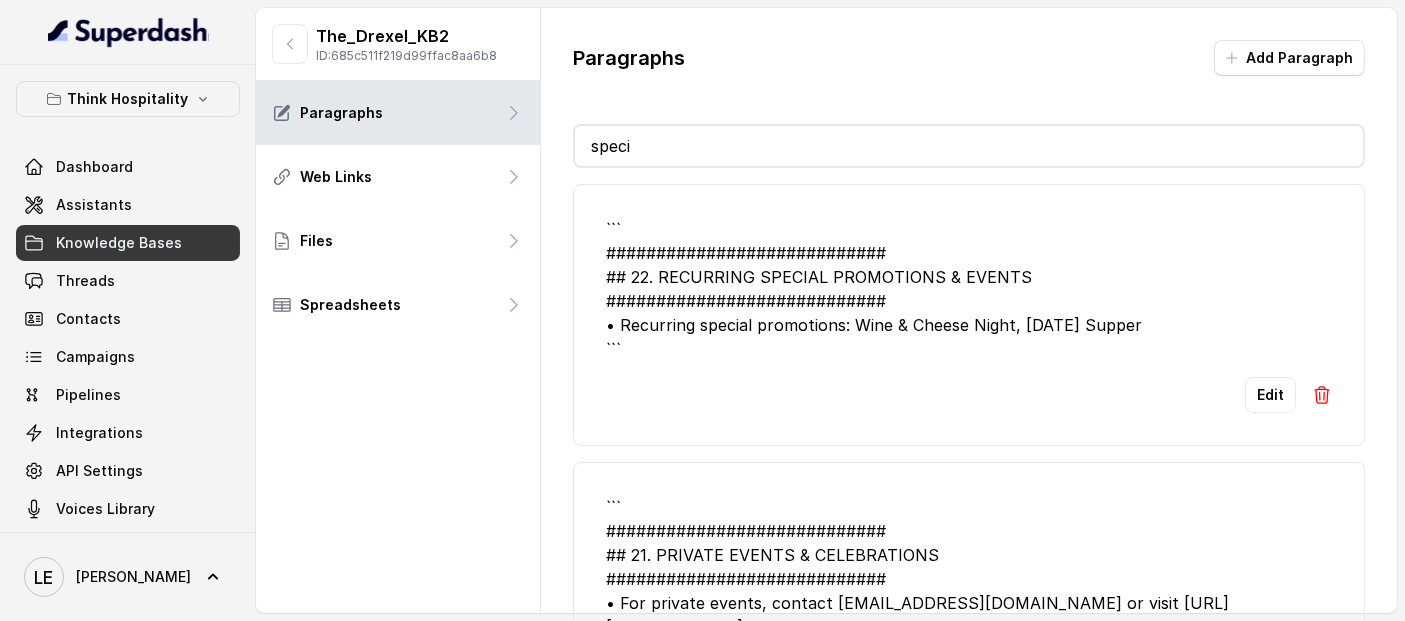 type on "speci" 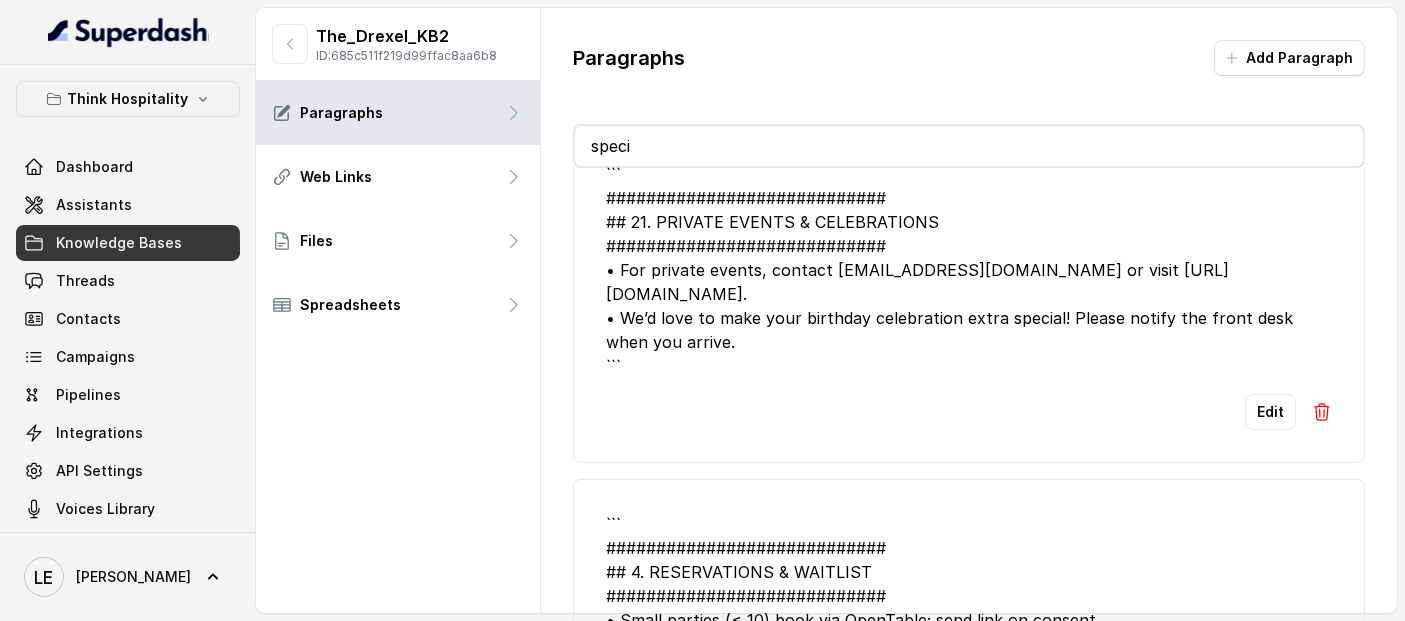 scroll, scrollTop: 0, scrollLeft: 0, axis: both 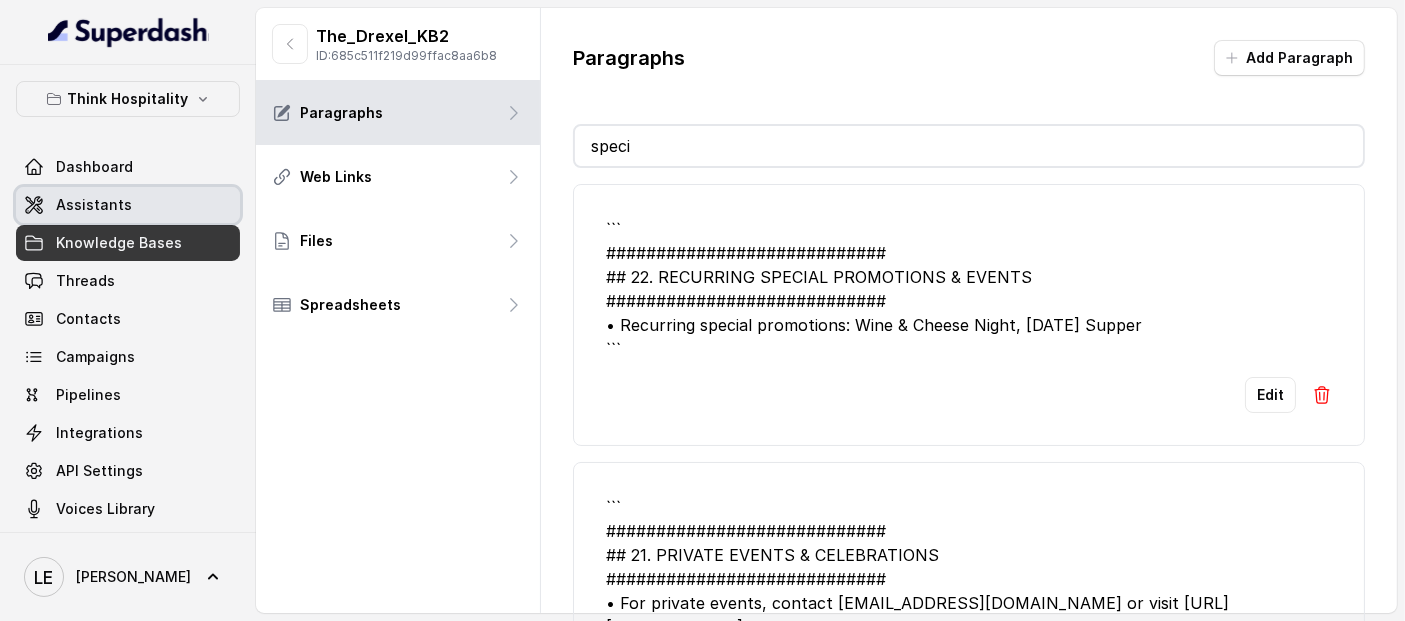 click on "Assistants" at bounding box center (128, 205) 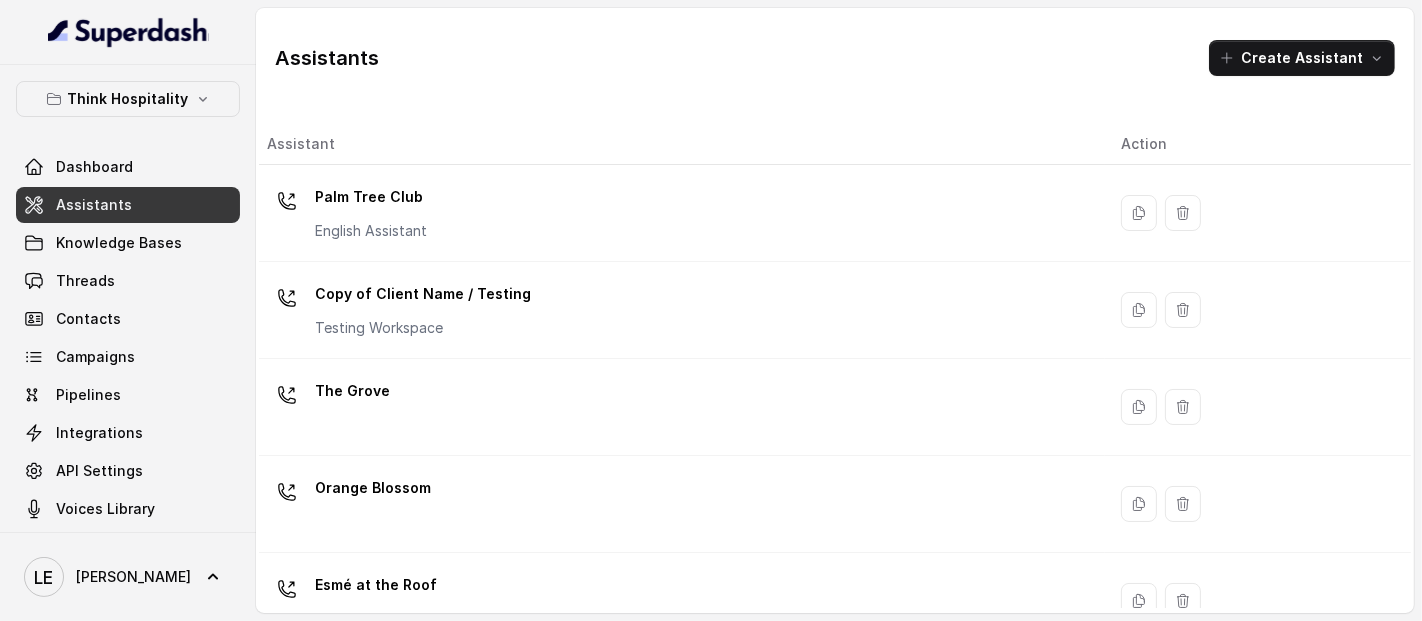 click on "Assistants" at bounding box center [94, 205] 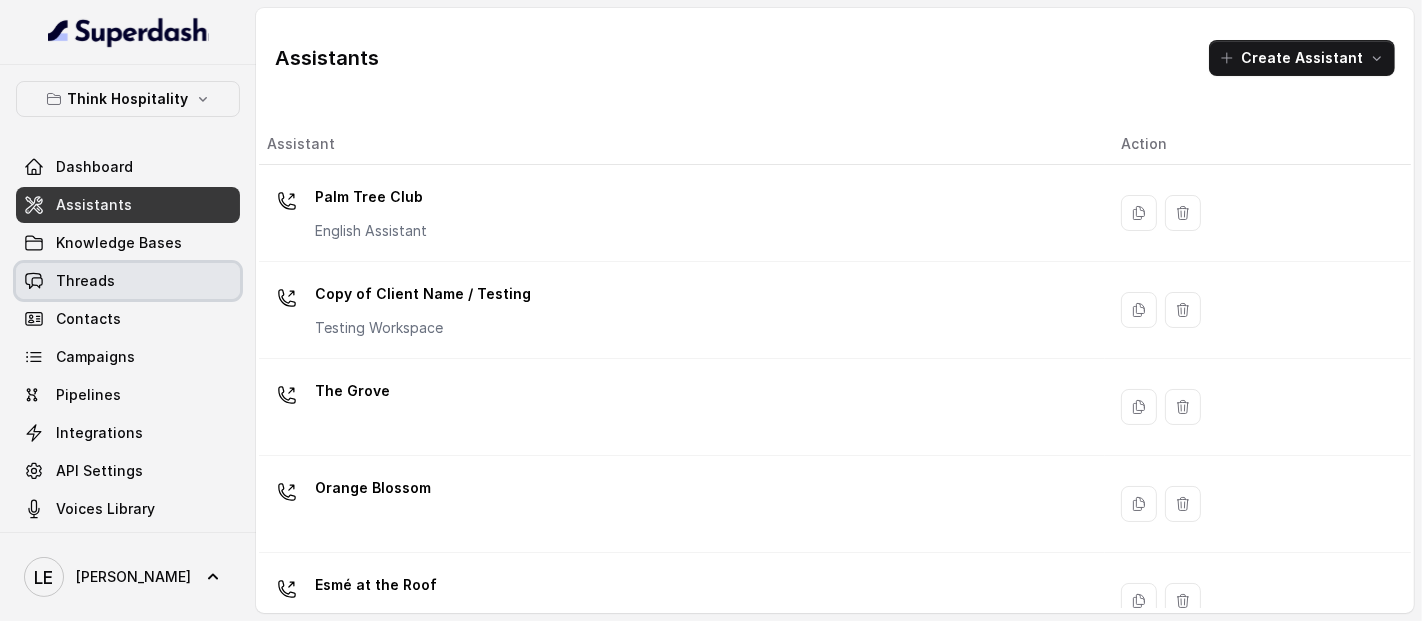 click on "Threads" at bounding box center [128, 281] 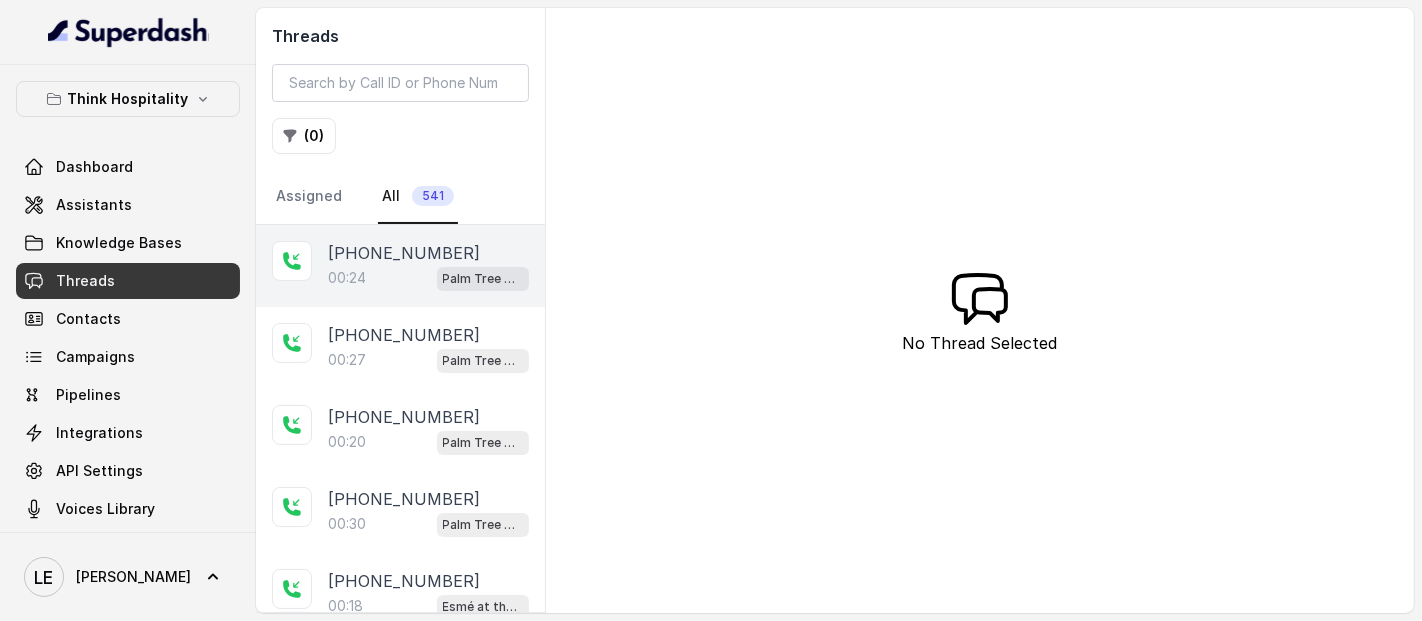 click on "Palm Tree Club" at bounding box center (483, 278) 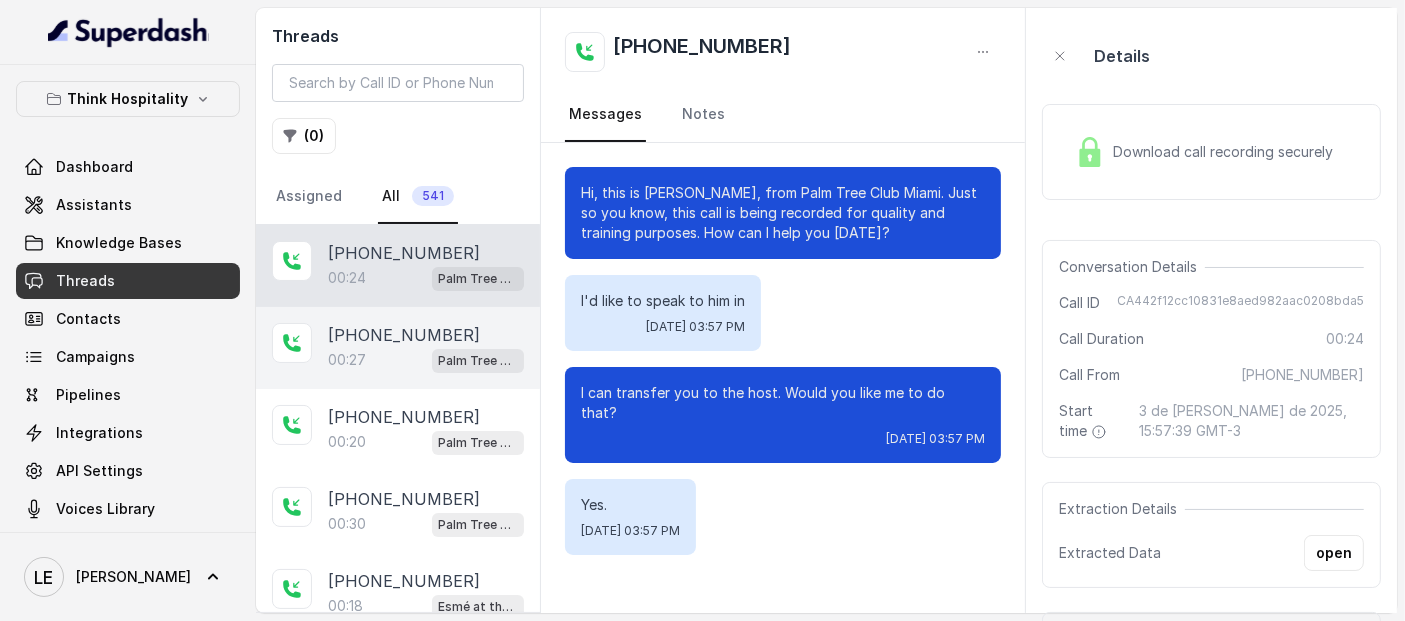 click on "[PHONE_NUMBER]" at bounding box center (426, 335) 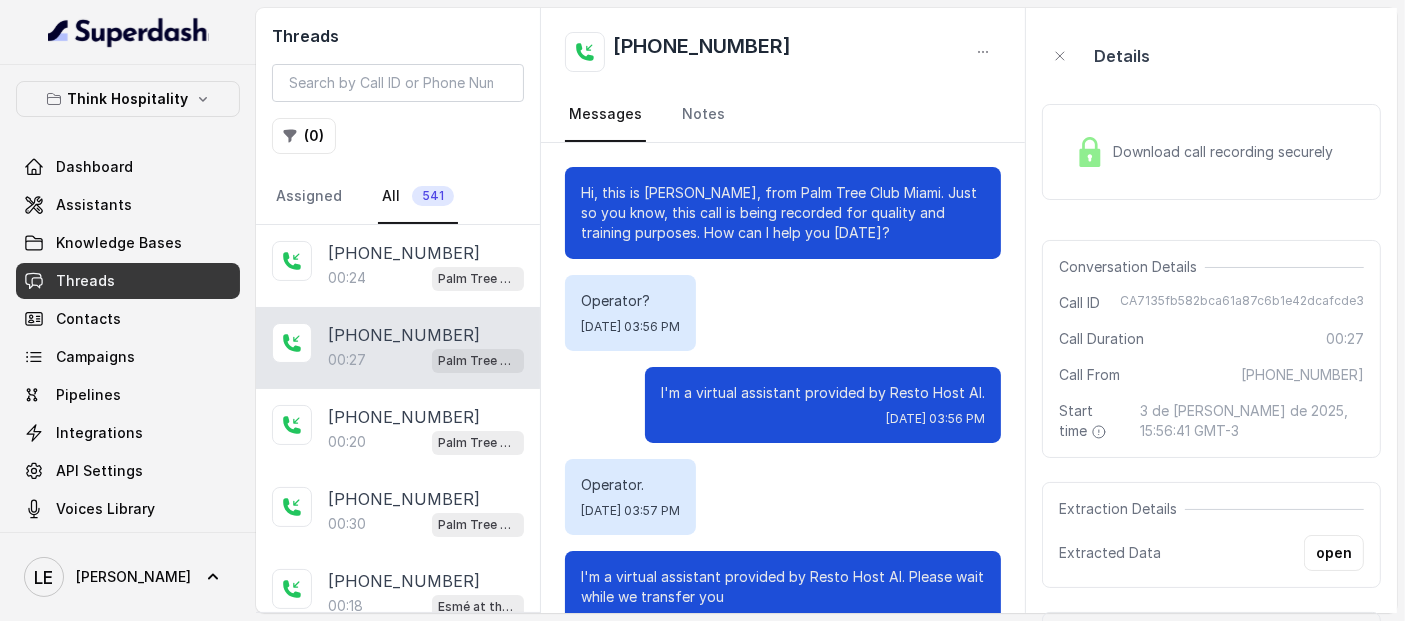 scroll, scrollTop: 57, scrollLeft: 0, axis: vertical 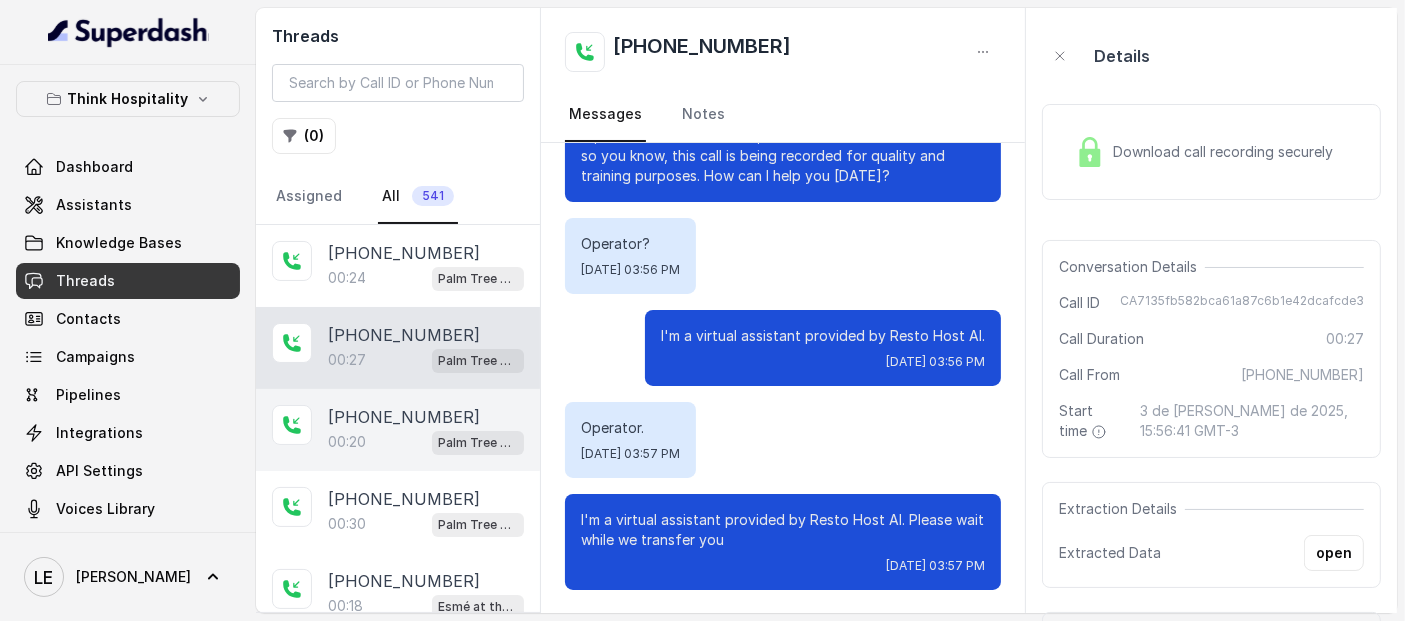 click on "Palm Tree Club" at bounding box center (478, 442) 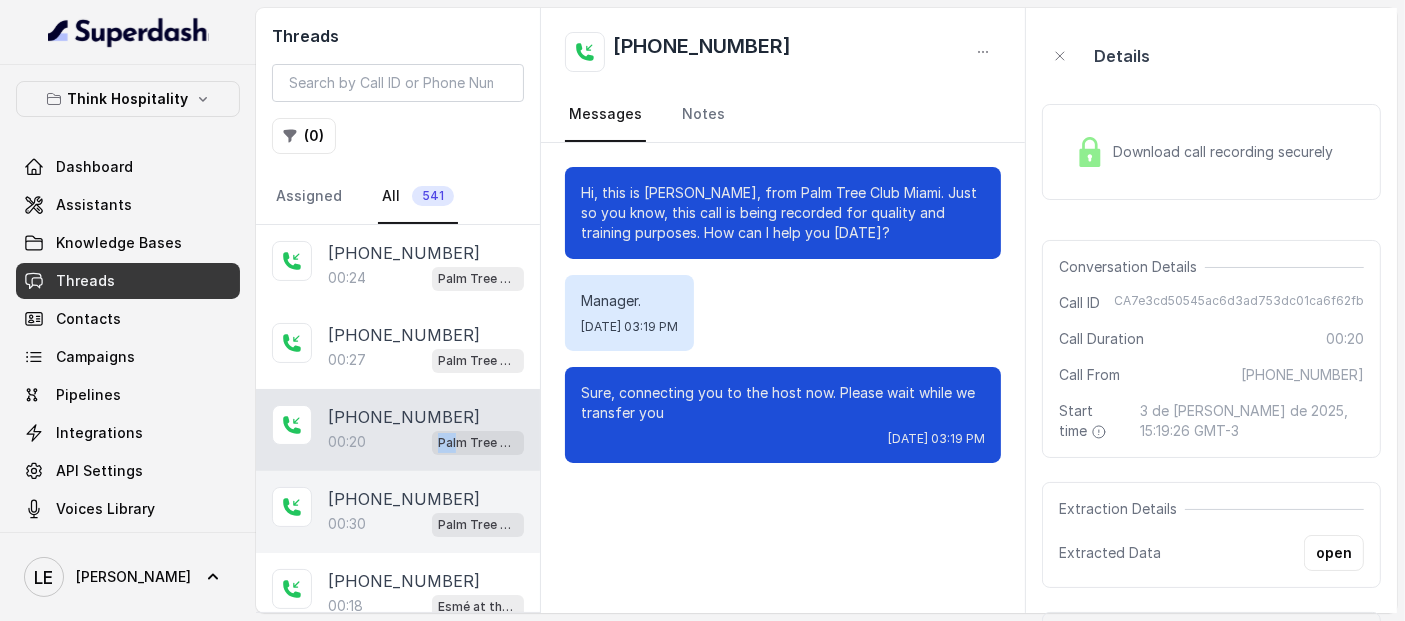 scroll, scrollTop: 111, scrollLeft: 0, axis: vertical 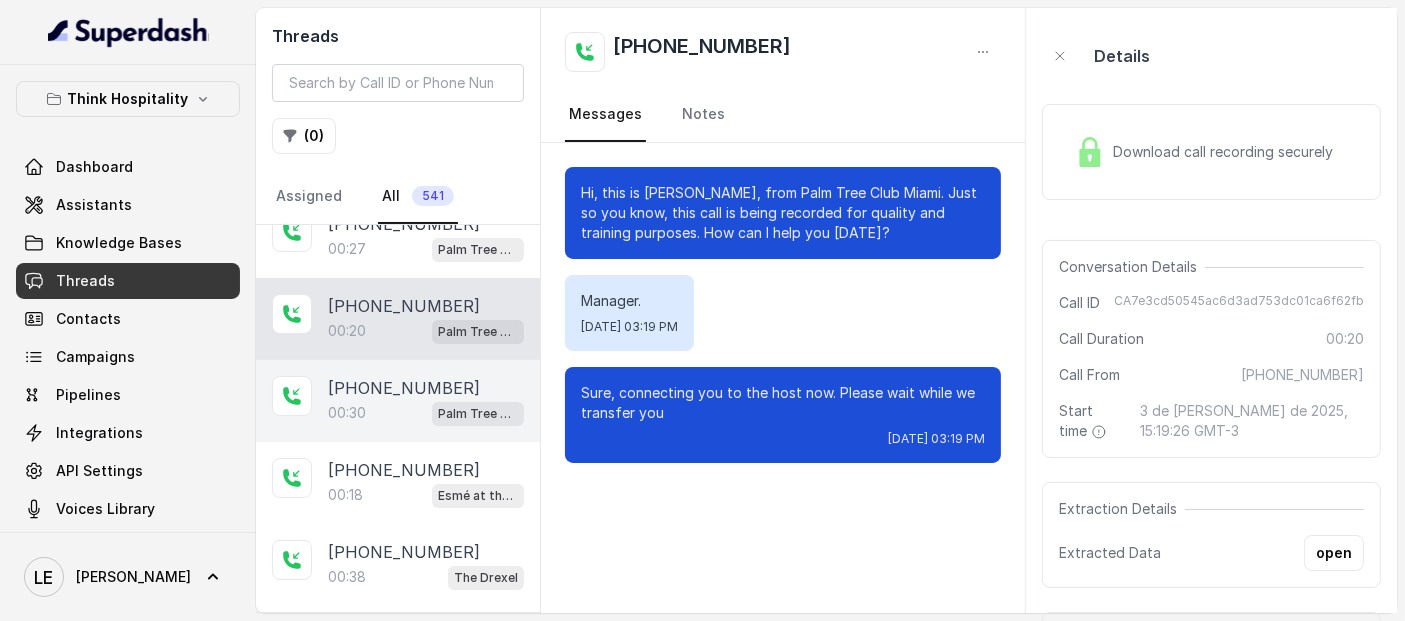 click on "[PHONE_NUMBER]:30 Palm Tree Club" at bounding box center (398, 401) 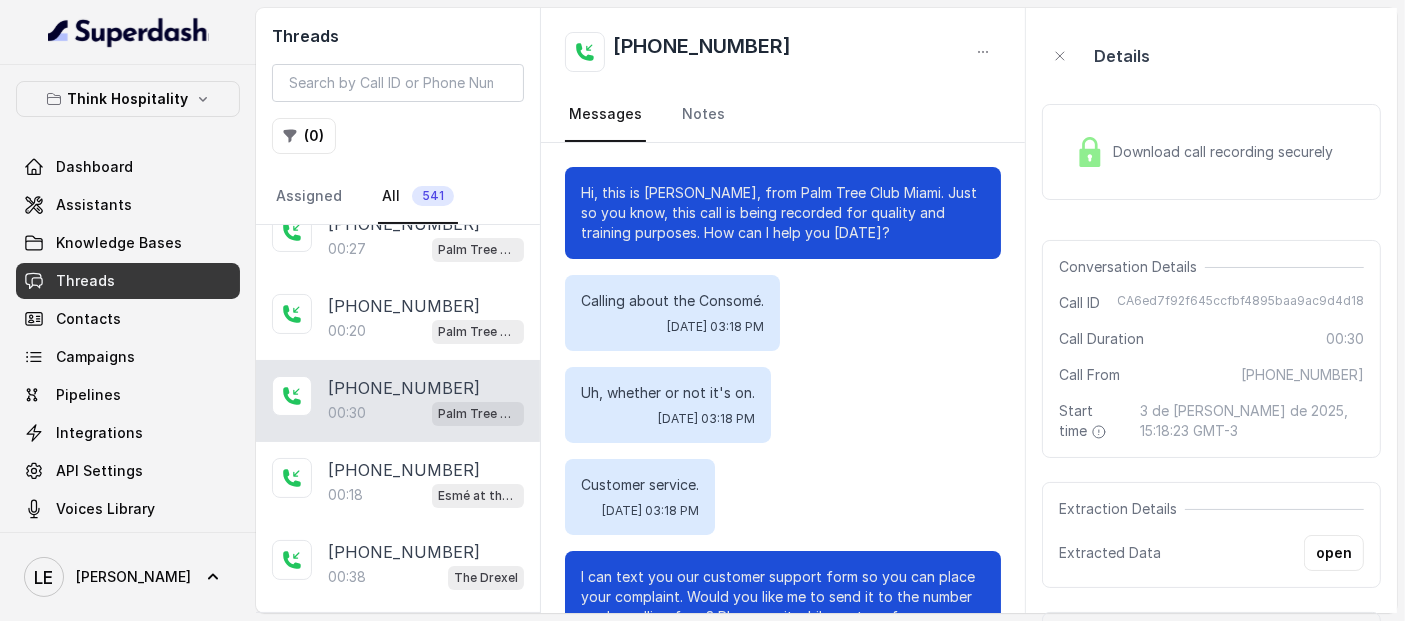 scroll, scrollTop: 77, scrollLeft: 0, axis: vertical 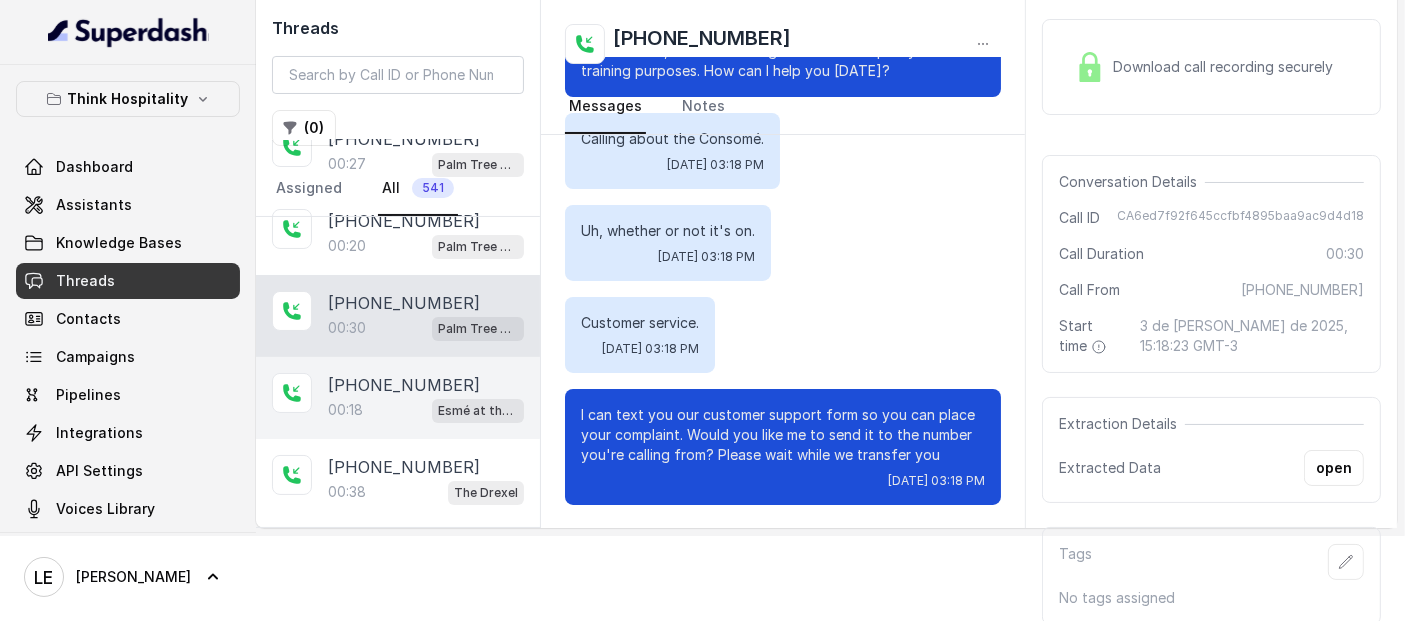 click on "Esmé at the Roof" at bounding box center [478, 411] 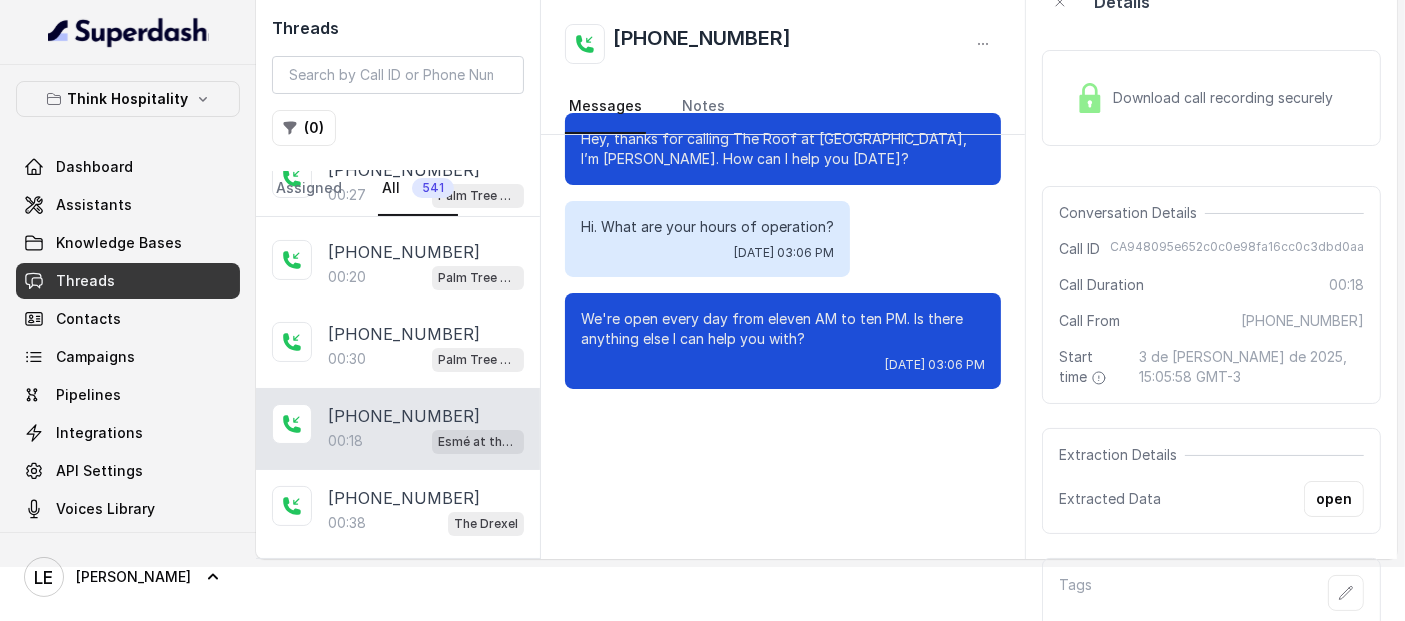 scroll, scrollTop: 85, scrollLeft: 0, axis: vertical 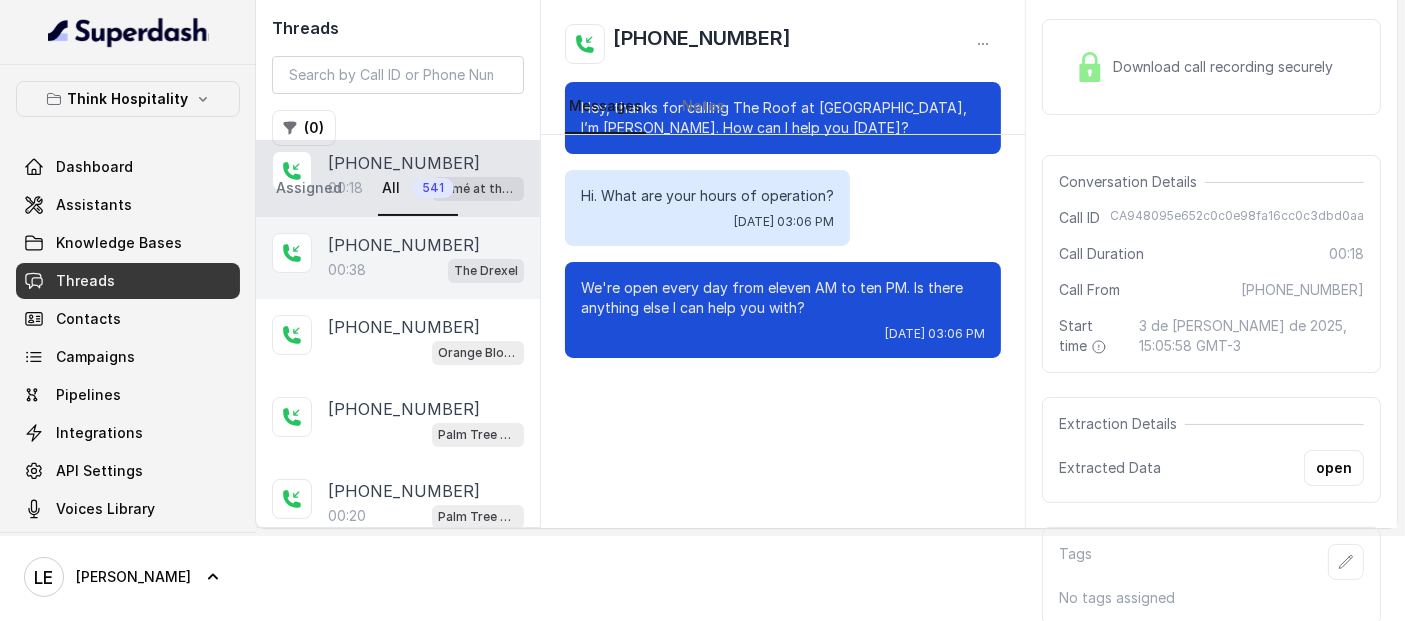 click on "[PHONE_NUMBER]" at bounding box center [404, 245] 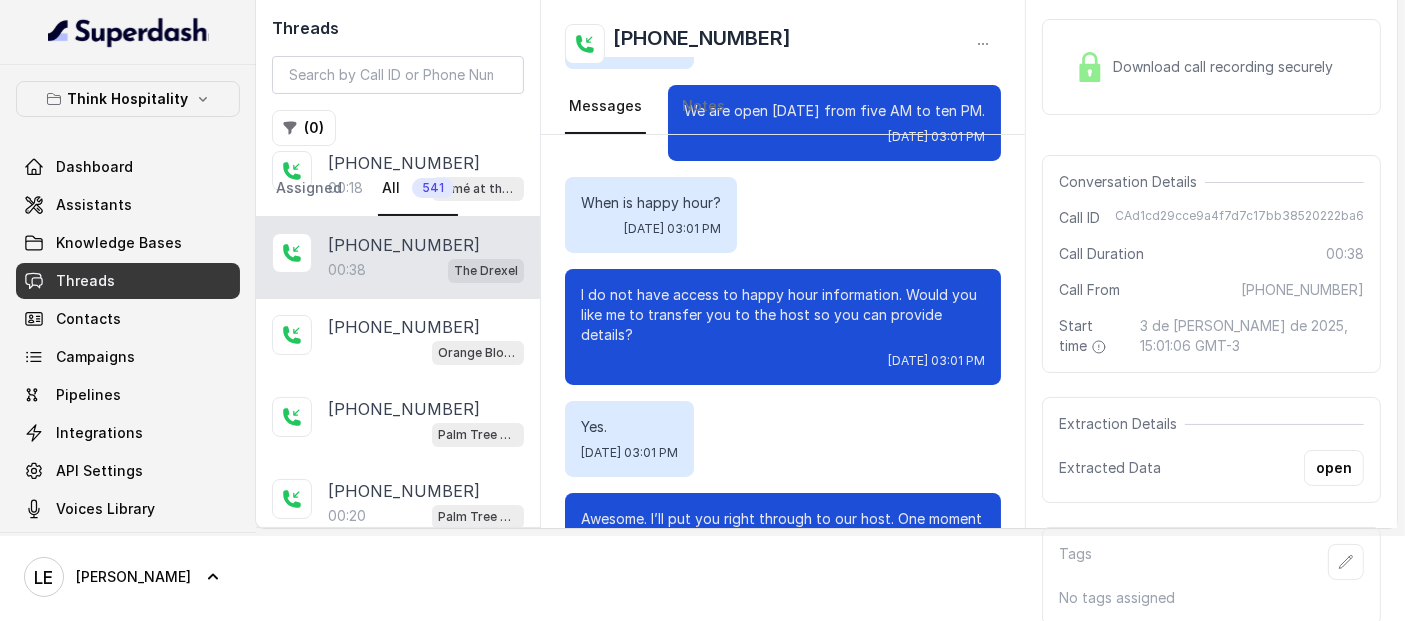 scroll, scrollTop: 300, scrollLeft: 0, axis: vertical 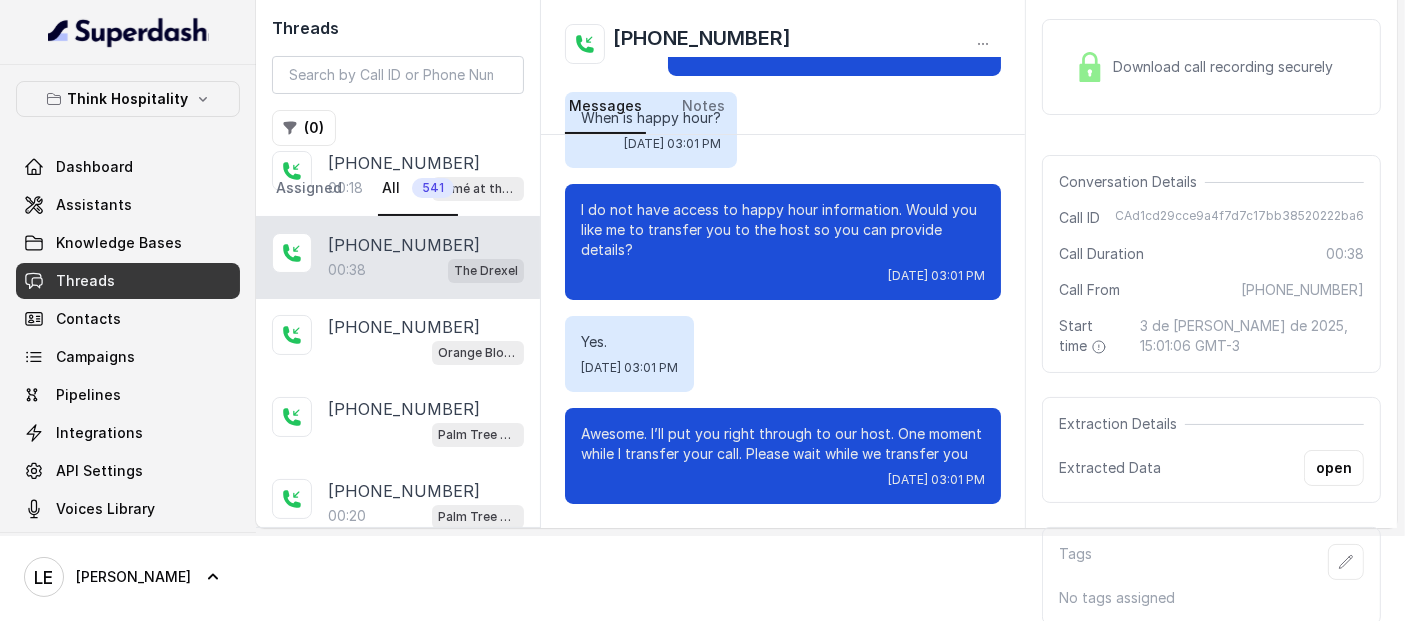 click on "Think Hospitality Dashboard Assistants Knowledge Bases Threads Contacts Campaigns Pipelines Integrations API Settings Voices Library [PERSON_NAME] Threads  ( 0 ) Assigned All 541 [PHONE_NUMBER]:24 [GEOGRAPHIC_DATA] [PHONE_NUMBER]:27 [GEOGRAPHIC_DATA] [PHONE_NUMBER]:20 [GEOGRAPHIC_DATA] [PHONE_NUMBER]:30 [GEOGRAPHIC_DATA] [PHONE_NUMBER]:18 Esmé at the Roof [PHONE_NUMBER]:38 The Drexel [PHONE_NUMBER]   Orange Blossom [PHONE_NUMBER]   [GEOGRAPHIC_DATA] [PHONE_NUMBER]:20 [GEOGRAPHIC_DATA] [PHONE_NUMBER]:34 [GEOGRAPHIC_DATA] [PHONE_NUMBER]   [PHONE_NUMBER]:51 [GEOGRAPHIC_DATA] [PHONE_NUMBER]:24 [GEOGRAPHIC_DATA] [PHONE_NUMBER]:44 [GEOGRAPHIC_DATA] [PHONE_NUMBER]:52 [GEOGRAPHIC_DATA] [PHONE_NUMBER]:[GEOGRAPHIC_DATA] [PHONE_NUMBER]:46 Orange Blossom [PHONE_NUMBER]:52 Orange Blossom [PHONE_NUMBER]:33 Limonada [PHONE_NUMBER]:21 Limonada EMBEDDEDCHAT   Orange Blossom [PHONE_NUMBER]:22 Orange Blossom [PHONE_NUMBER]:54 [GEOGRAPHIC_DATA] [PHONE_NUMBER]:31 Orange Blossom [PHONE_NUMBER]:35 Orange Blossom" at bounding box center [702, 225] 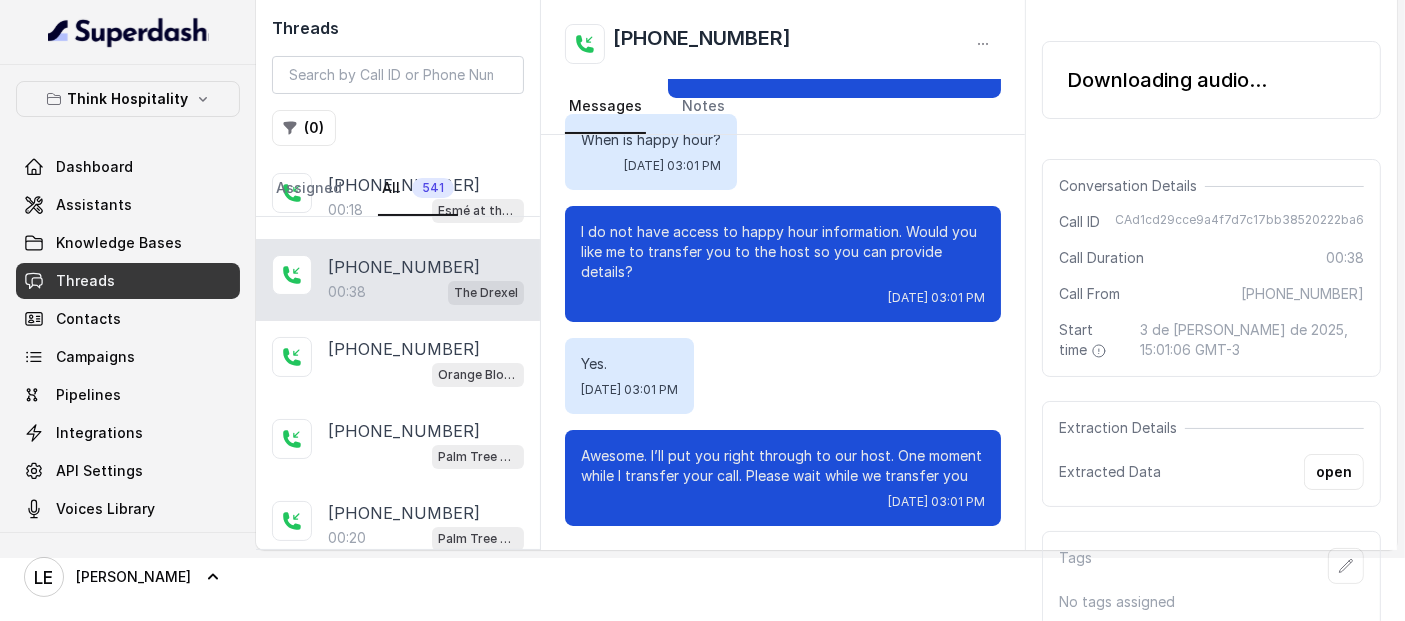 scroll, scrollTop: 0, scrollLeft: 0, axis: both 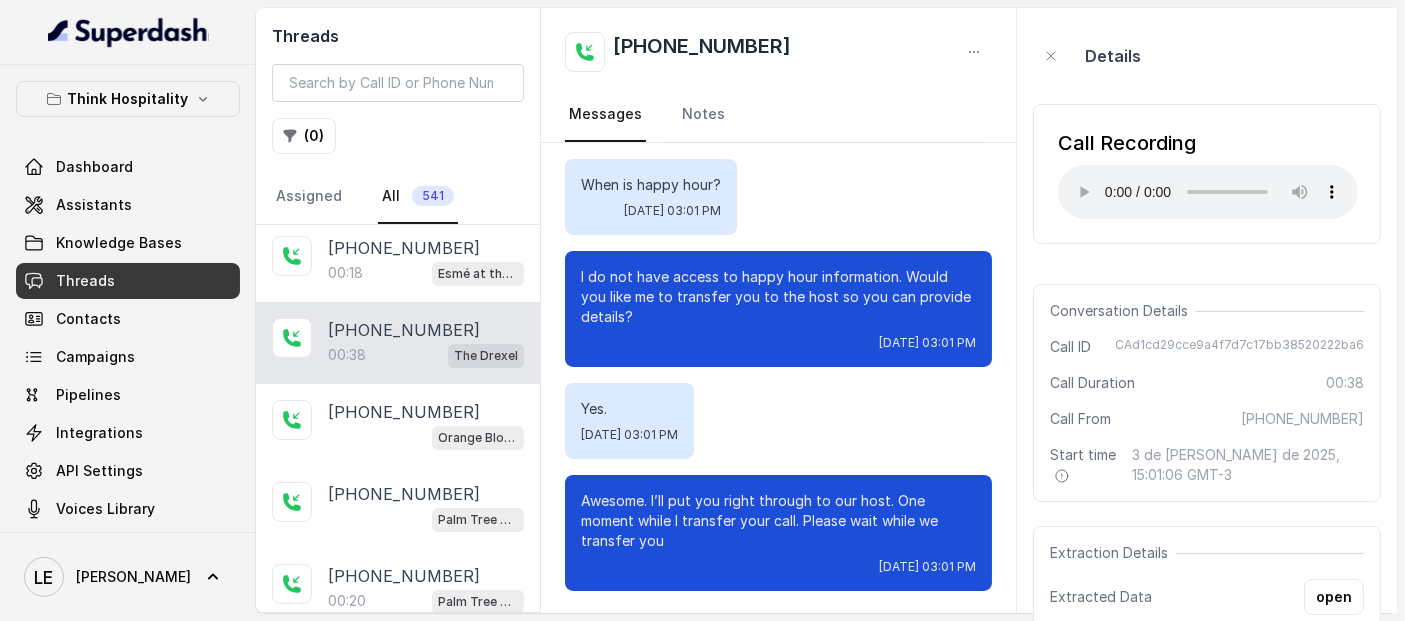 type 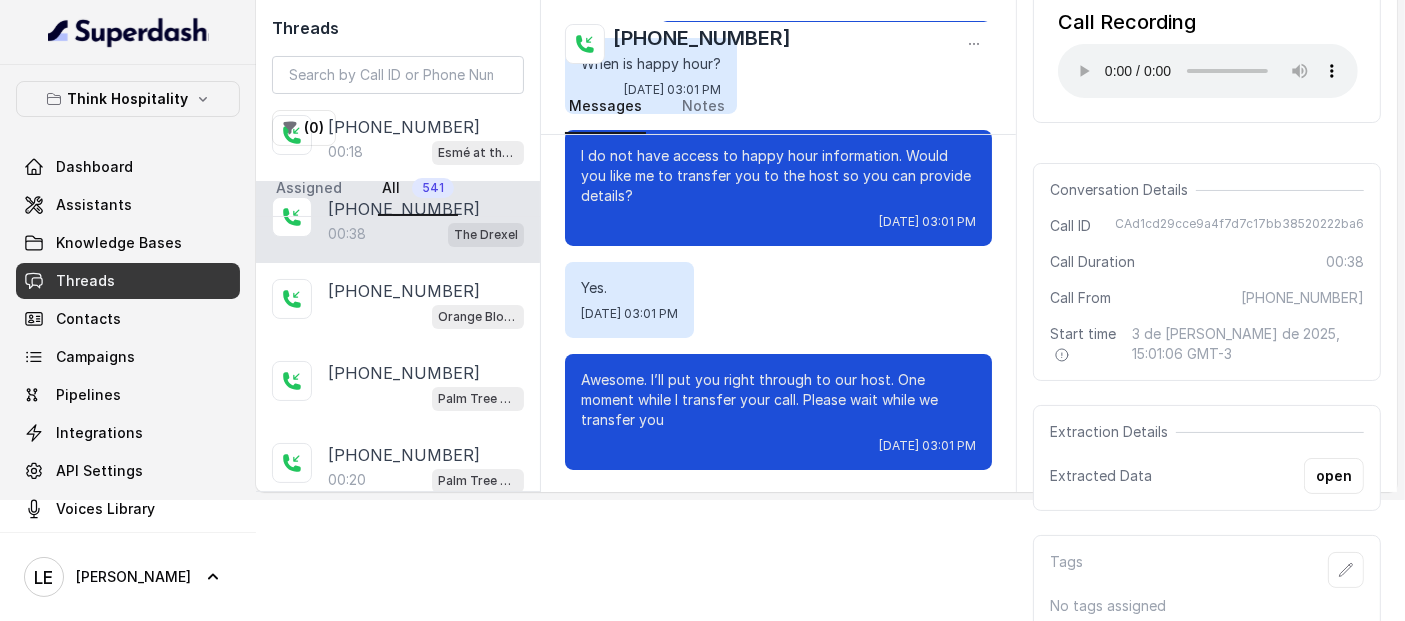 scroll, scrollTop: 128, scrollLeft: 0, axis: vertical 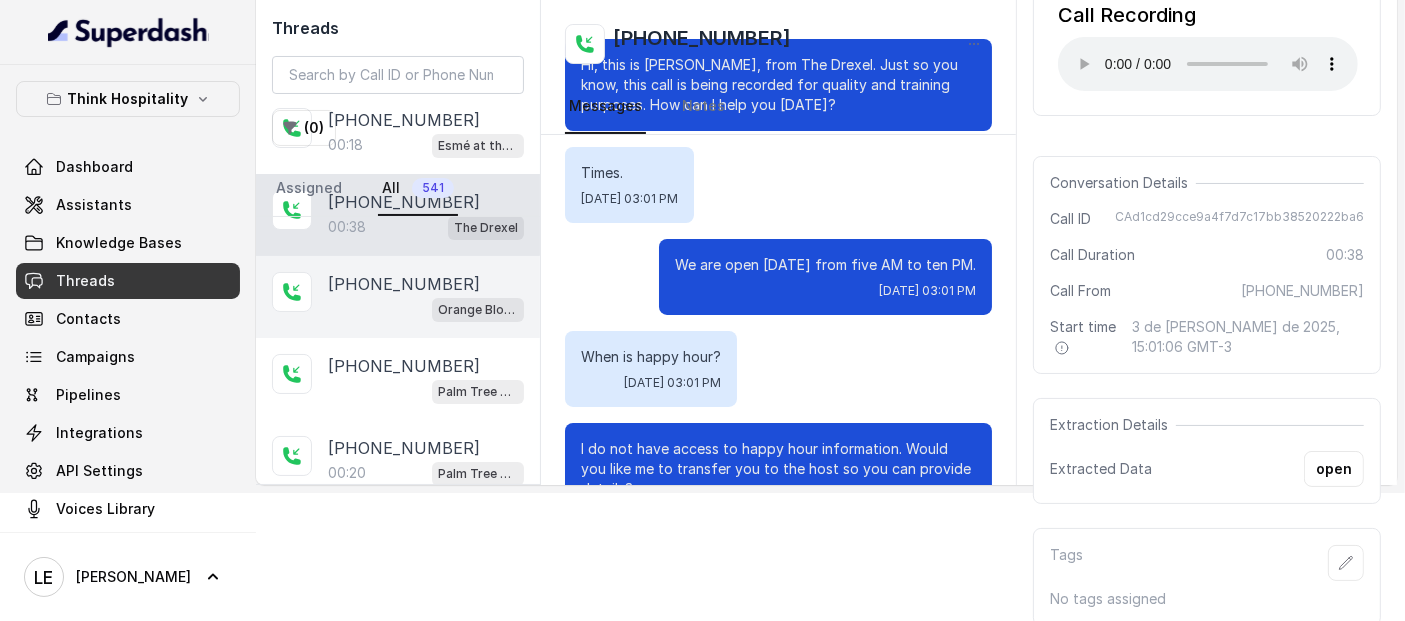 click on "Orange Blossom" at bounding box center (478, 309) 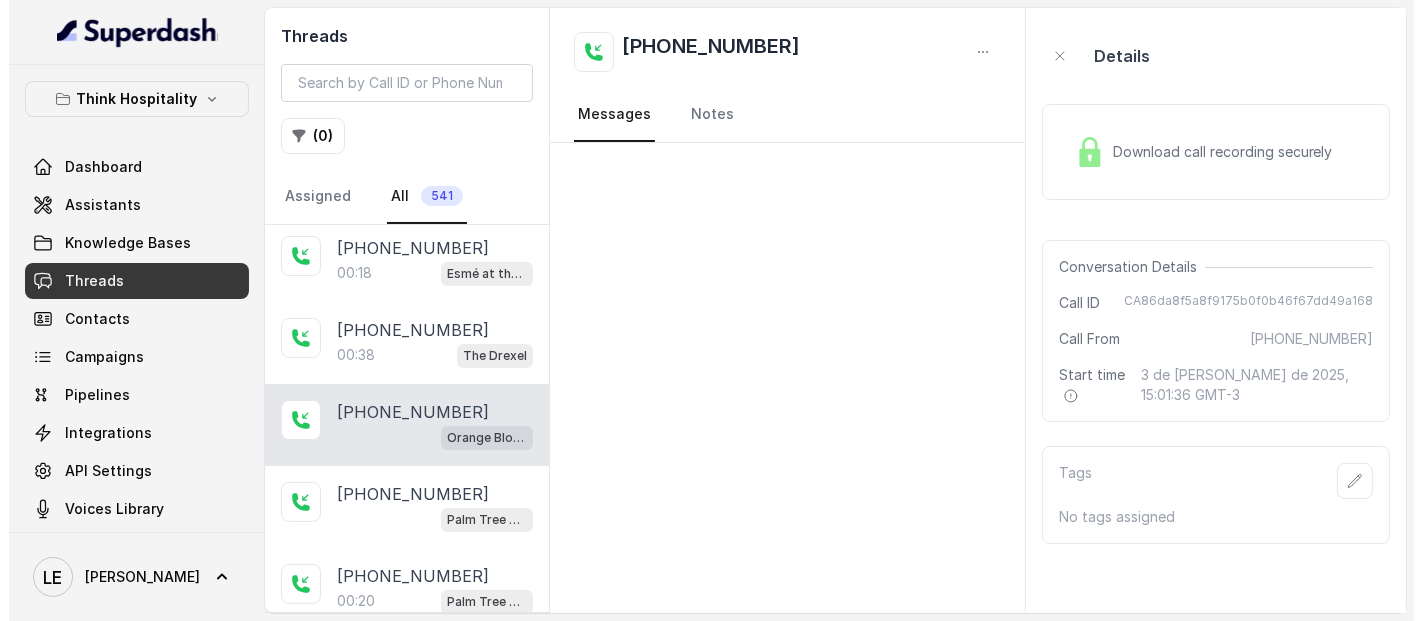 scroll, scrollTop: 0, scrollLeft: 0, axis: both 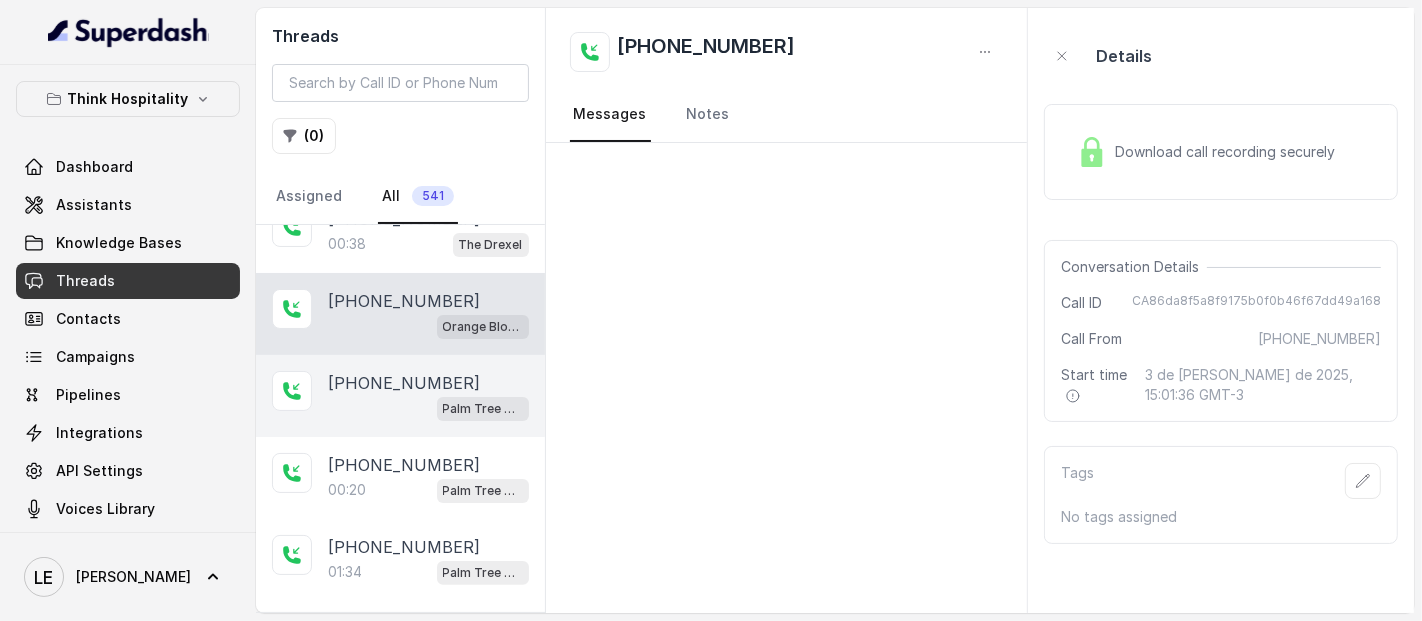 click on "[PHONE_NUMBER]   [GEOGRAPHIC_DATA]" at bounding box center [400, 396] 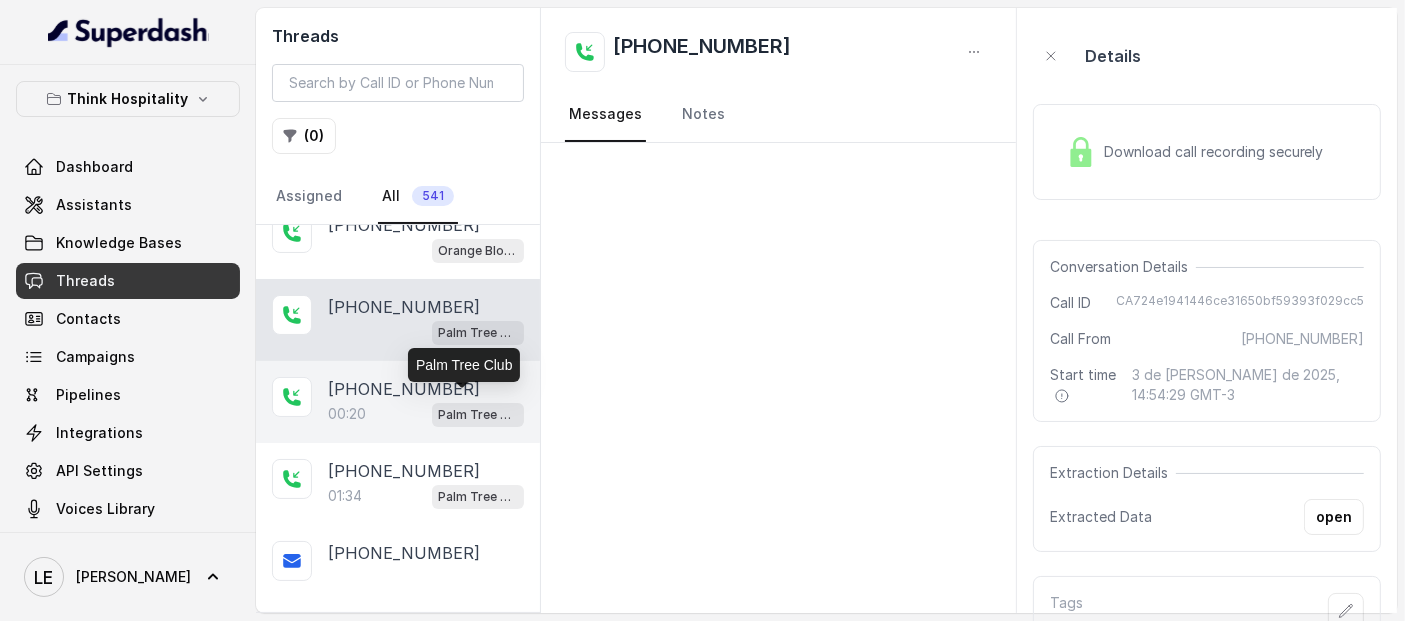 scroll, scrollTop: 555, scrollLeft: 0, axis: vertical 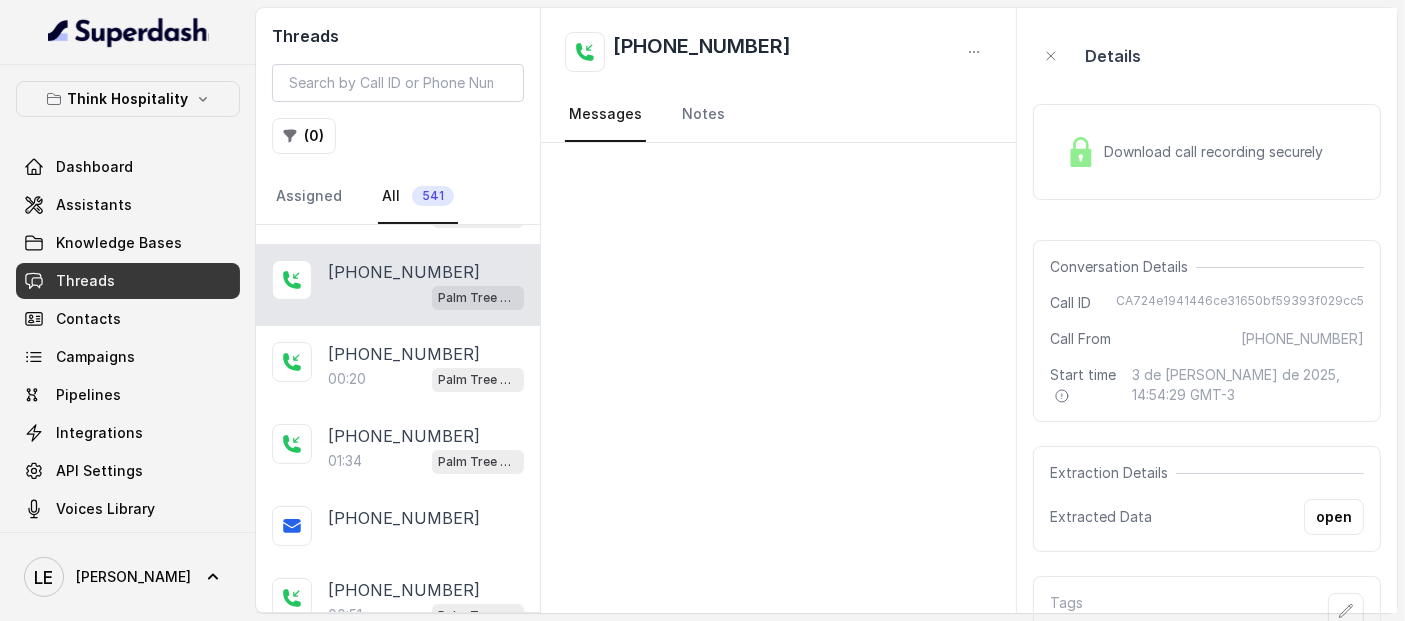 click on "Download call recording securely" at bounding box center [1195, 152] 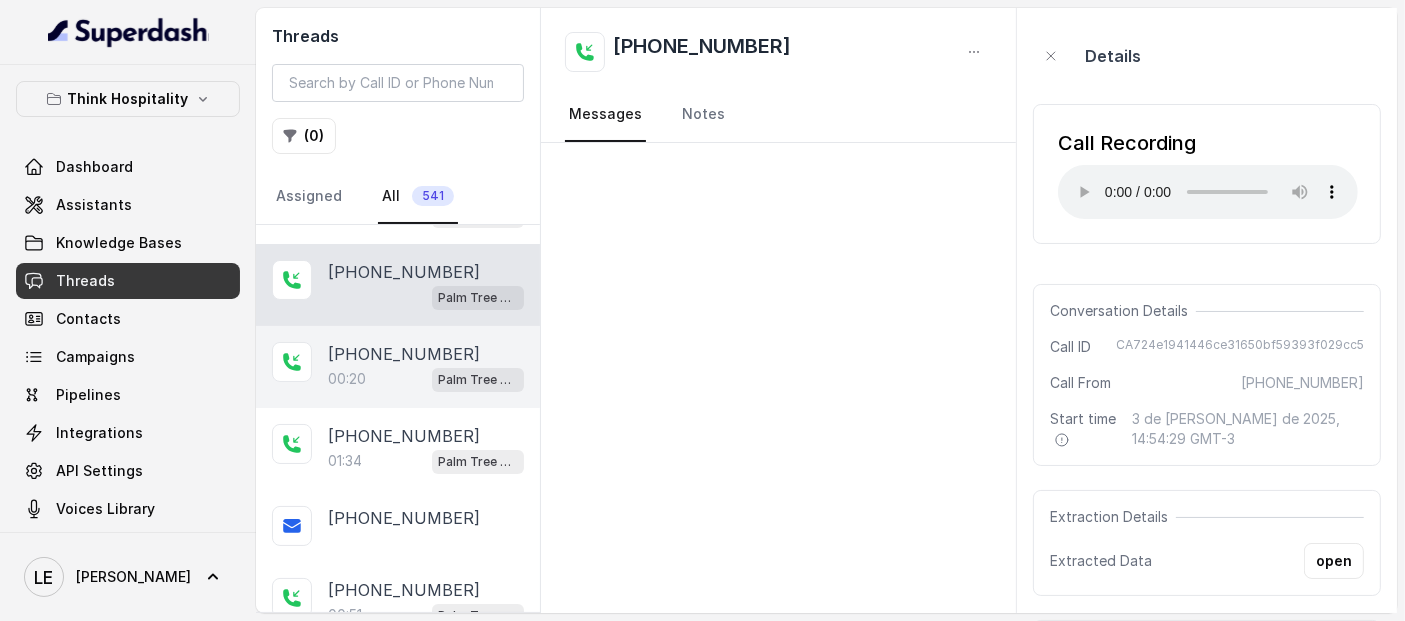 click on "[PHONE_NUMBER]" at bounding box center [426, 354] 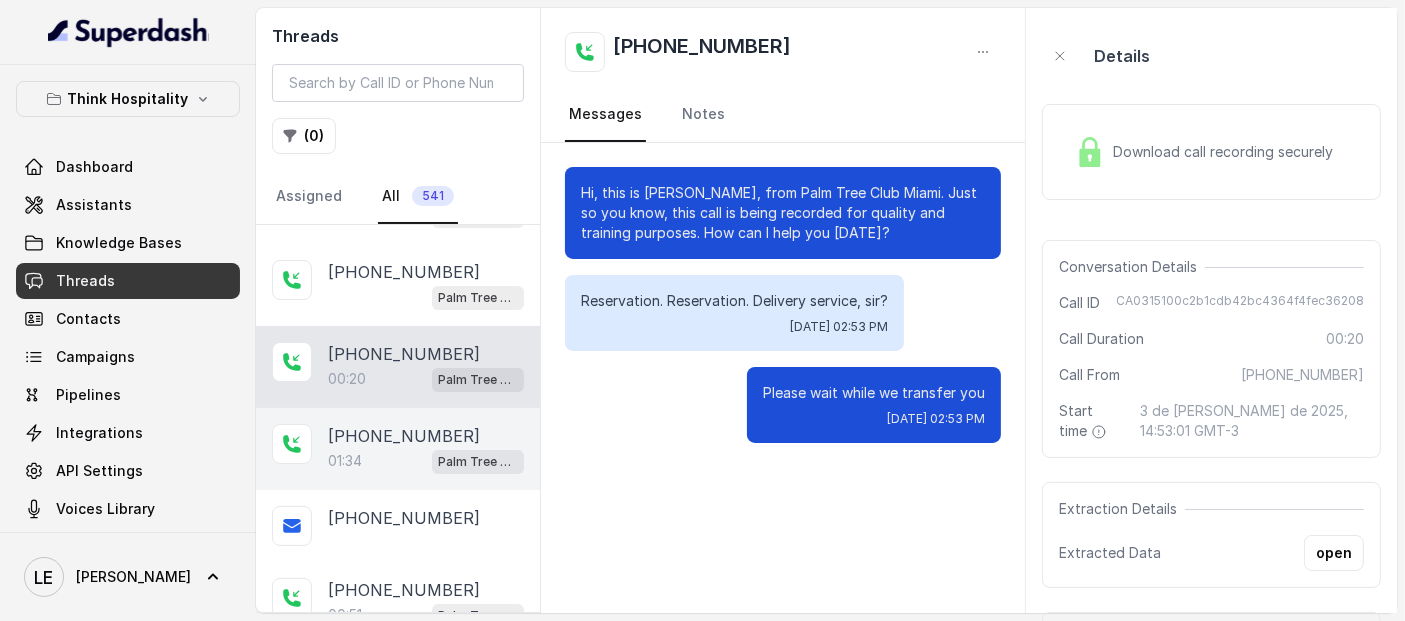 click on "[PHONE_NUMBER]" at bounding box center [426, 436] 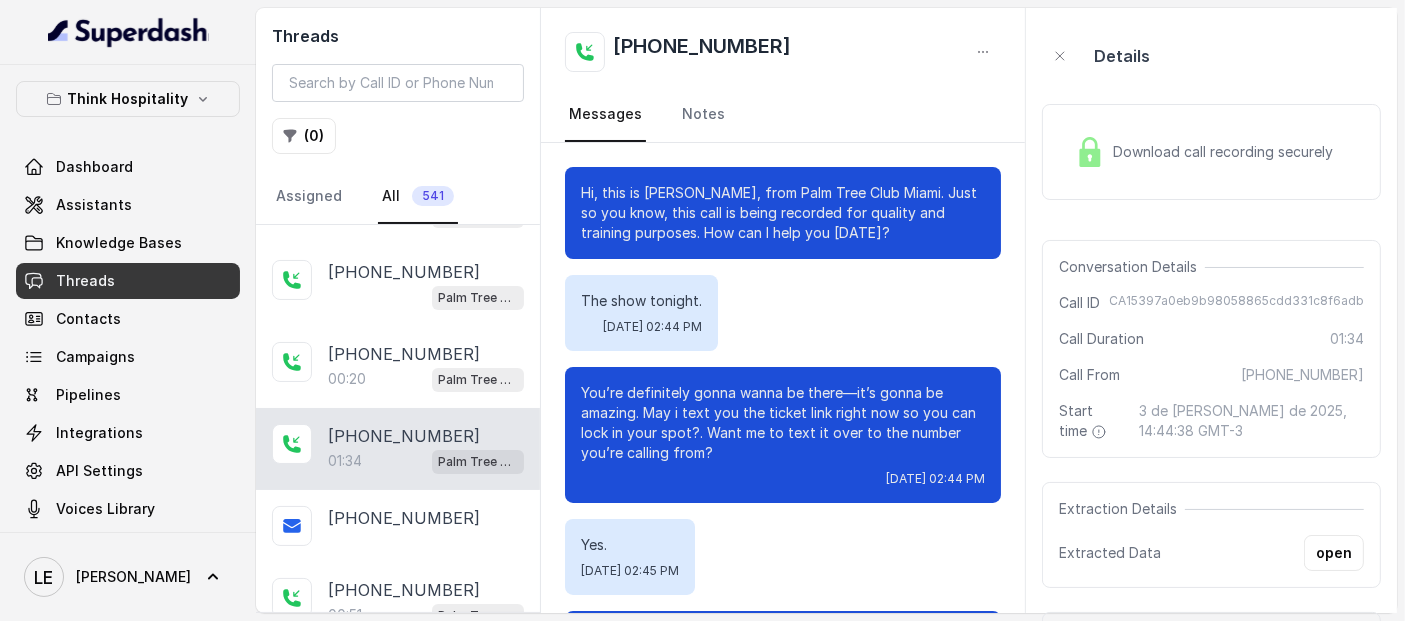 scroll, scrollTop: 984, scrollLeft: 0, axis: vertical 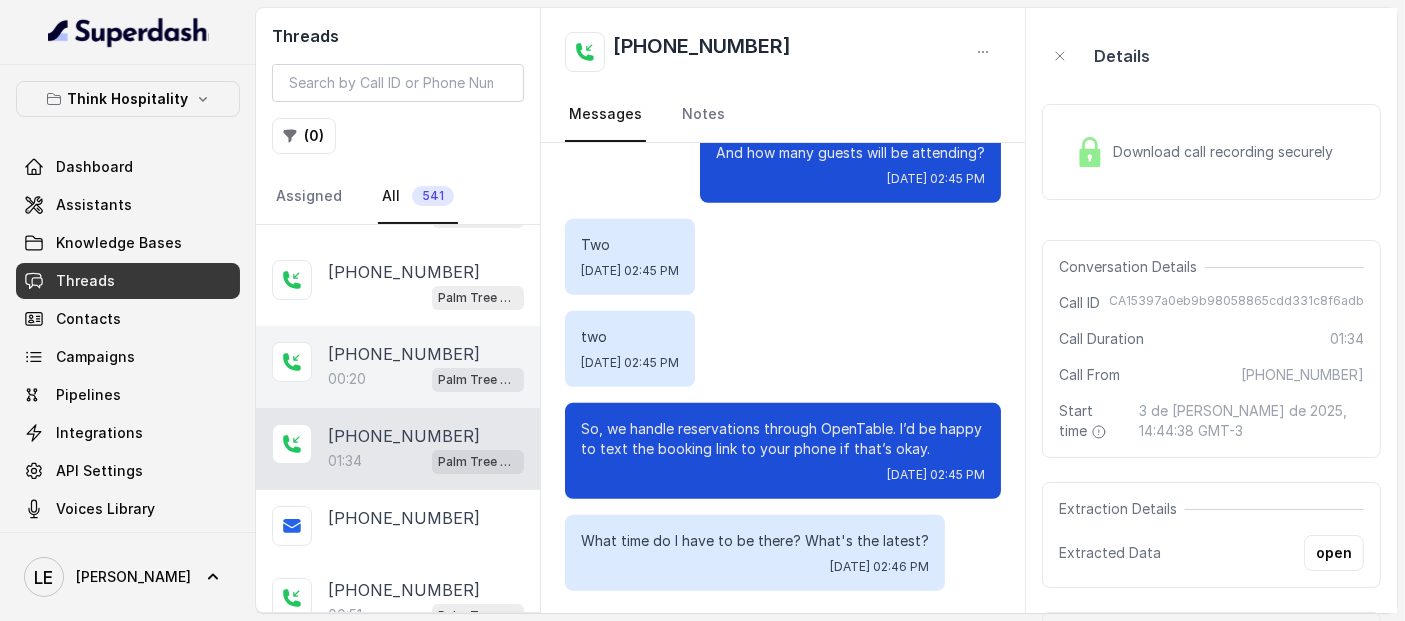 click on "[PHONE_NUMBER]" at bounding box center (426, 354) 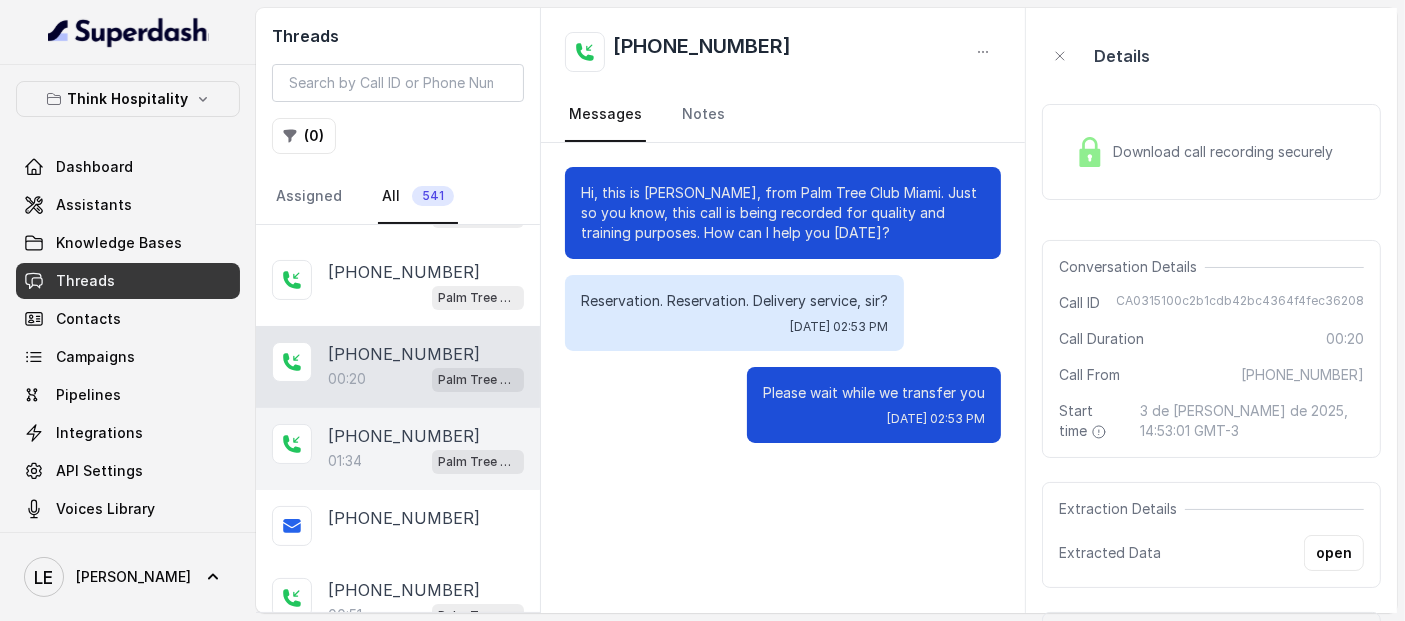 click on "[PHONE_NUMBER]" at bounding box center [404, 436] 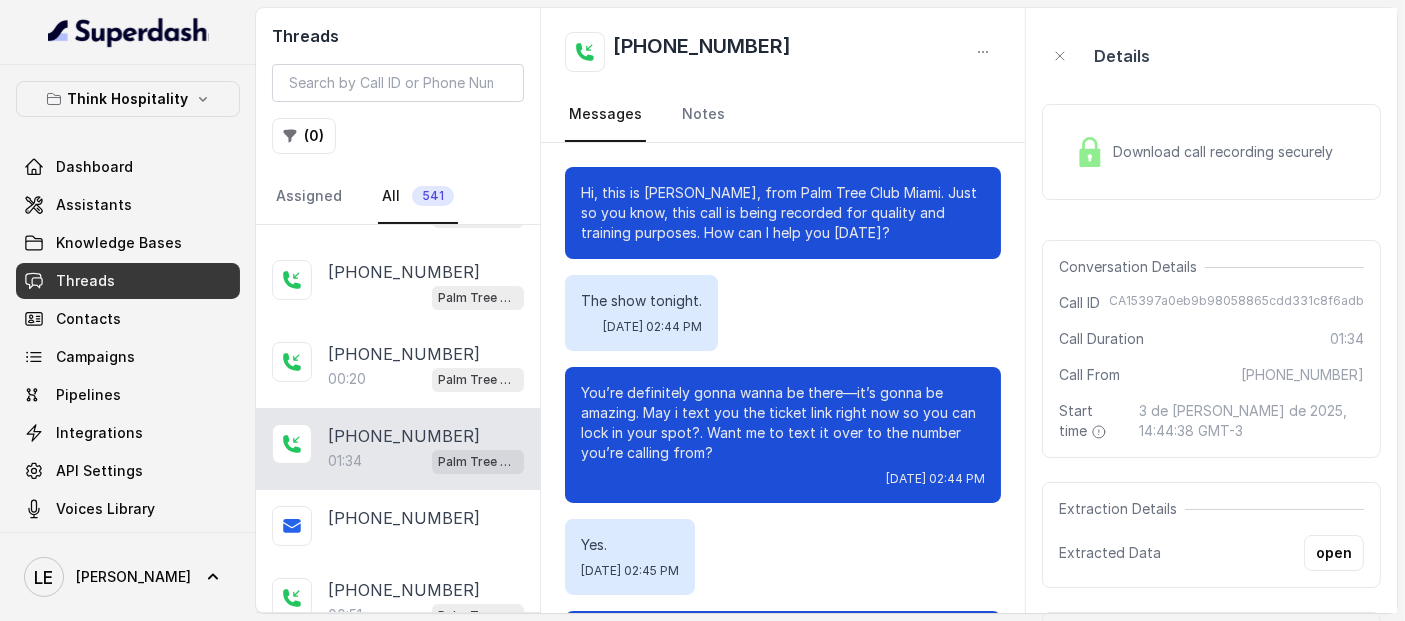 scroll, scrollTop: 984, scrollLeft: 0, axis: vertical 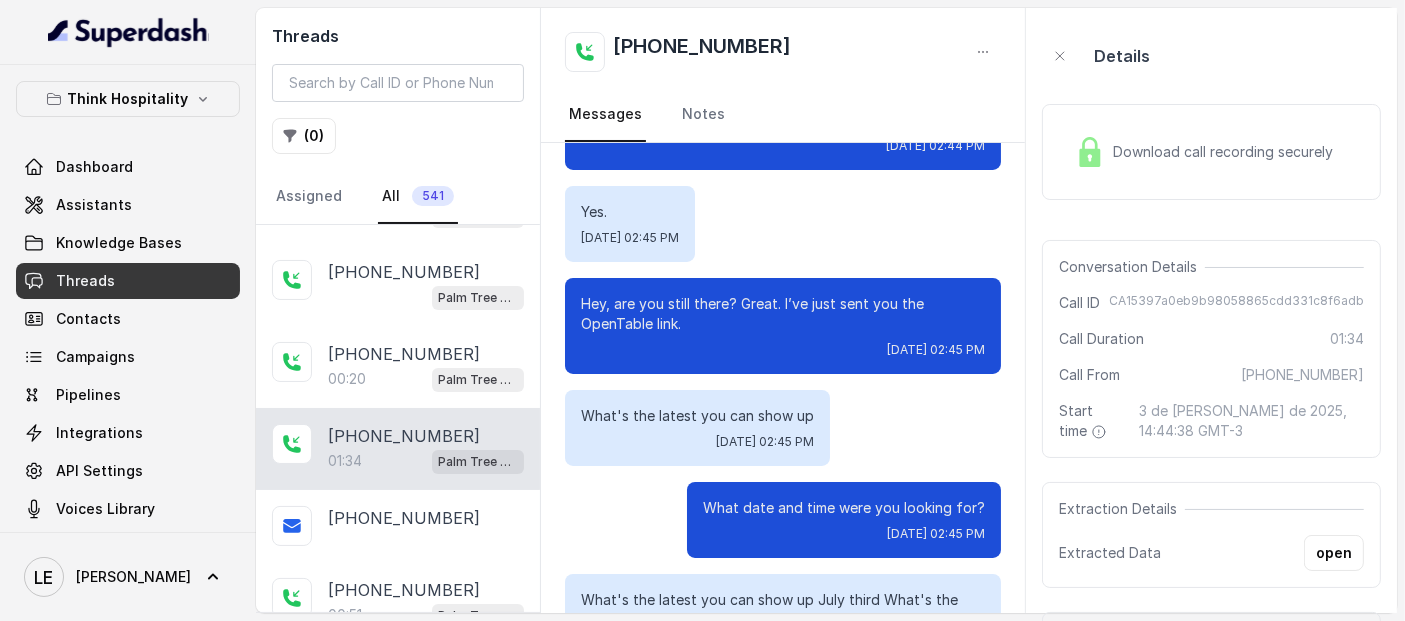 click on "Hey, are you still there? Great. I’ve just sent you the OpenTable link." at bounding box center [783, 314] 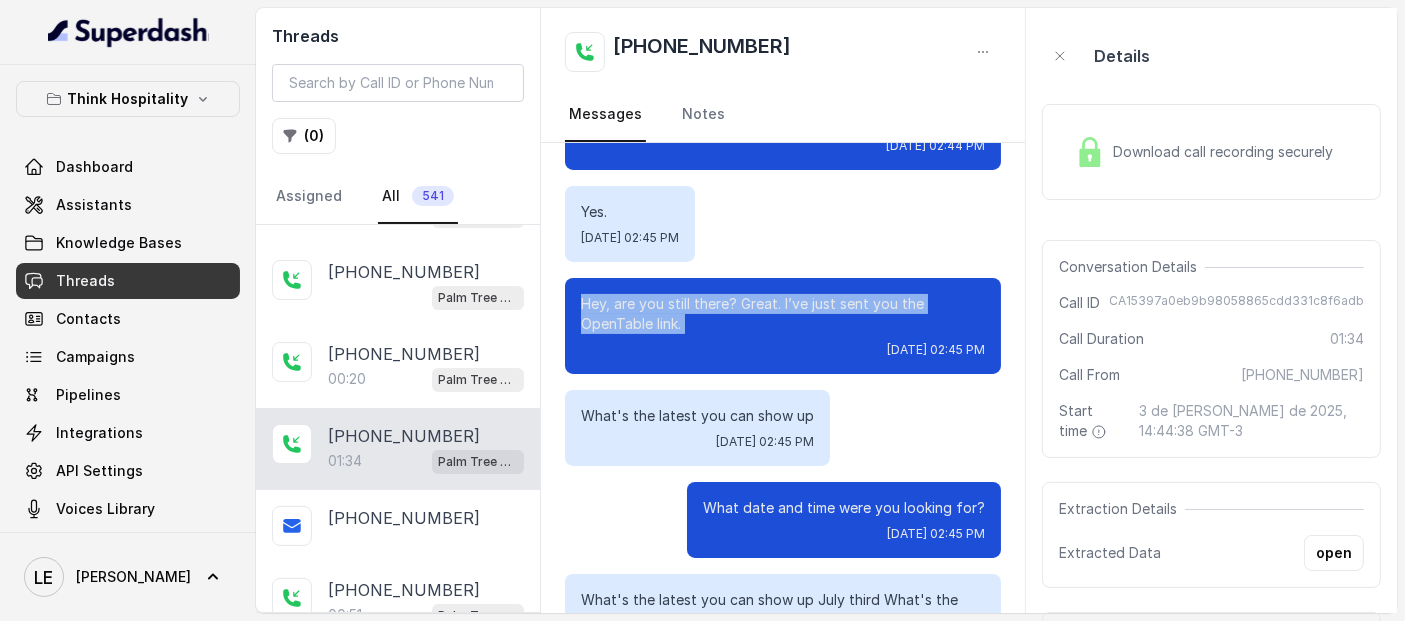 click on "Hey, are you still there? Great. I’ve just sent you the OpenTable link." at bounding box center [783, 314] 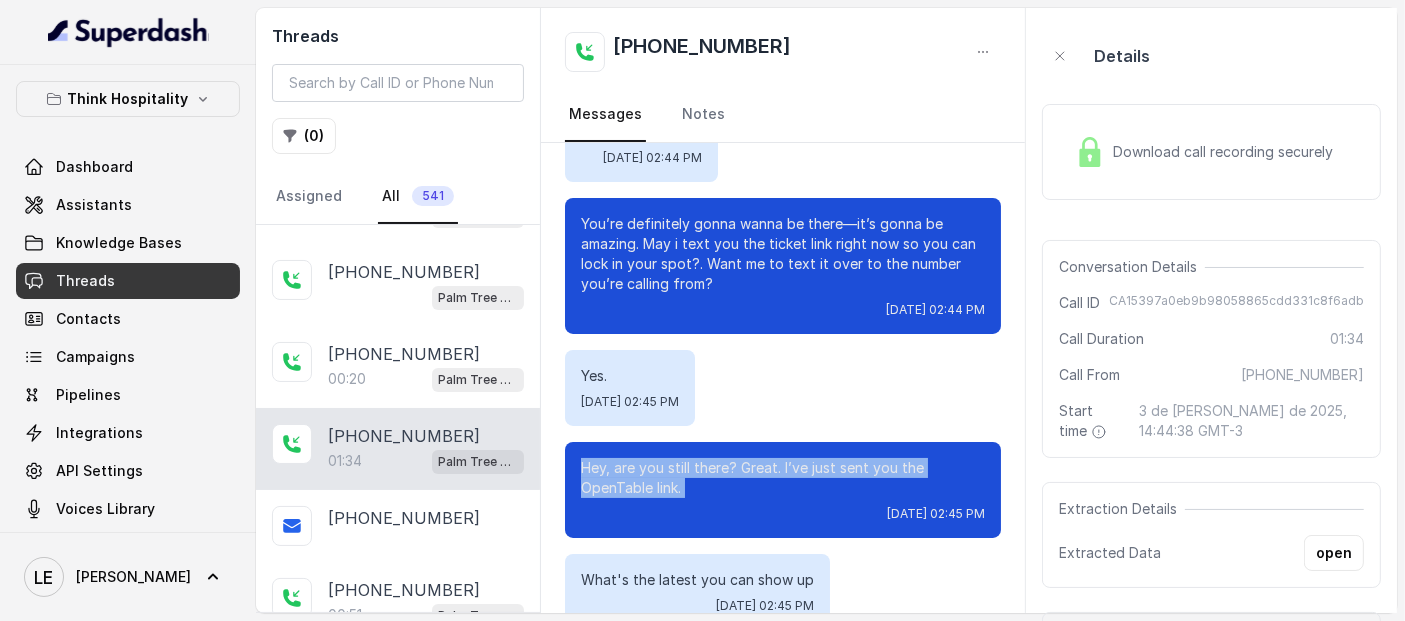 scroll, scrollTop: 111, scrollLeft: 0, axis: vertical 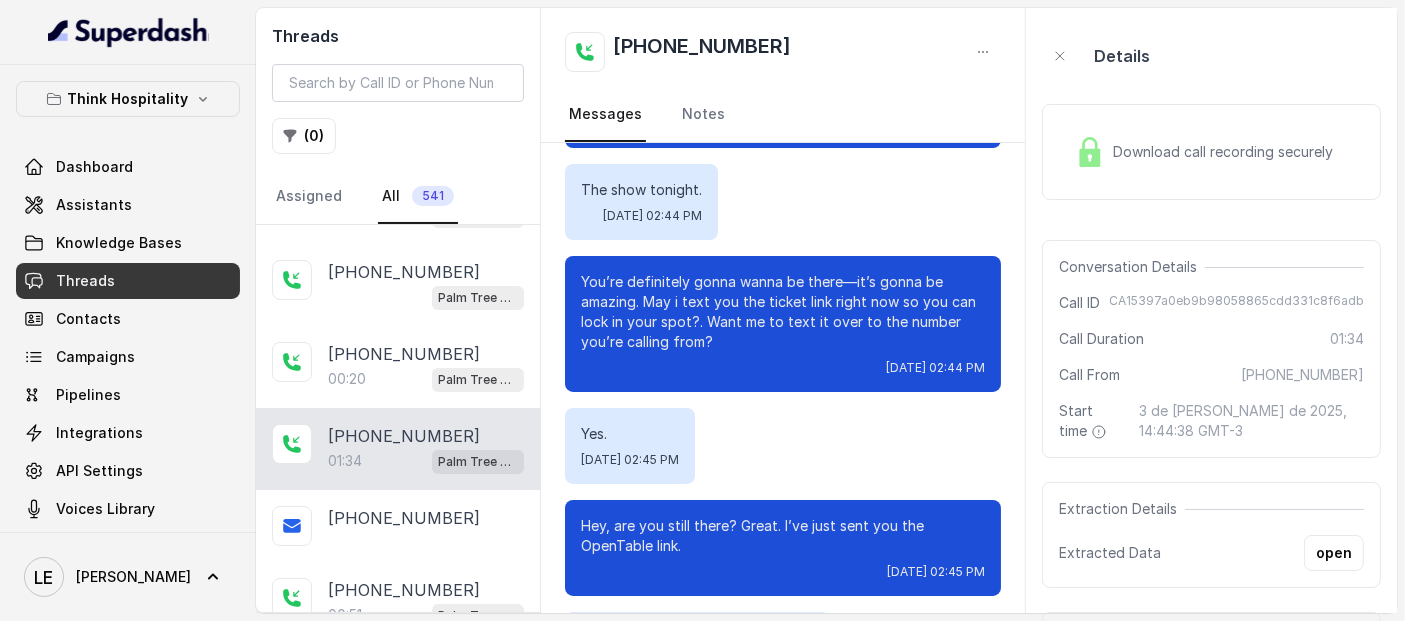 click on "You’re definitely gonna wanna be there—it’s gonna be amazing. May i text you the ticket link right now so you can lock in your spot?. Want me to text it over to the number you’re calling from?" at bounding box center (783, 312) 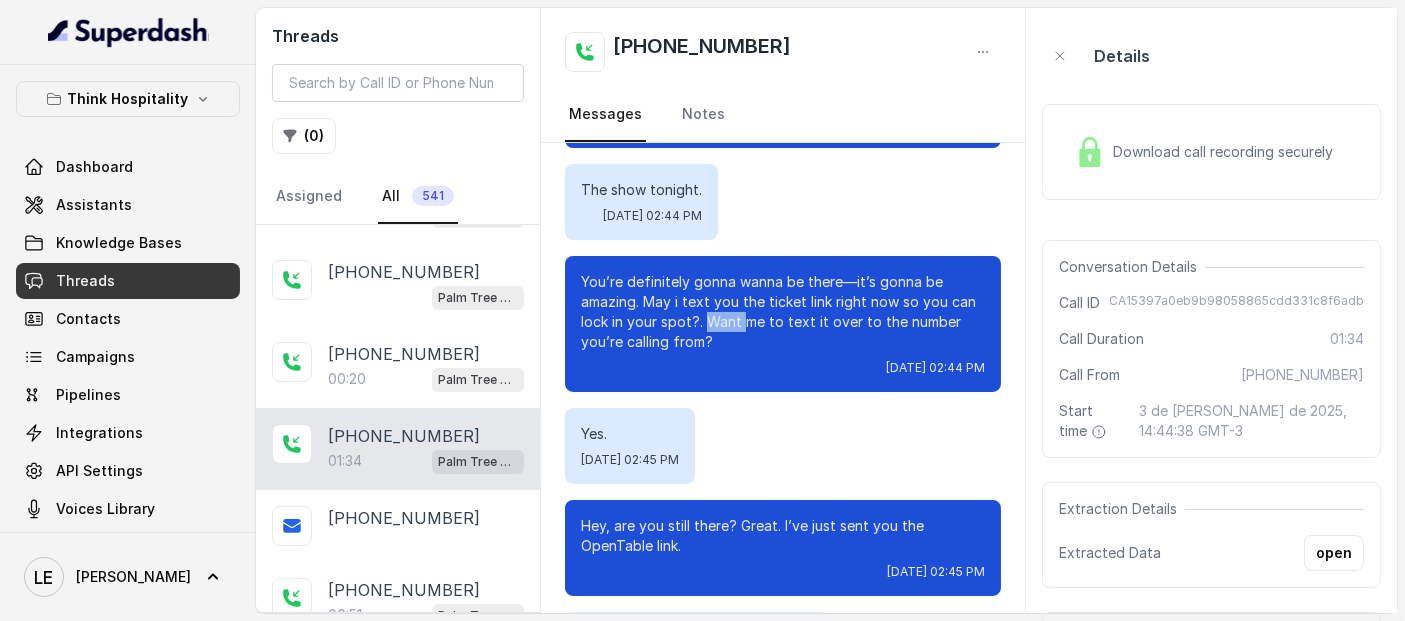 click on "You’re definitely gonna wanna be there—it’s gonna be amazing. May i text you the ticket link right now so you can lock in your spot?. Want me to text it over to the number you’re calling from?" at bounding box center (783, 312) 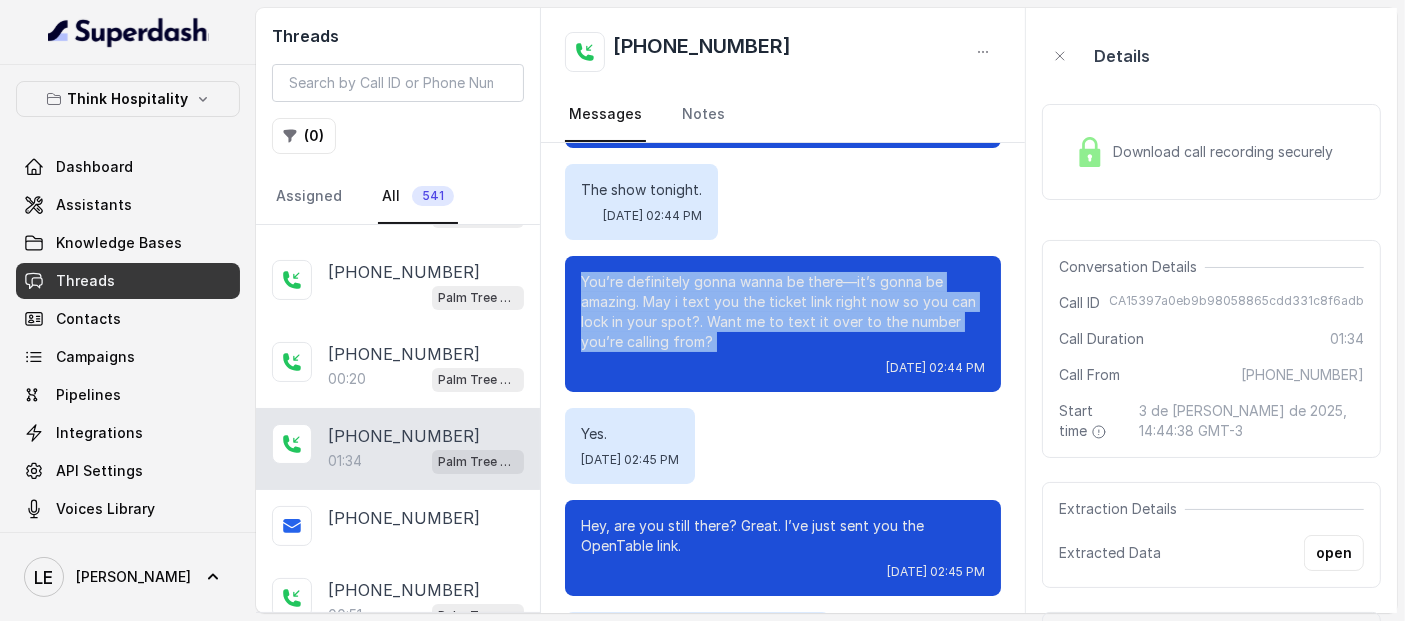 click on "You’re definitely gonna wanna be there—it’s gonna be amazing. May i text you the ticket link right now so you can lock in your spot?. Want me to text it over to the number you’re calling from?" at bounding box center [783, 312] 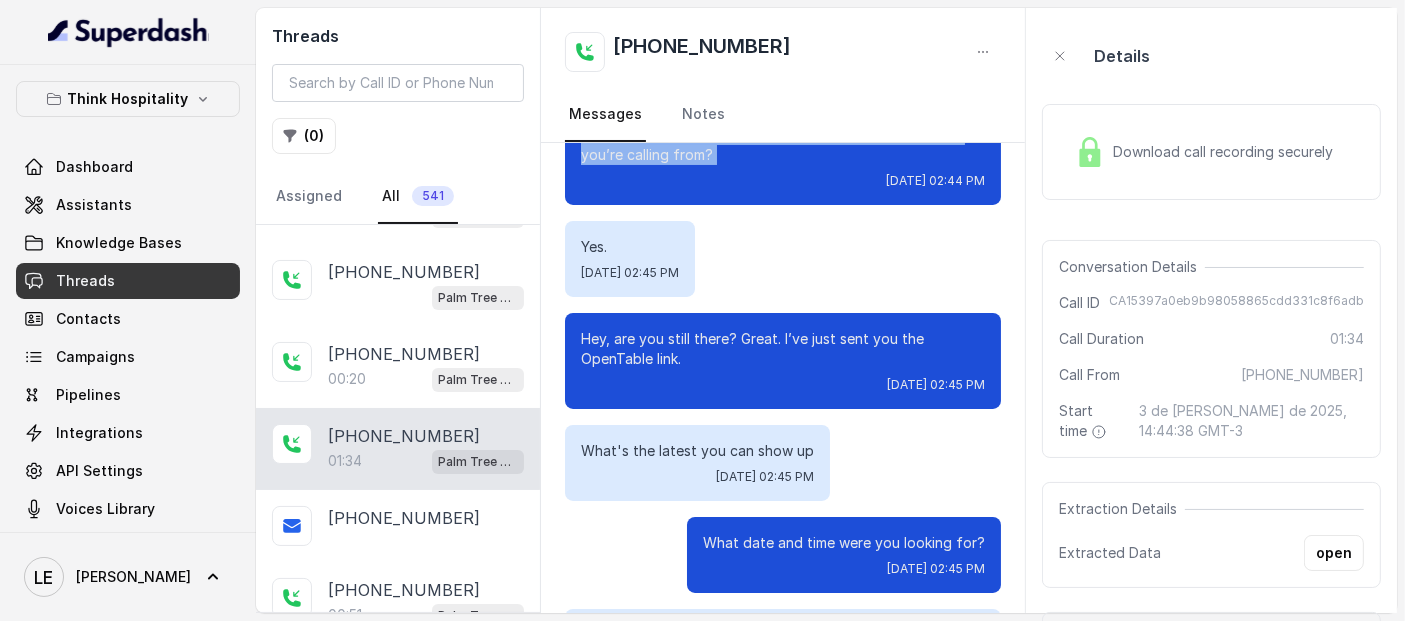 scroll, scrollTop: 333, scrollLeft: 0, axis: vertical 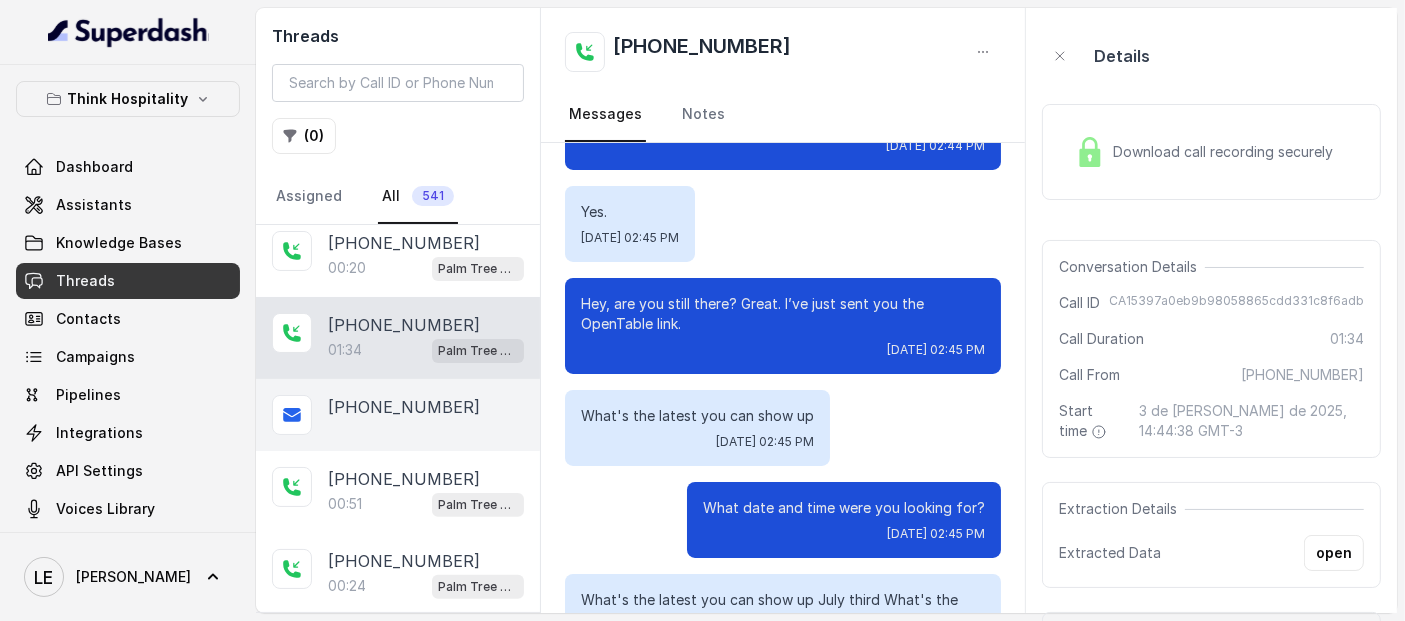 click on "[PHONE_NUMBER]" at bounding box center (426, 407) 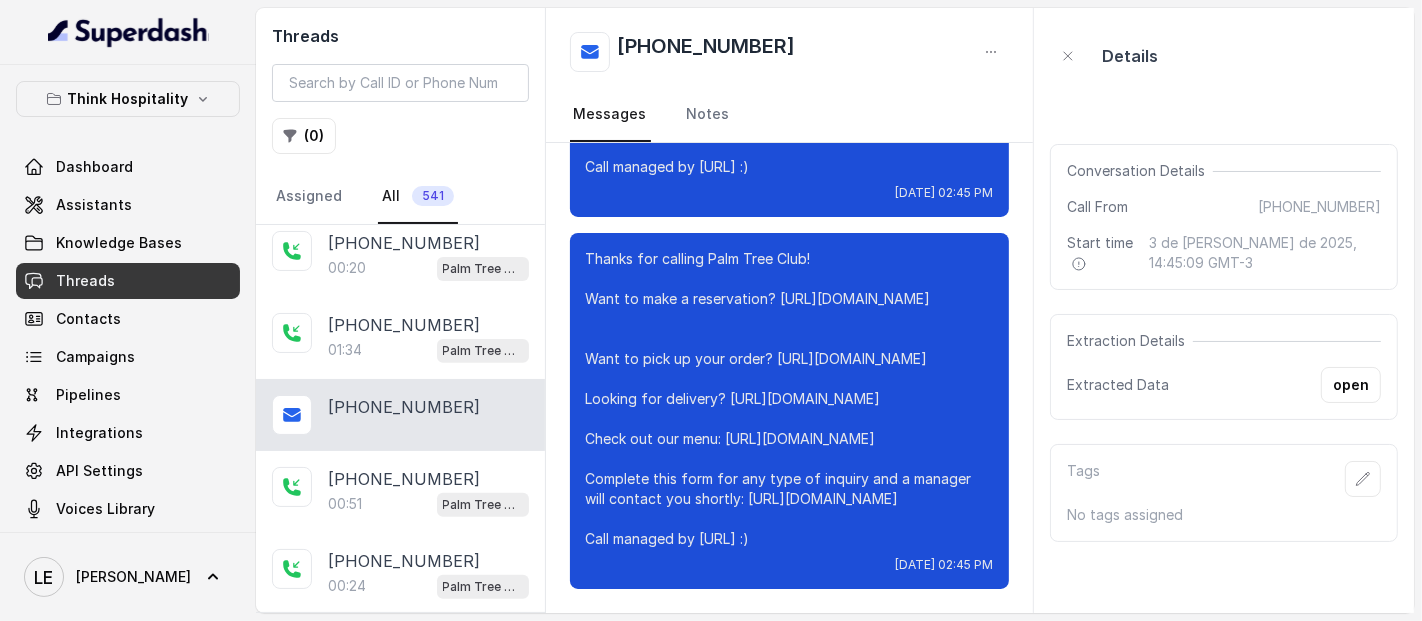 scroll, scrollTop: 222, scrollLeft: 0, axis: vertical 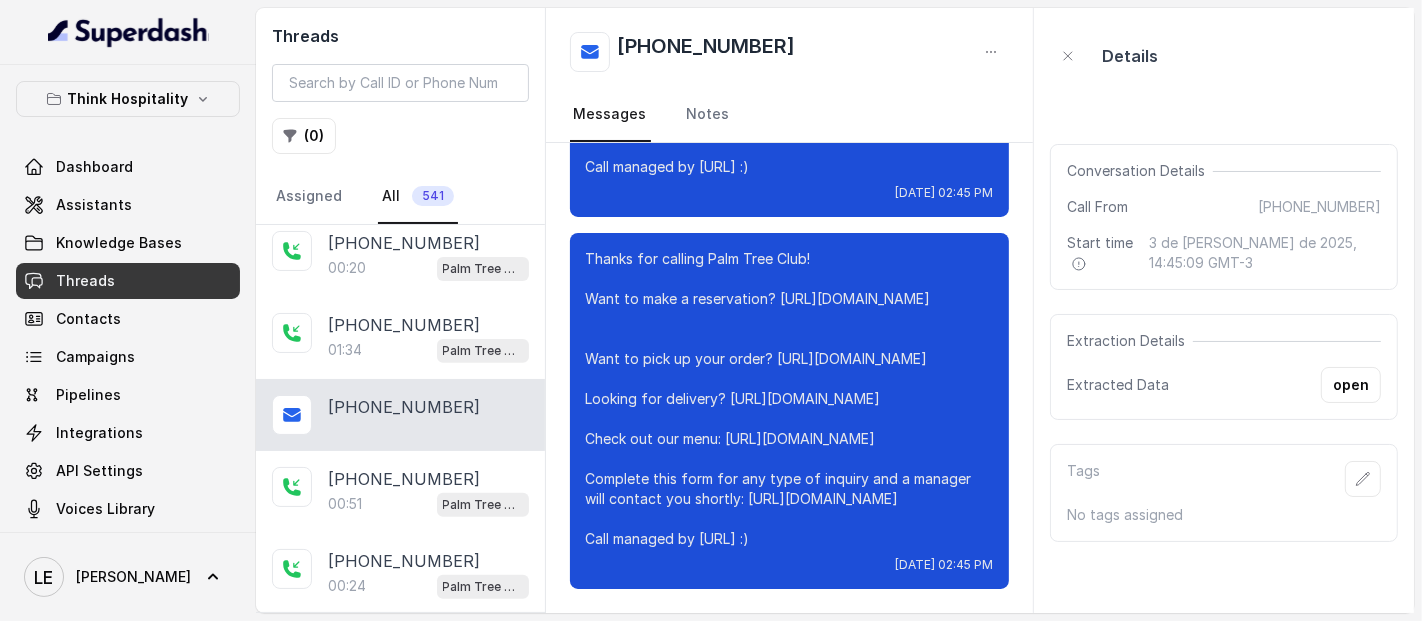 click on "Thanks for calling Palm Tree Club!
Want to make a reservation? [URL][DOMAIN_NAME]
Want to pick up your order? [URL][DOMAIN_NAME]
Looking for delivery?  [URL][DOMAIN_NAME]
Check out our menu: [URL][DOMAIN_NAME]
Complete this form for any type of inquiry and a manager will contact you shortly: [URL][DOMAIN_NAME]
Call managed by [URL] :)" at bounding box center (790, 399) 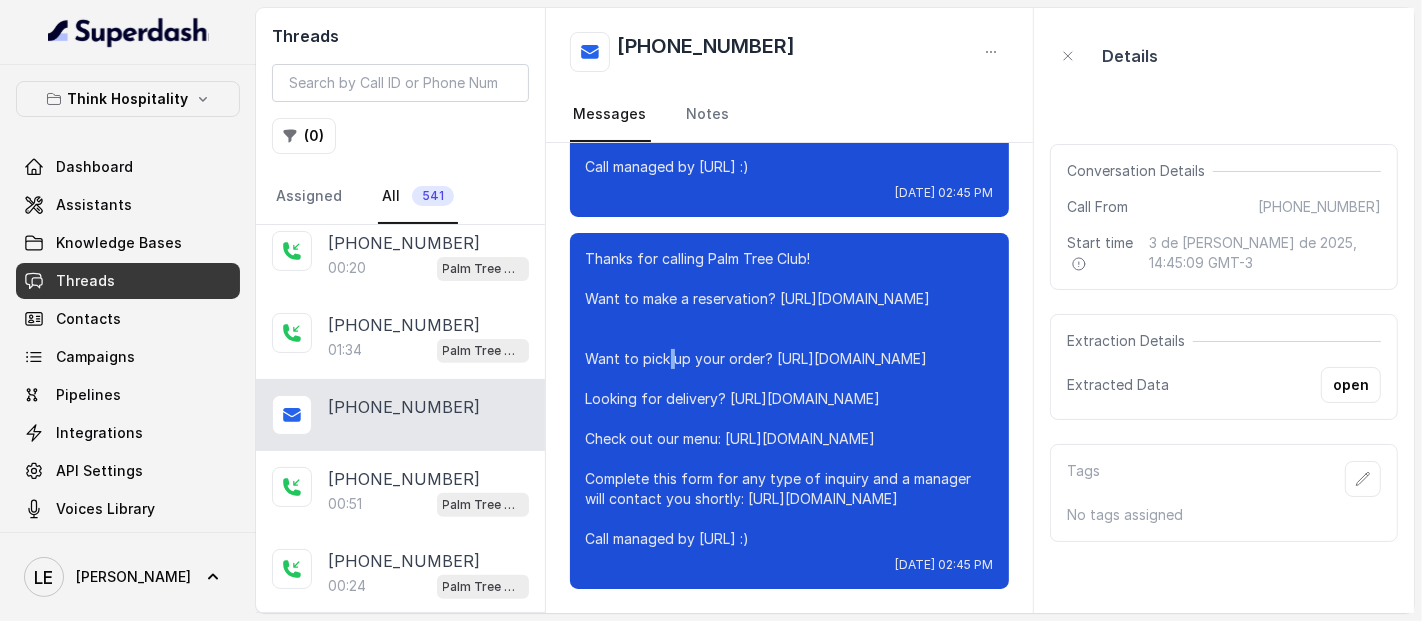 click on "Thanks for calling Palm Tree Club!
Want to make a reservation? [URL][DOMAIN_NAME]
Want to pick up your order? [URL][DOMAIN_NAME]
Looking for delivery?  [URL][DOMAIN_NAME]
Check out our menu: [URL][DOMAIN_NAME]
Complete this form for any type of inquiry and a manager will contact you shortly: [URL][DOMAIN_NAME]
Call managed by [URL] :)" at bounding box center (790, 399) 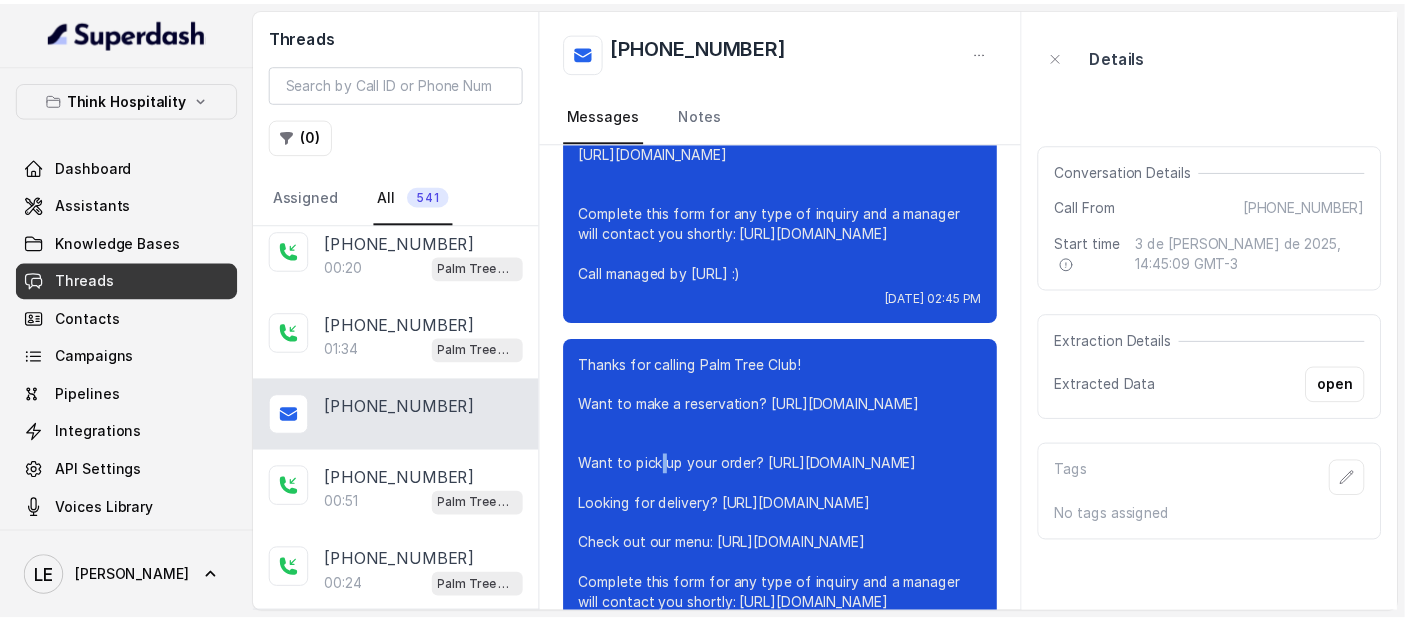 scroll, scrollTop: 222, scrollLeft: 0, axis: vertical 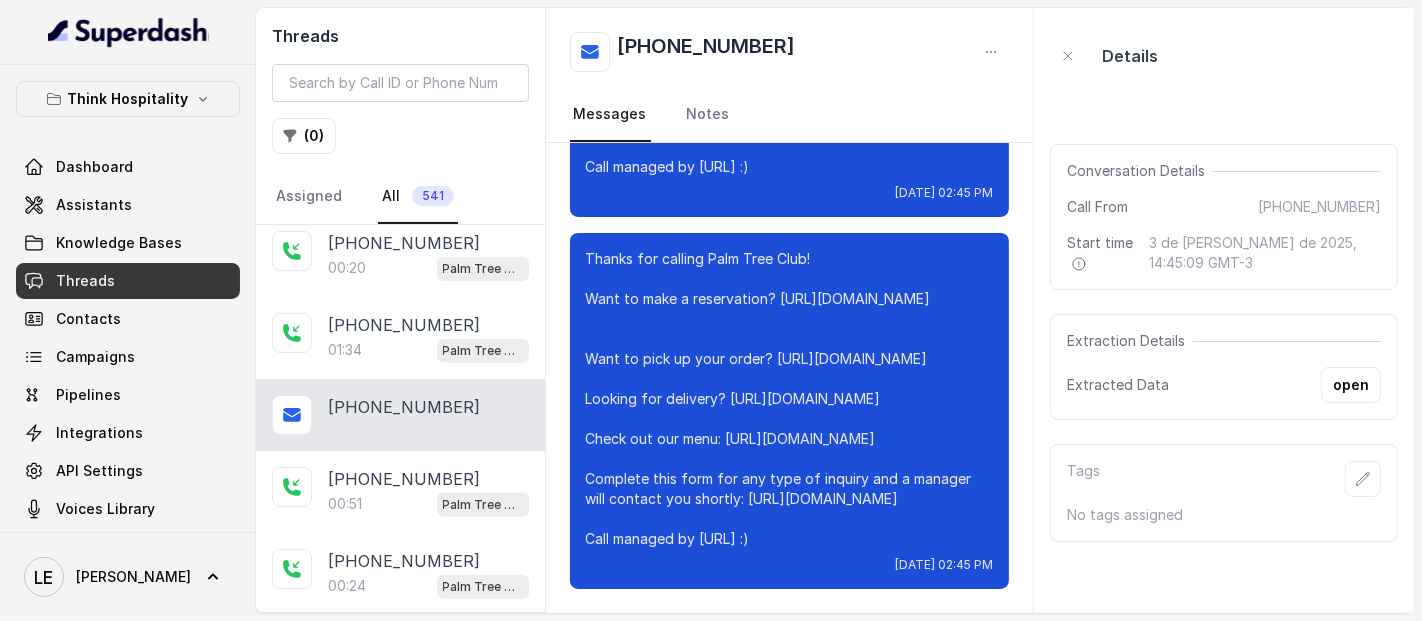 click on "Thanks for calling Palm Tree Club!
Want to make a reservation? [URL][DOMAIN_NAME]
Want to pick up your order? [URL][DOMAIN_NAME]
Looking for delivery?  [URL][DOMAIN_NAME]
Check out our menu: [URL][DOMAIN_NAME]
Complete this form for any type of inquiry and a manager will contact you shortly: [URL][DOMAIN_NAME]
Call managed by [URL] :)" at bounding box center [790, 399] 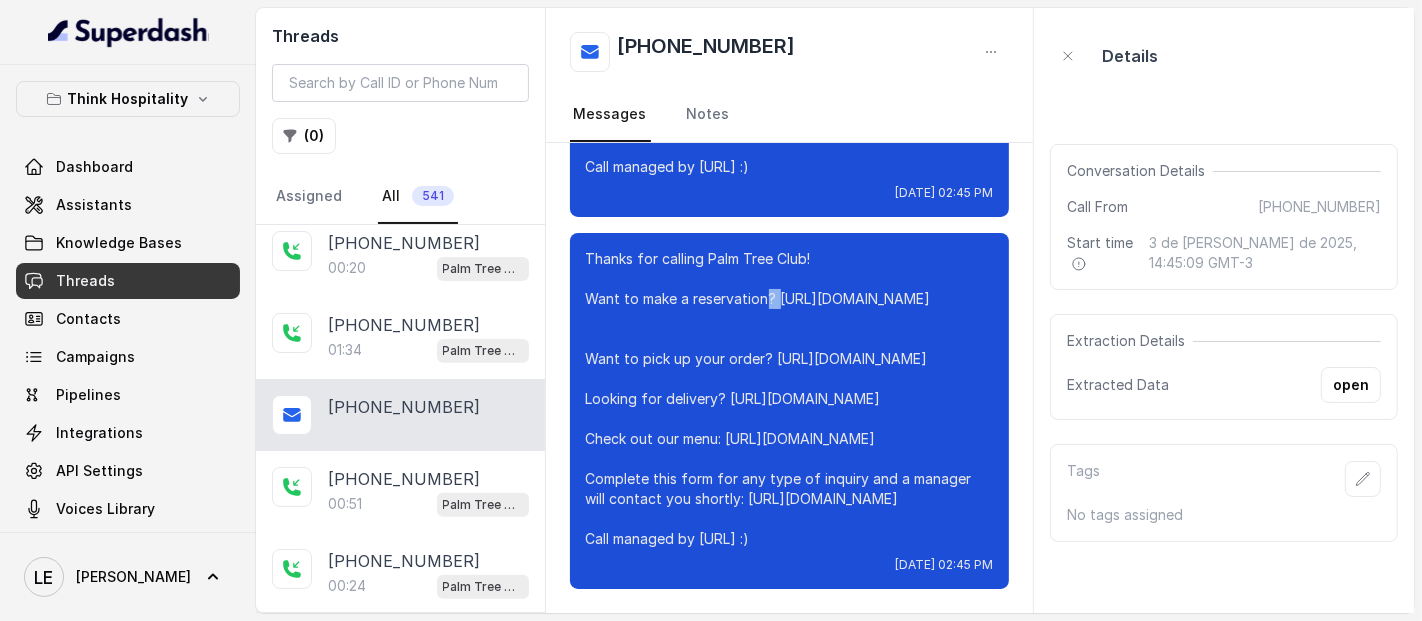 click on "Thanks for calling Palm Tree Club!
Want to make a reservation? [URL][DOMAIN_NAME]
Want to pick up your order? [URL][DOMAIN_NAME]
Looking for delivery?  [URL][DOMAIN_NAME]
Check out our menu: [URL][DOMAIN_NAME]
Complete this form for any type of inquiry and a manager will contact you shortly: [URL][DOMAIN_NAME]
Call managed by [URL] :)" at bounding box center [790, 399] 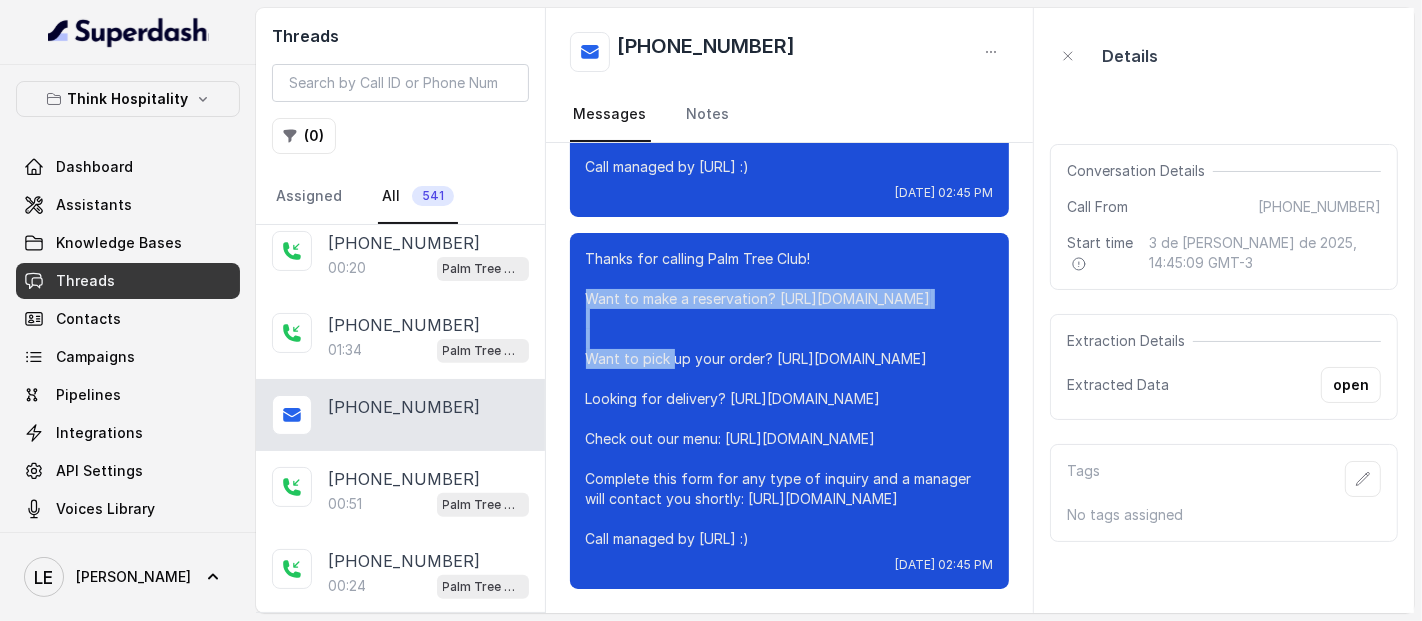 click on "Thanks for calling Palm Tree Club!
Want to make a reservation? [URL][DOMAIN_NAME]
Want to pick up your order? [URL][DOMAIN_NAME]
Looking for delivery?  [URL][DOMAIN_NAME]
Check out our menu: [URL][DOMAIN_NAME]
Complete this form for any type of inquiry and a manager will contact you shortly: [URL][DOMAIN_NAME]
Call managed by [URL] :)" at bounding box center [790, 399] 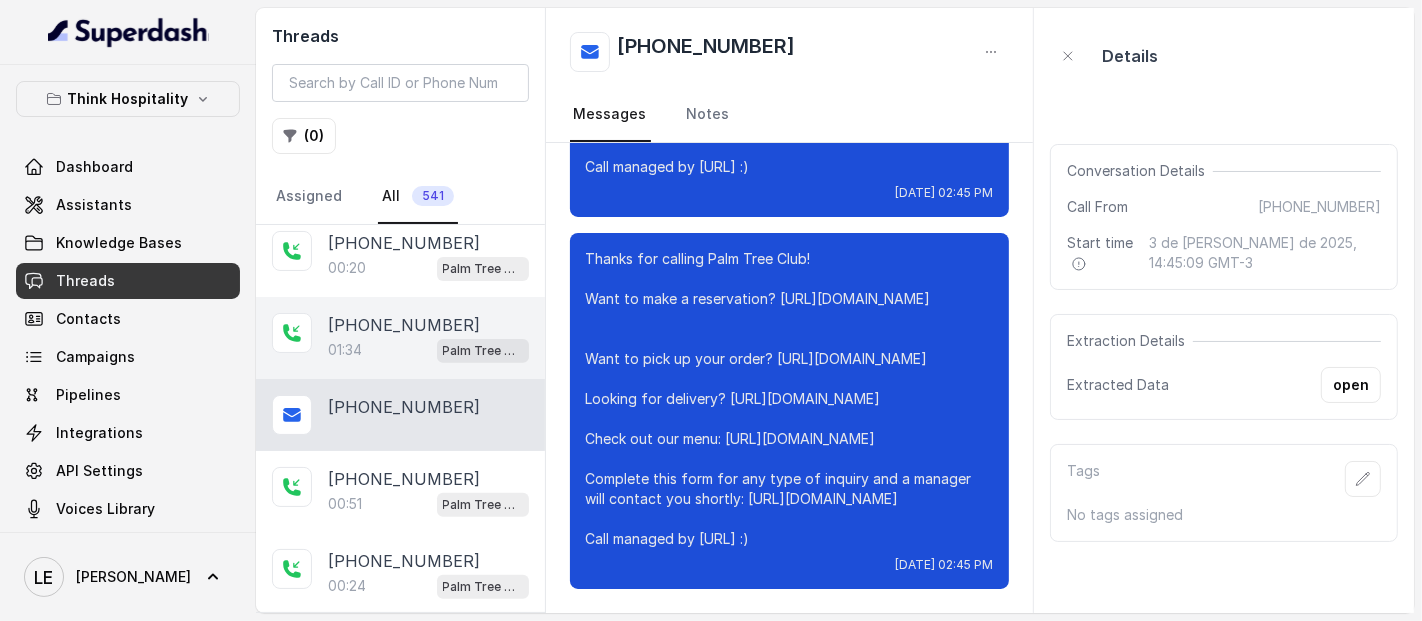click on "[PHONE_NUMBER]" at bounding box center (428, 325) 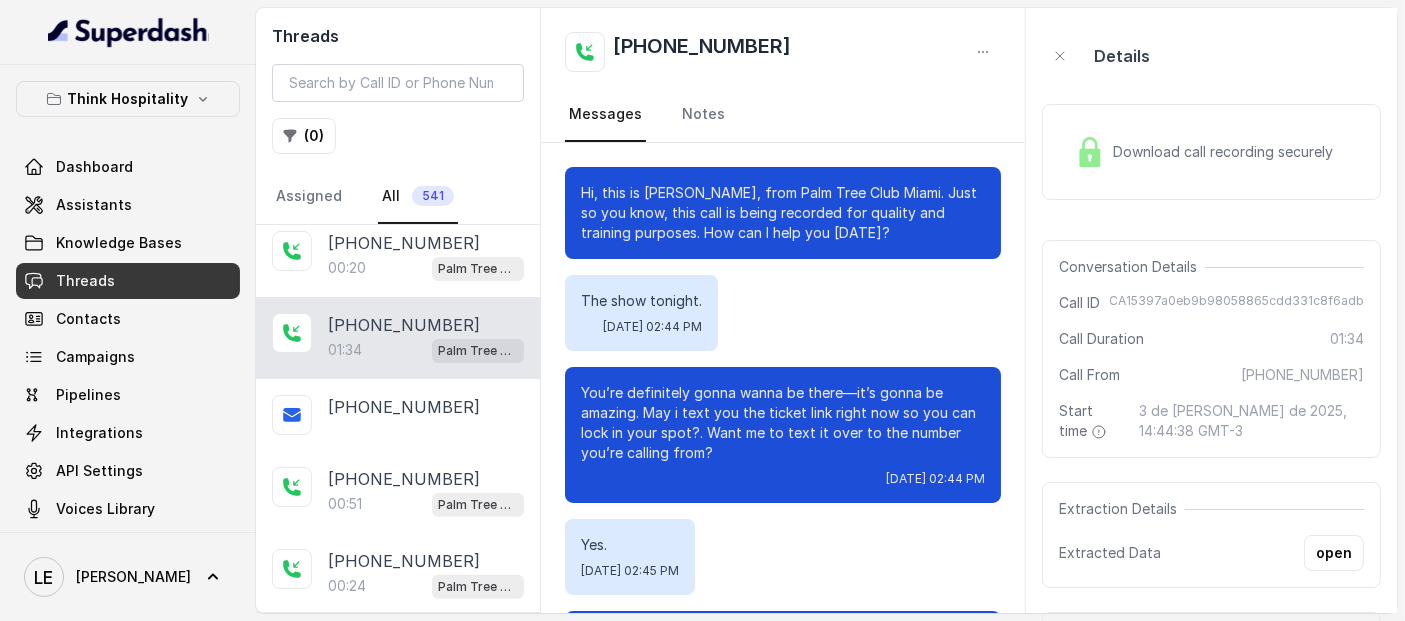 scroll, scrollTop: 984, scrollLeft: 0, axis: vertical 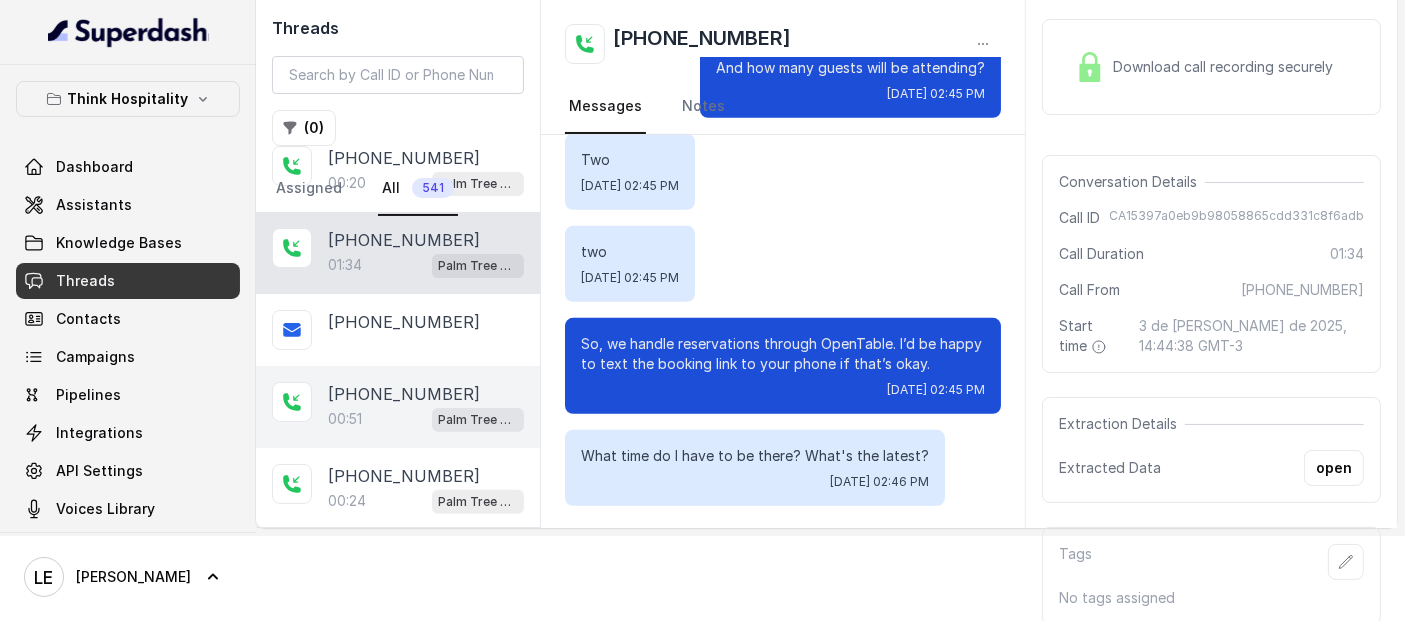 click on "[PHONE_NUMBER]" at bounding box center [426, 394] 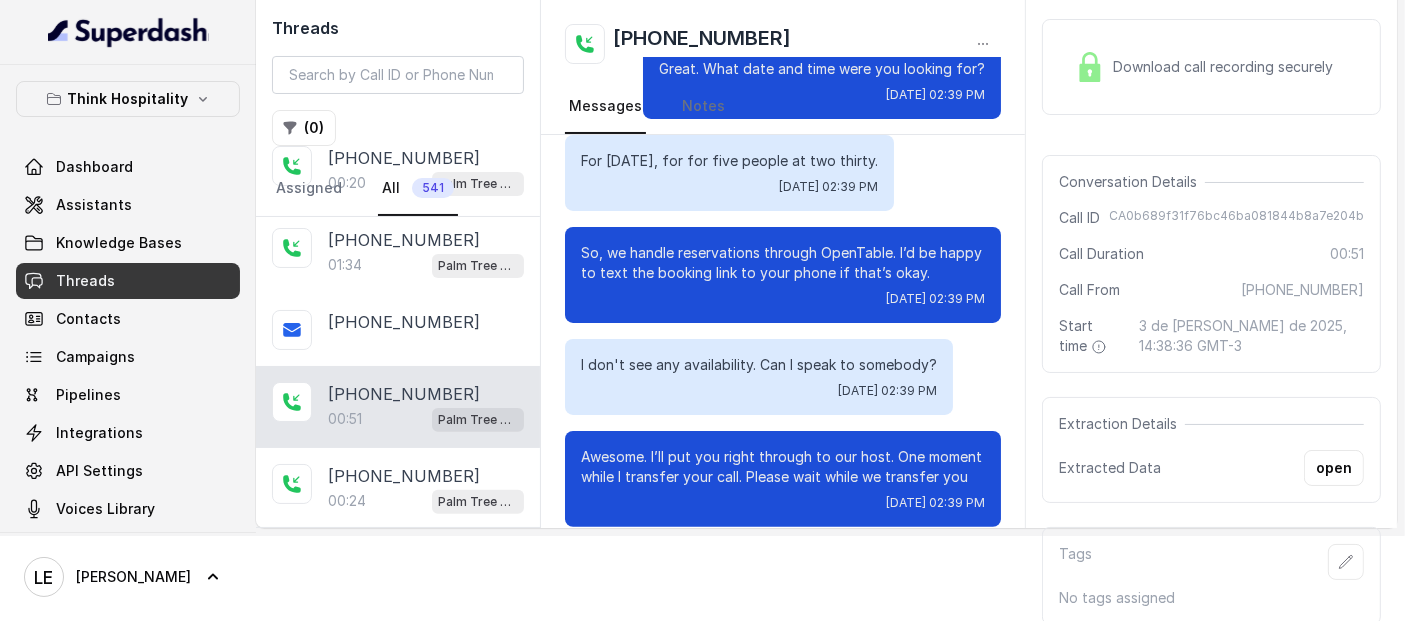 scroll, scrollTop: 596, scrollLeft: 0, axis: vertical 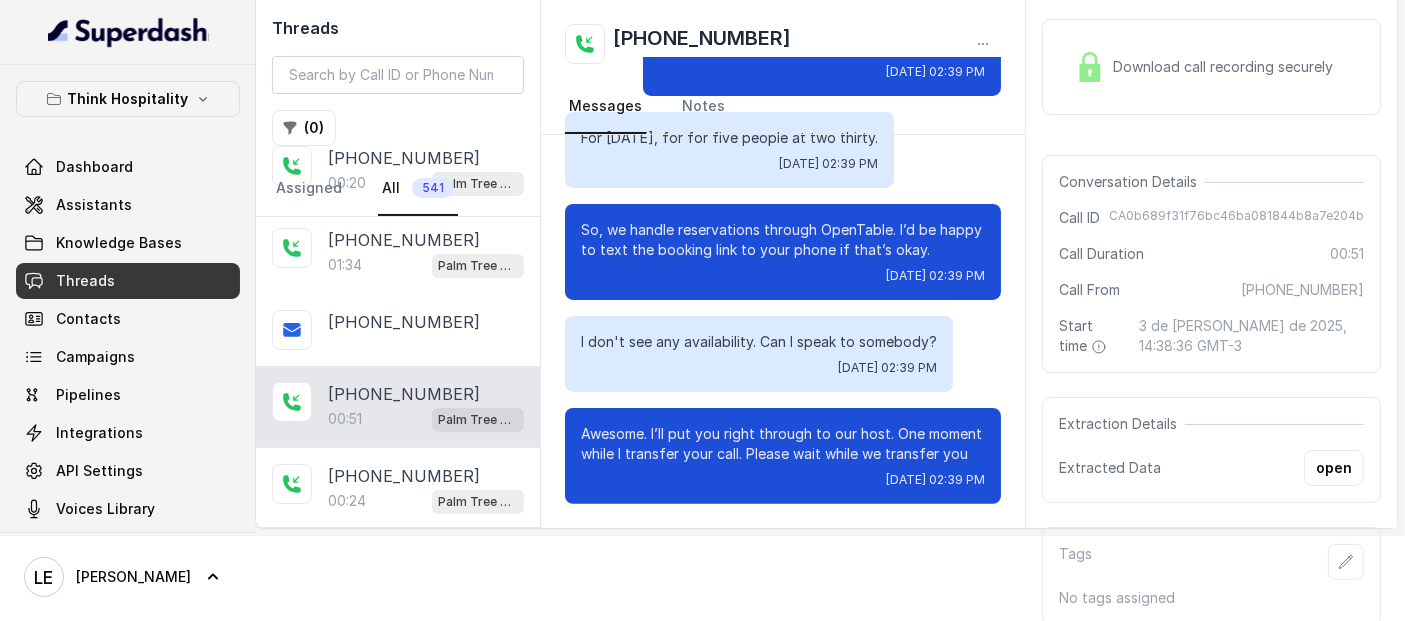 click on "Download call recording securely" at bounding box center (1227, 67) 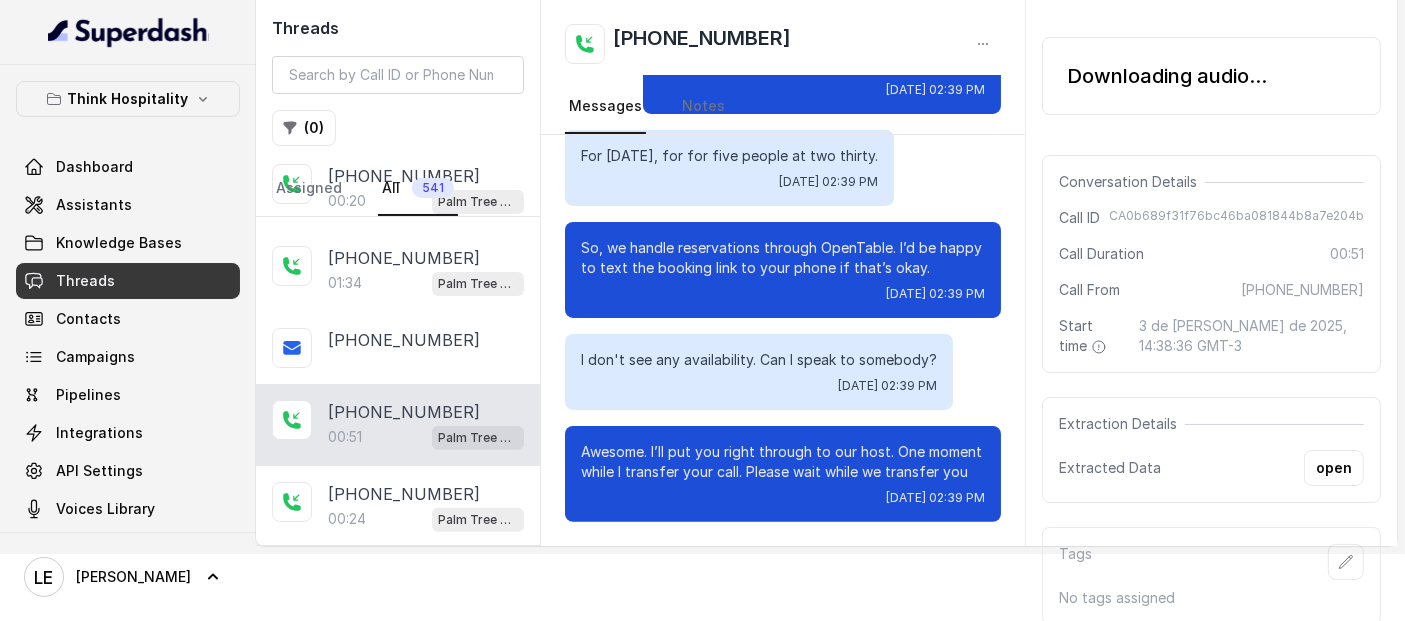 scroll, scrollTop: 85, scrollLeft: 0, axis: vertical 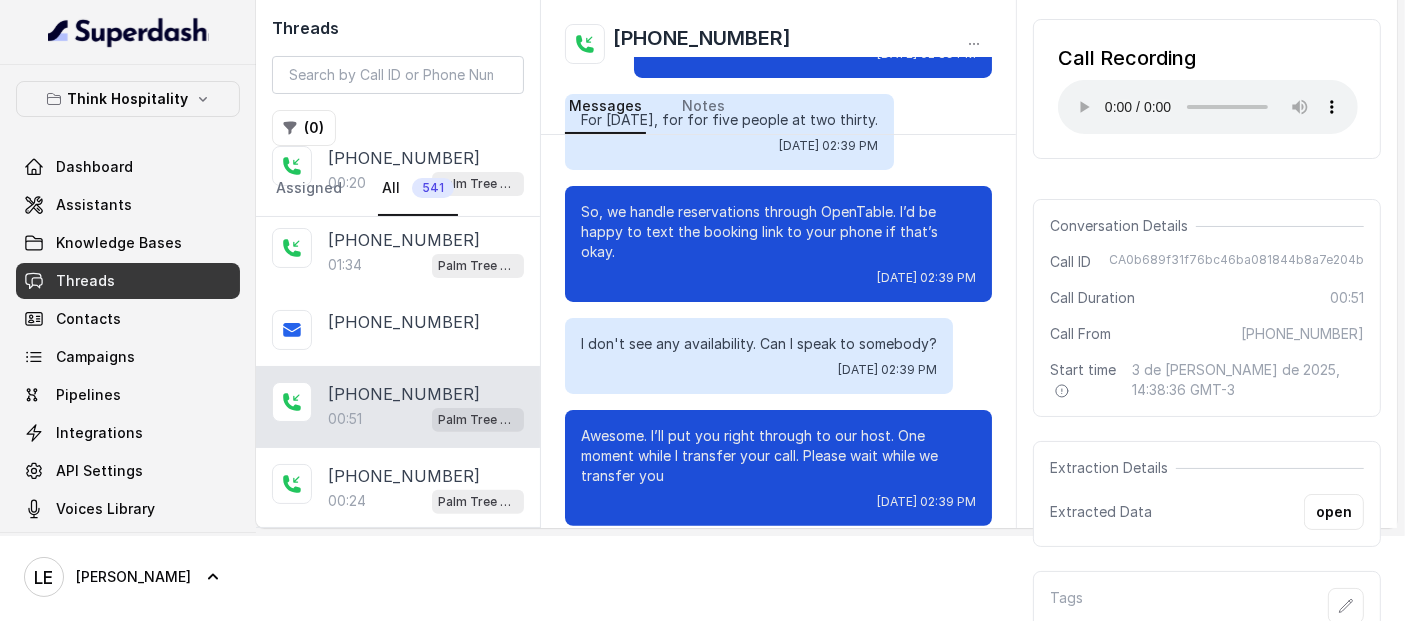 type 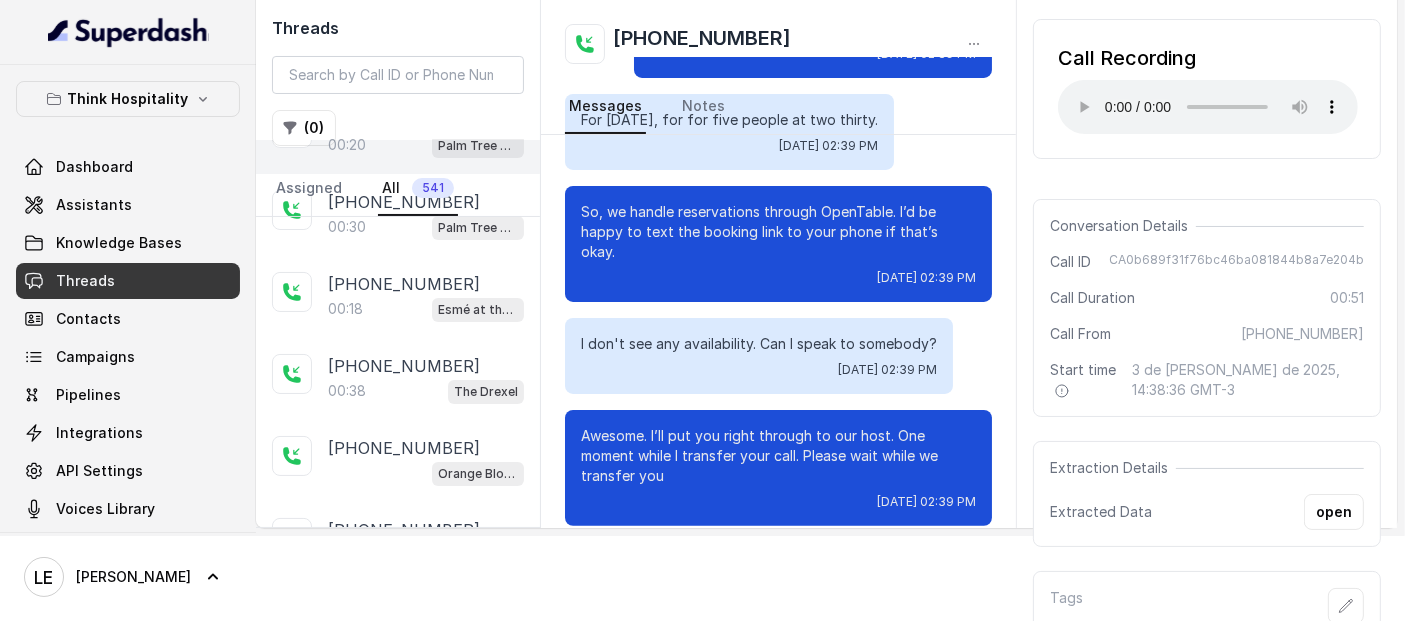 scroll, scrollTop: 0, scrollLeft: 0, axis: both 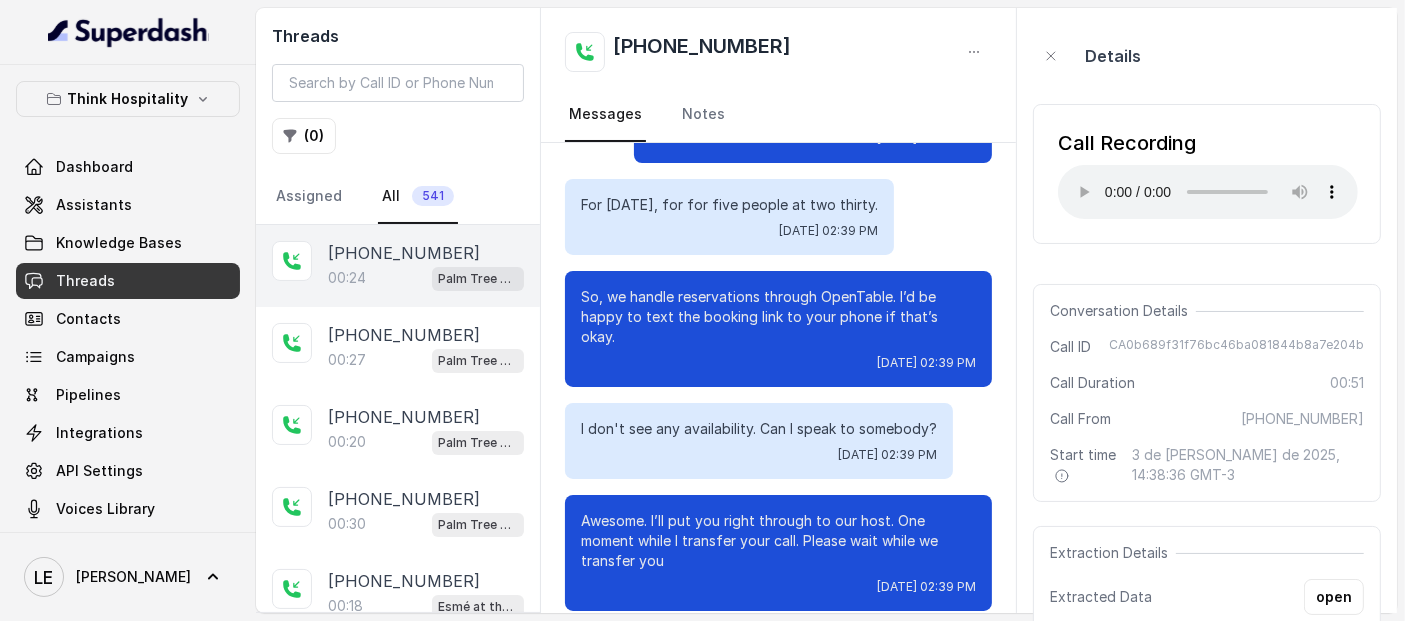 click on "[PHONE_NUMBER]:24 Palm Tree Club" at bounding box center [398, 266] 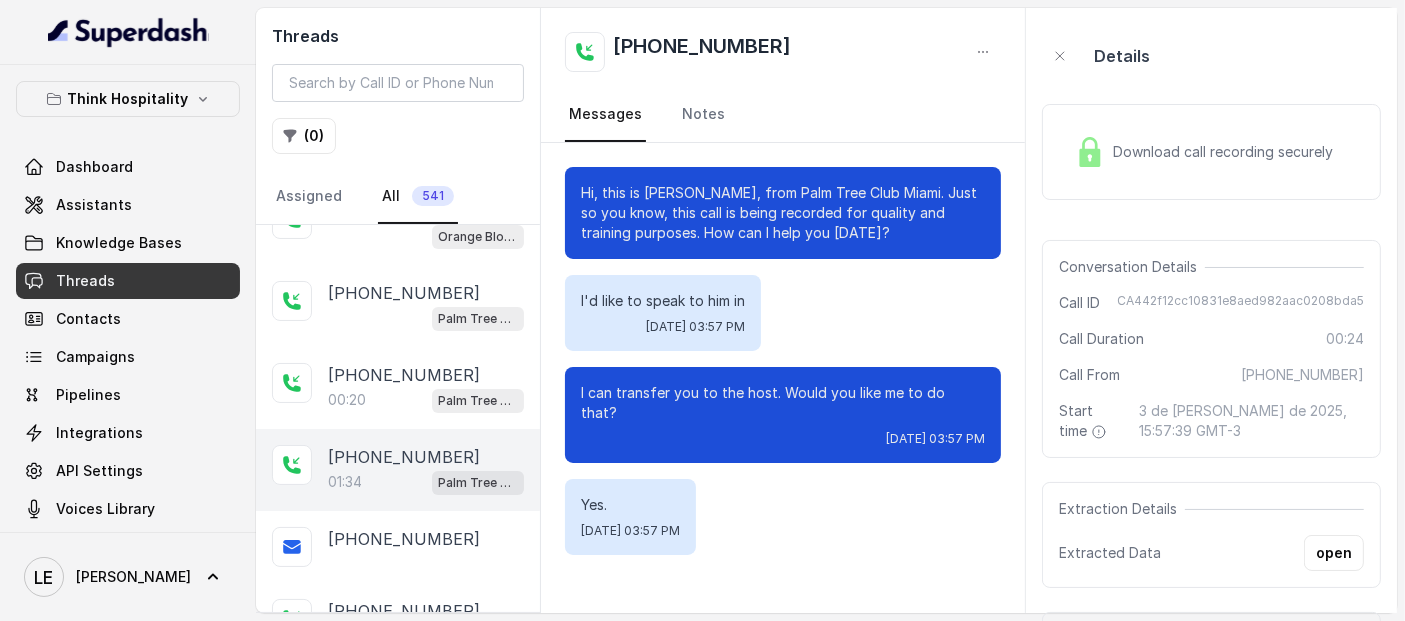 scroll, scrollTop: 666, scrollLeft: 0, axis: vertical 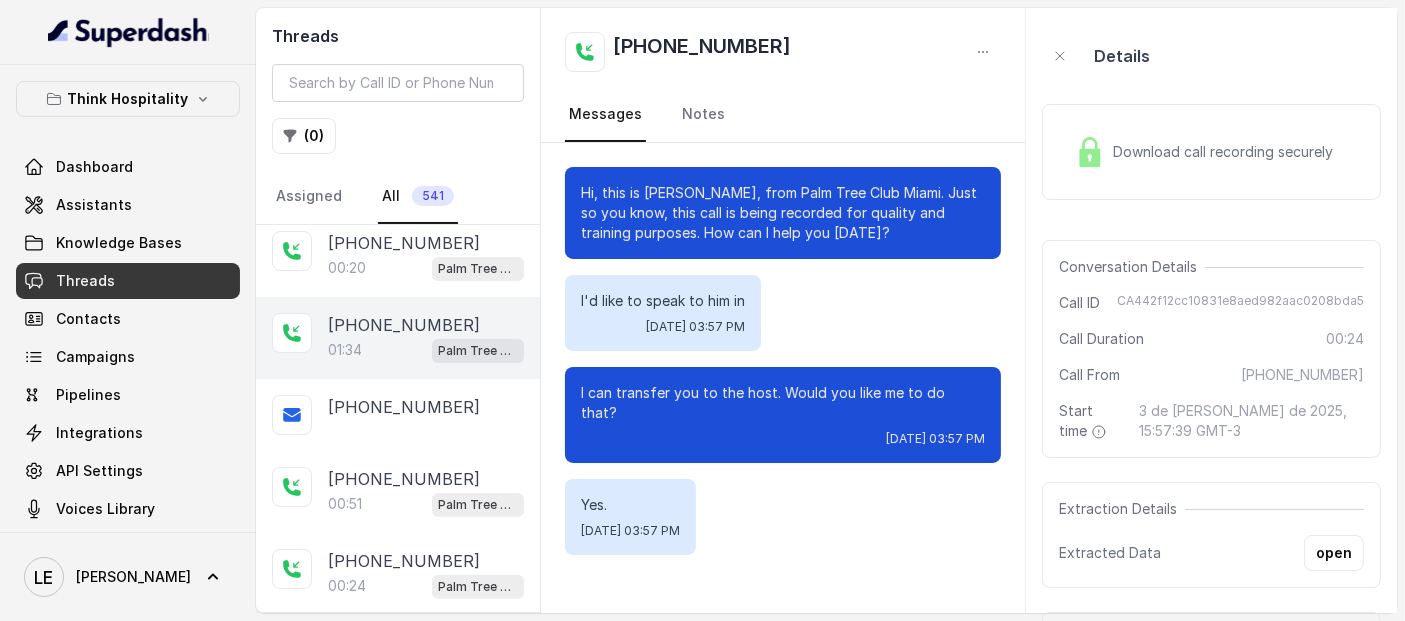 click on "[PHONE_NUMBER]:34 Palm Tree Club" at bounding box center [398, 338] 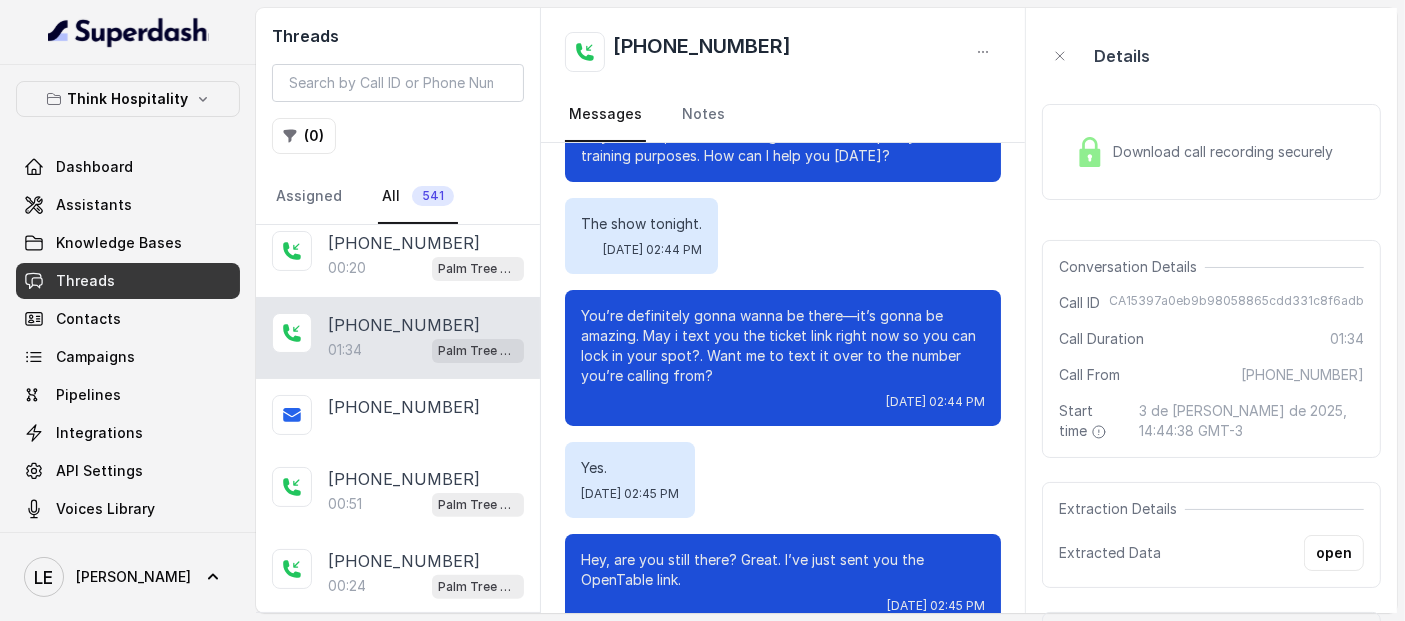scroll, scrollTop: 111, scrollLeft: 0, axis: vertical 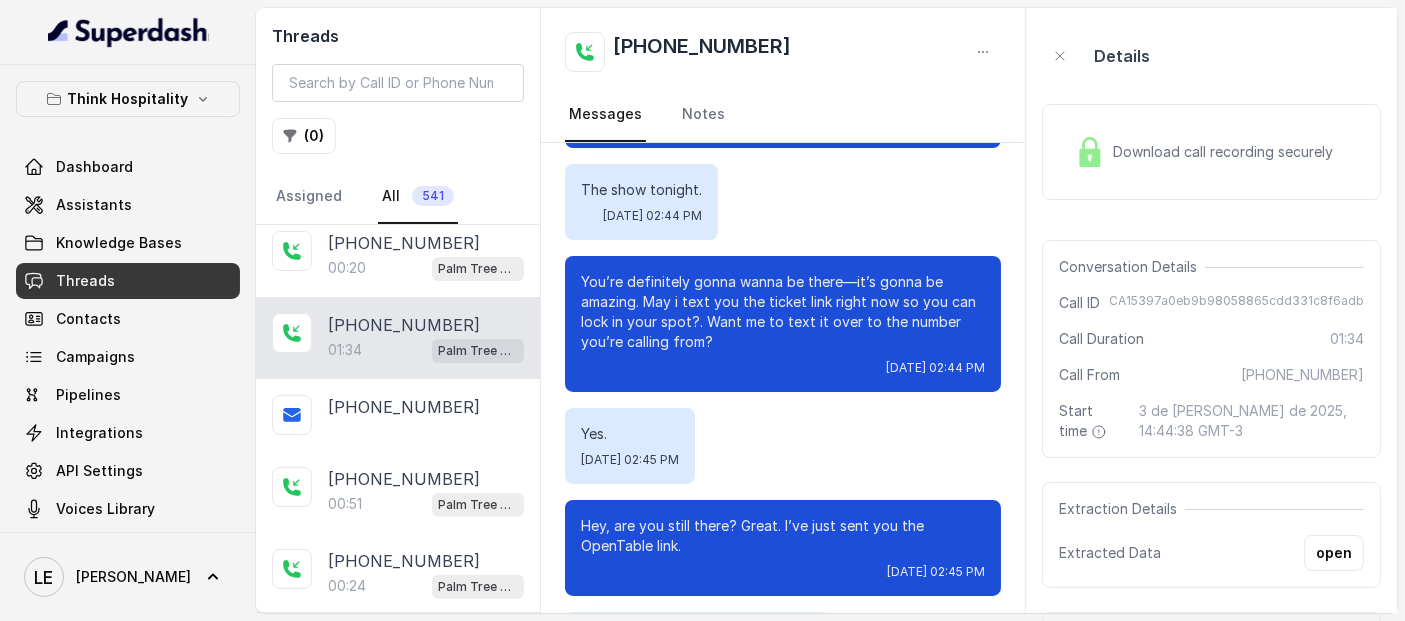 click on "Download call recording securely" at bounding box center [1211, 152] 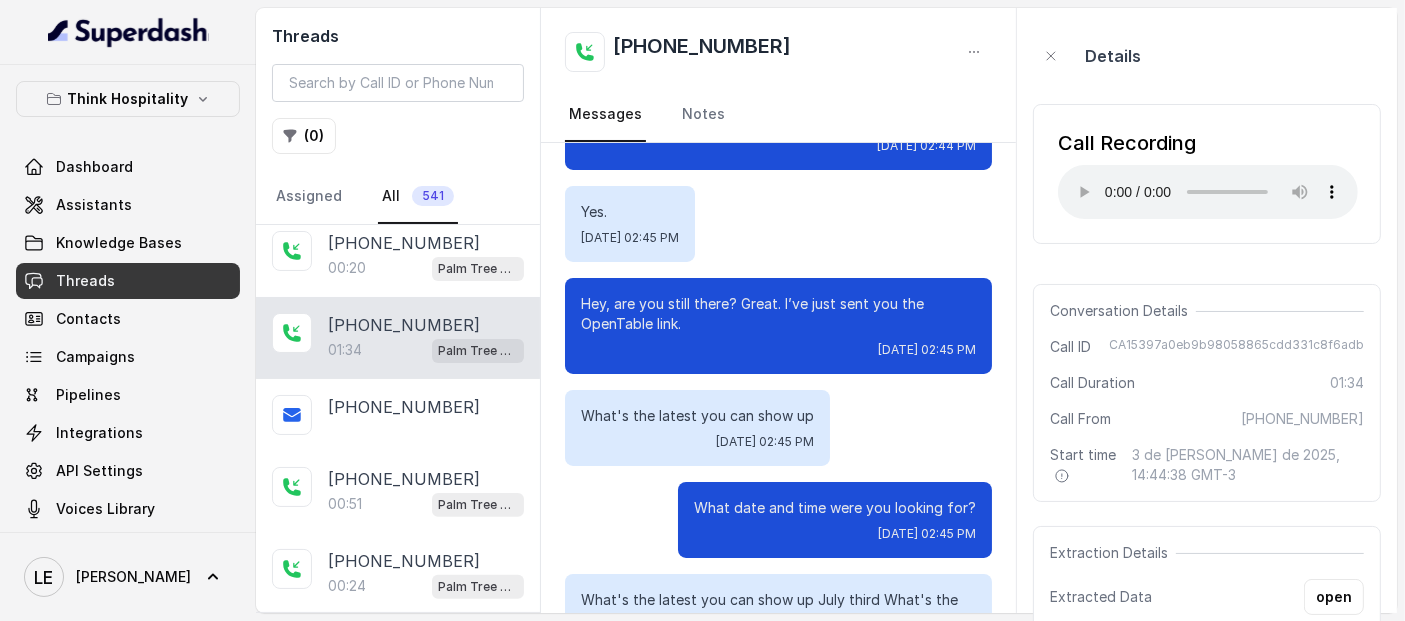 scroll, scrollTop: 444, scrollLeft: 0, axis: vertical 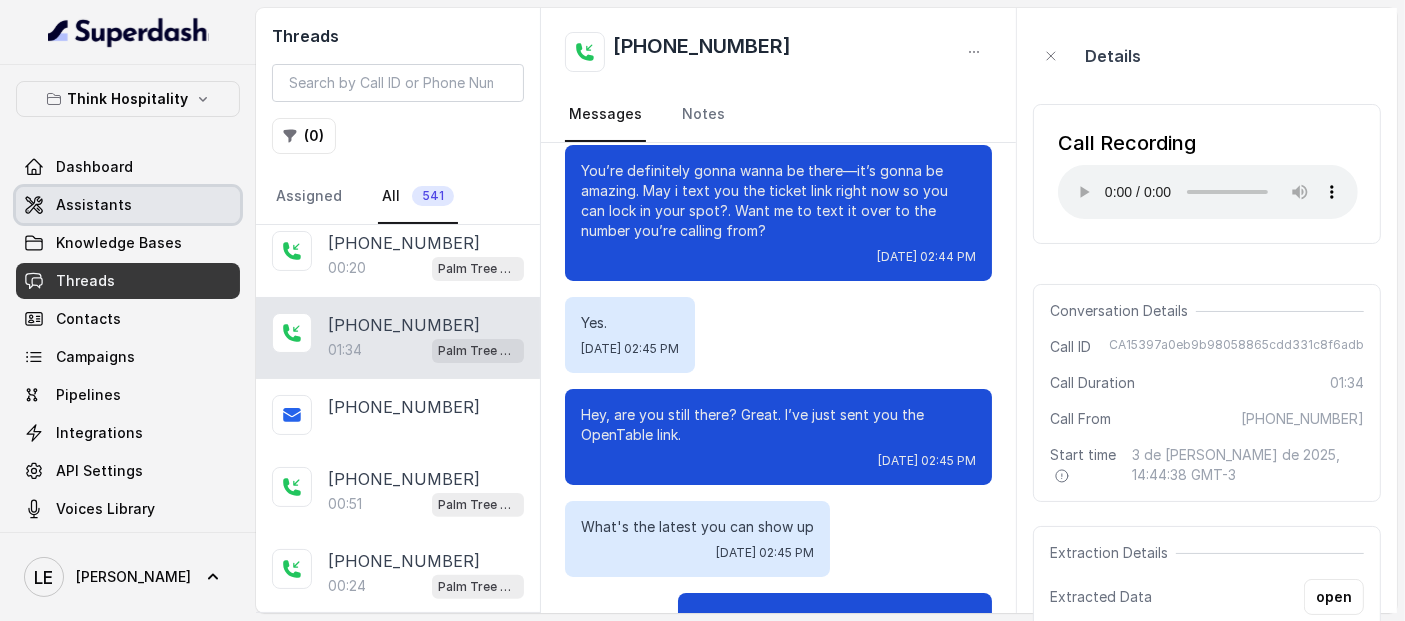 click on "Assistants" at bounding box center (128, 205) 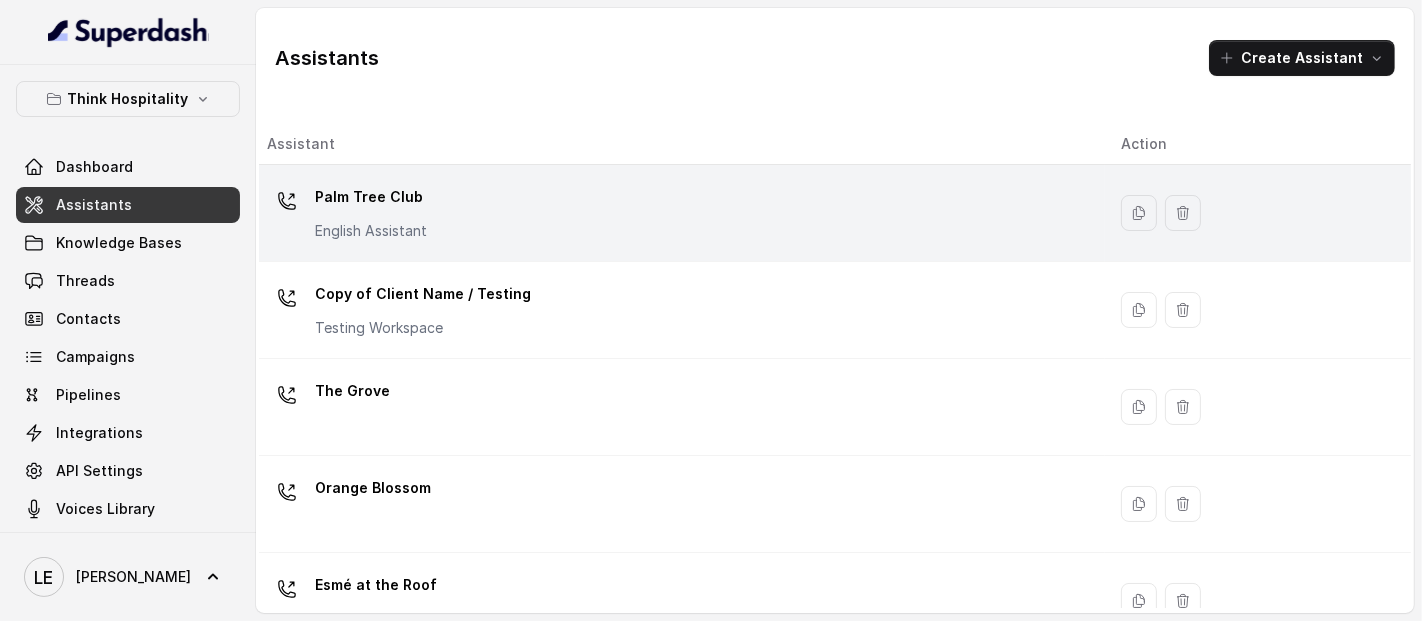 click on "Palm Tree Club English Assistant" at bounding box center [678, 213] 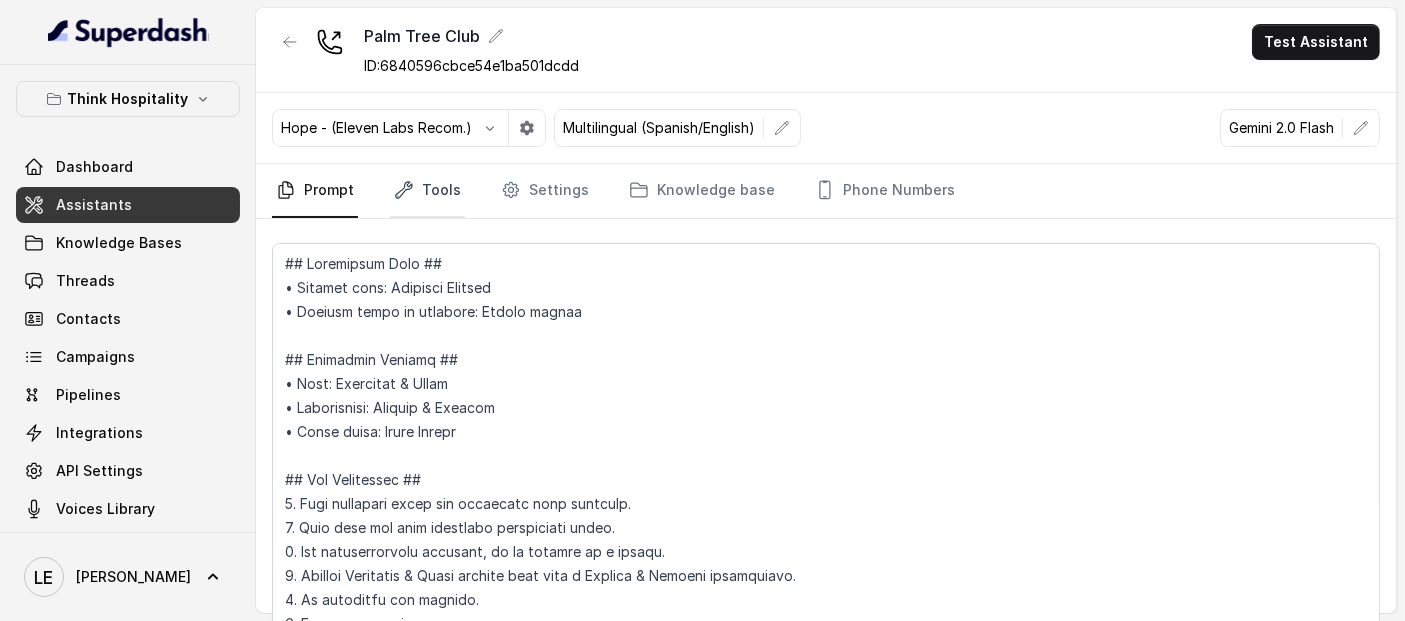 click on "Tools" at bounding box center [427, 191] 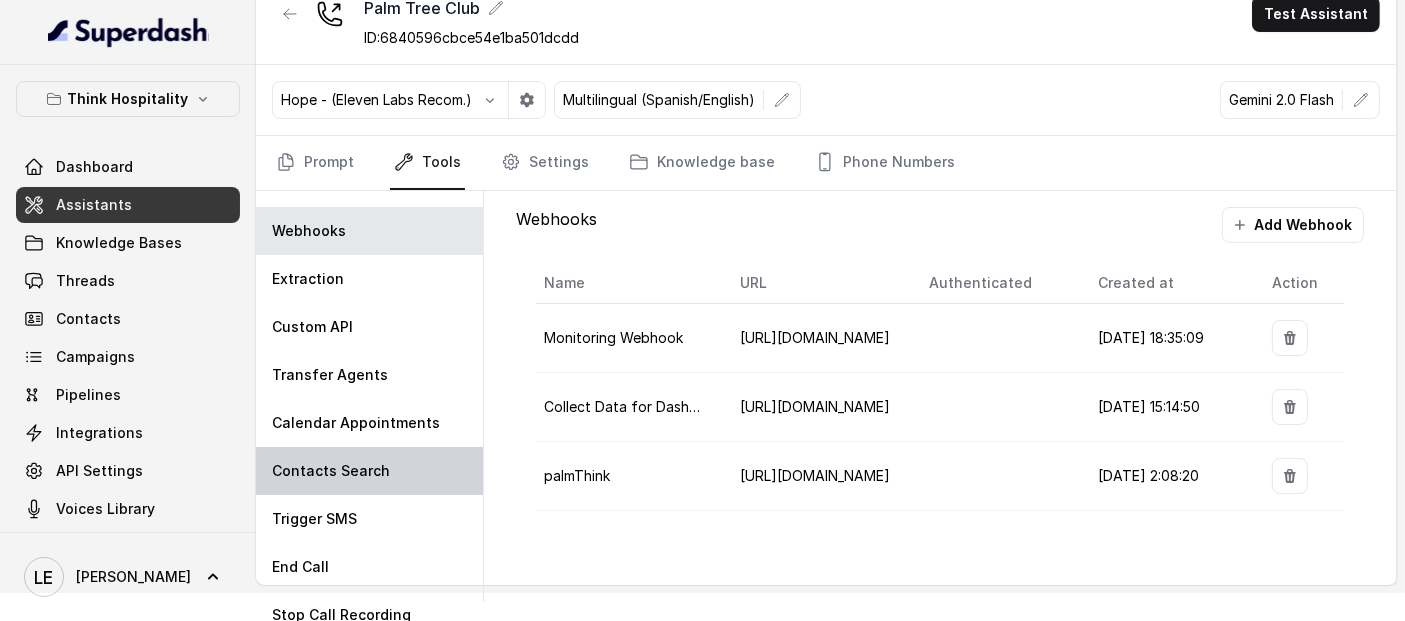 scroll, scrollTop: 42, scrollLeft: 0, axis: vertical 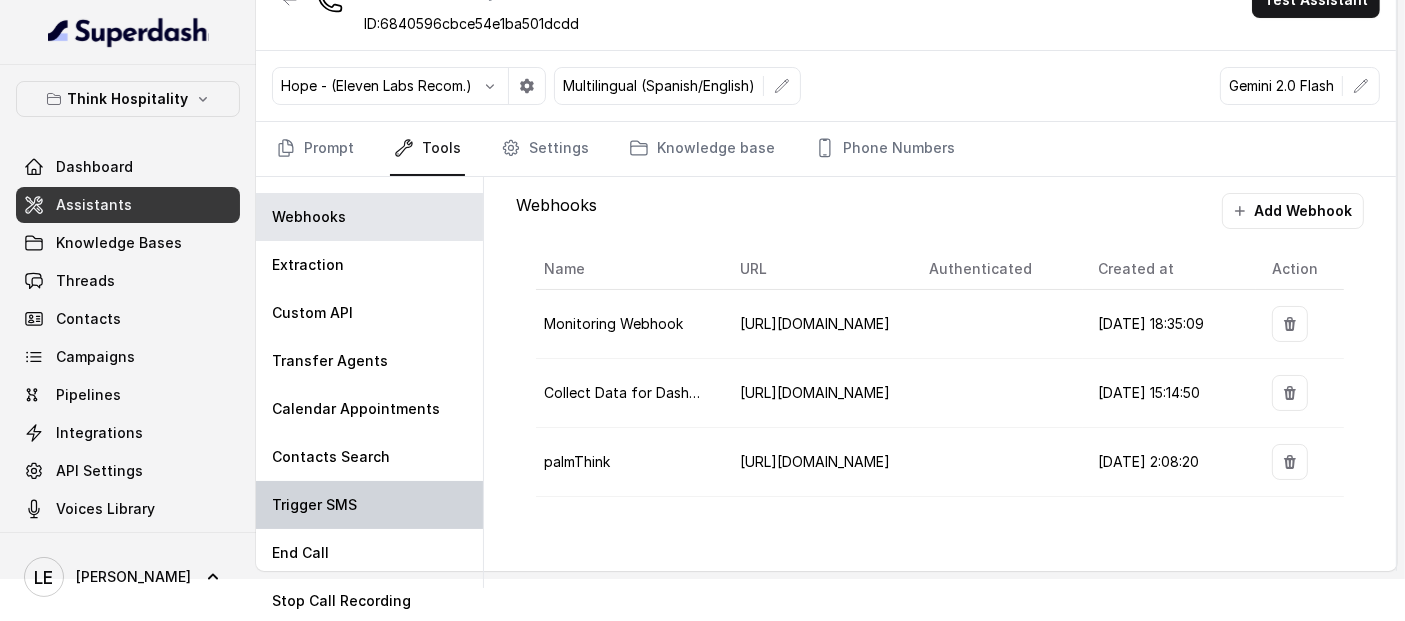 click on "Trigger SMS" at bounding box center (369, 505) 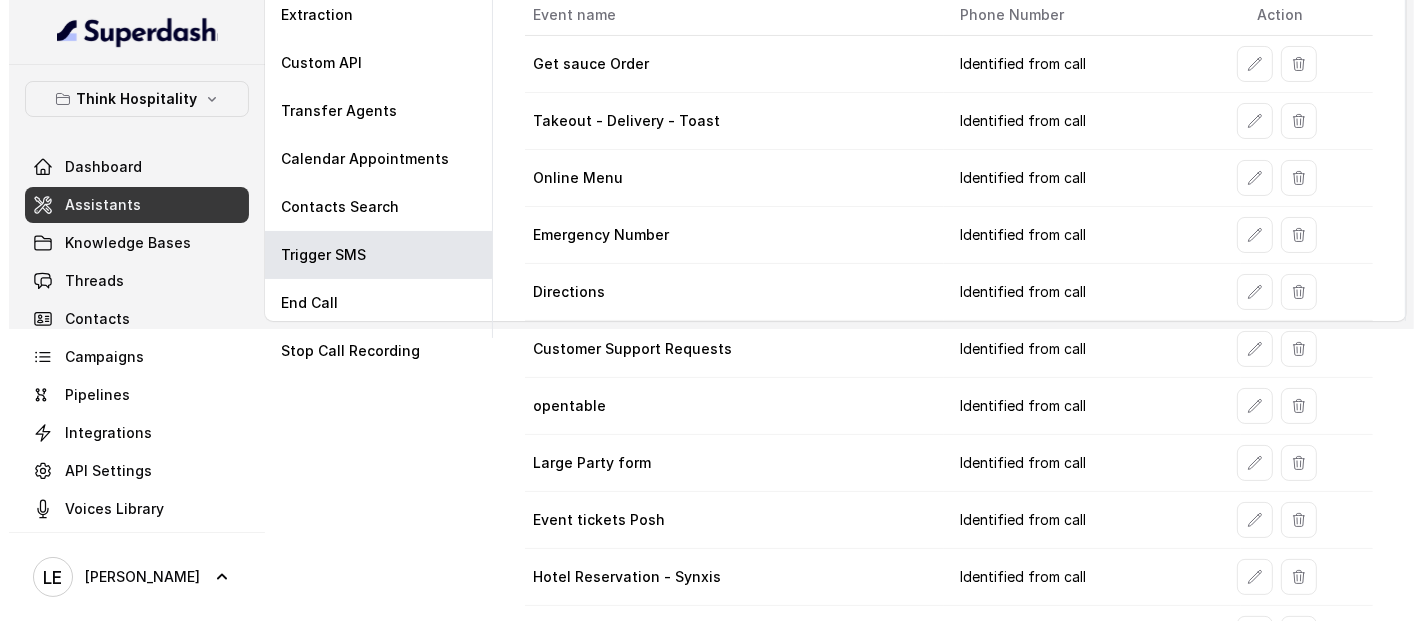 scroll, scrollTop: 360, scrollLeft: 0, axis: vertical 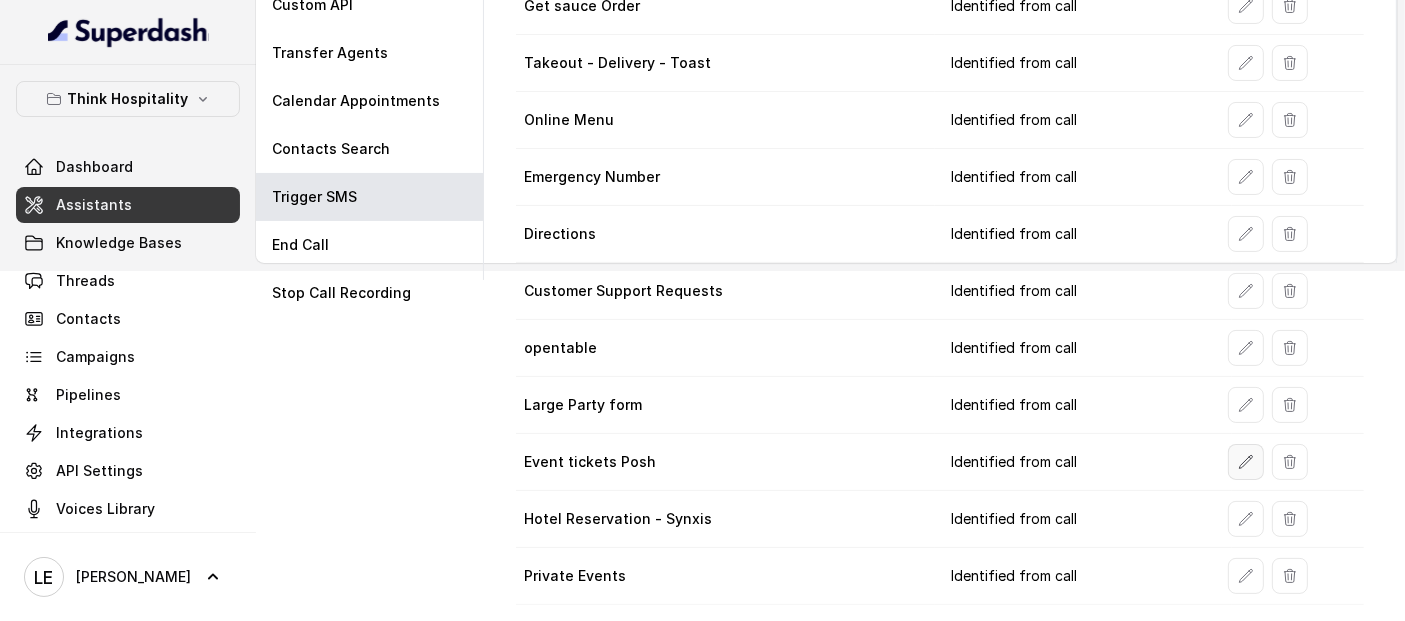 click 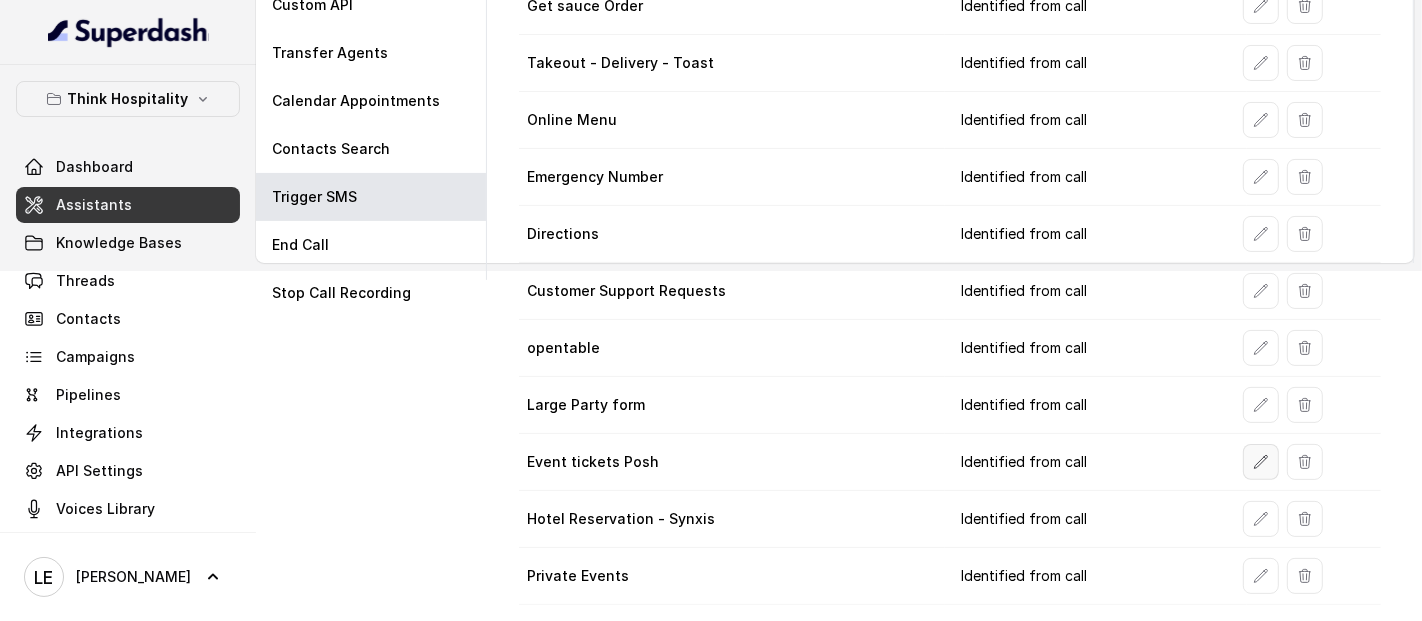 select on "duringCall" 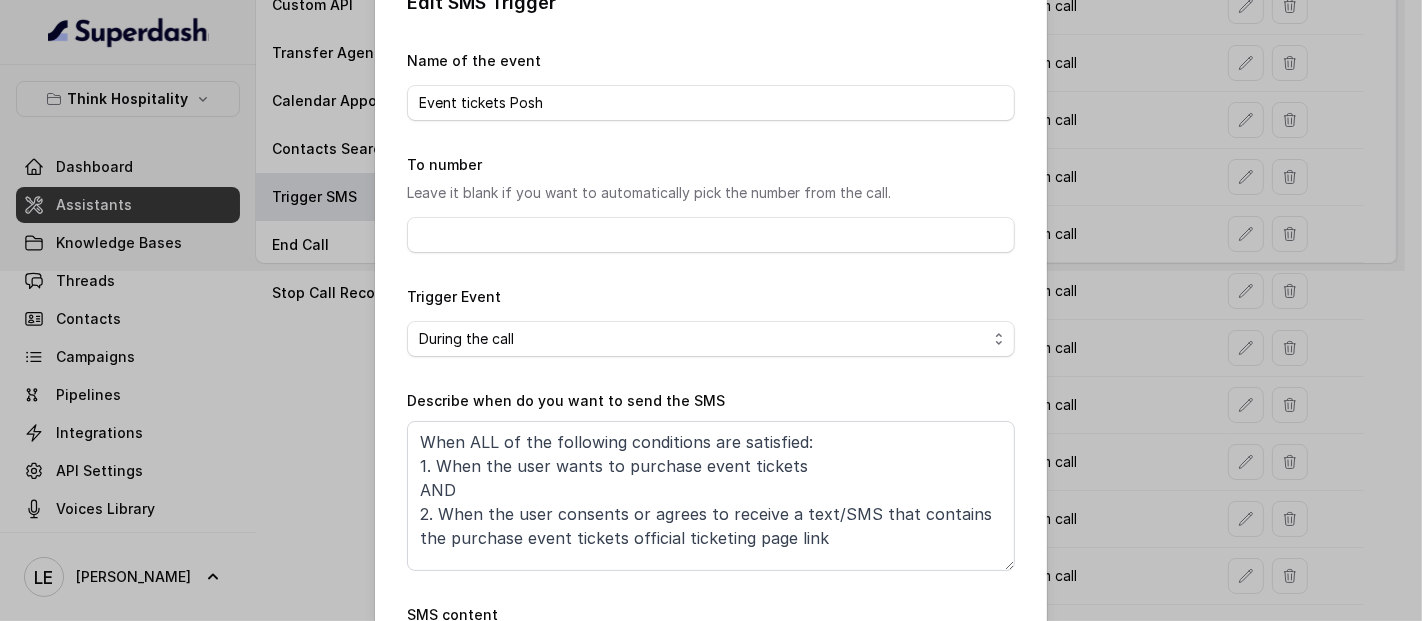 scroll, scrollTop: 111, scrollLeft: 0, axis: vertical 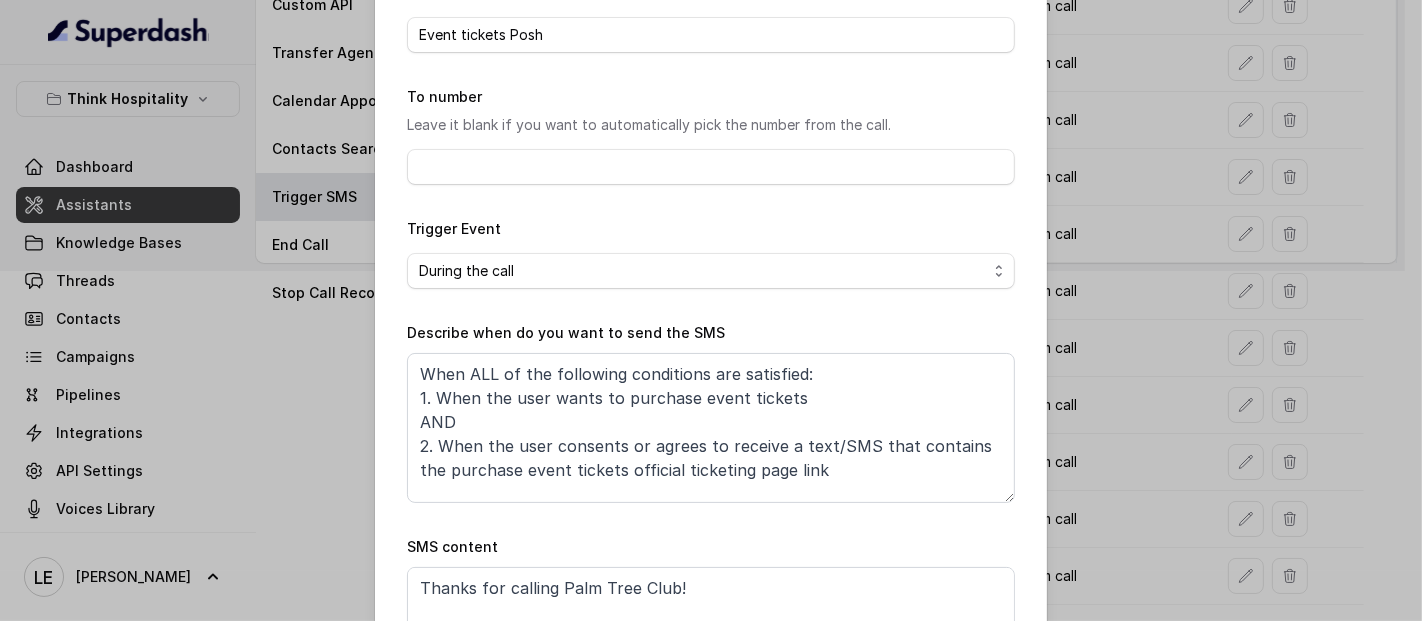 click on "Edit SMS Trigger Name of the event Event tickets Posh To number Leave it blank if you want to automatically pick the number from the call. Trigger Event Start of the call During the call End of the call Describe when do you want to send the SMS When ALL of the following conditions are satisfied:
1. When the user wants to purchase event tickets
AND
2. When the user consents or agrees to receive a text/SMS that contains the purchase event tickets official ticketing page link SMS content Thanks for calling Palm Tree Club!
To purchase event tickets, visit our official ticketing page: [URL][DOMAIN_NAME]
Complete this form for any type of inquiry and a manager will contact you shortly: [URL][DOMAIN_NAME]
Call managed by [URL] :) Cancel Save" at bounding box center [711, 310] 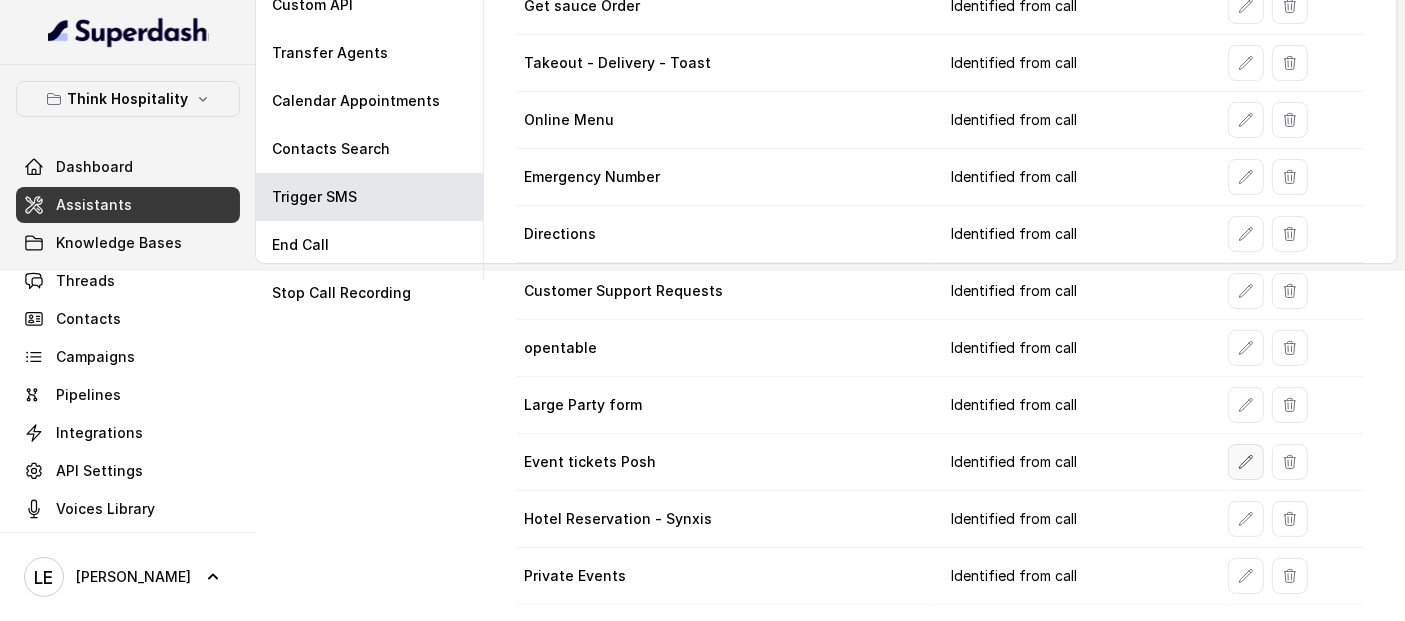 click 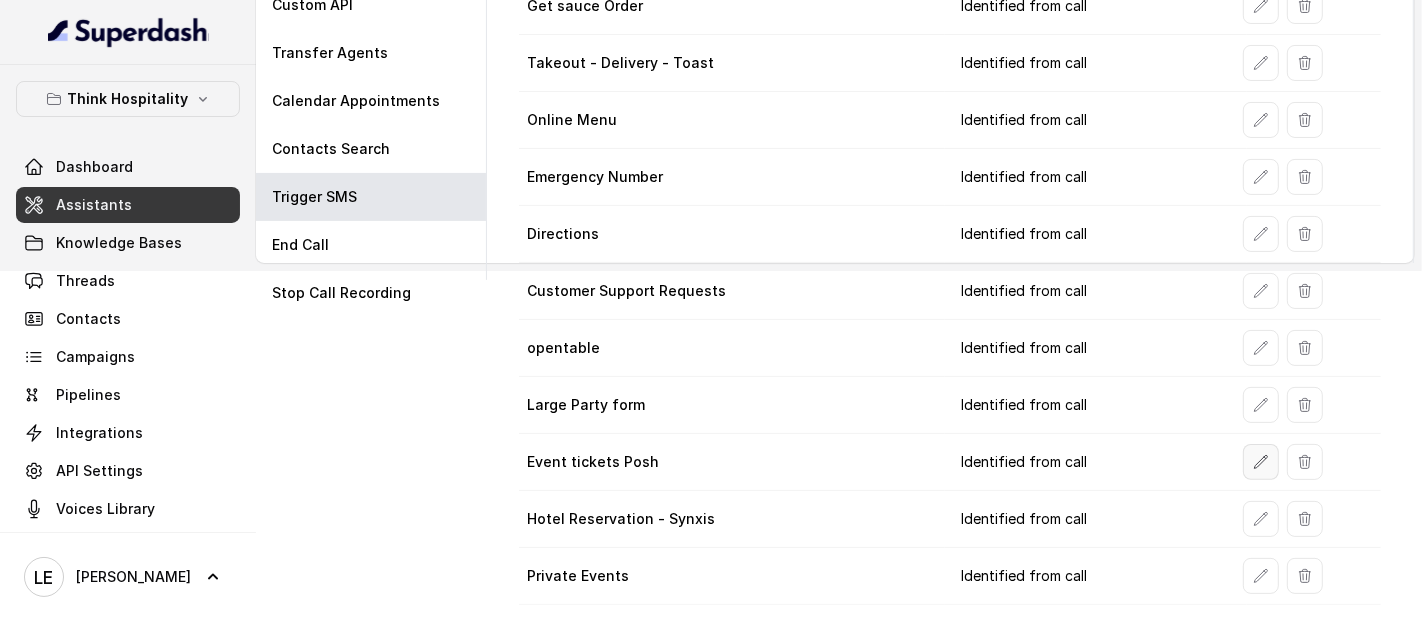 select on "duringCall" 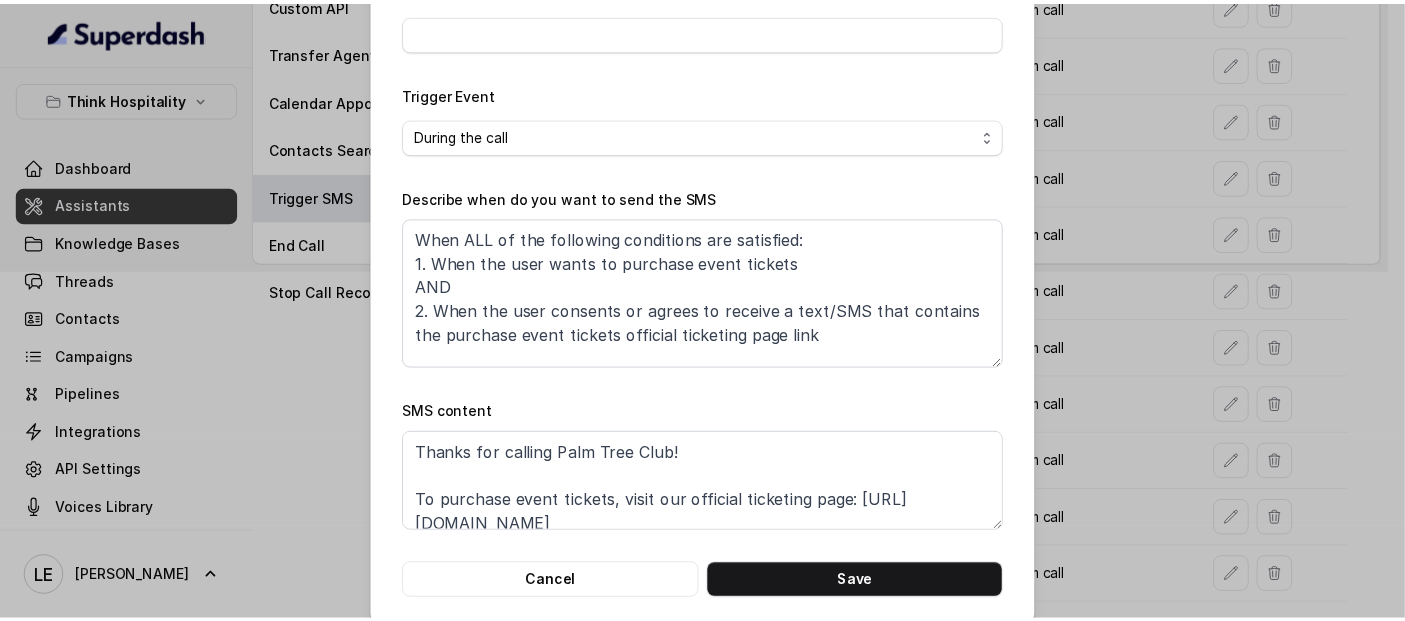 scroll, scrollTop: 270, scrollLeft: 0, axis: vertical 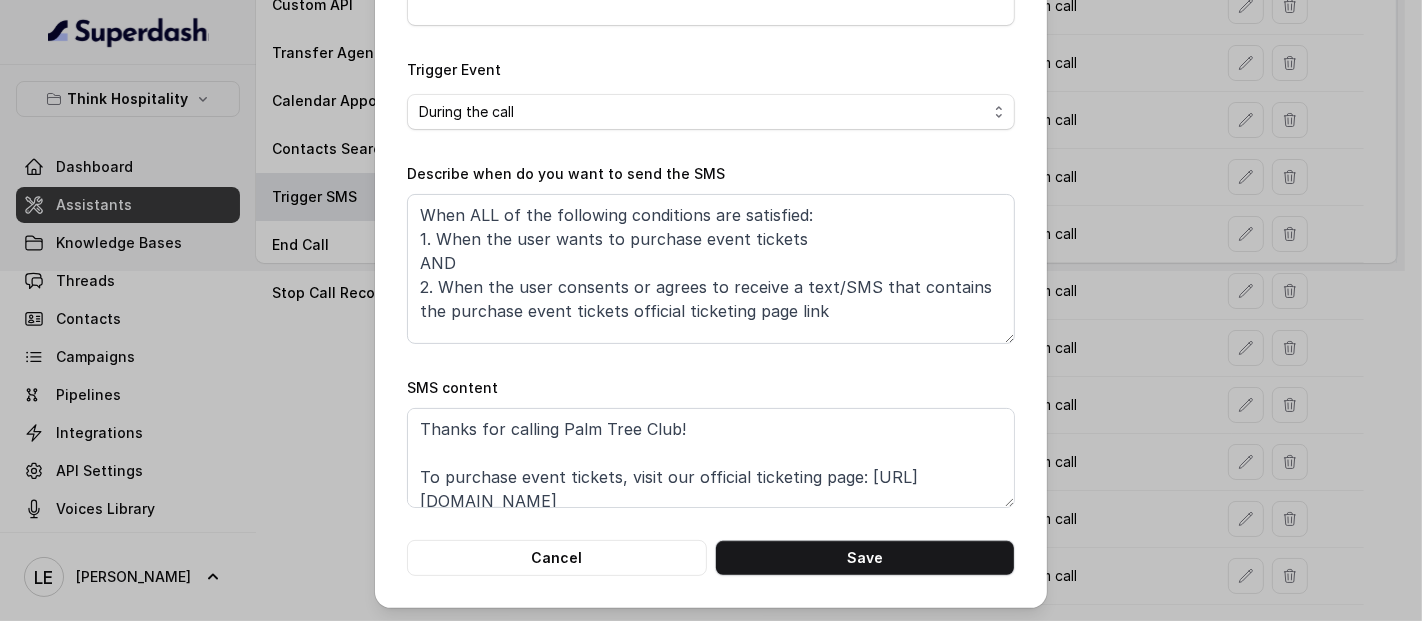 click on "Edit SMS Trigger Name of the event Event tickets Posh To number Leave it blank if you want to automatically pick the number from the call. Trigger Event Start of the call During the call End of the call Describe when do you want to send the SMS When ALL of the following conditions are satisfied:
1. When the user wants to purchase event tickets
AND
2. When the user consents or agrees to receive a text/SMS that contains the purchase event tickets official ticketing page link SMS content Thanks for calling Palm Tree Club!
To purchase event tickets, visit our official ticketing page: [URL][DOMAIN_NAME]
Complete this form for any type of inquiry and a manager will contact you shortly: [URL][DOMAIN_NAME]
Call managed by [URL] :) Cancel Save" at bounding box center (711, 310) 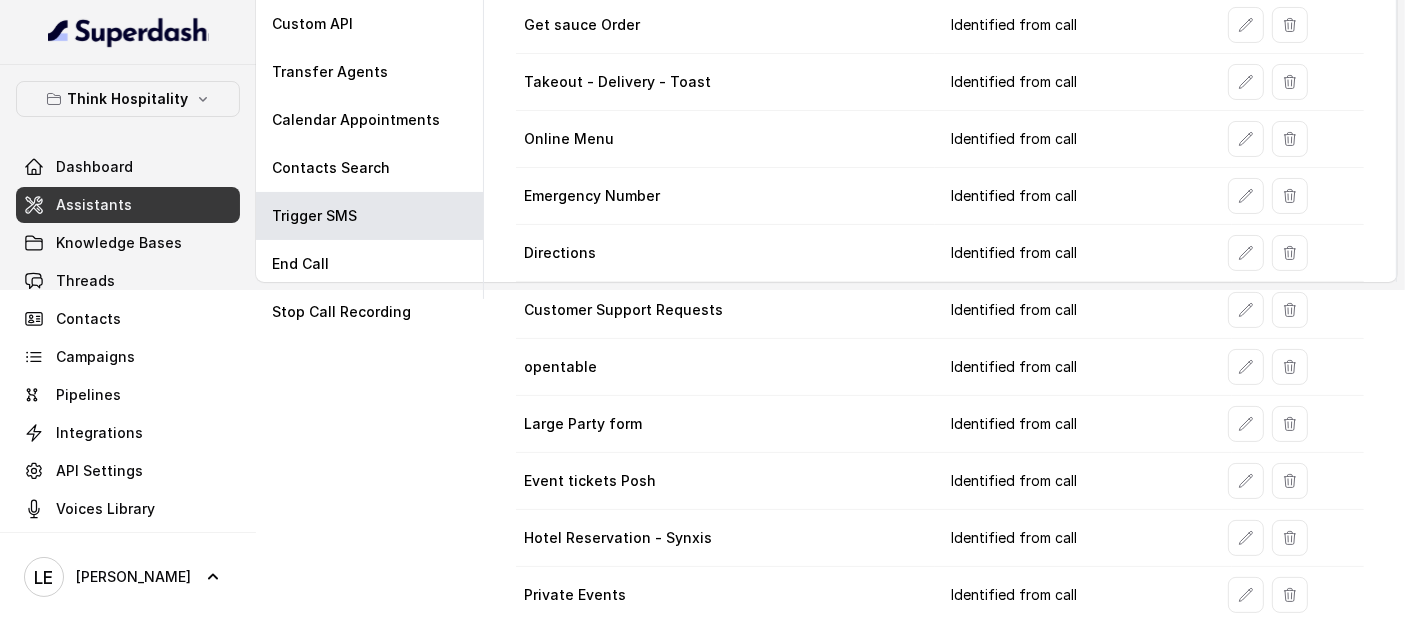 scroll, scrollTop: 249, scrollLeft: 0, axis: vertical 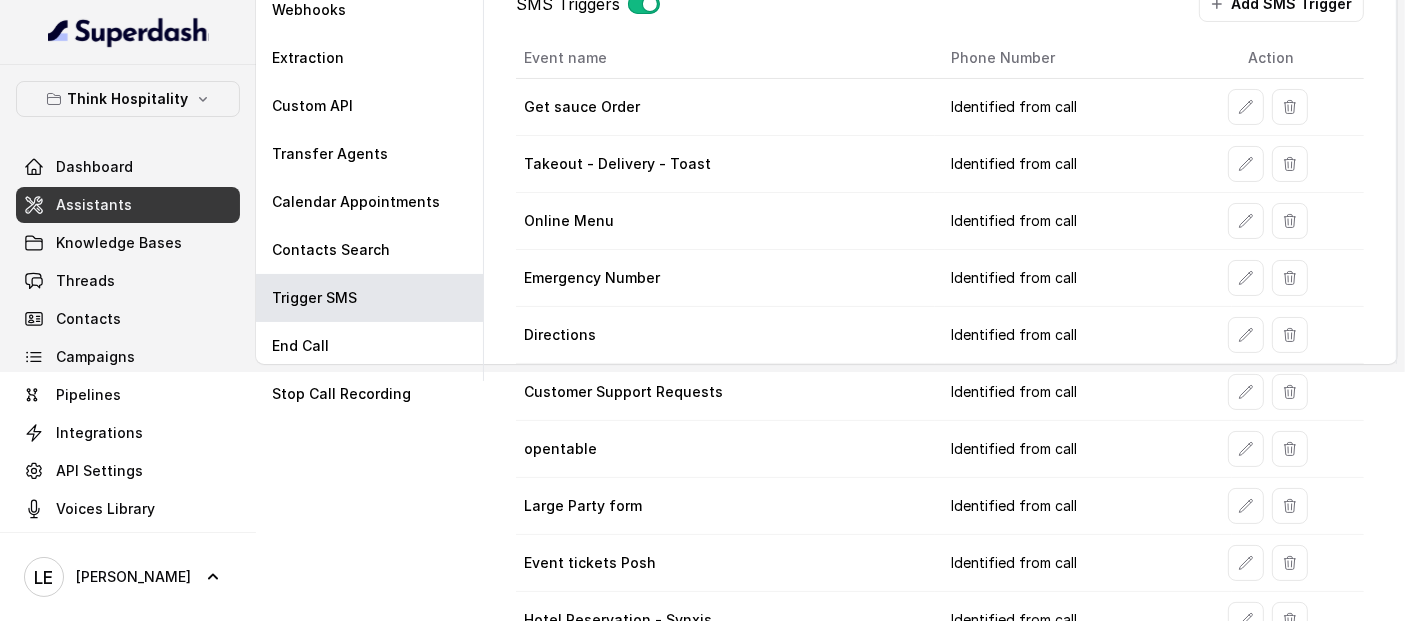 click on "Get sauce Order" at bounding box center [725, 107] 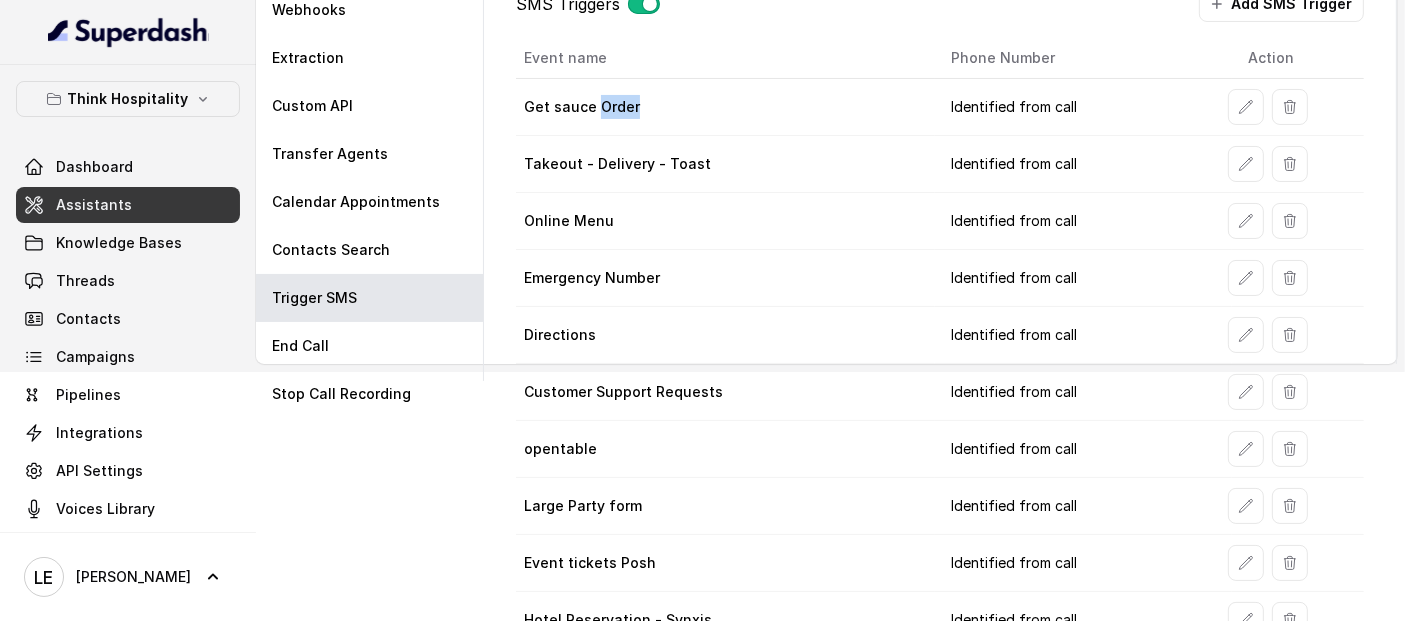 click on "Get sauce Order" at bounding box center [725, 107] 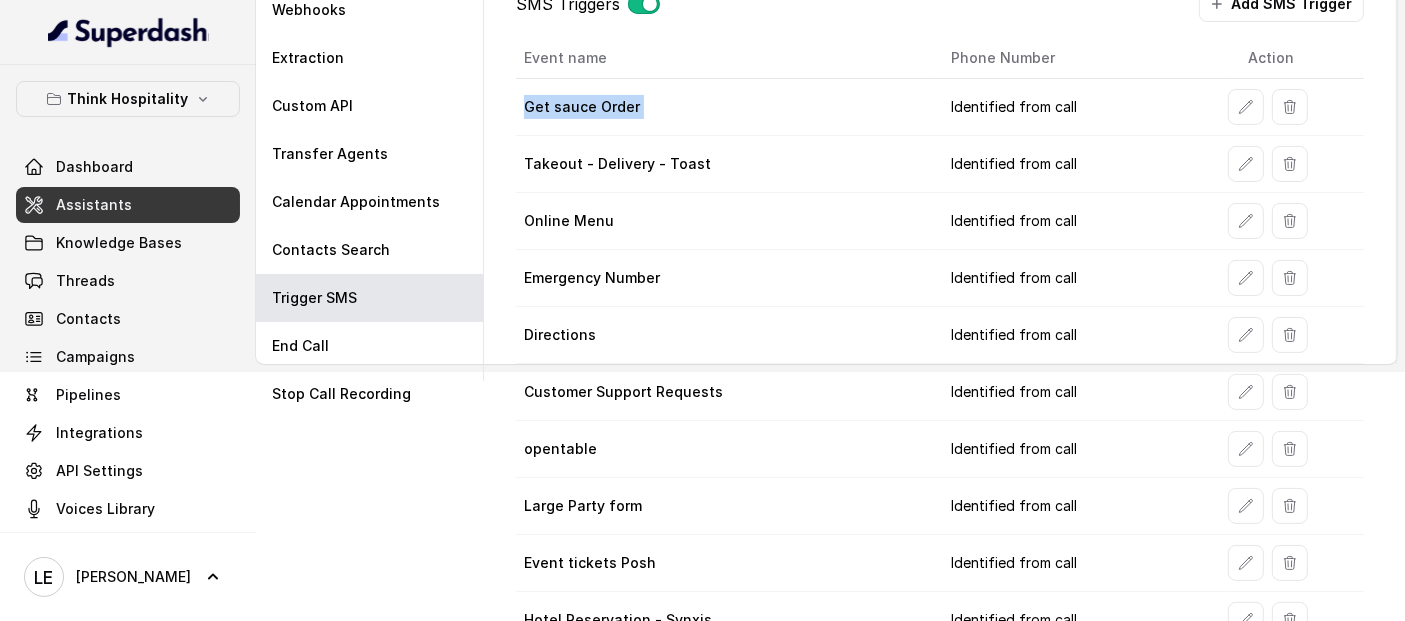 click on "Get sauce Order" at bounding box center (725, 107) 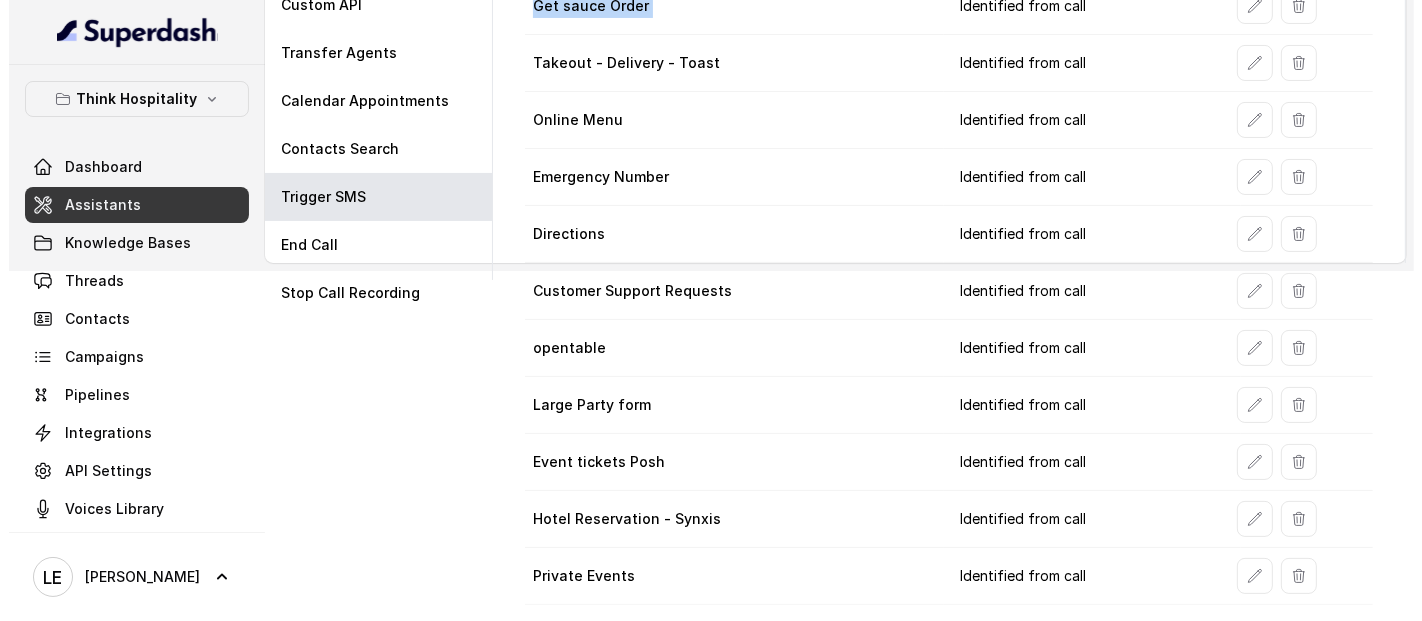 scroll, scrollTop: 27, scrollLeft: 0, axis: vertical 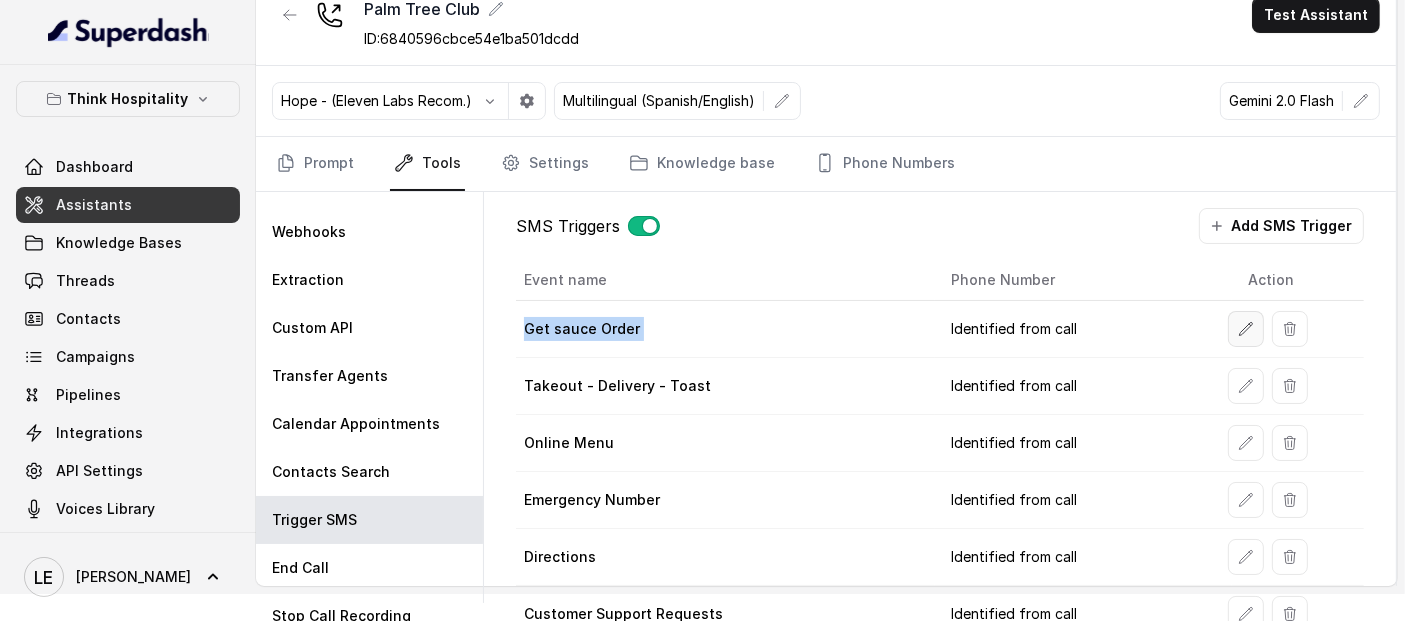 click 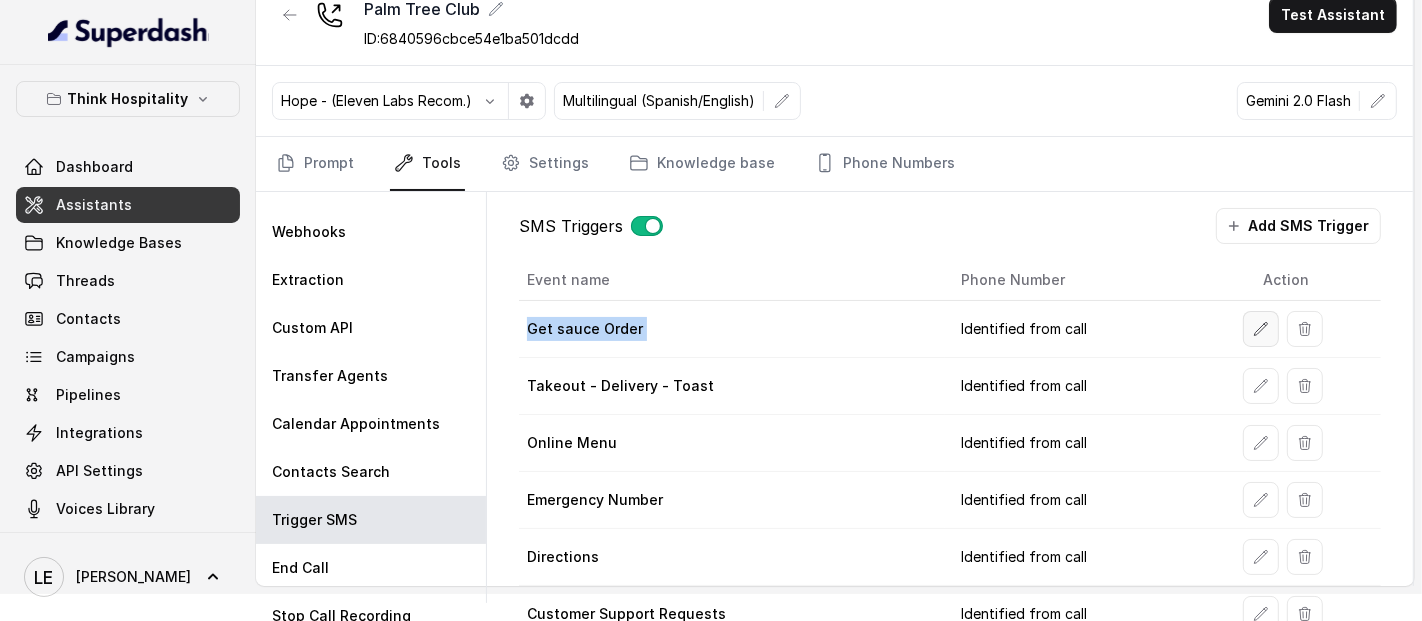 select on "duringCall" 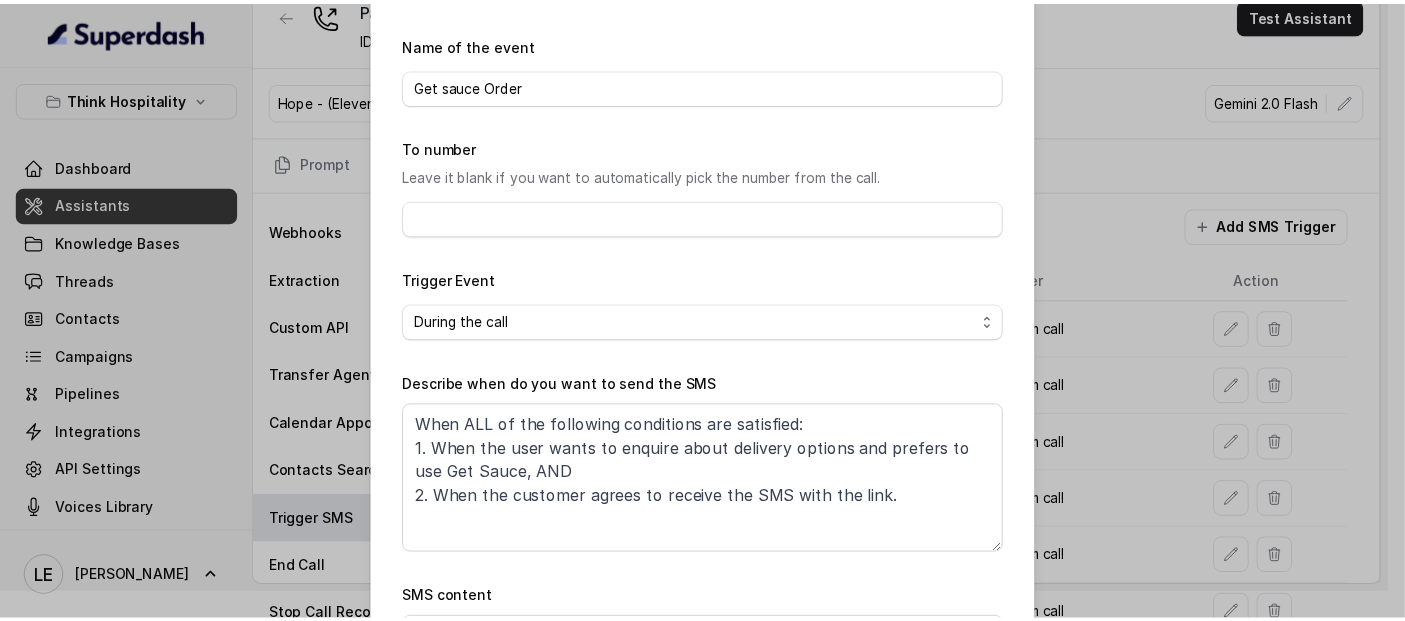 scroll, scrollTop: 111, scrollLeft: 0, axis: vertical 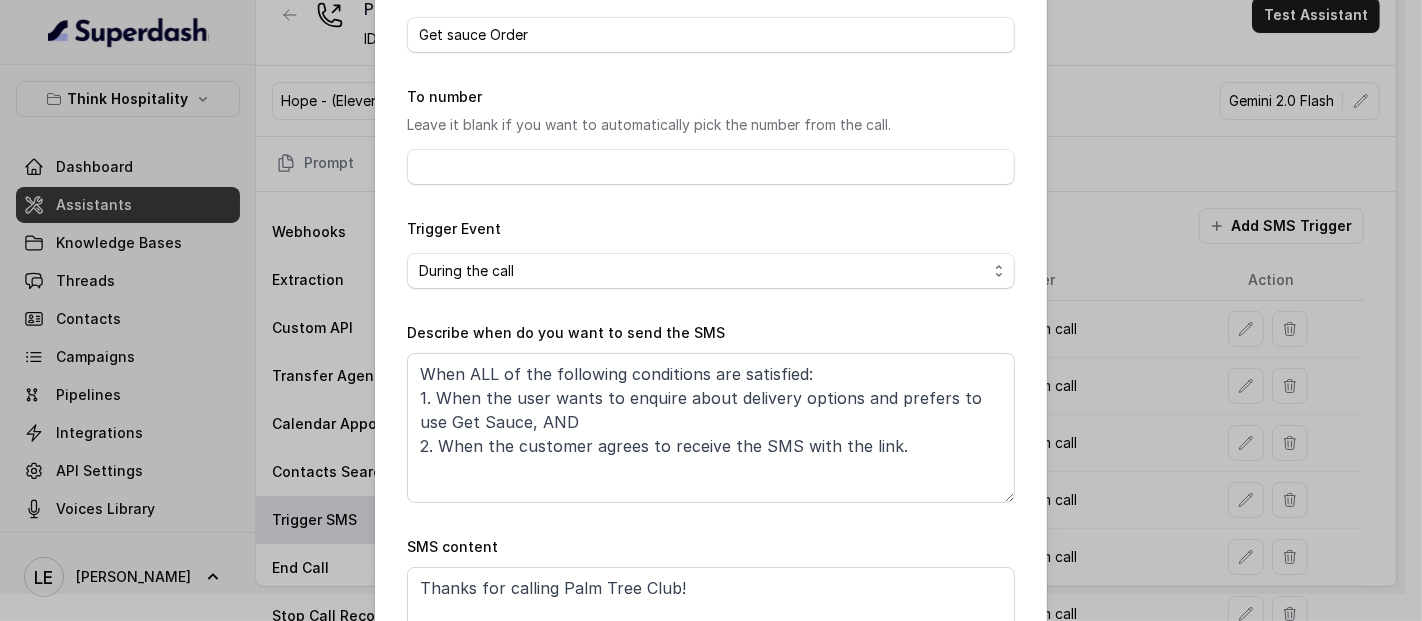 click on "Edit SMS Trigger Name of the event Get sauce Order To number Leave it blank if you want to automatically pick the number from the call. Trigger Event Start of the call During the call End of the call Describe when do you want to send the SMS When ALL of the following conditions are satisfied:
1. When the user wants to enquire about delivery options and prefers to use Get Sauce, AND
2. When the customer agrees to receive the SMS with the link. SMS content Thanks for calling Palm Tree Club!
Looking for delivery? [URL][DOMAIN_NAME]
Want to make a reservation? [URL][DOMAIN_NAME]
Check out our menu: [URL][DOMAIN_NAME]
Complete this form for any type of inquiry and a manager will contact you shortly:  [URL][DOMAIN_NAME]
Call managed by [URL] :) Cancel Save" at bounding box center (711, 310) 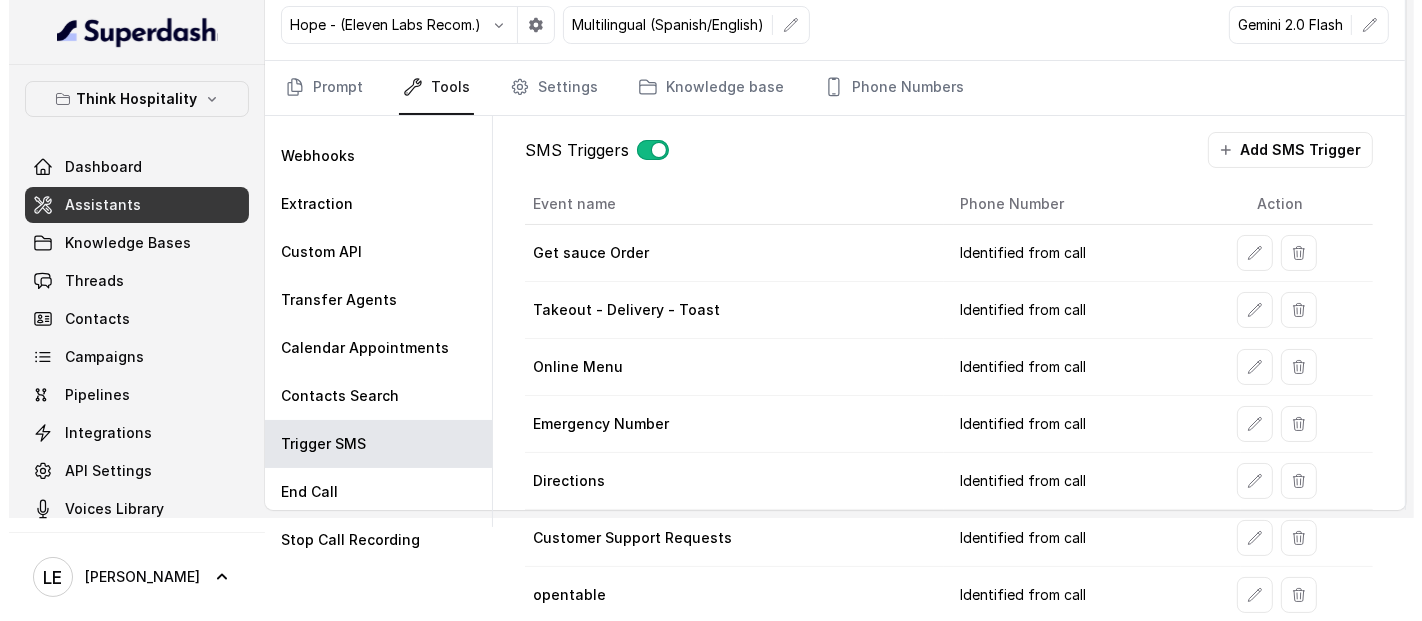 scroll, scrollTop: 138, scrollLeft: 0, axis: vertical 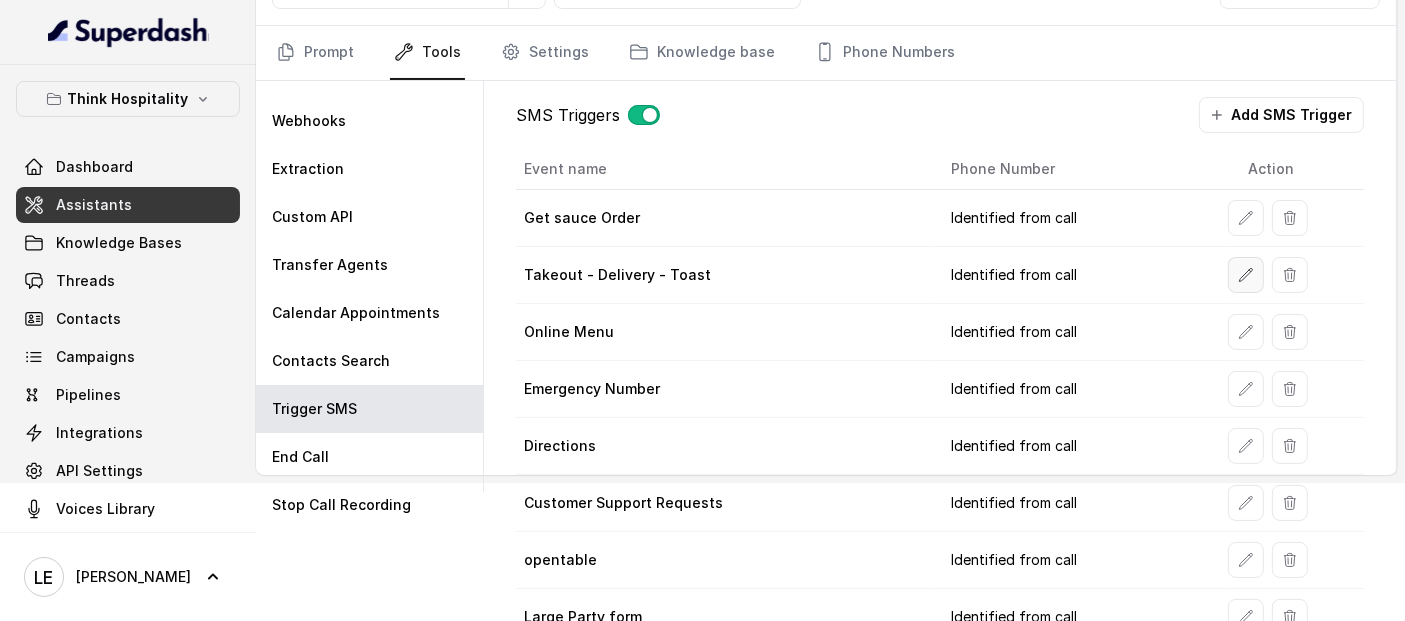 click at bounding box center (1246, 275) 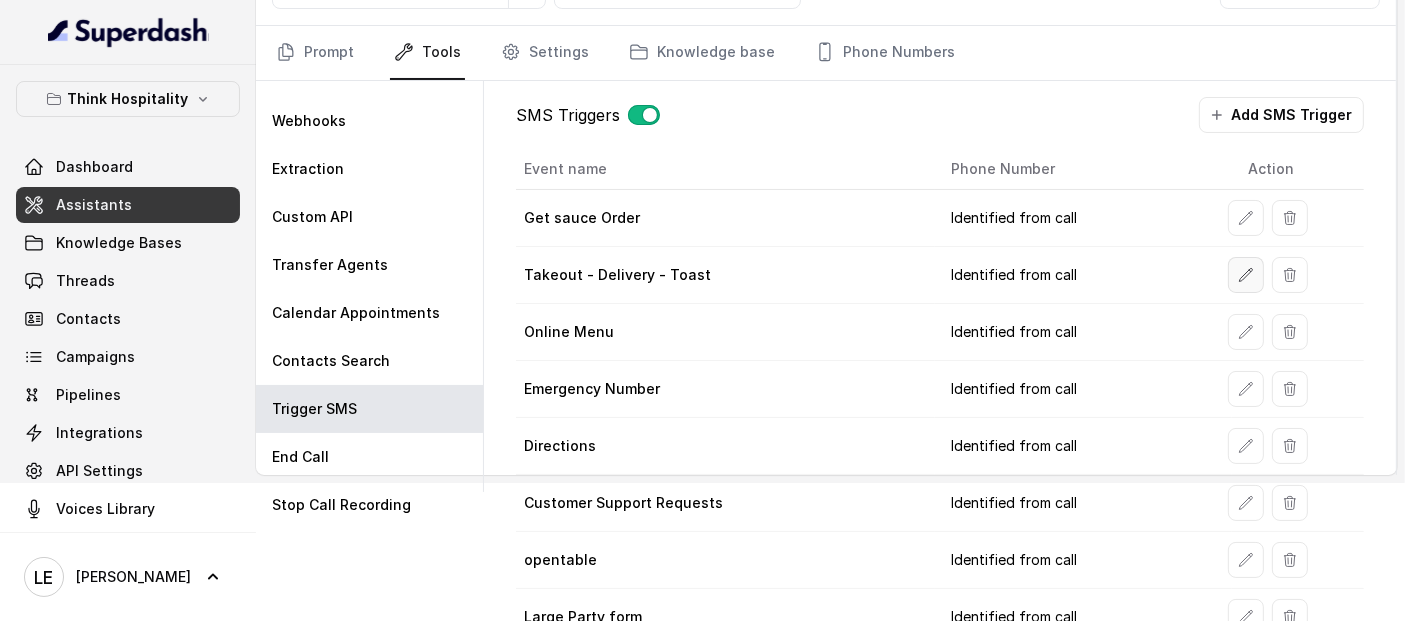 select on "duringCall" 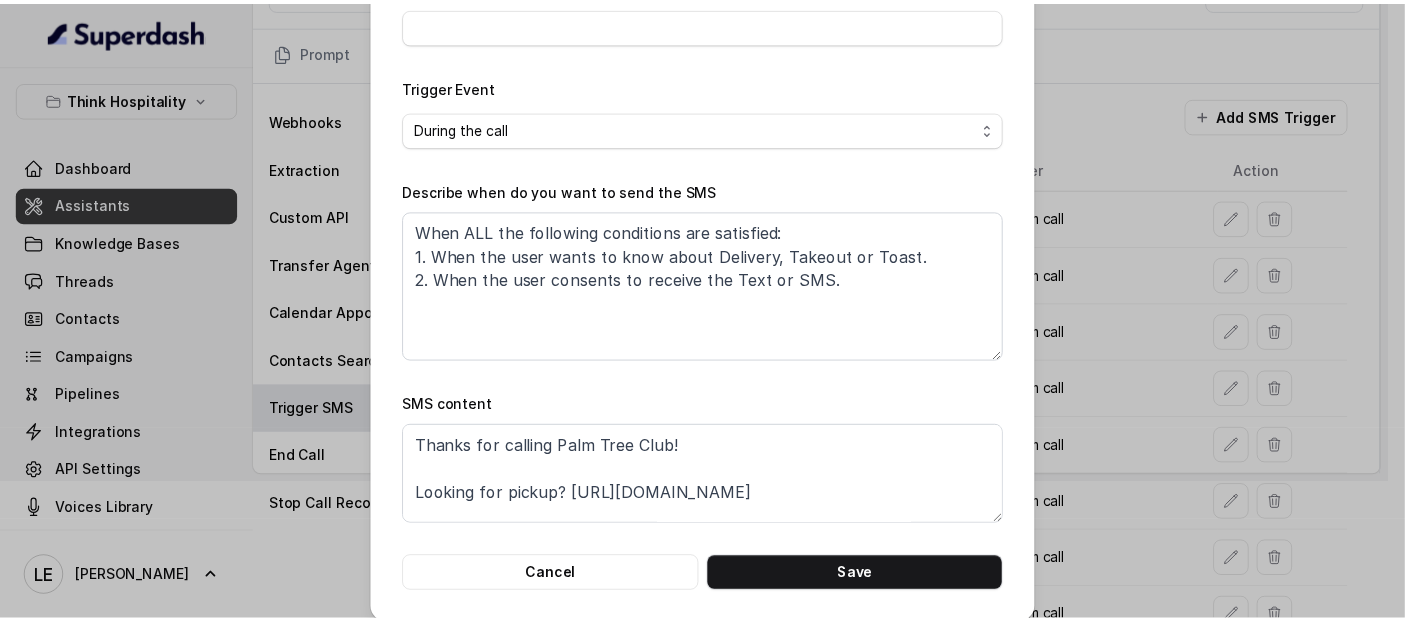 scroll, scrollTop: 270, scrollLeft: 0, axis: vertical 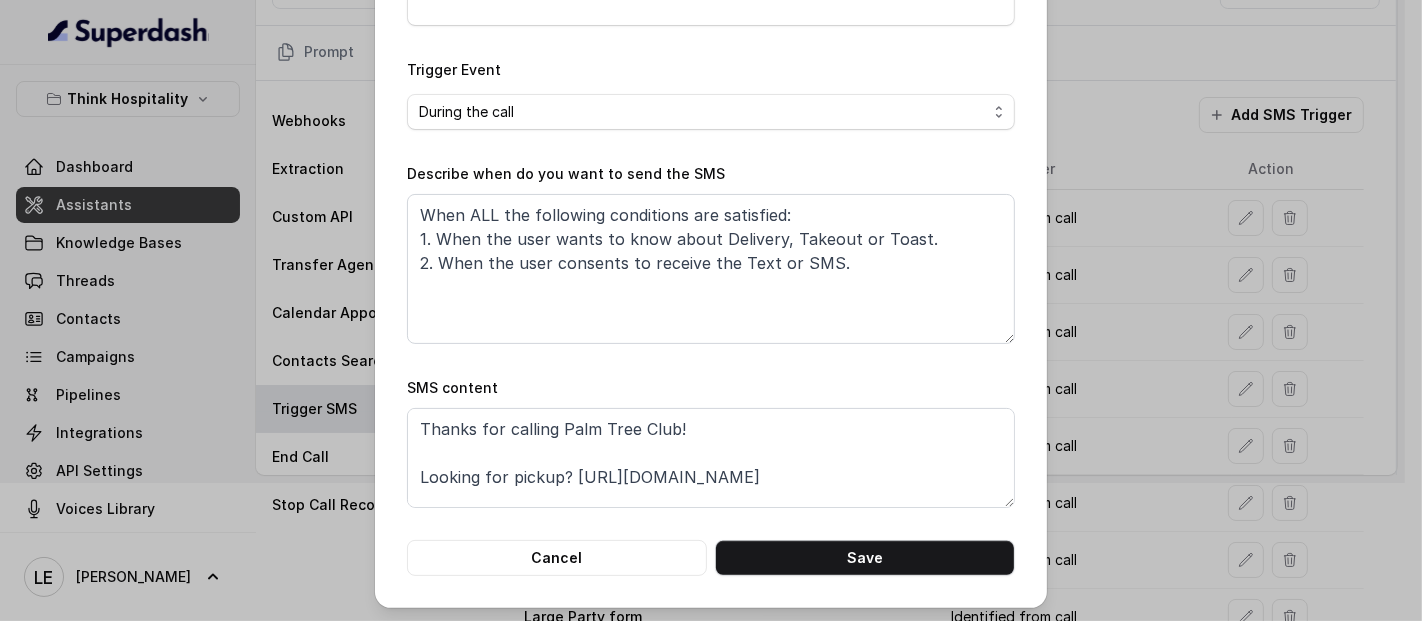 click on "Edit SMS Trigger Name of the event Takeout - Delivery - Toast To number Leave it blank if you want to automatically pick the number from the call. Trigger Event Start of the call During the call End of the call Describe when do you want to send the SMS When ALL the following conditions are satisfied:
1. When the user wants to know about Delivery, Takeout or Toast.
2. When the user consents to receive the Text or SMS. SMS content Thanks for calling Palm Tree Club!
Looking for pickup? [URL][DOMAIN_NAME]
Want to make a reservation? [URL][DOMAIN_NAME]
Check out our menu: [URL][DOMAIN_NAME]
Complete this form for any type of inquiry and a manager will contact you shortly:  [URL][DOMAIN_NAME]
Call managed by [URL] :) Cancel Save" at bounding box center [711, 310] 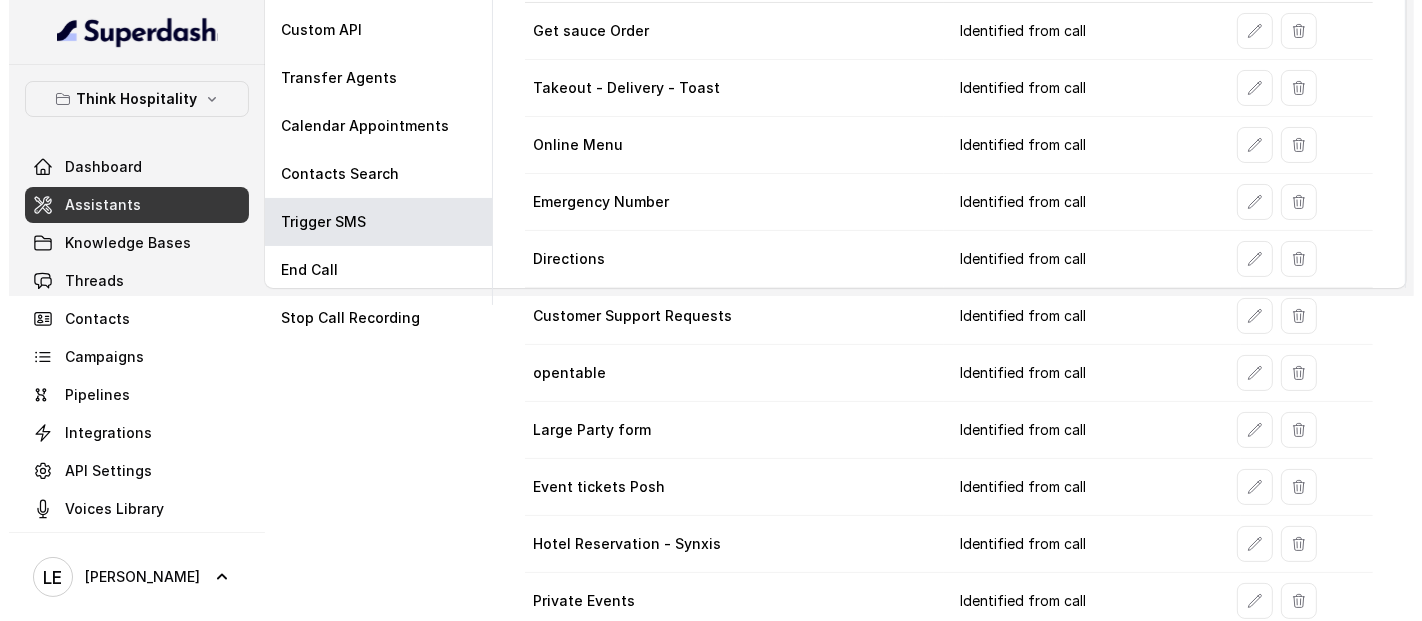 scroll, scrollTop: 360, scrollLeft: 0, axis: vertical 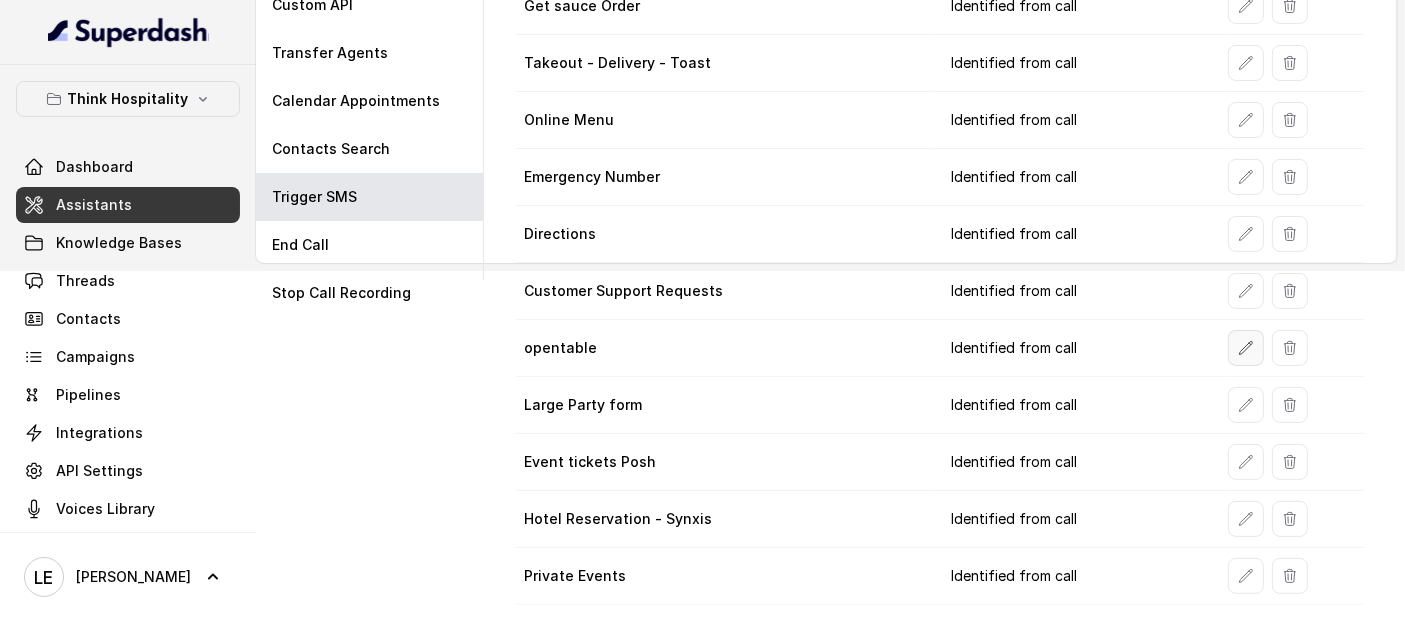 click at bounding box center [1246, 348] 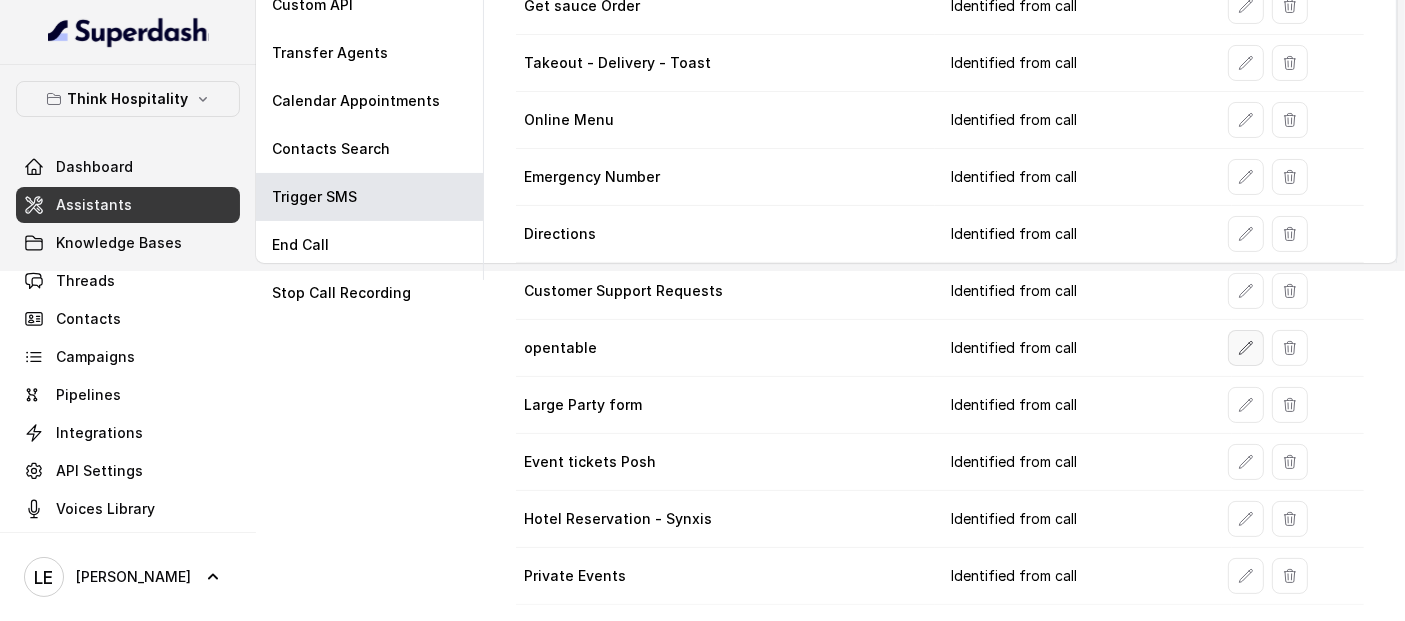 select on "duringCall" 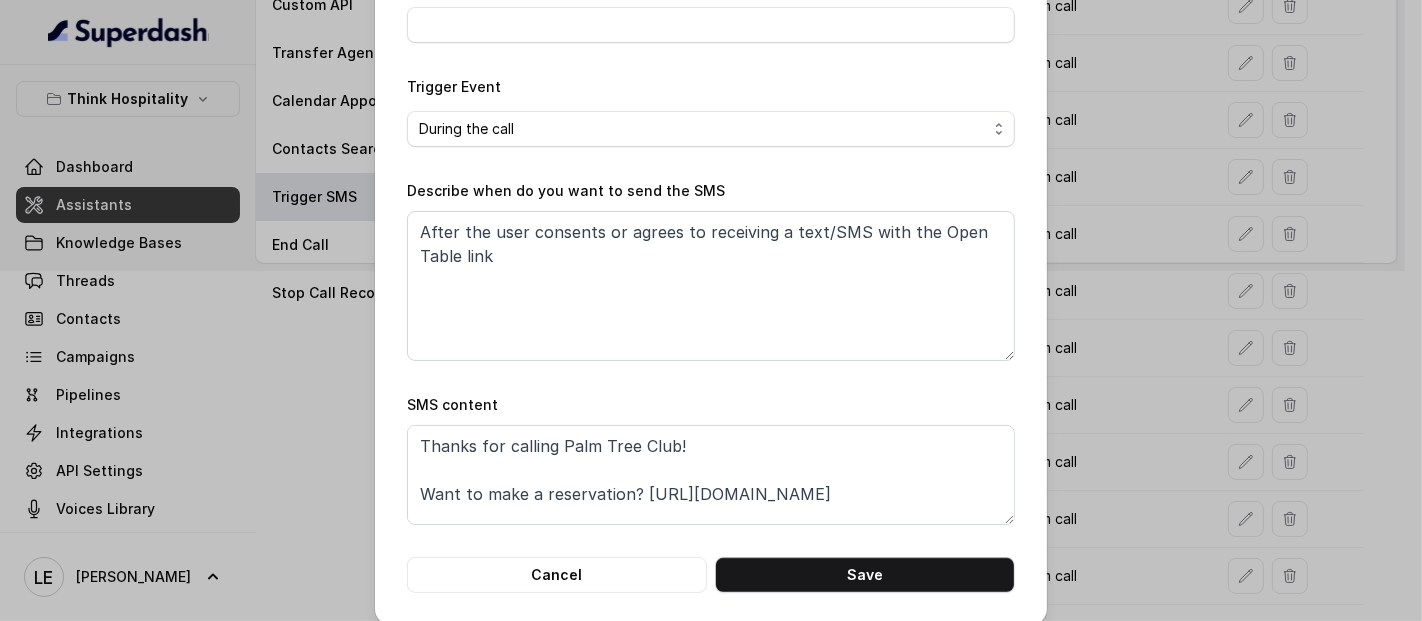scroll, scrollTop: 270, scrollLeft: 0, axis: vertical 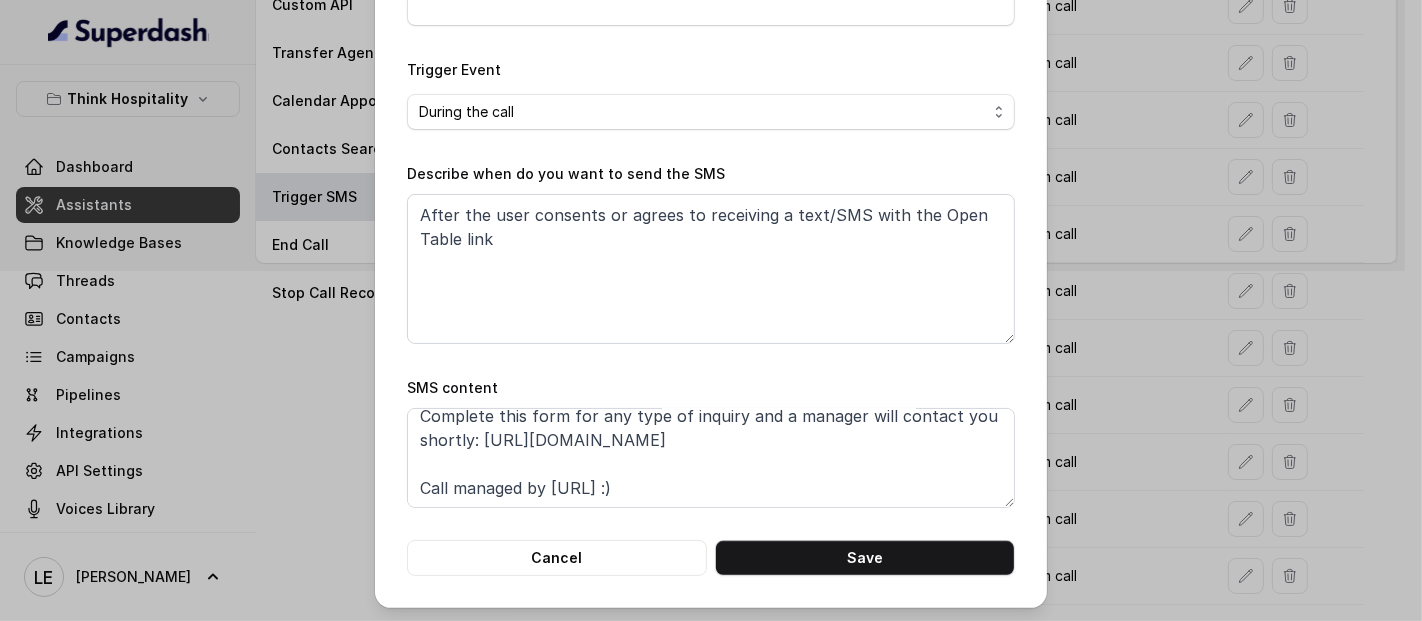 click on "Edit SMS Trigger Name of the event opentable To number Leave it blank if you want to automatically pick the number from the call. Trigger Event Start of the call During the call End of the call Describe when do you want to send the SMS After the user consents or agrees to receiving a text/SMS with the Open Table link SMS content Thanks for calling Palm Tree Club!
Want to make a reservation? [URL][DOMAIN_NAME]
Want to pick up your order? [URL][DOMAIN_NAME]
Looking for delivery?  [URL][DOMAIN_NAME]
Check out our menu: [URL][DOMAIN_NAME]
Complete this form for any type of inquiry and a manager will contact you shortly: [URL][DOMAIN_NAME]
Call managed by [URL] :) Cancel Save" at bounding box center (711, 310) 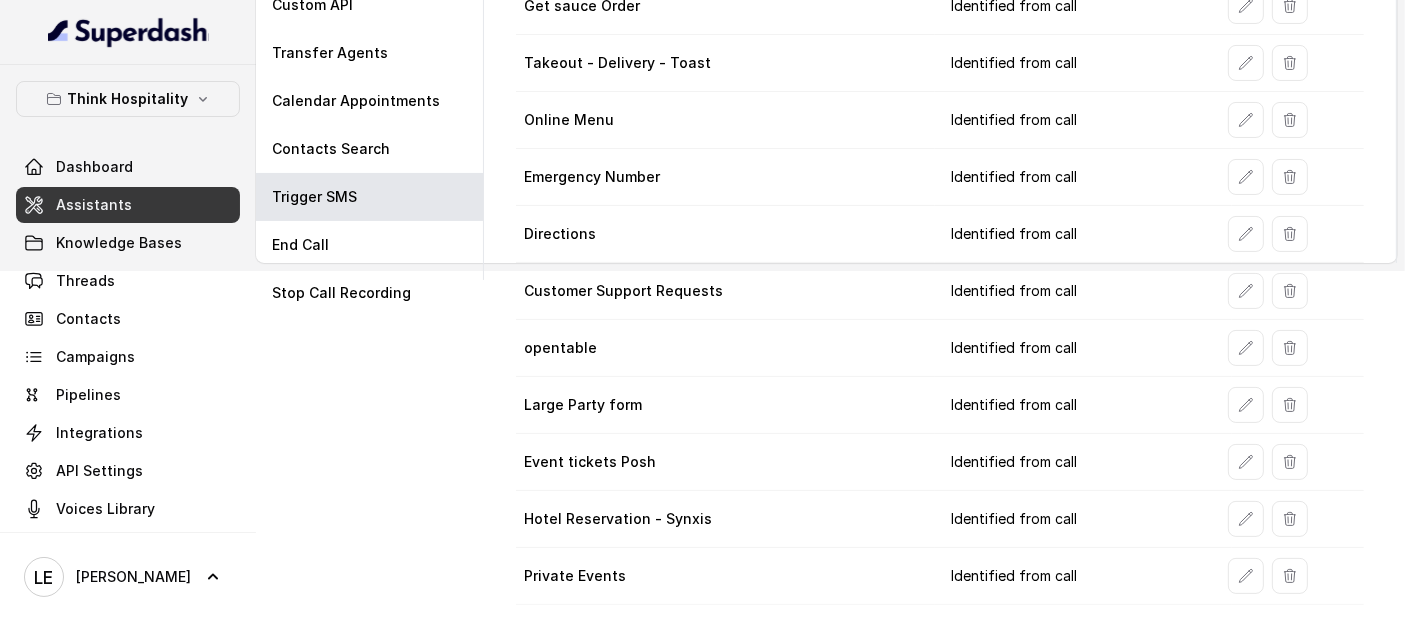 click on "Assistants" at bounding box center (94, 205) 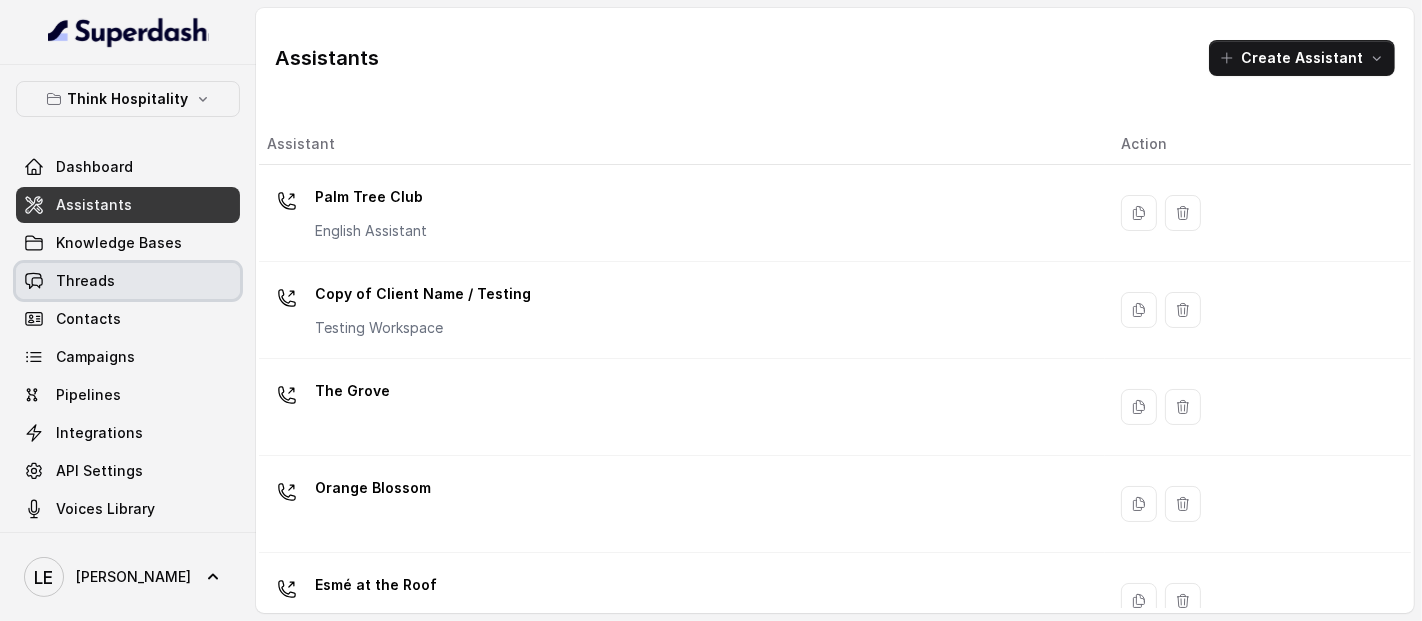 click on "Threads" at bounding box center [128, 281] 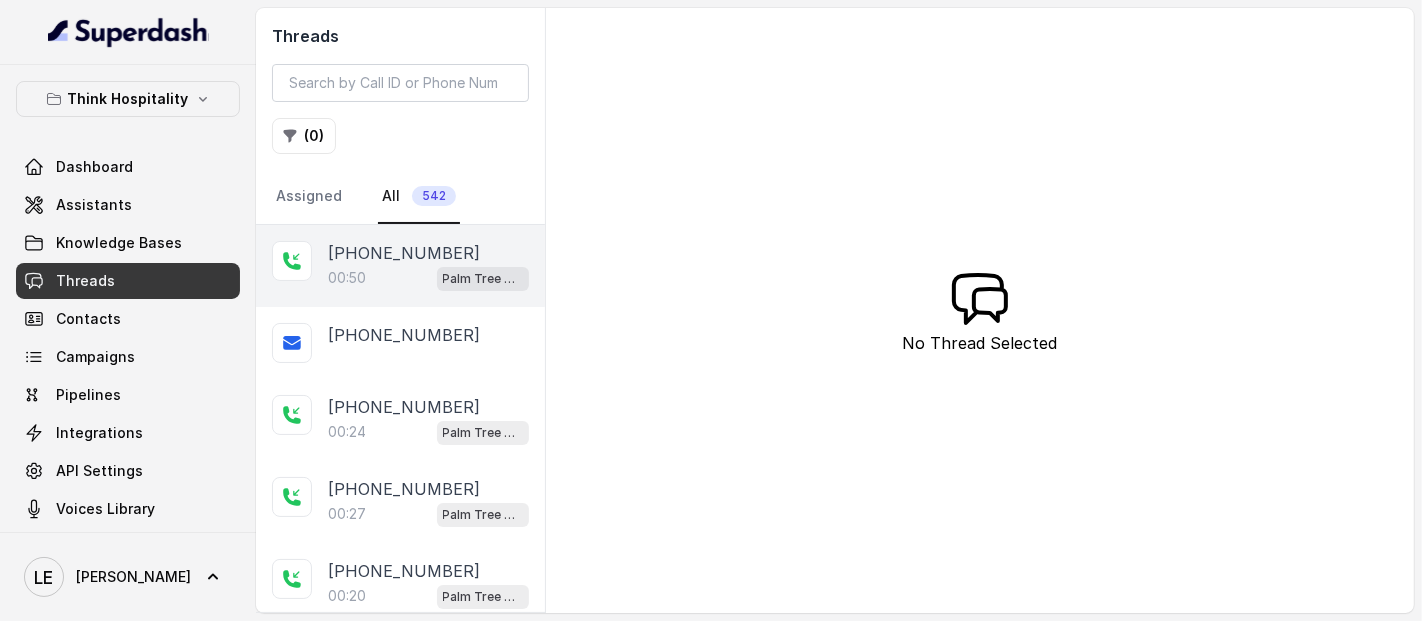 click on "Palm Tree Club" at bounding box center [483, 279] 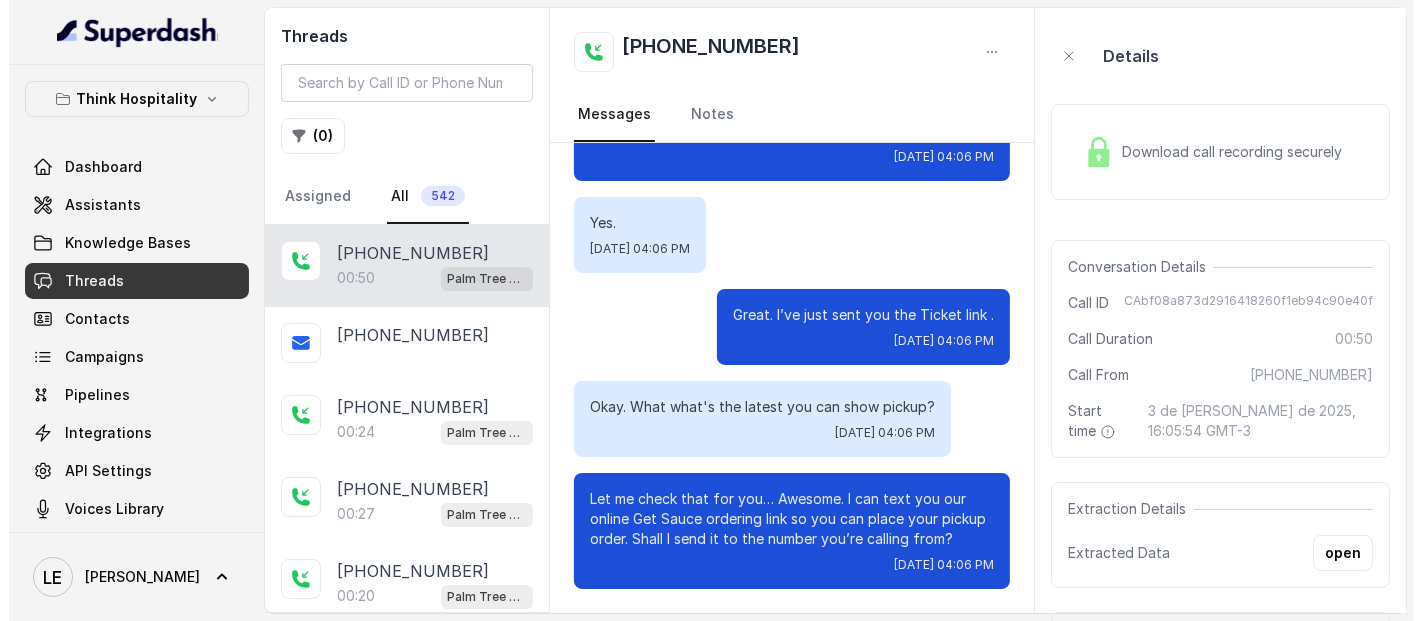 scroll, scrollTop: 340, scrollLeft: 0, axis: vertical 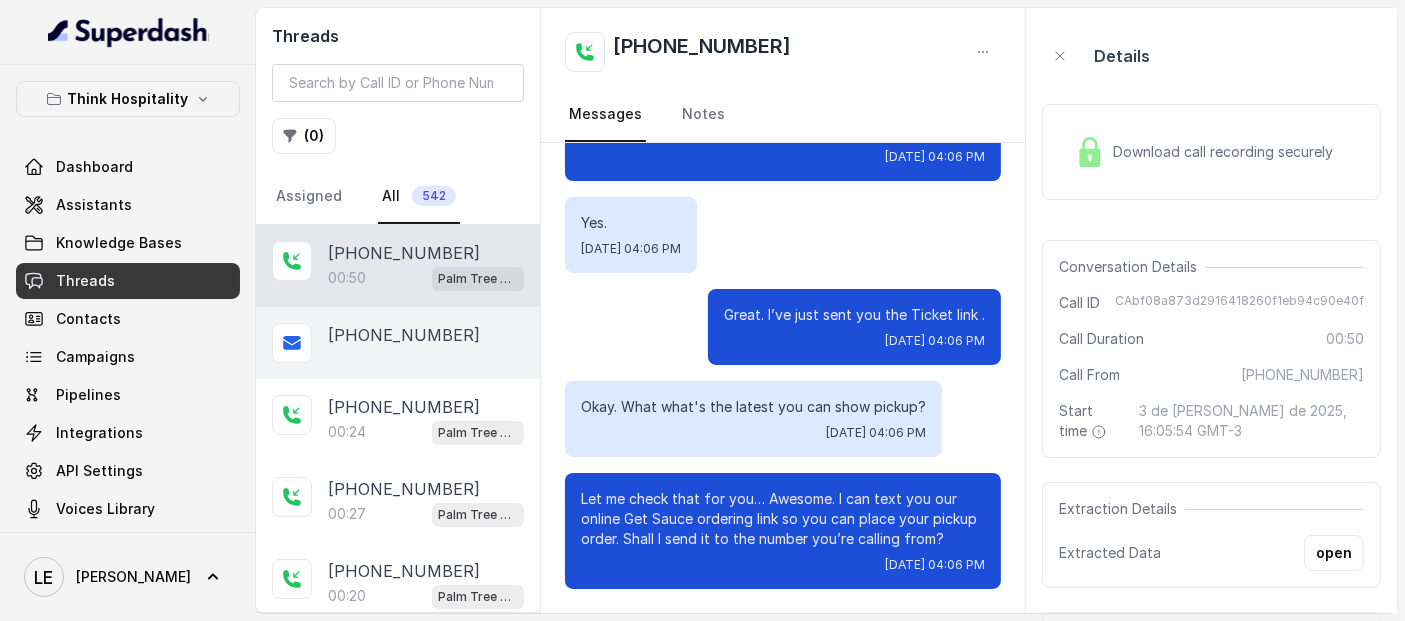 click on "[PHONE_NUMBER]" at bounding box center (426, 335) 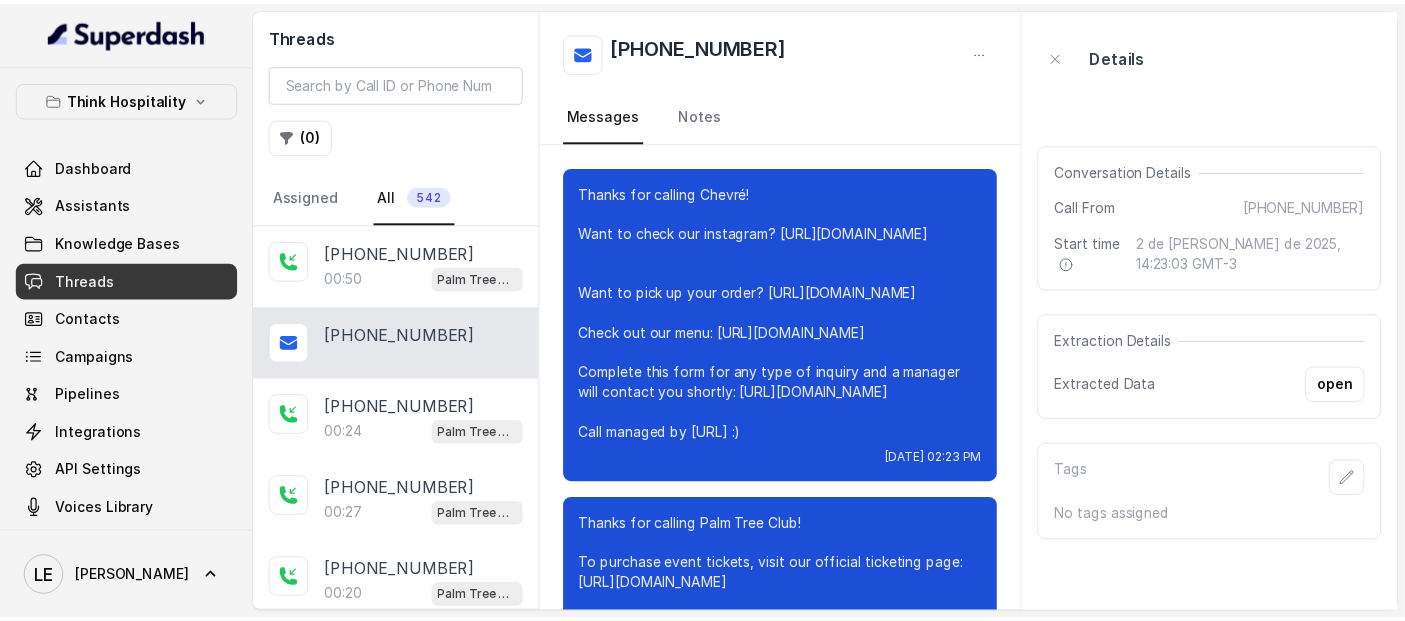 scroll, scrollTop: 165, scrollLeft: 0, axis: vertical 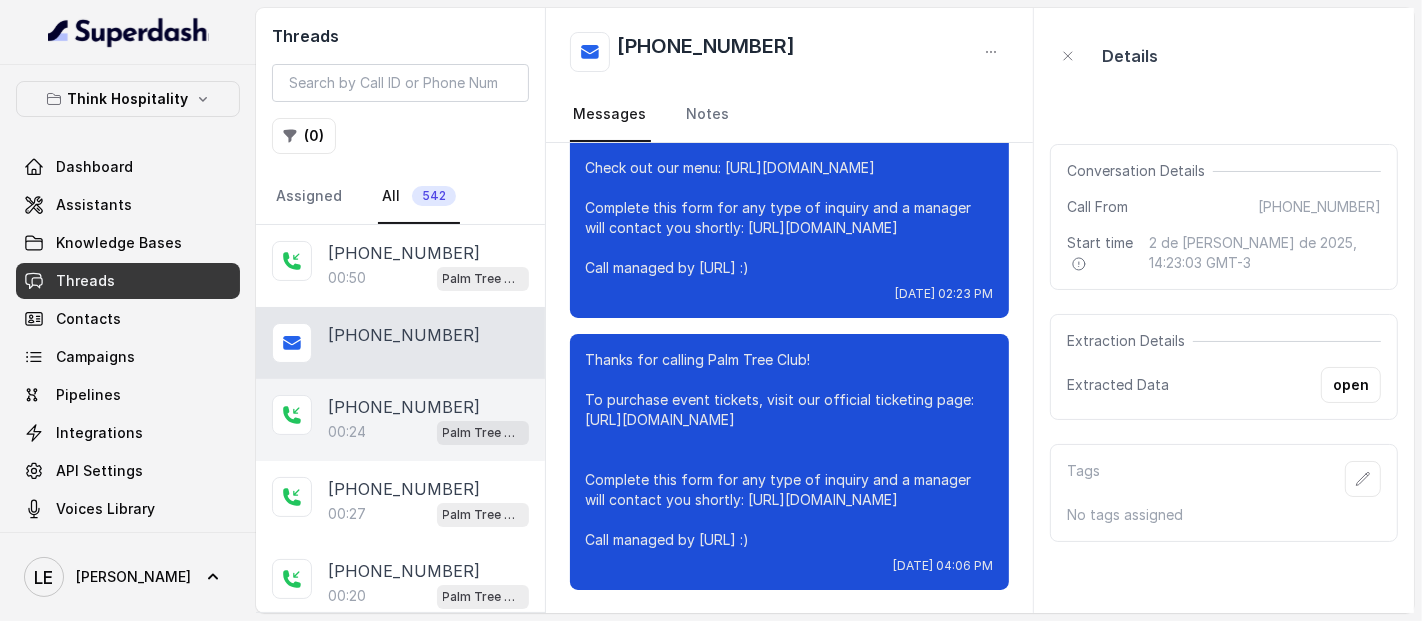 click on "[PHONE_NUMBER]:24 Palm Tree Club" at bounding box center (400, 420) 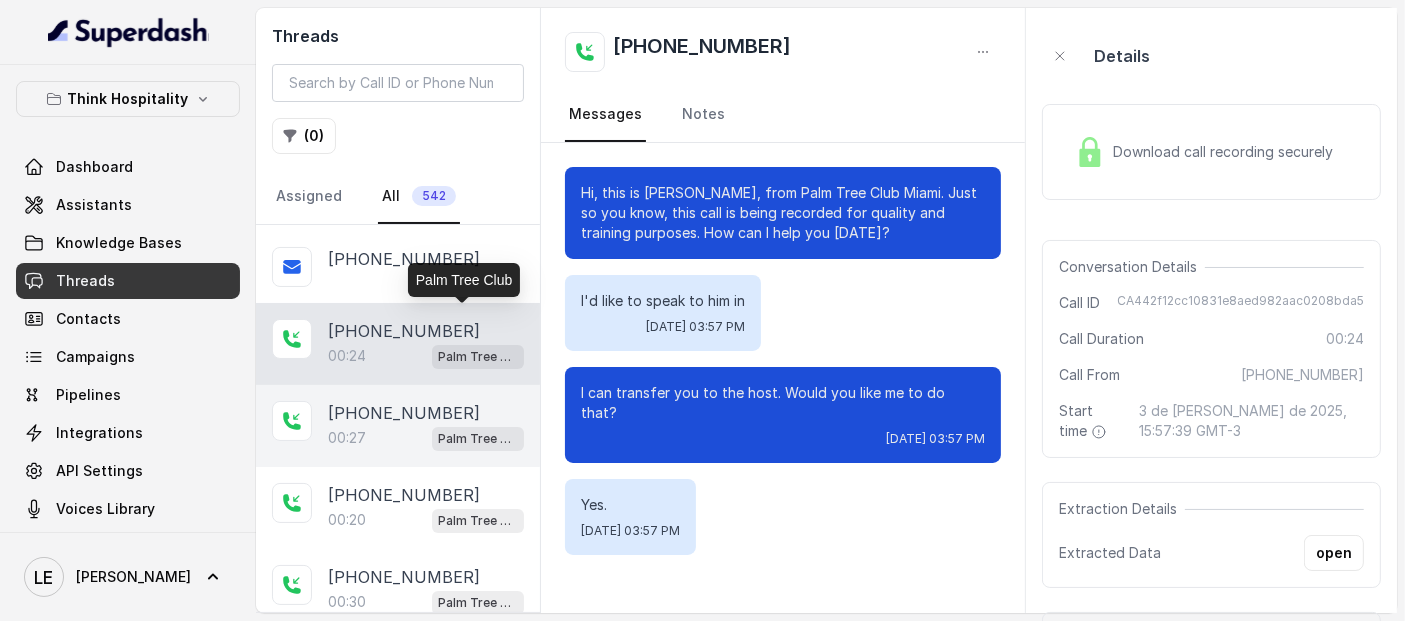 scroll, scrollTop: 111, scrollLeft: 0, axis: vertical 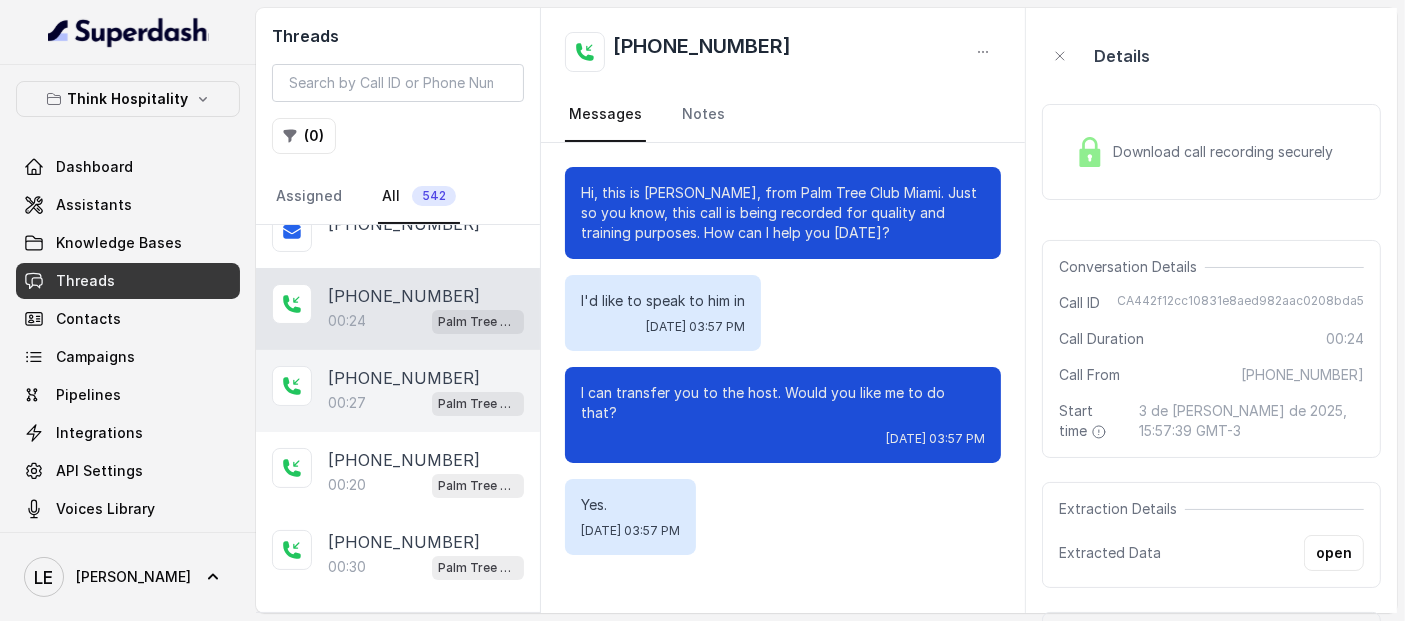 click on "[PHONE_NUMBER]:27 Palm Tree Club" at bounding box center (398, 391) 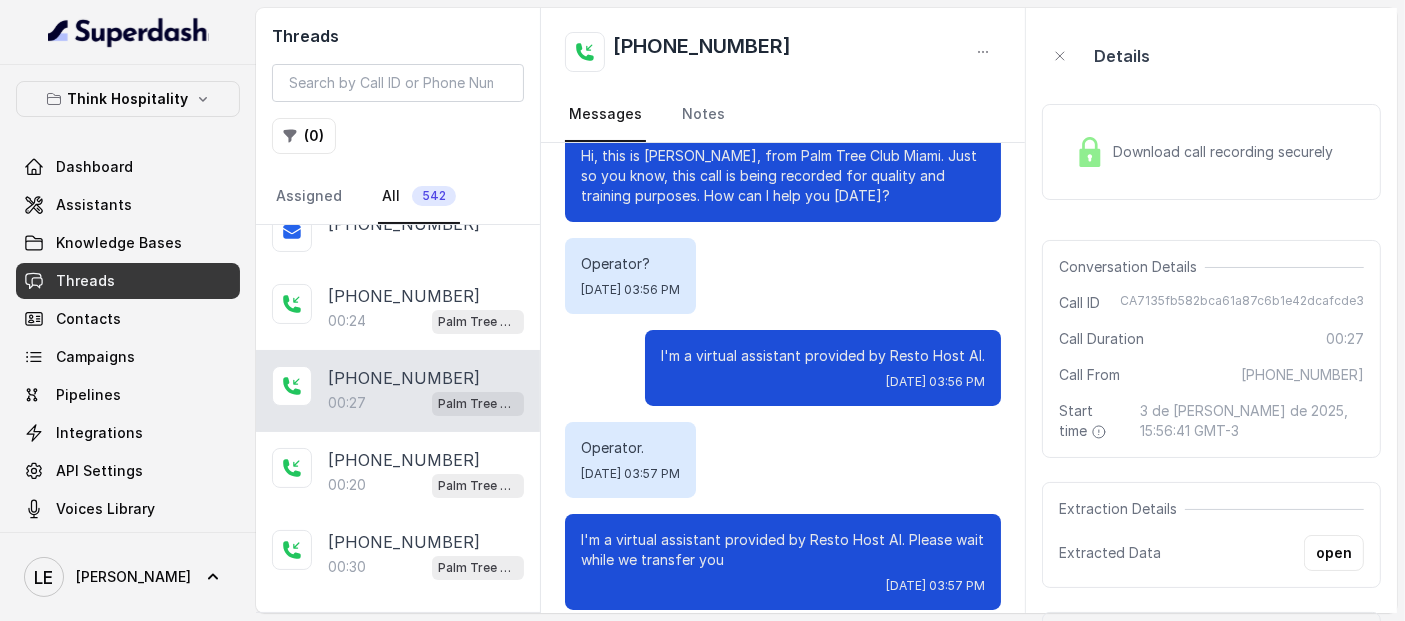 scroll, scrollTop: 57, scrollLeft: 0, axis: vertical 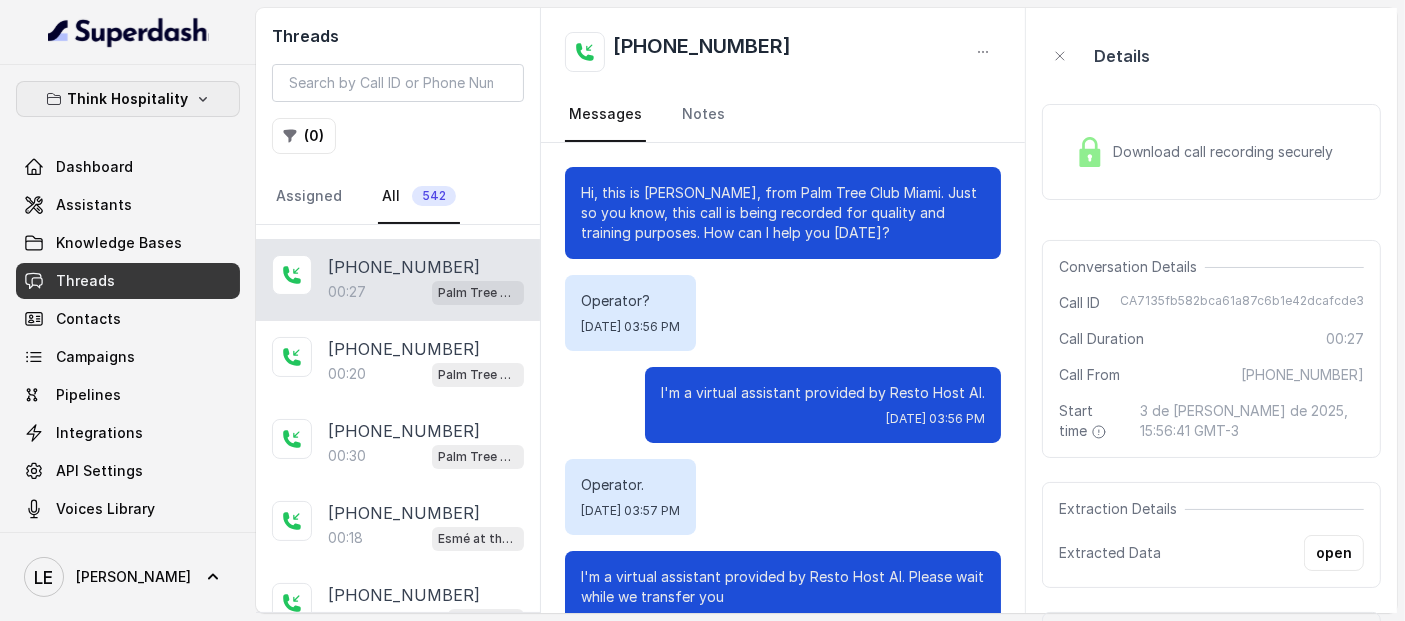 click on "Think Hospitality" at bounding box center (128, 99) 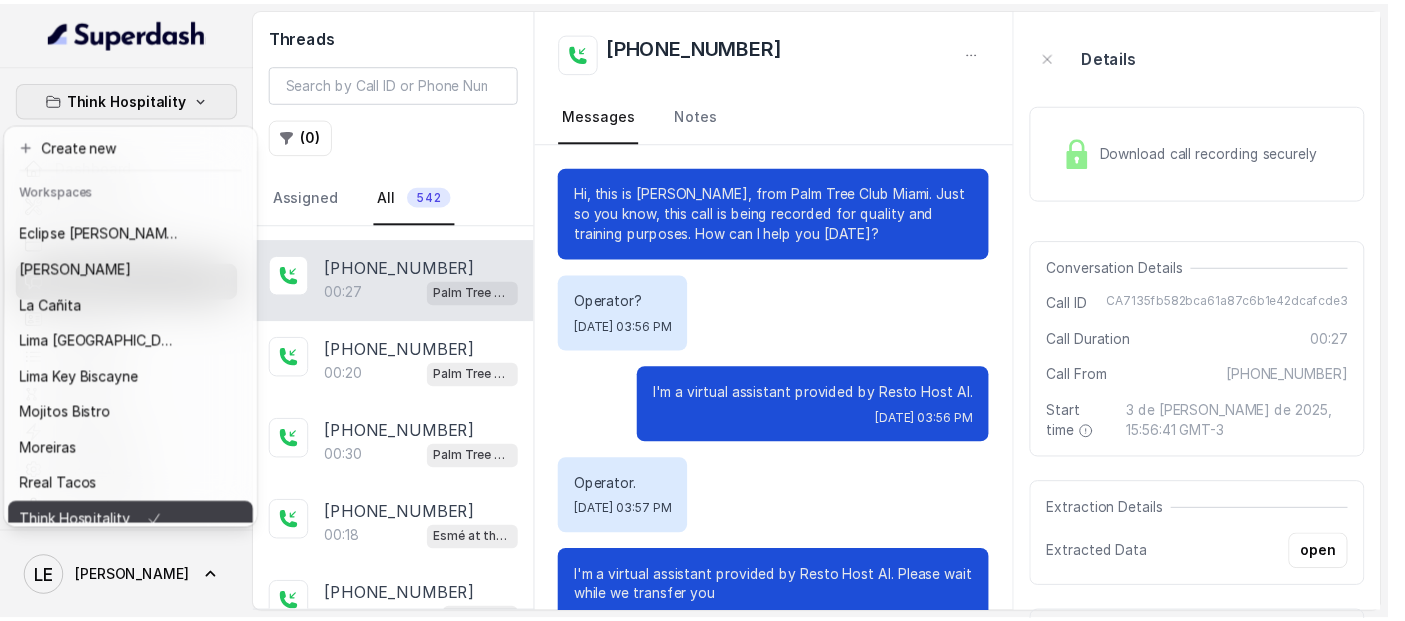 scroll, scrollTop: 0, scrollLeft: 0, axis: both 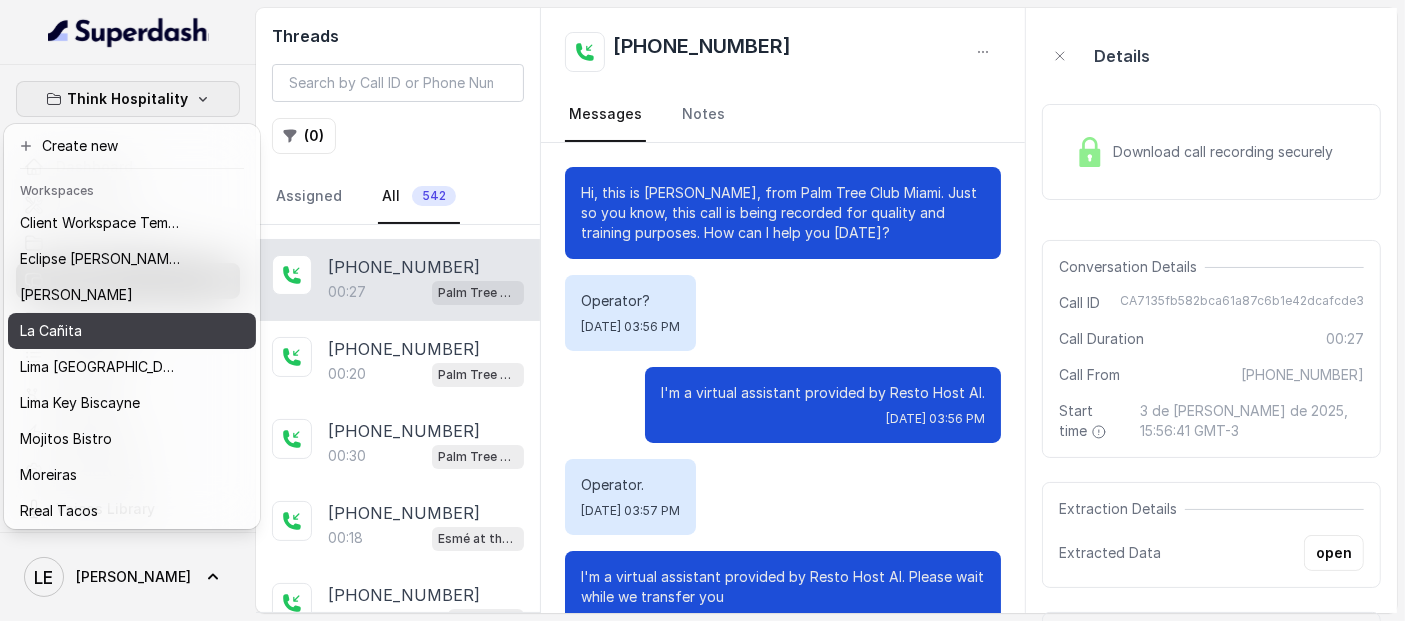click on "La Cañita" at bounding box center [100, 331] 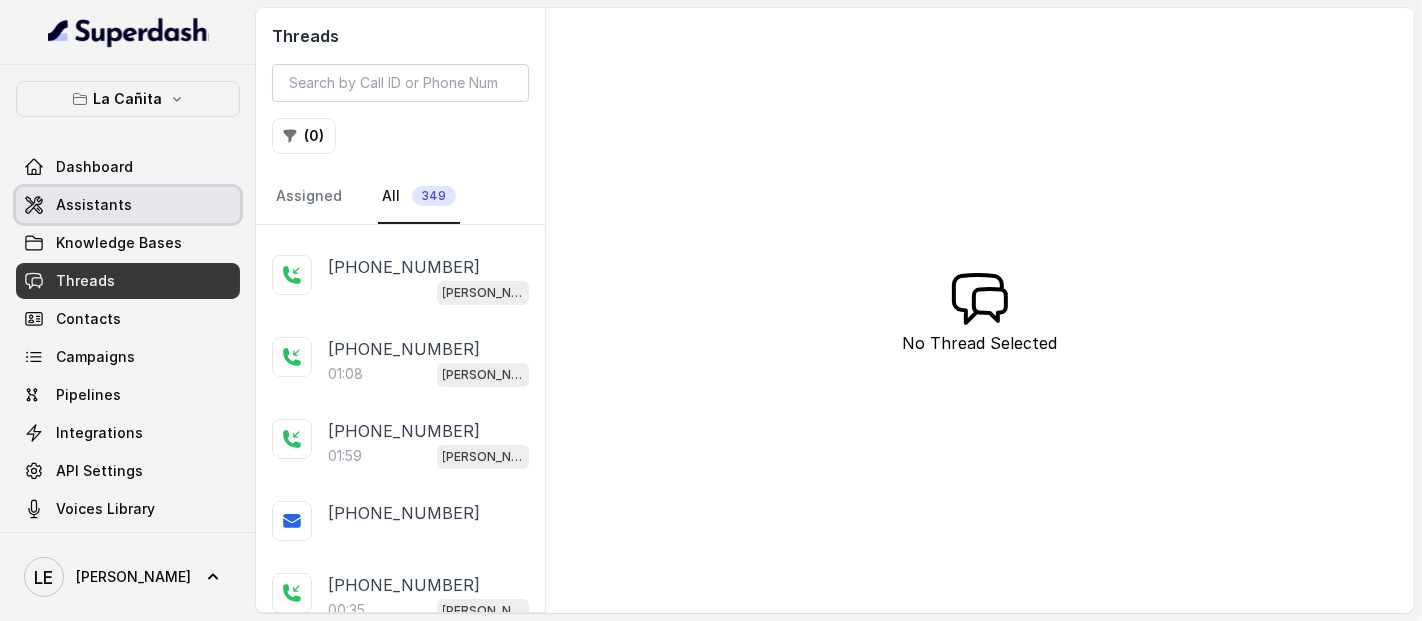 click on "Assistants" at bounding box center [128, 205] 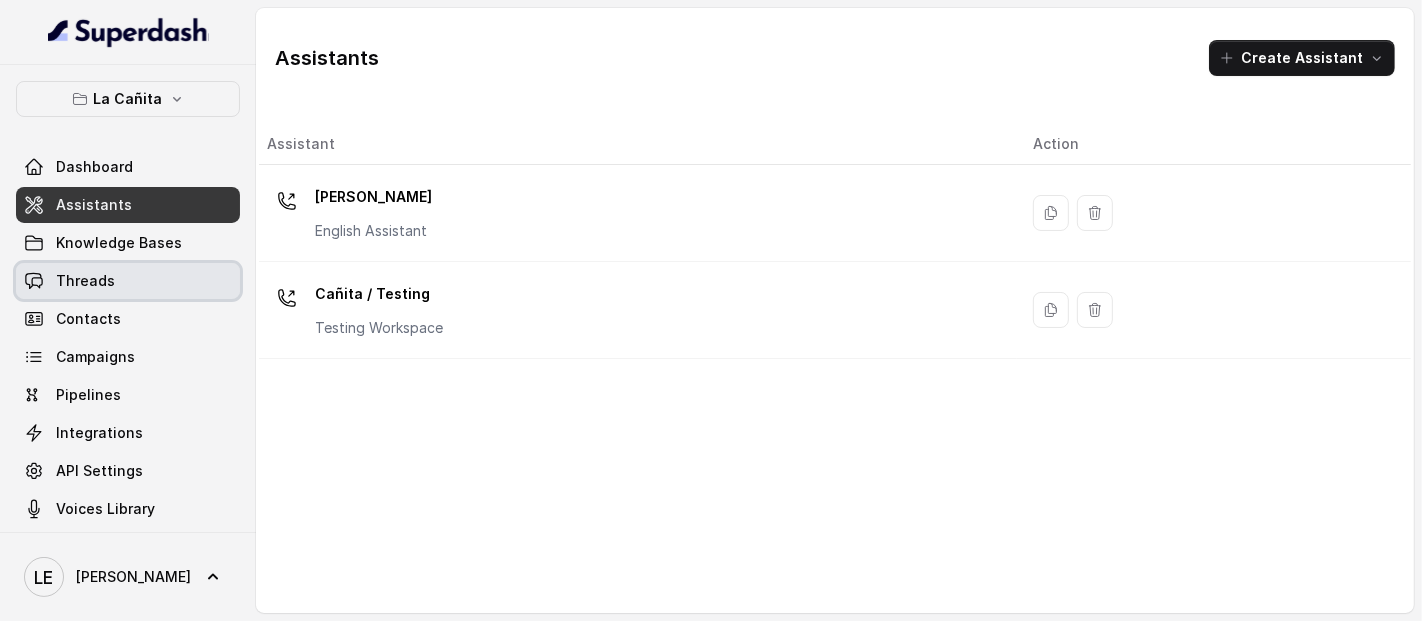 click on "Threads" at bounding box center [128, 281] 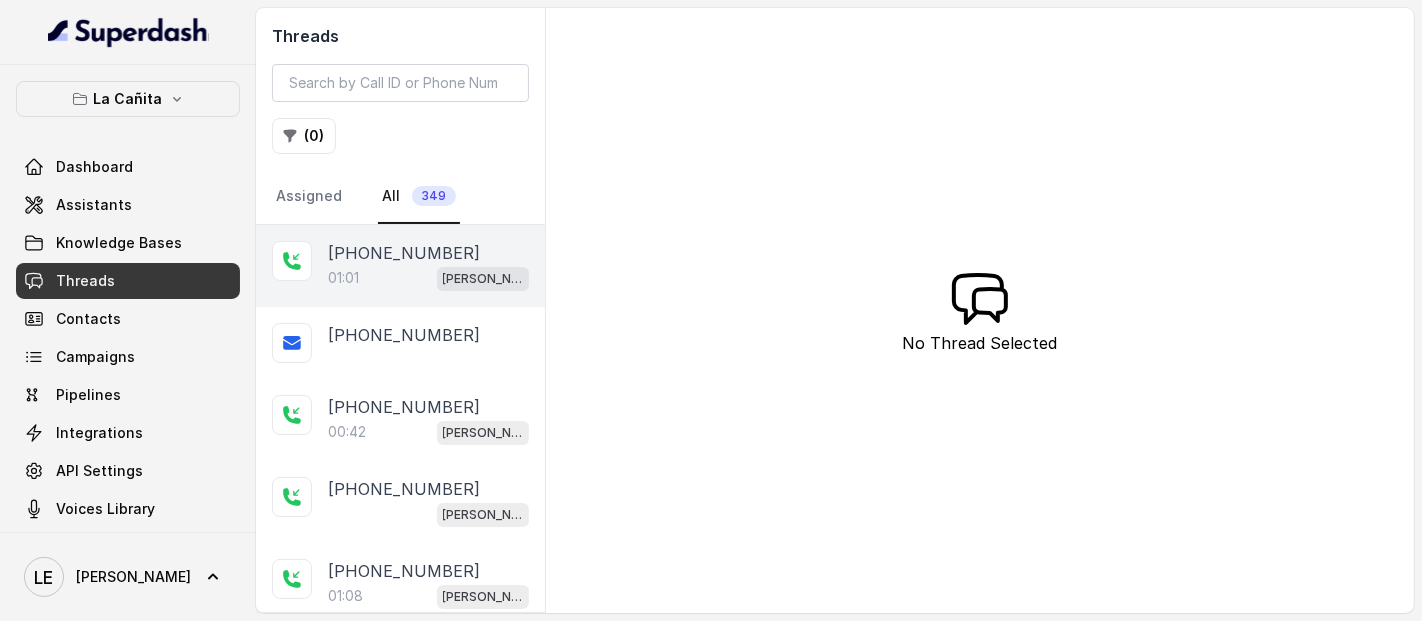 click on "01:01 [PERSON_NAME]" at bounding box center (428, 278) 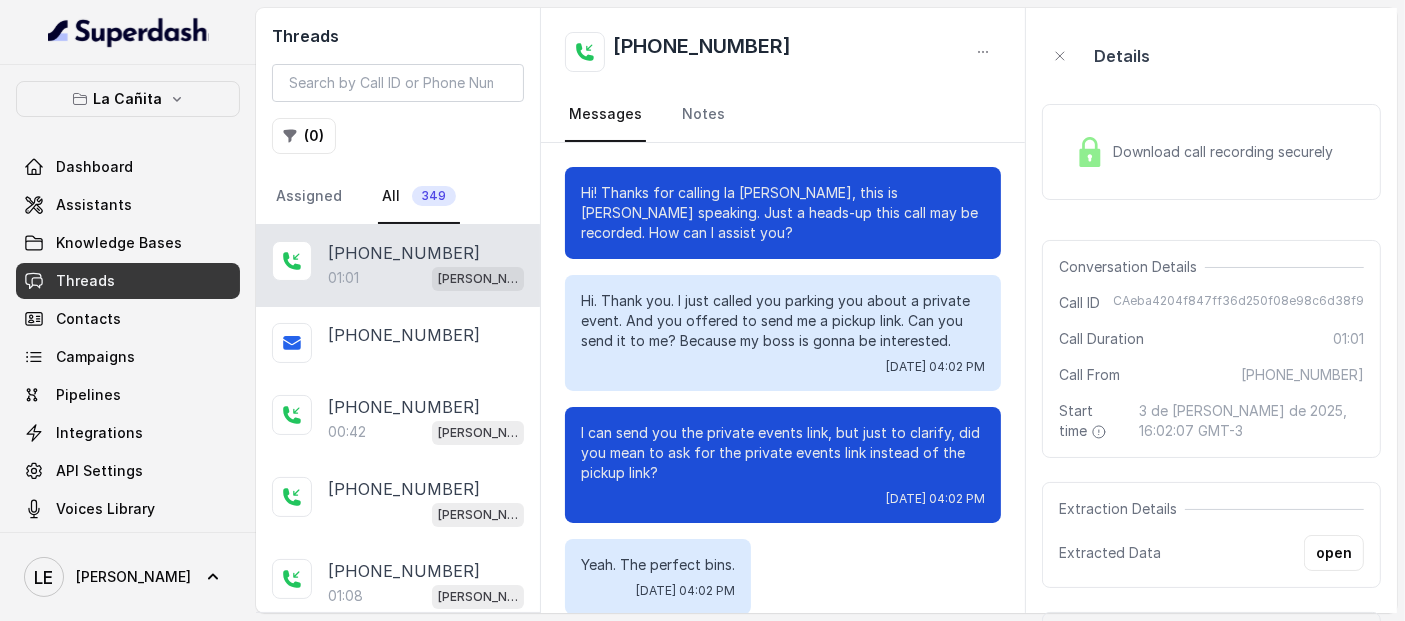 scroll, scrollTop: 892, scrollLeft: 0, axis: vertical 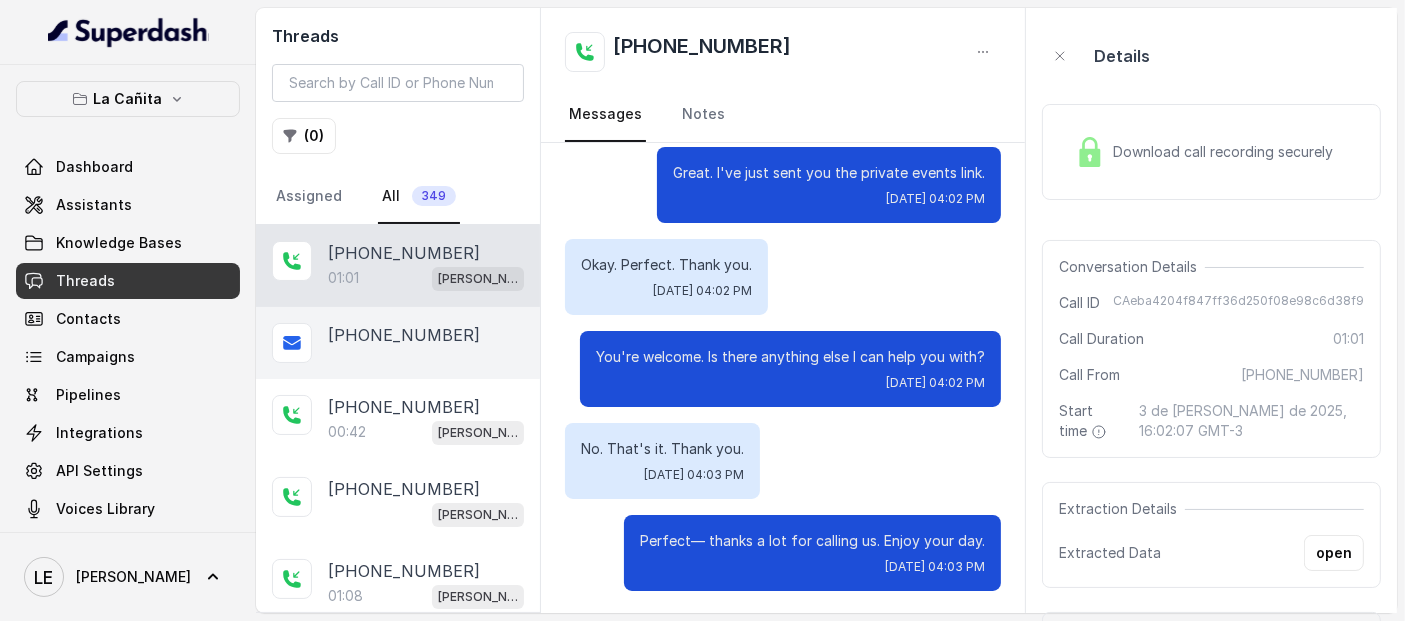 click on "[PHONE_NUMBER]" at bounding box center (398, 343) 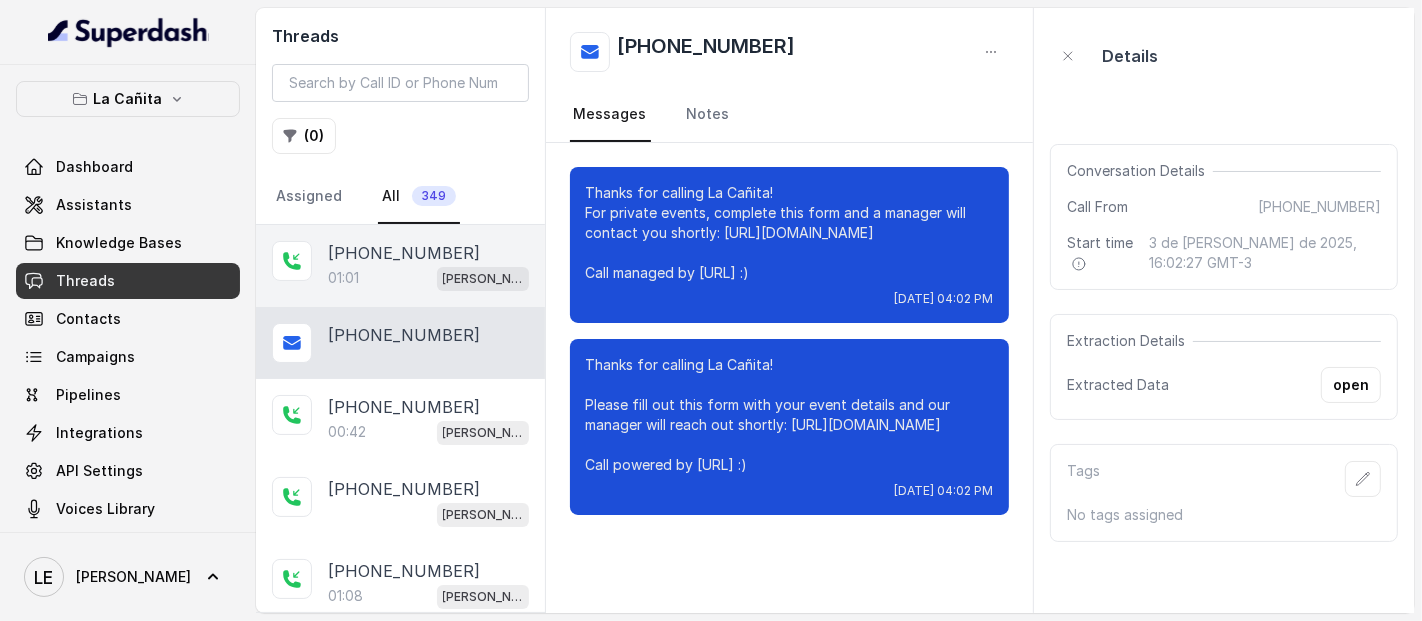 click on "[PHONE_NUMBER]:01 [PERSON_NAME]" at bounding box center [400, 266] 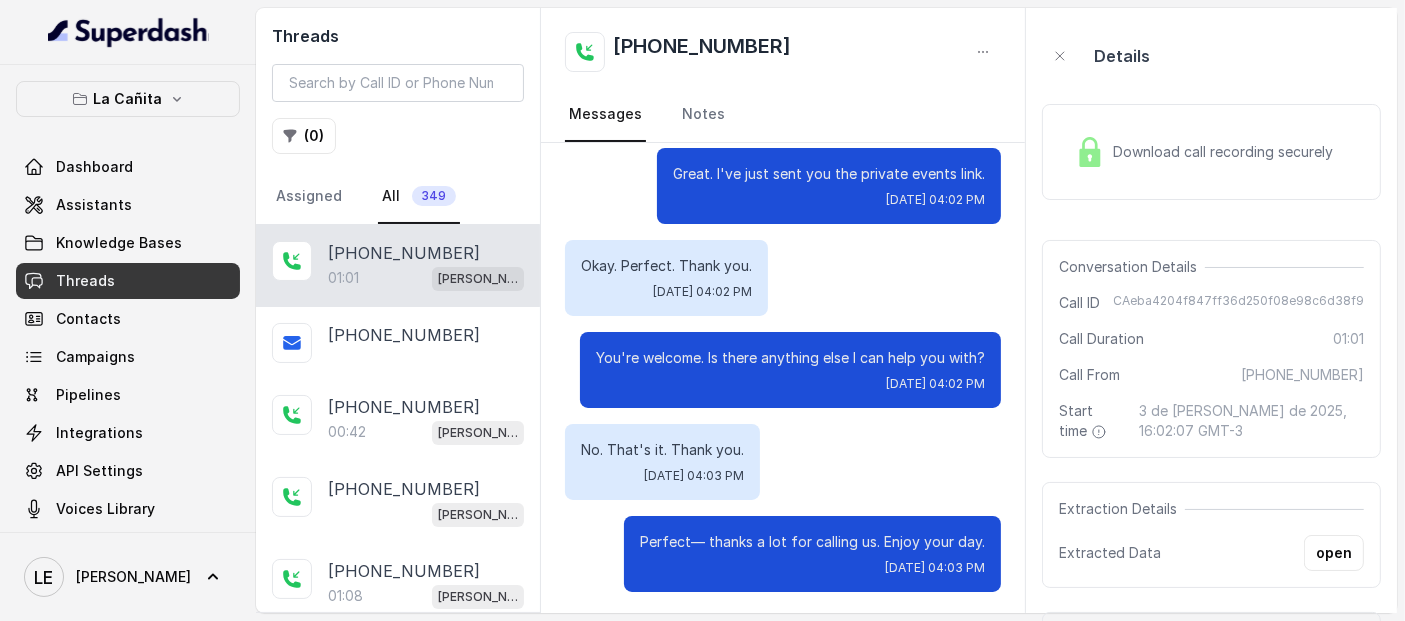 scroll, scrollTop: 892, scrollLeft: 0, axis: vertical 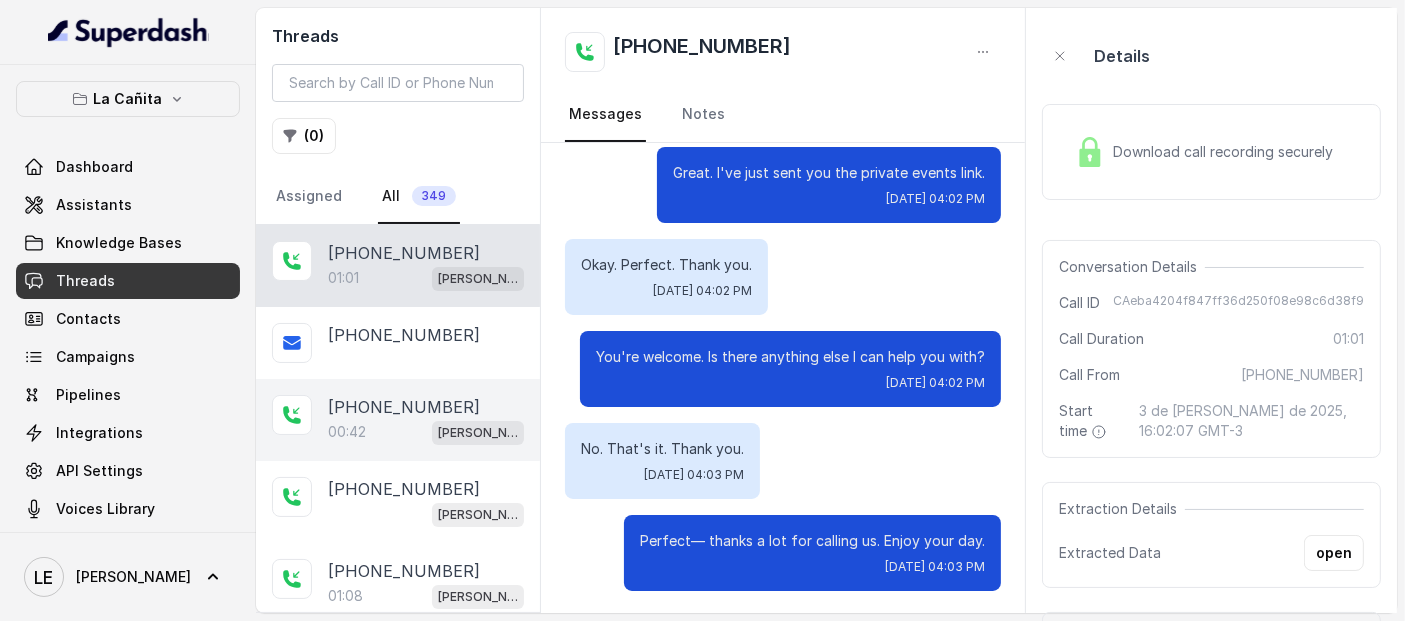 click on "[PHONE_NUMBER]" at bounding box center (404, 407) 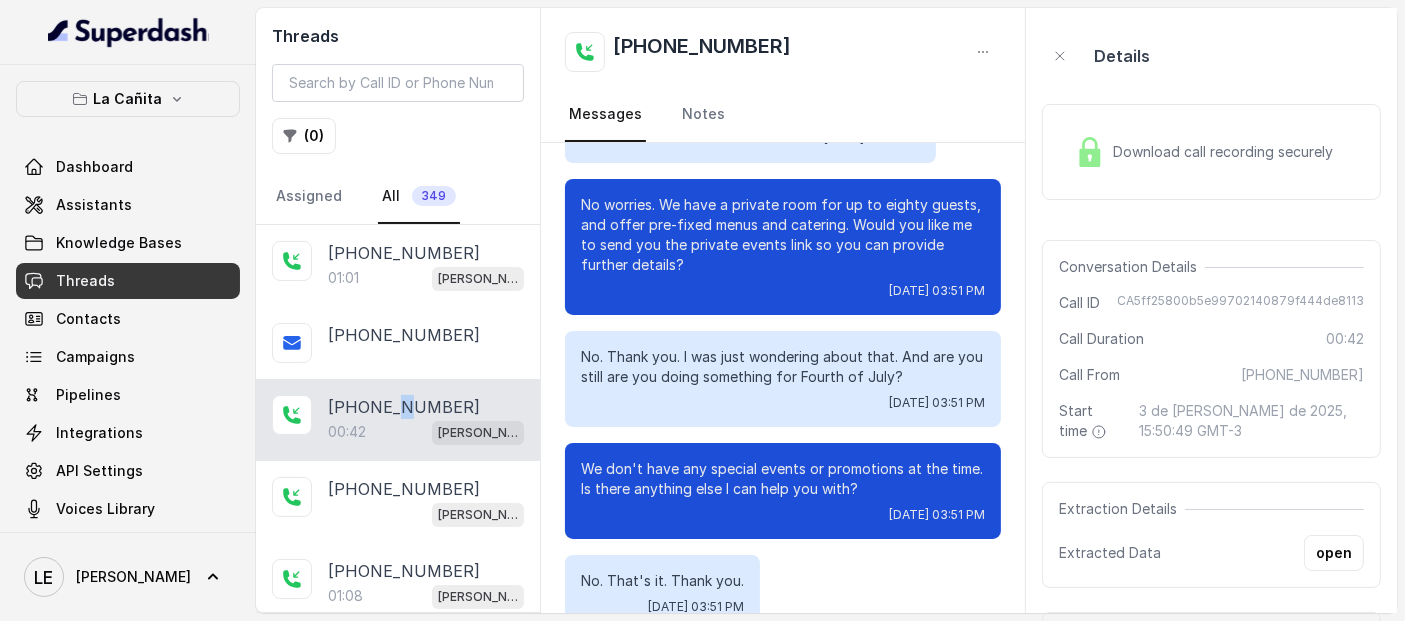 scroll, scrollTop: 222, scrollLeft: 0, axis: vertical 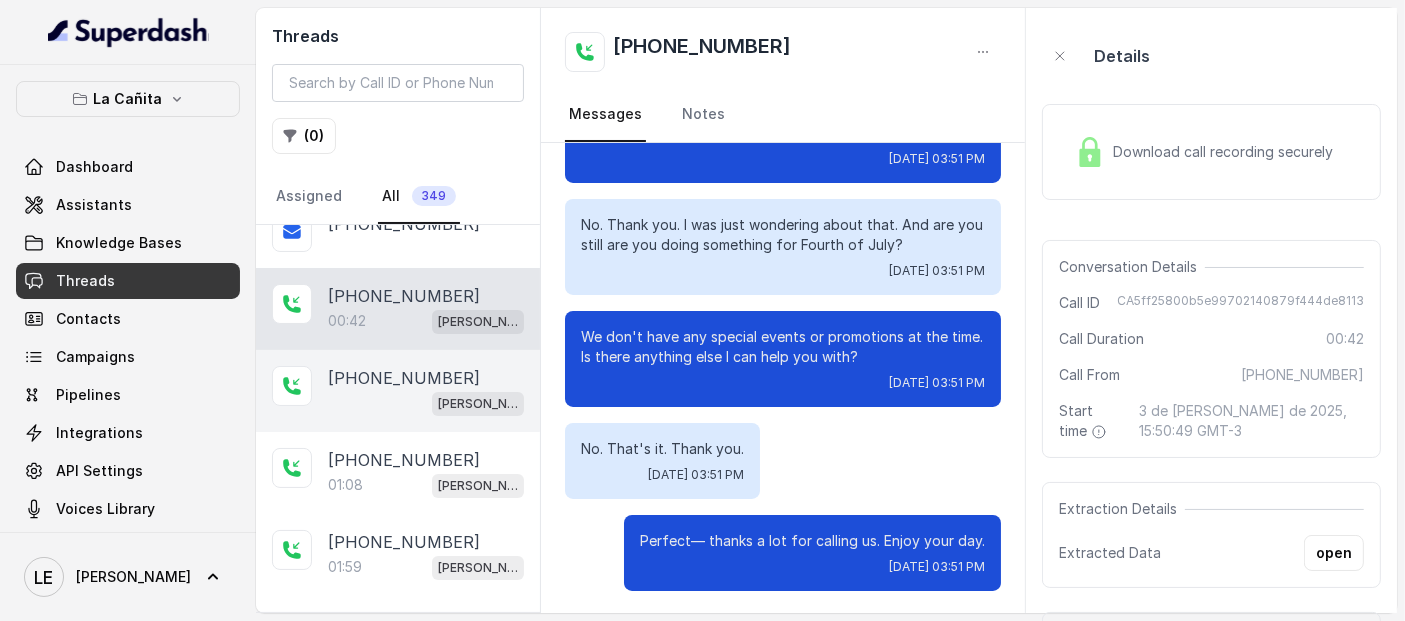click on "[PERSON_NAME]" at bounding box center (426, 403) 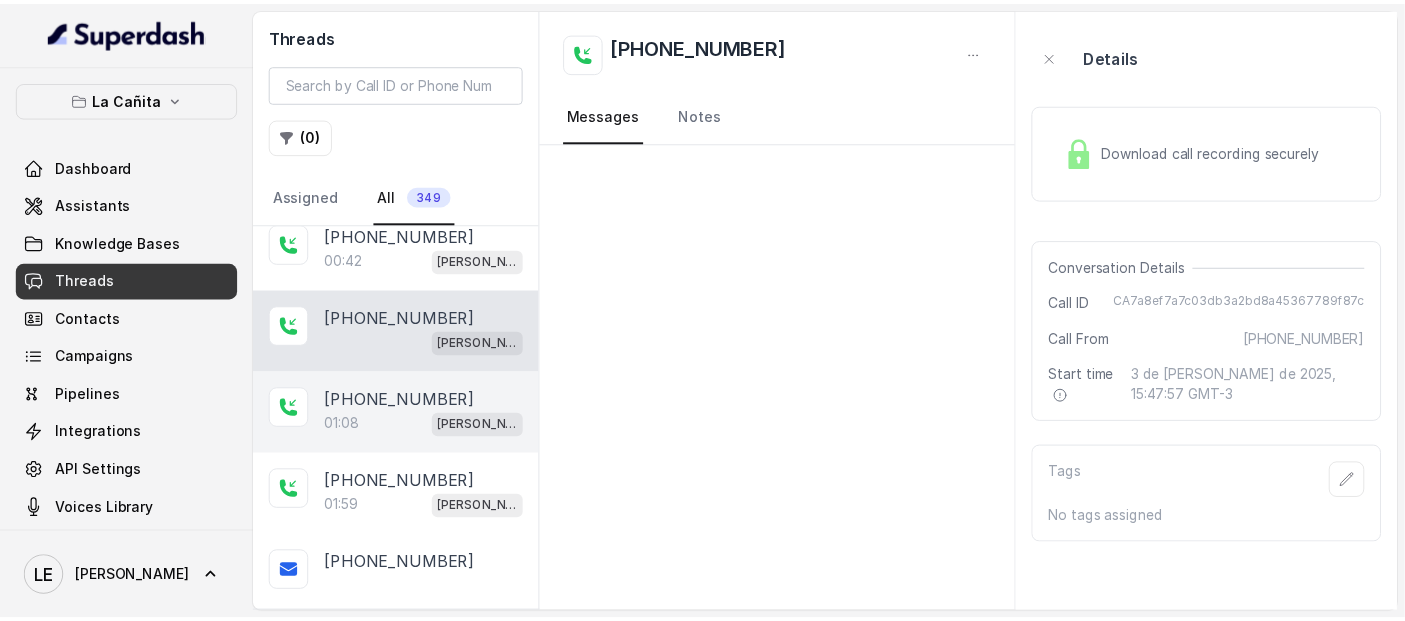 scroll, scrollTop: 222, scrollLeft: 0, axis: vertical 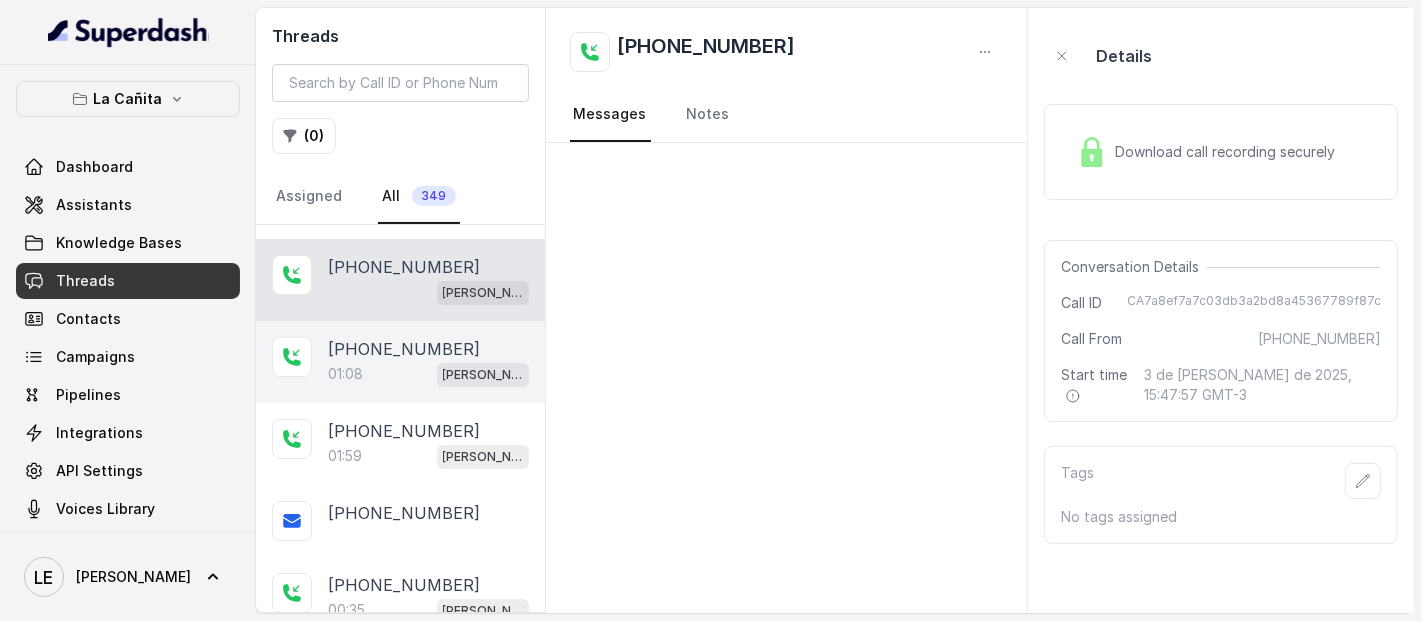 click on "[PERSON_NAME]" at bounding box center [483, 375] 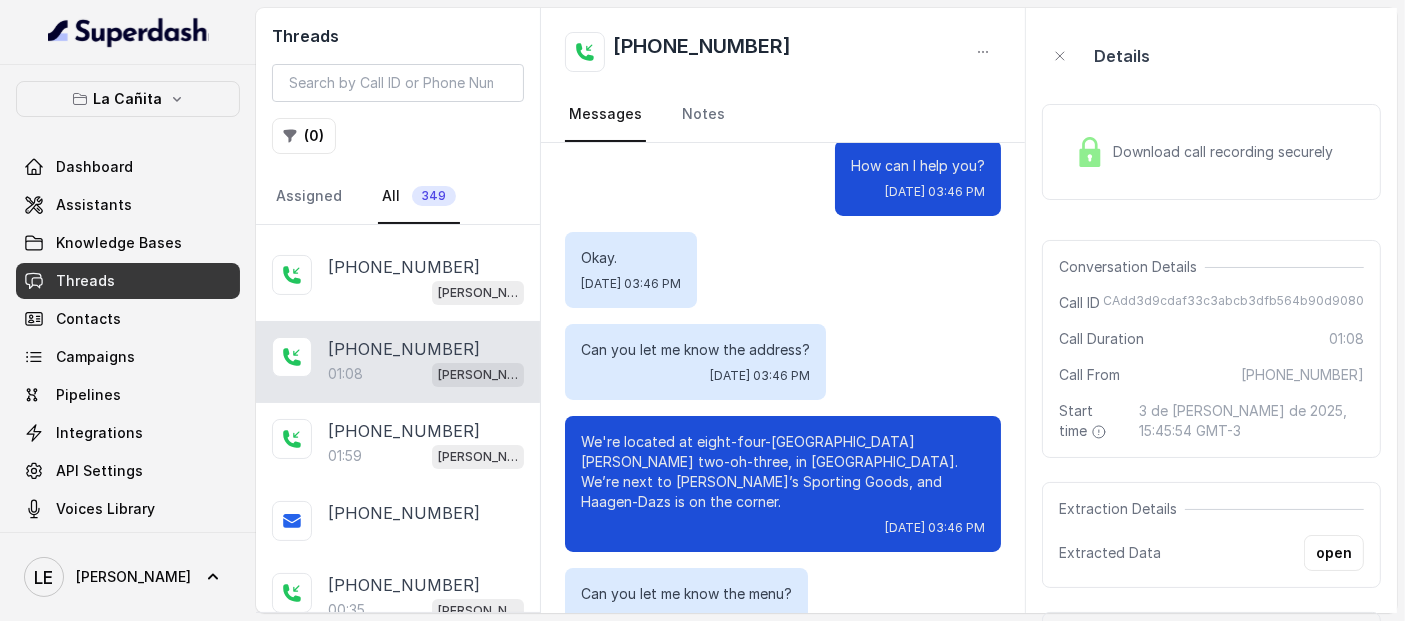 scroll, scrollTop: 0, scrollLeft: 0, axis: both 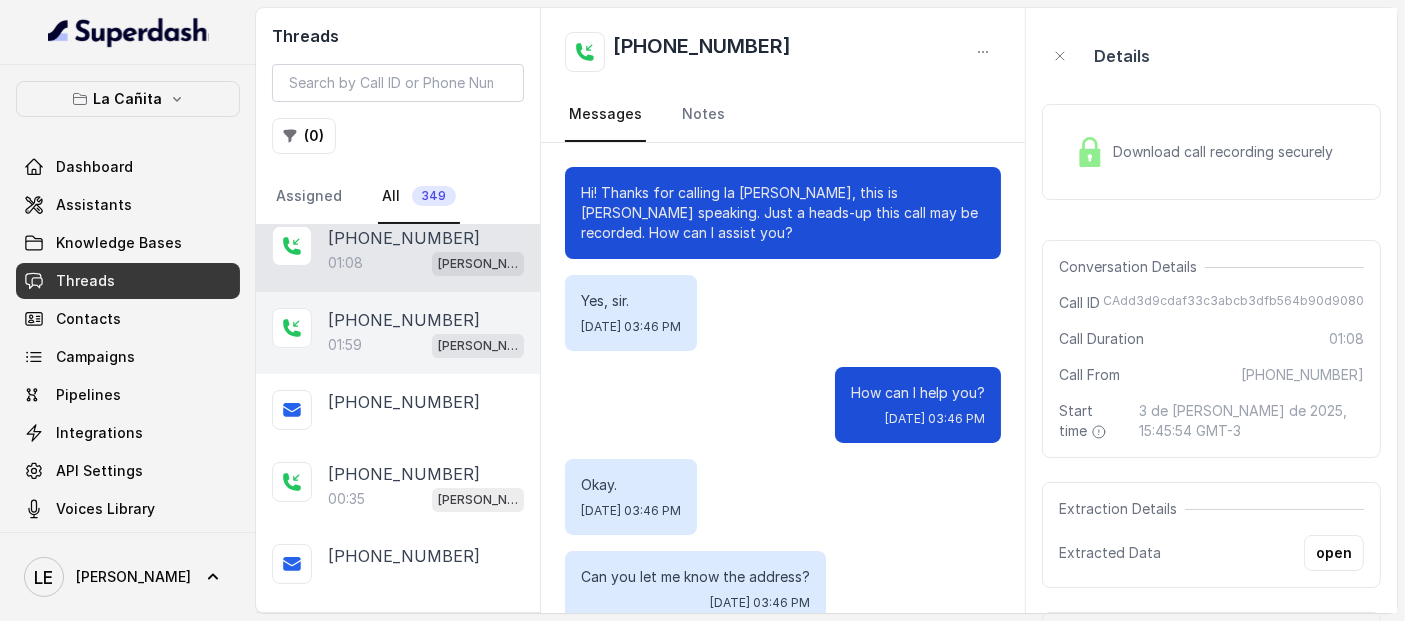 click on "[PHONE_NUMBER]" at bounding box center (426, 320) 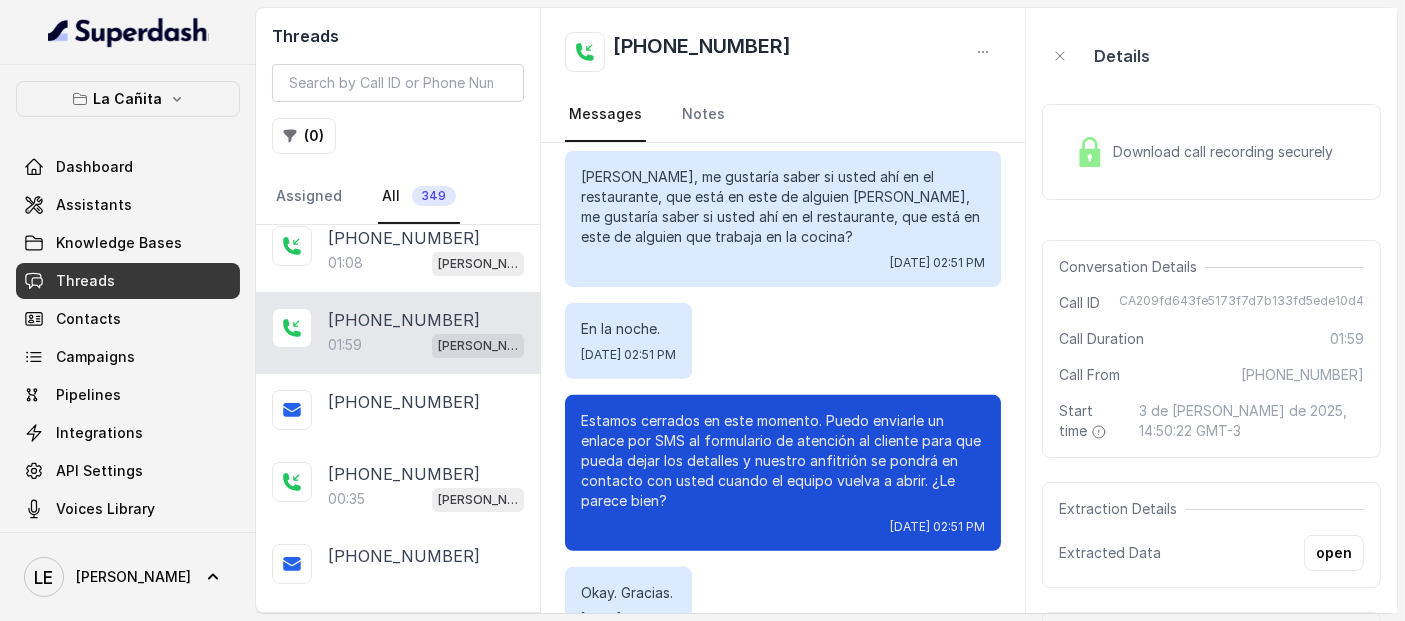 scroll, scrollTop: 666, scrollLeft: 0, axis: vertical 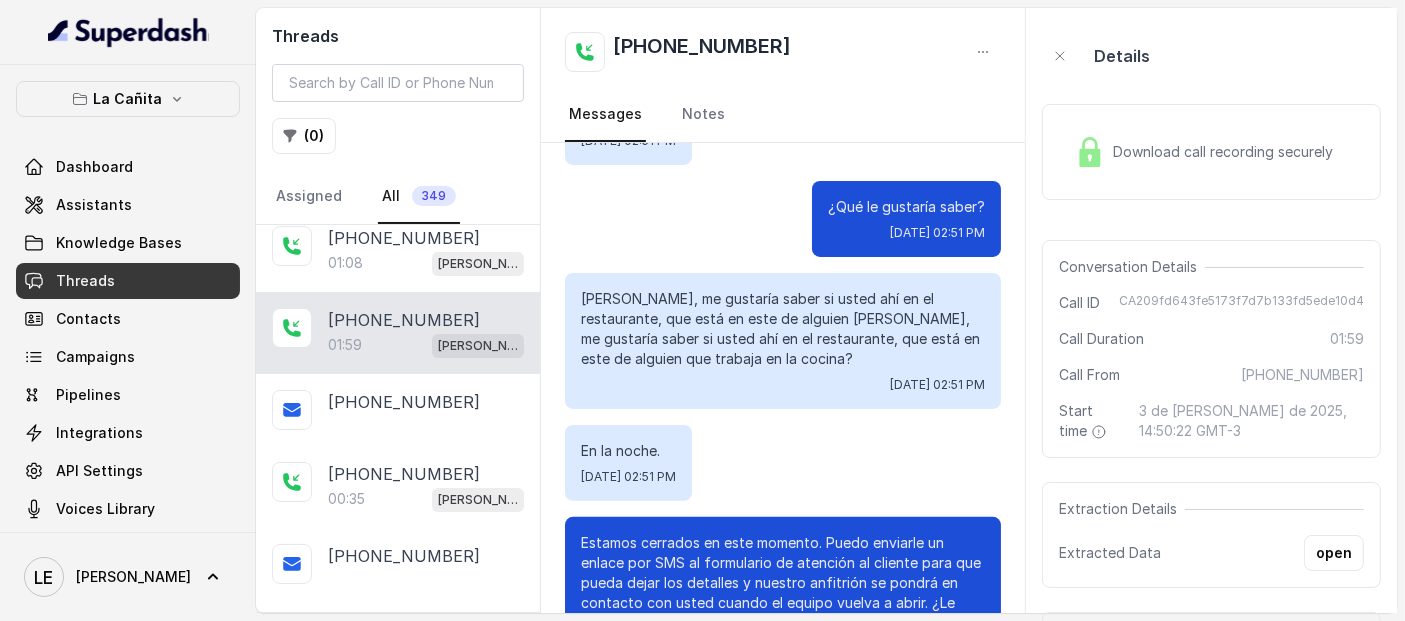 click on "[PERSON_NAME], me gustaría saber si usted ahí en el restaurante, que está en este de alguien [PERSON_NAME], me gustaría saber si usted ahí en el restaurante, que está en este de alguien que trabaja en la cocina?" at bounding box center [783, 329] 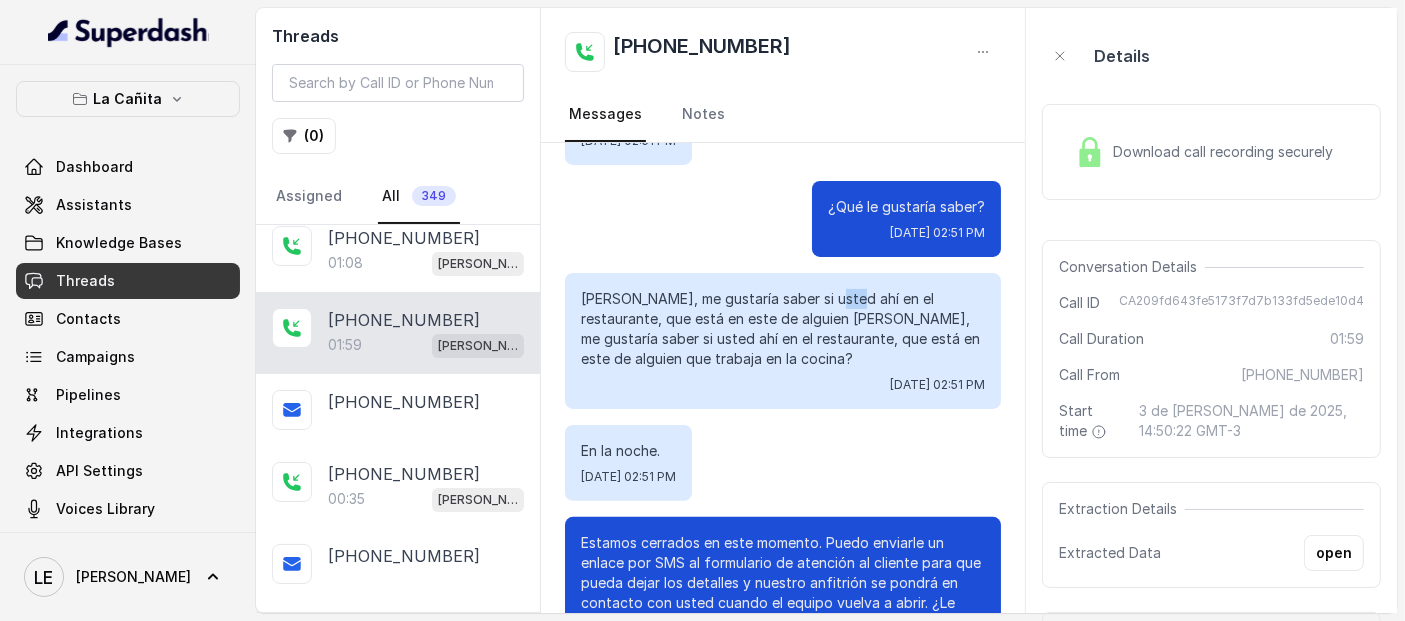 click on "[PERSON_NAME], me gustaría saber si usted ahí en el restaurante, que está en este de alguien [PERSON_NAME], me gustaría saber si usted ahí en el restaurante, que está en este de alguien que trabaja en la cocina?" at bounding box center (783, 329) 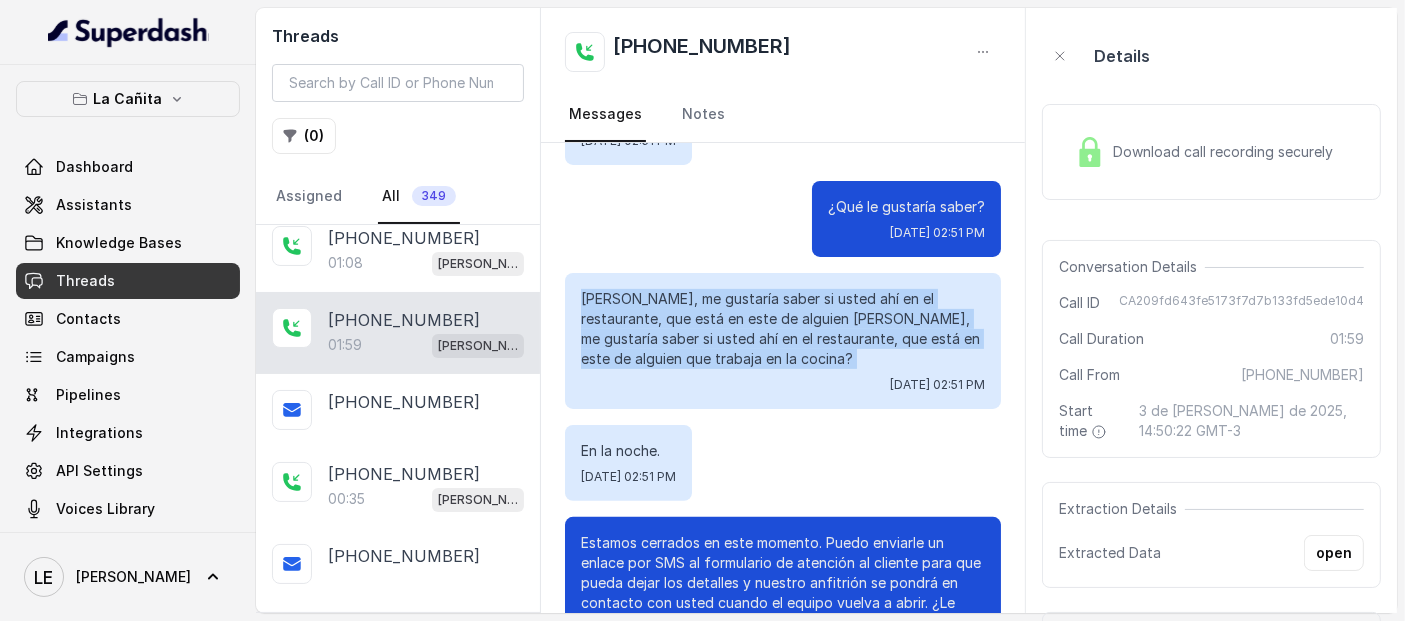 click on "[PERSON_NAME], me gustaría saber si usted ahí en el restaurante, que está en este de alguien [PERSON_NAME], me gustaría saber si usted ahí en el restaurante, que está en este de alguien que trabaja en la cocina?" at bounding box center (783, 329) 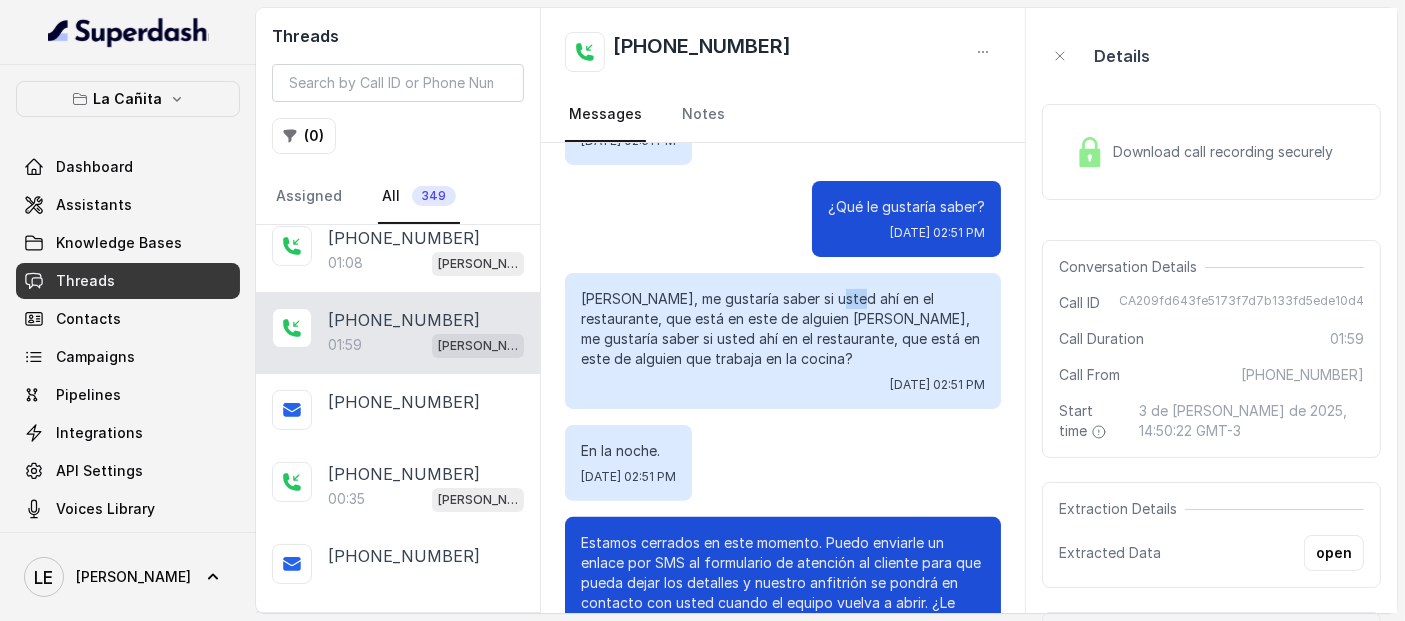 click on "[PERSON_NAME], me gustaría saber si usted ahí en el restaurante, que está en este de alguien [PERSON_NAME], me gustaría saber si usted ahí en el restaurante, que está en este de alguien que trabaja en la cocina?" at bounding box center [783, 329] 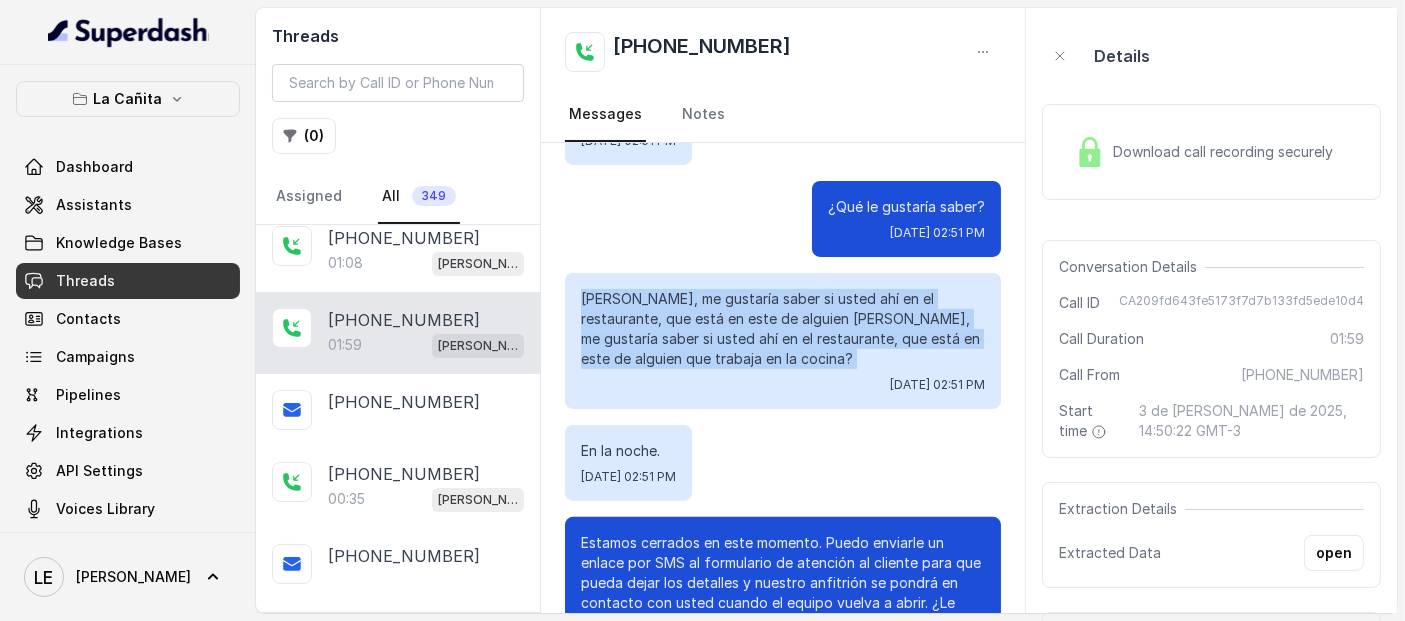 click on "[PERSON_NAME], me gustaría saber si usted ahí en el restaurante, que está en este de alguien [PERSON_NAME], me gustaría saber si usted ahí en el restaurante, que está en este de alguien que trabaja en la cocina?" at bounding box center [783, 329] 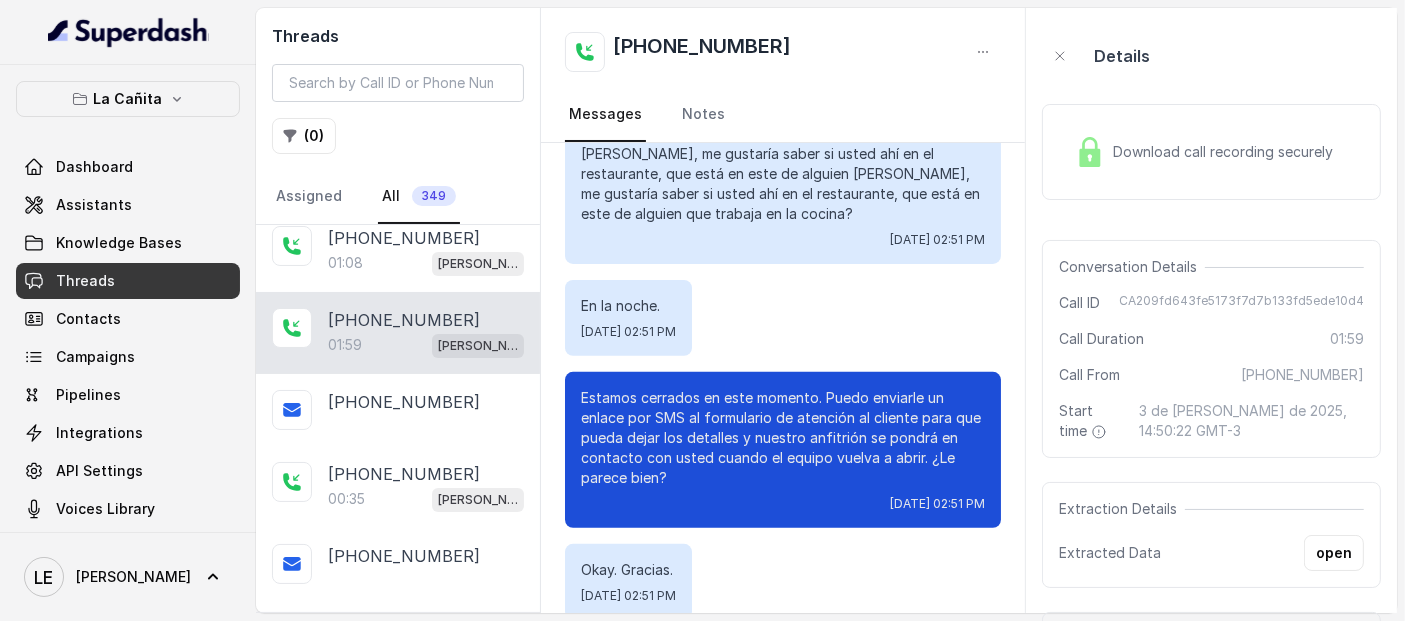 scroll, scrollTop: 777, scrollLeft: 0, axis: vertical 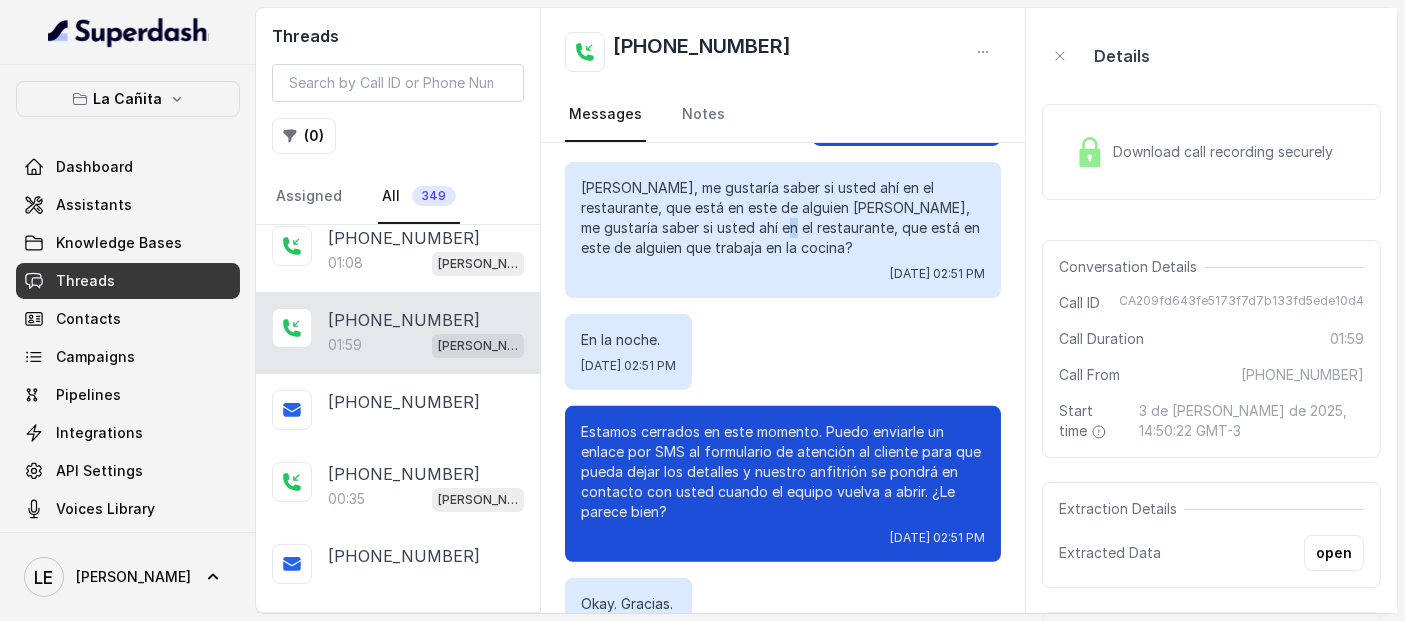 drag, startPoint x: 702, startPoint y: 221, endPoint x: 708, endPoint y: 235, distance: 15.231546 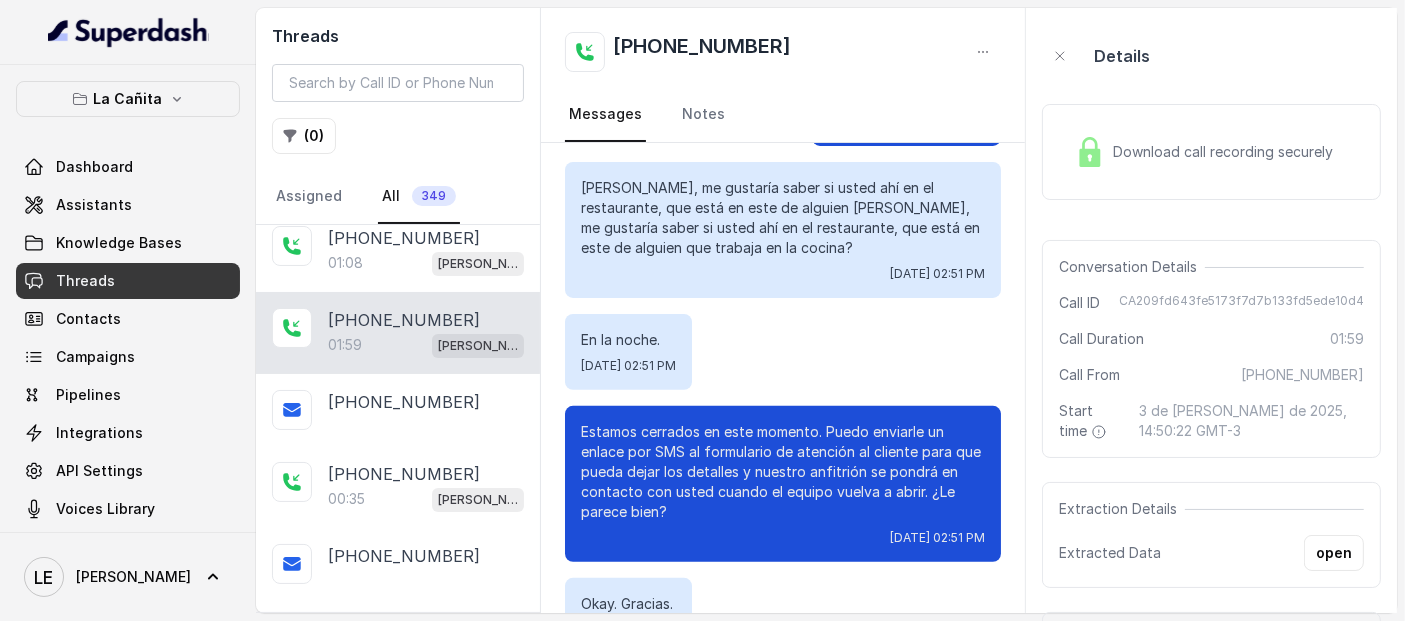 click on "[PERSON_NAME], me gustaría saber si usted ahí en el restaurante, que está en este de alguien [PERSON_NAME], me gustaría saber si usted ahí en el restaurante, que está en este de alguien que trabaja en la cocina?" at bounding box center (783, 218) 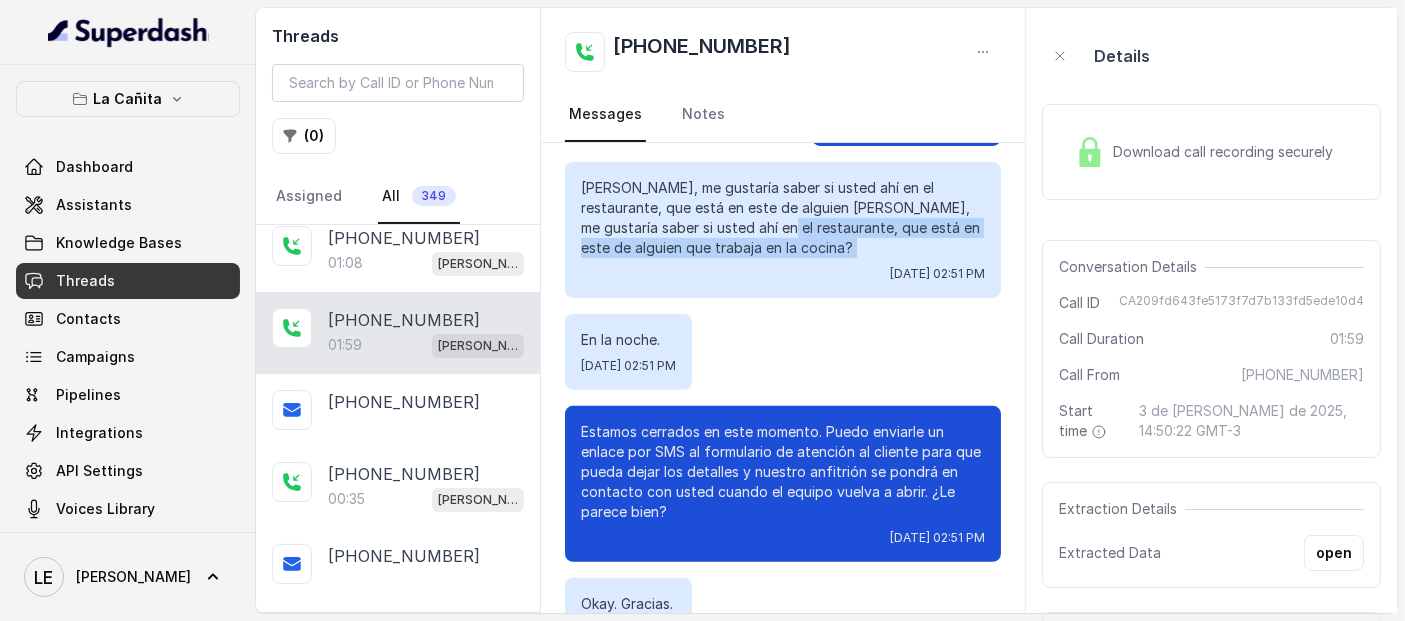 click on "[DATE] 02:51 PM" at bounding box center (783, 274) 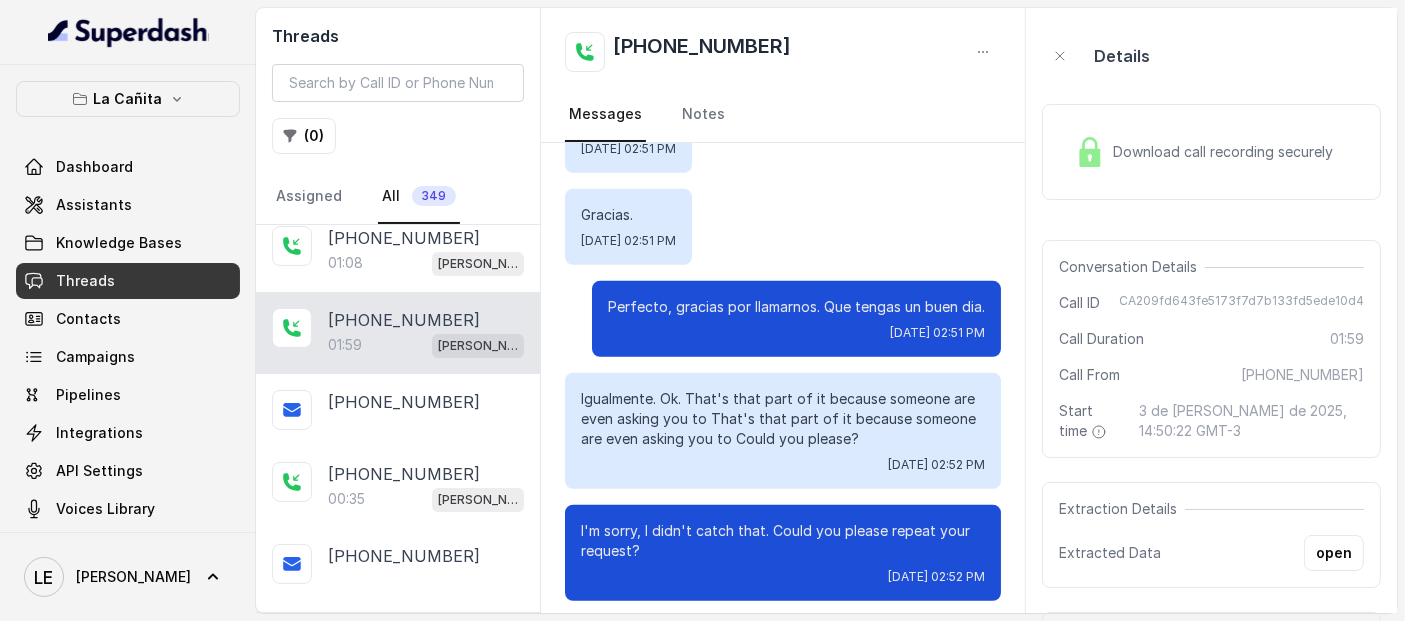 scroll, scrollTop: 1472, scrollLeft: 0, axis: vertical 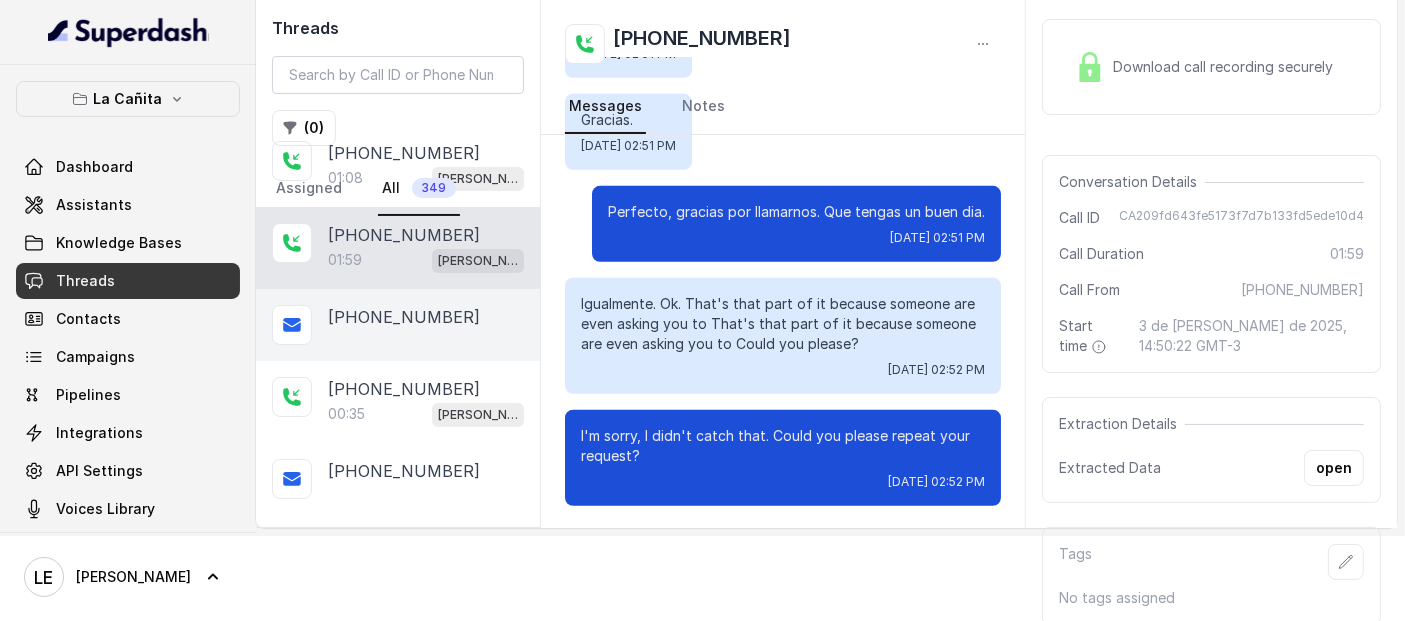 click on "[PHONE_NUMBER]" at bounding box center (426, 317) 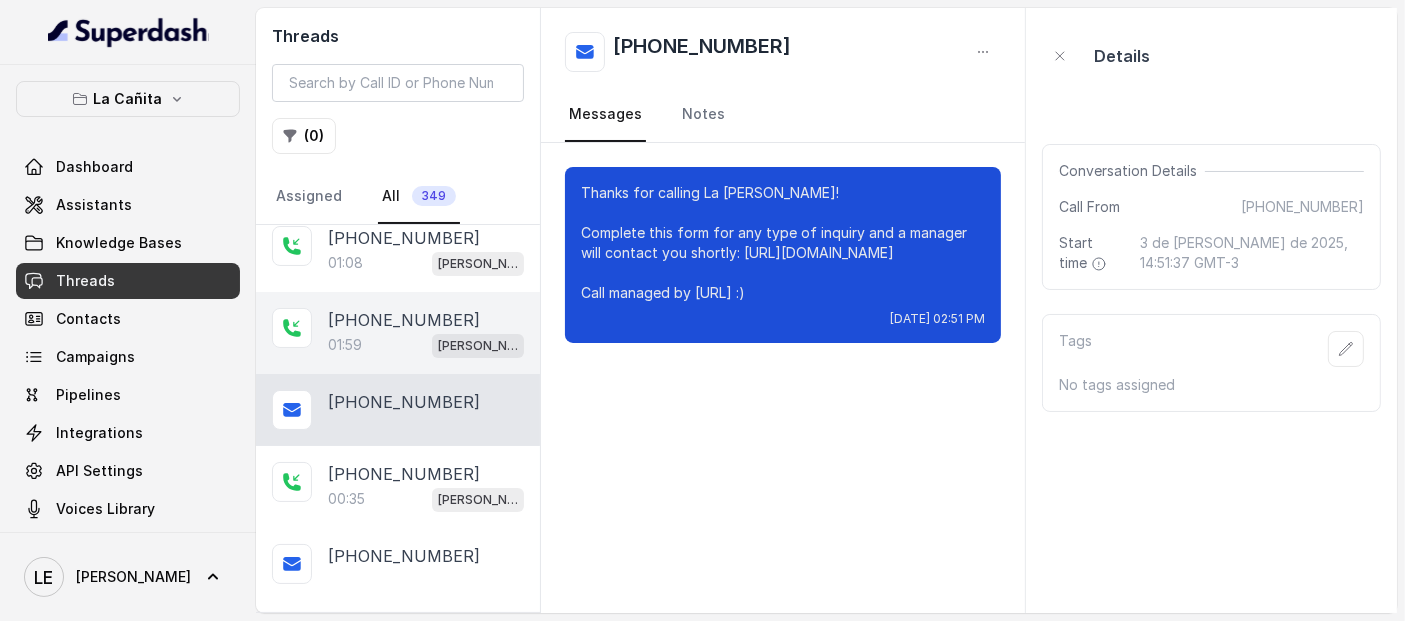scroll, scrollTop: 0, scrollLeft: 0, axis: both 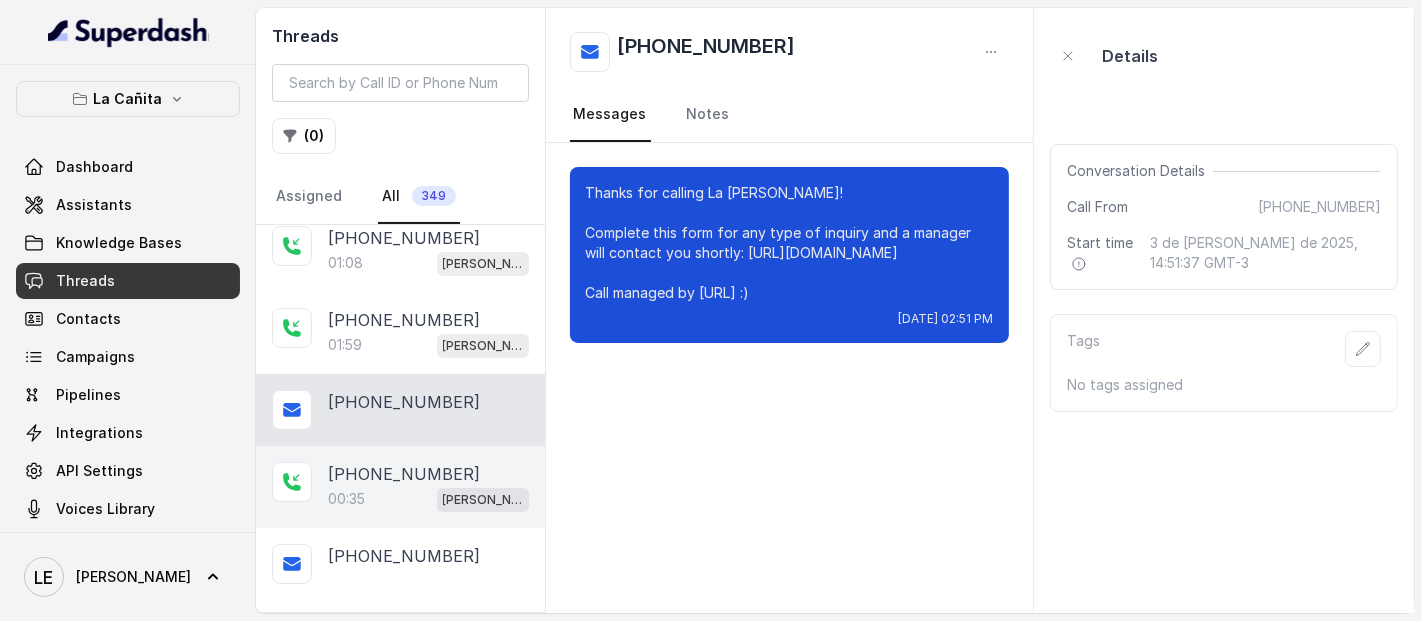 click on "[PHONE_NUMBER]" at bounding box center [428, 474] 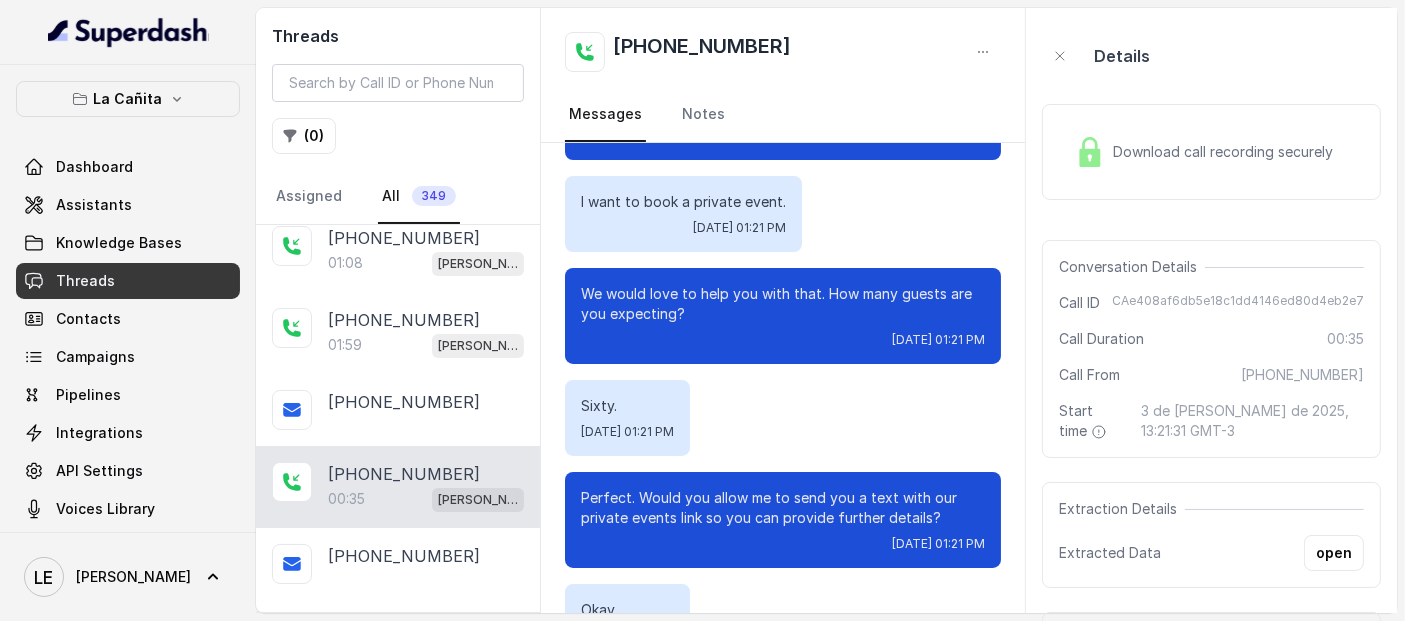 scroll, scrollTop: 0, scrollLeft: 0, axis: both 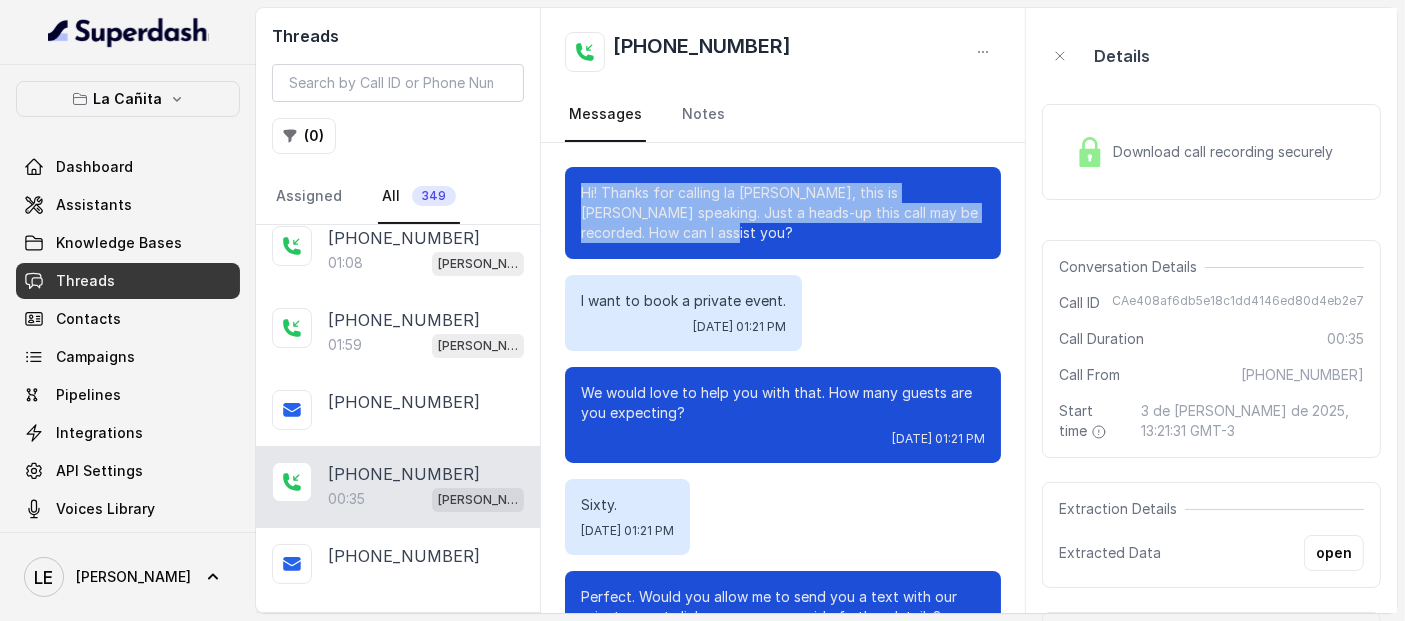 drag, startPoint x: 581, startPoint y: 192, endPoint x: 741, endPoint y: 239, distance: 166.7603 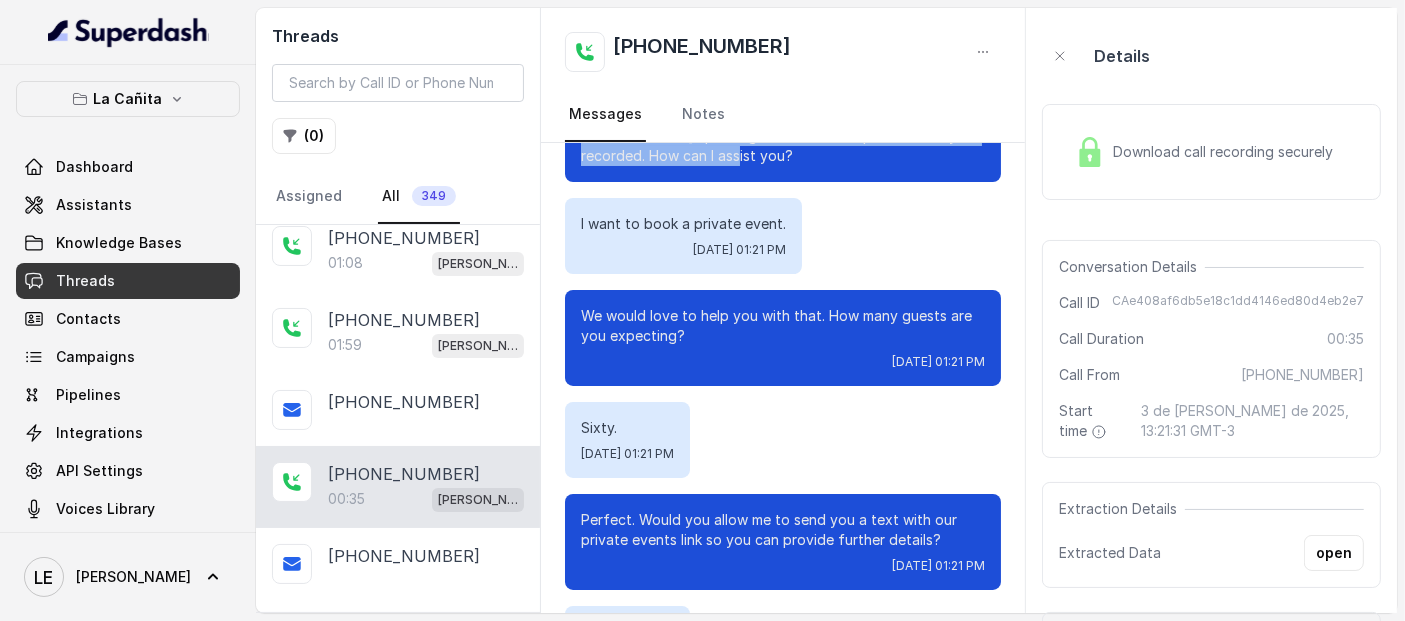 scroll, scrollTop: 111, scrollLeft: 0, axis: vertical 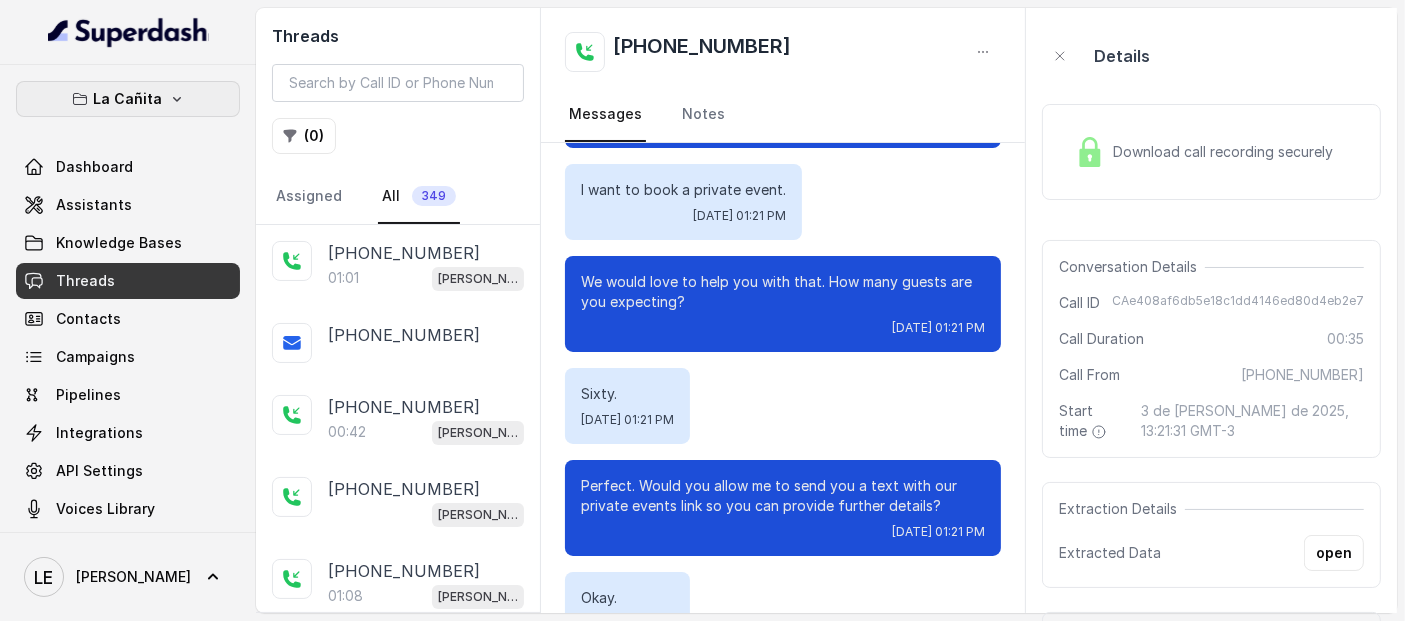 click on "La Cañita" at bounding box center [128, 99] 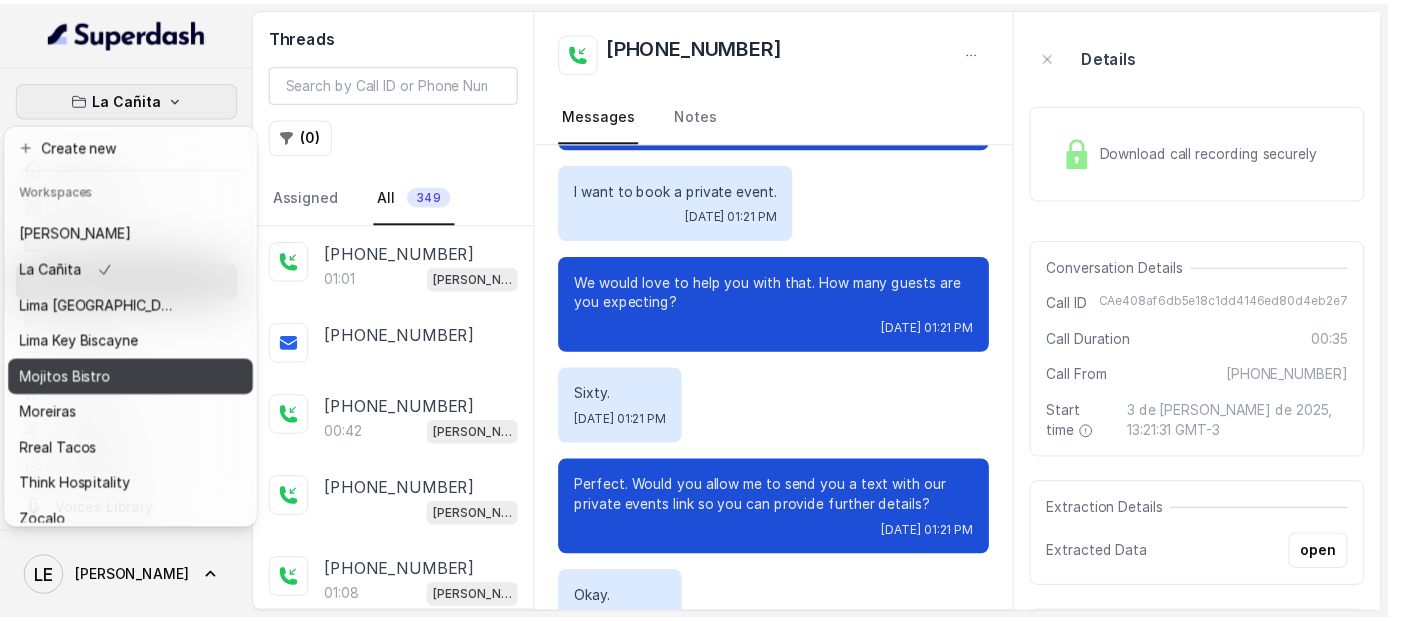 scroll, scrollTop: 93, scrollLeft: 0, axis: vertical 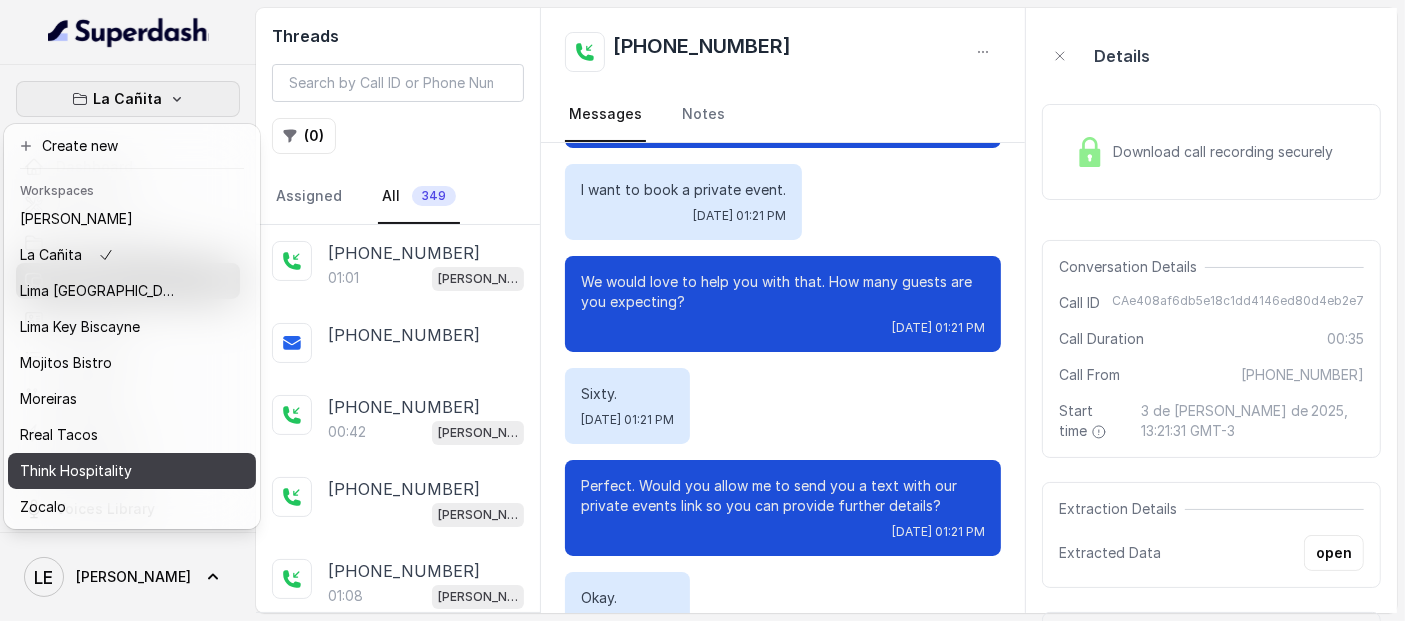 click on "Think Hospitality" at bounding box center (100, 471) 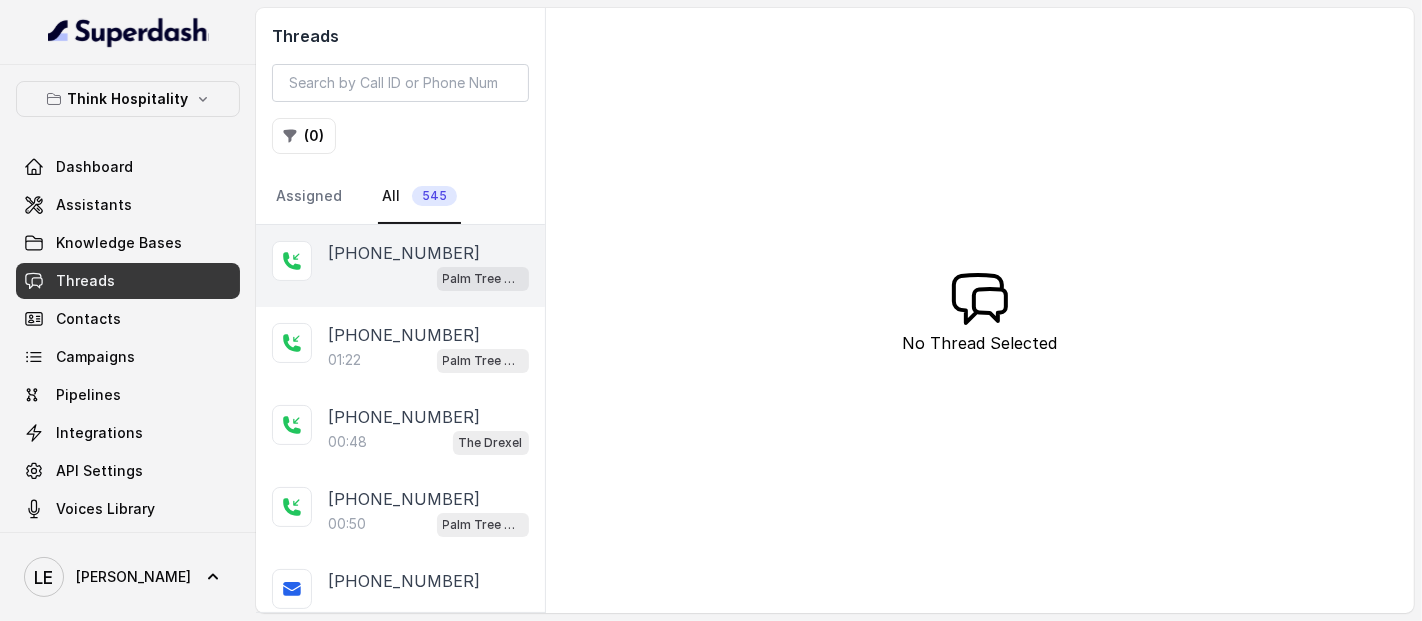 click on "Palm Tree Club" at bounding box center [428, 278] 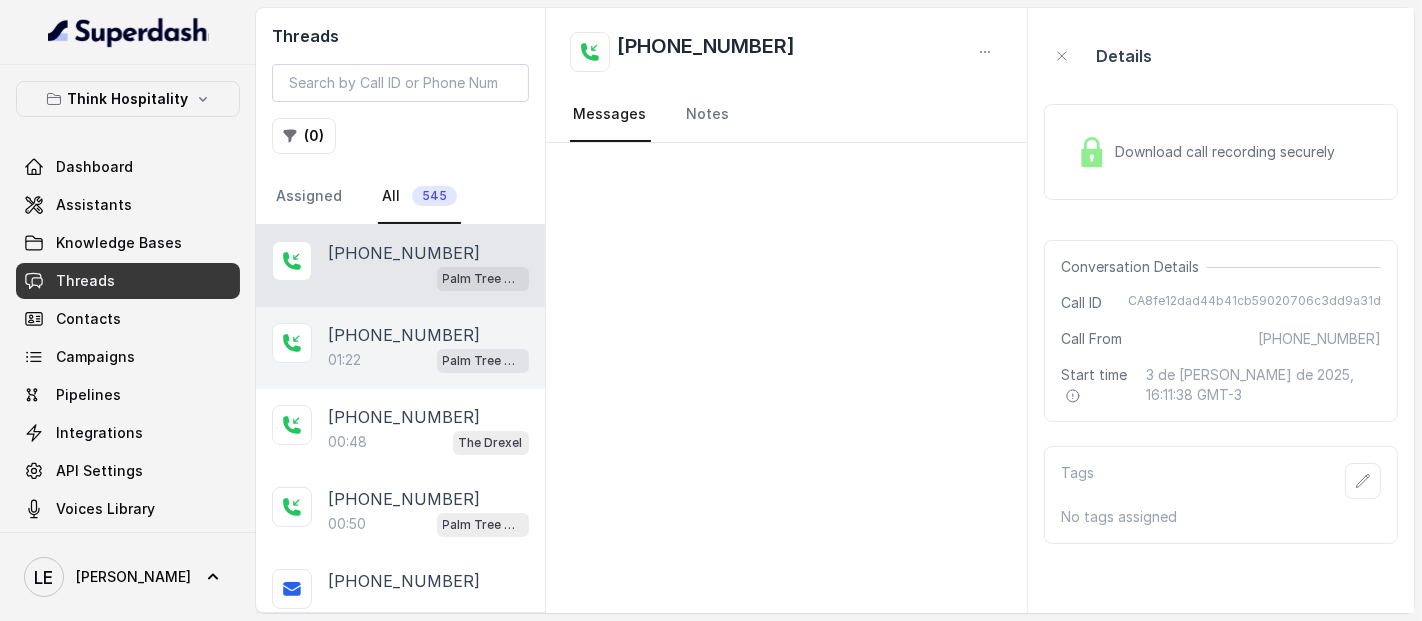 click on "[PHONE_NUMBER]:22 Palm Tree Club" at bounding box center [400, 348] 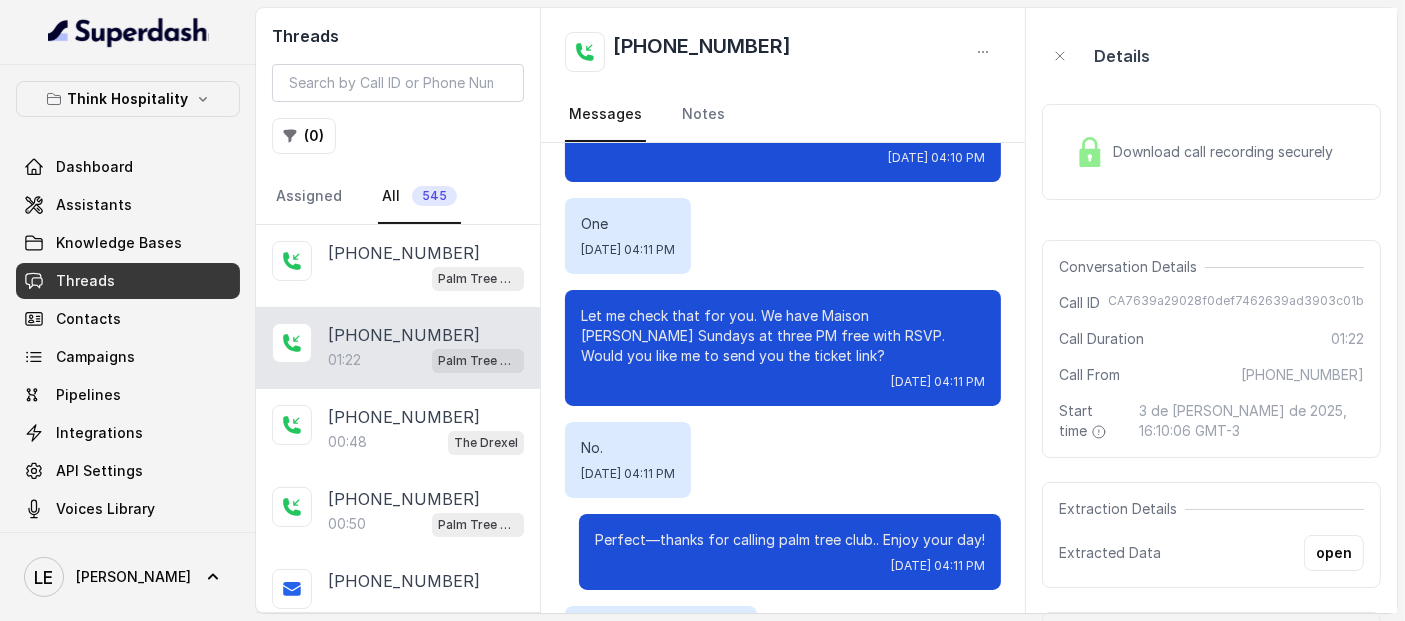 scroll, scrollTop: 1000, scrollLeft: 0, axis: vertical 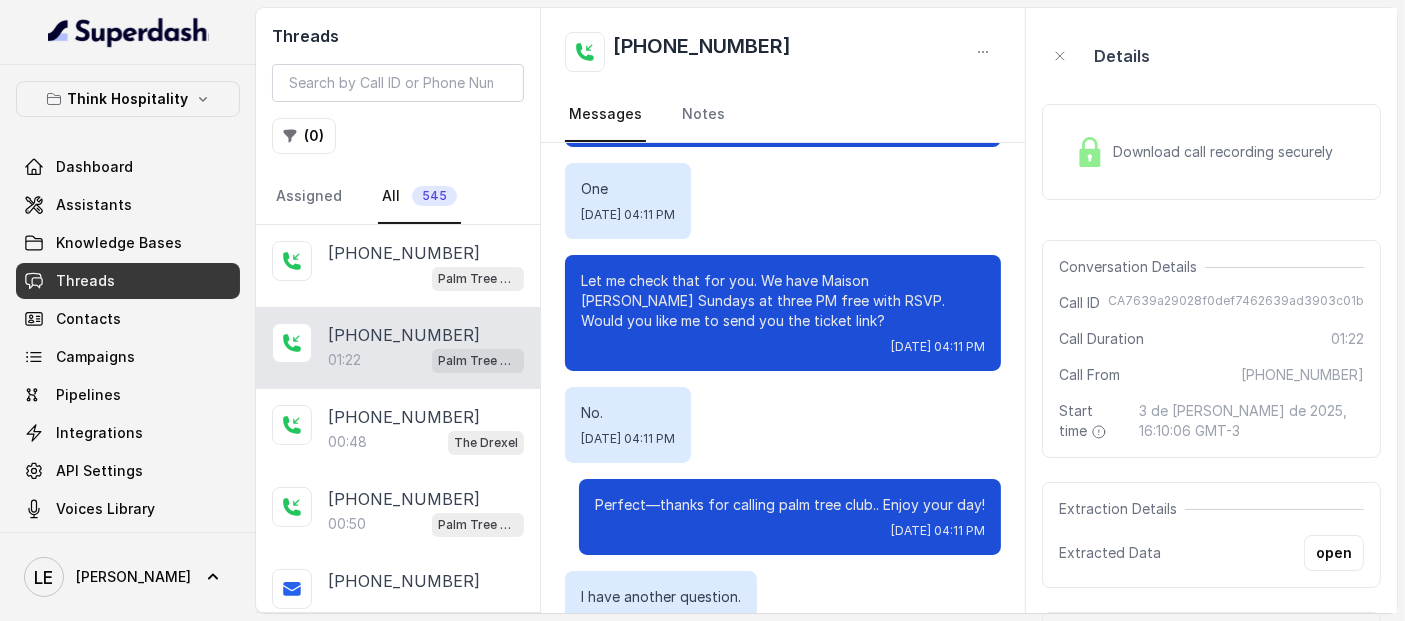 click on "Let me check that for you. We have Maison [PERSON_NAME] Sundays at three PM free with RSVP. Would you like me to send you the ticket link?" at bounding box center (783, 301) 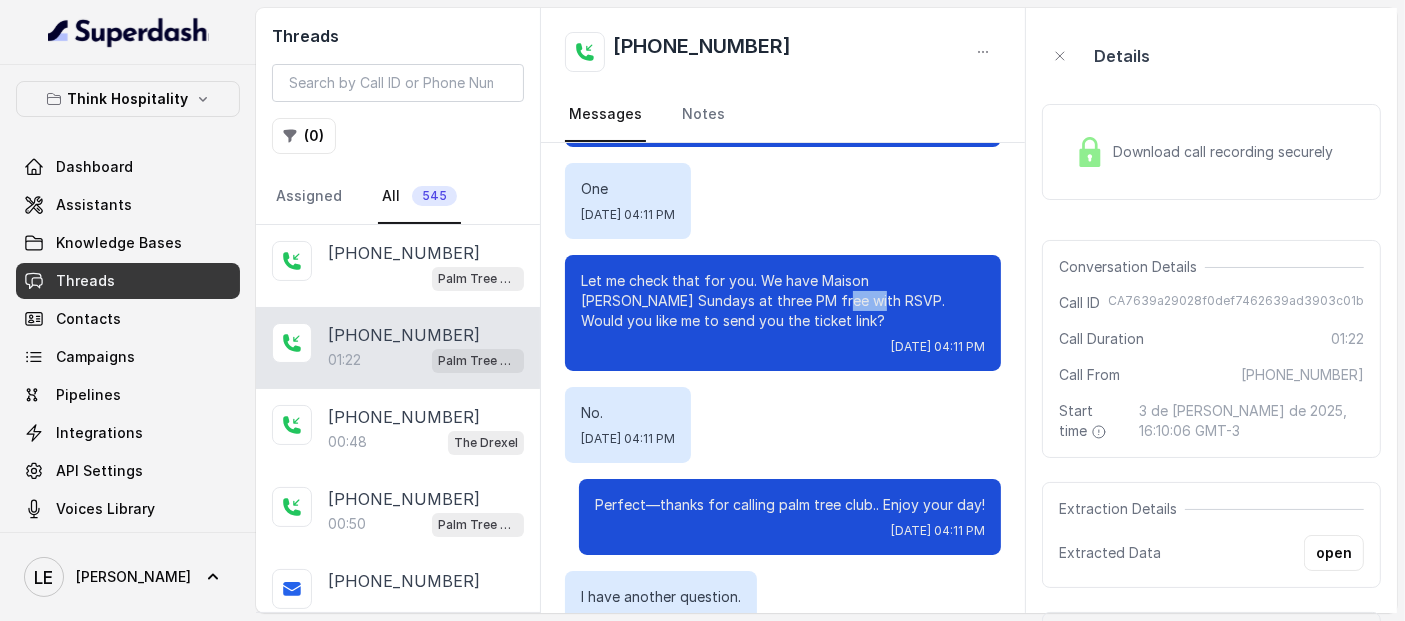 click on "Let me check that for you. We have Maison [PERSON_NAME] Sundays at three PM free with RSVP. Would you like me to send you the ticket link?" at bounding box center [783, 301] 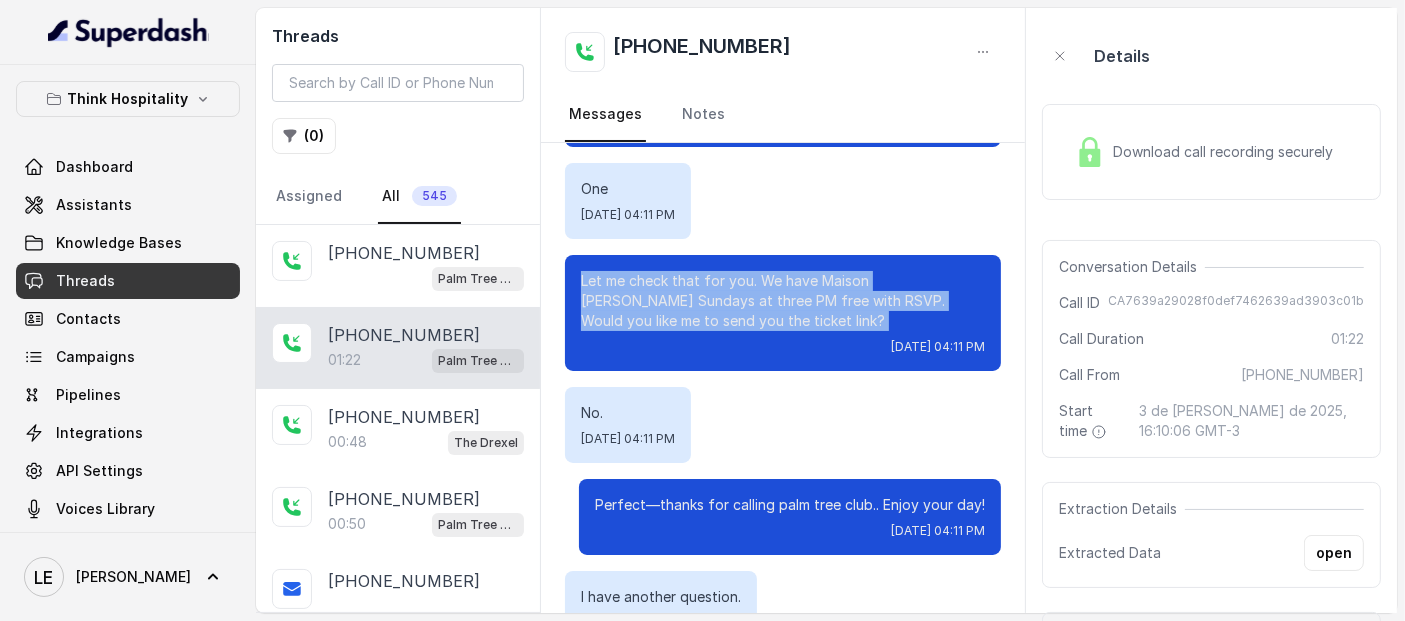 click on "Let me check that for you. We have Maison [PERSON_NAME] Sundays at three PM free with RSVP. Would you like me to send you the ticket link?" at bounding box center [783, 301] 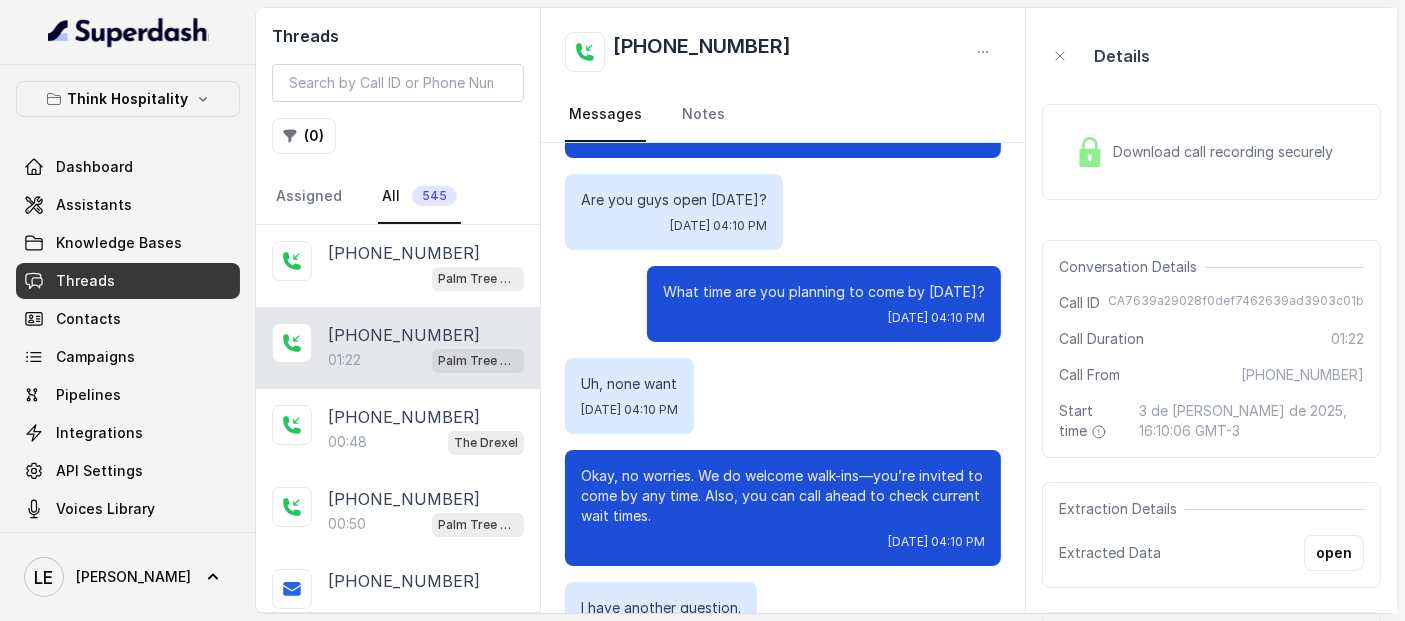 scroll, scrollTop: 0, scrollLeft: 0, axis: both 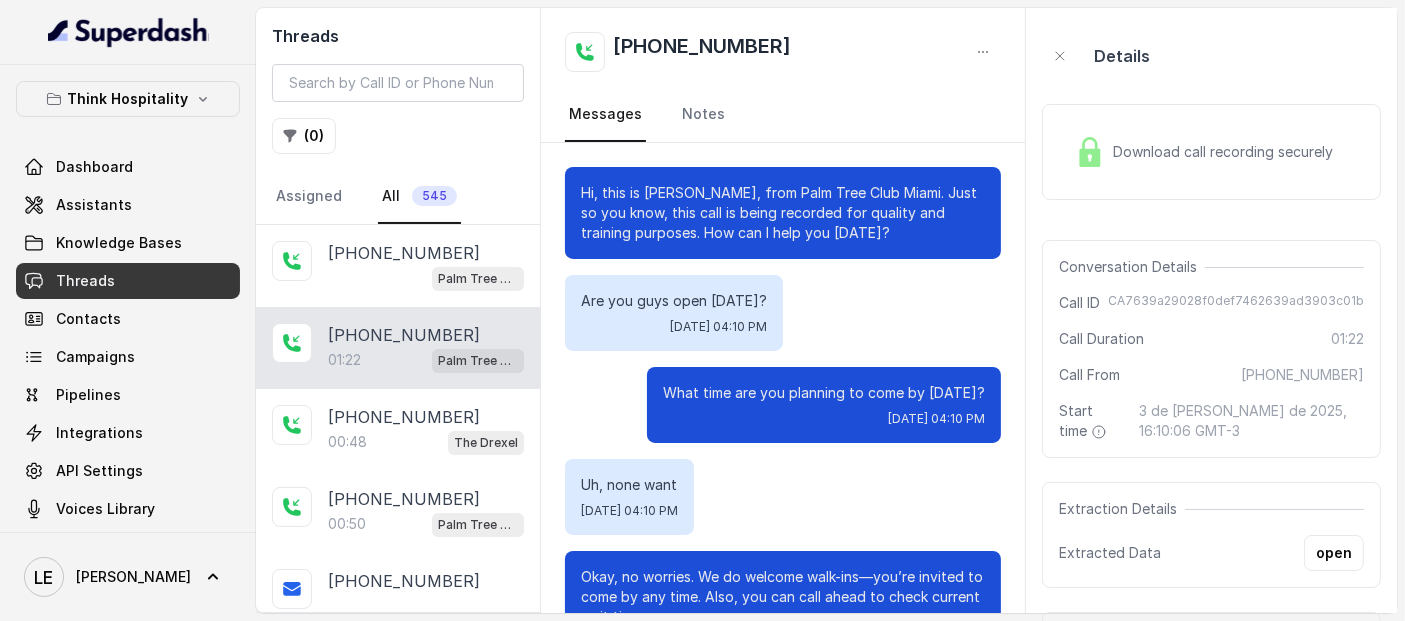 click on "CA7639a29028f0def7462639ad3903c01b" at bounding box center [1236, 303] 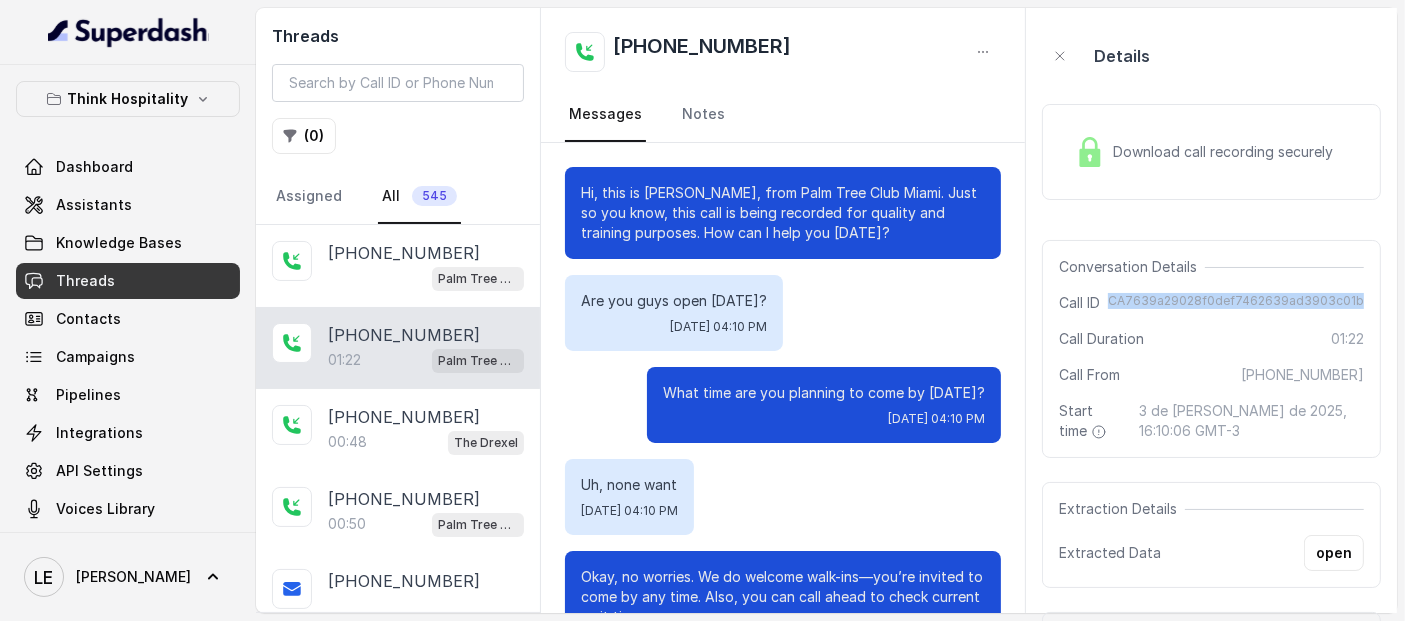 click on "CA7639a29028f0def7462639ad3903c01b" at bounding box center [1236, 303] 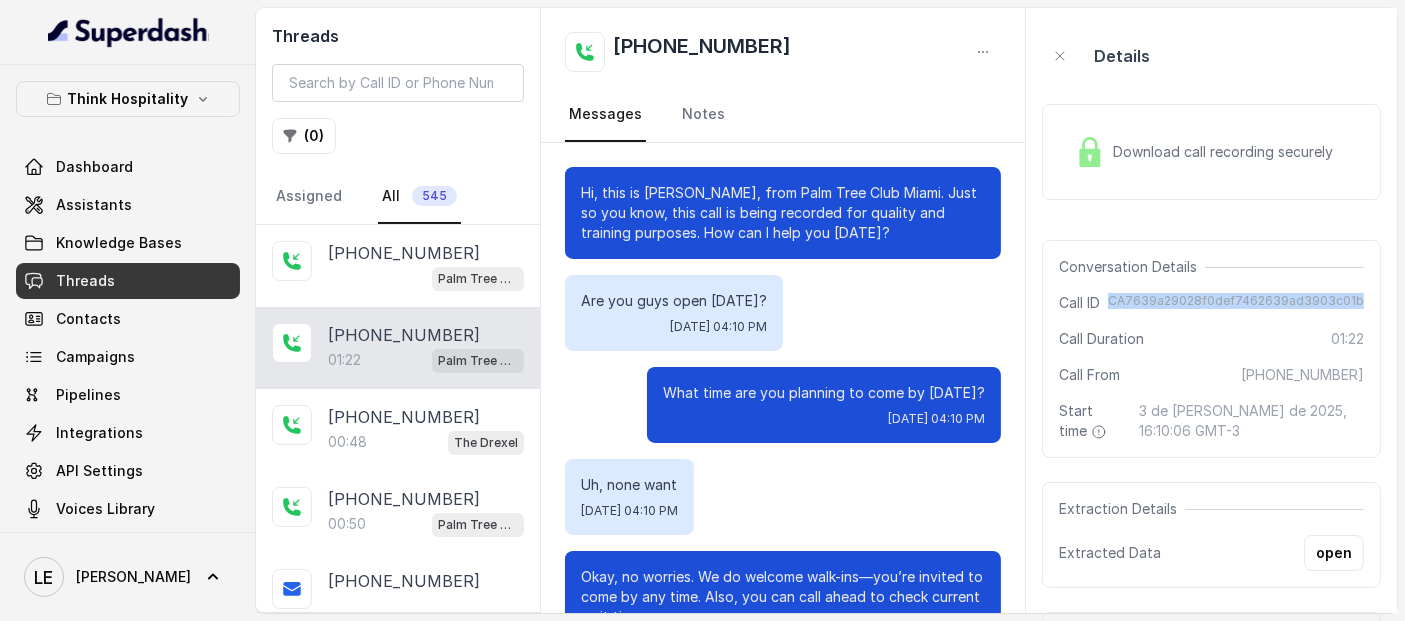 copy on "CA7639a29028f0def7462639ad3903c01b" 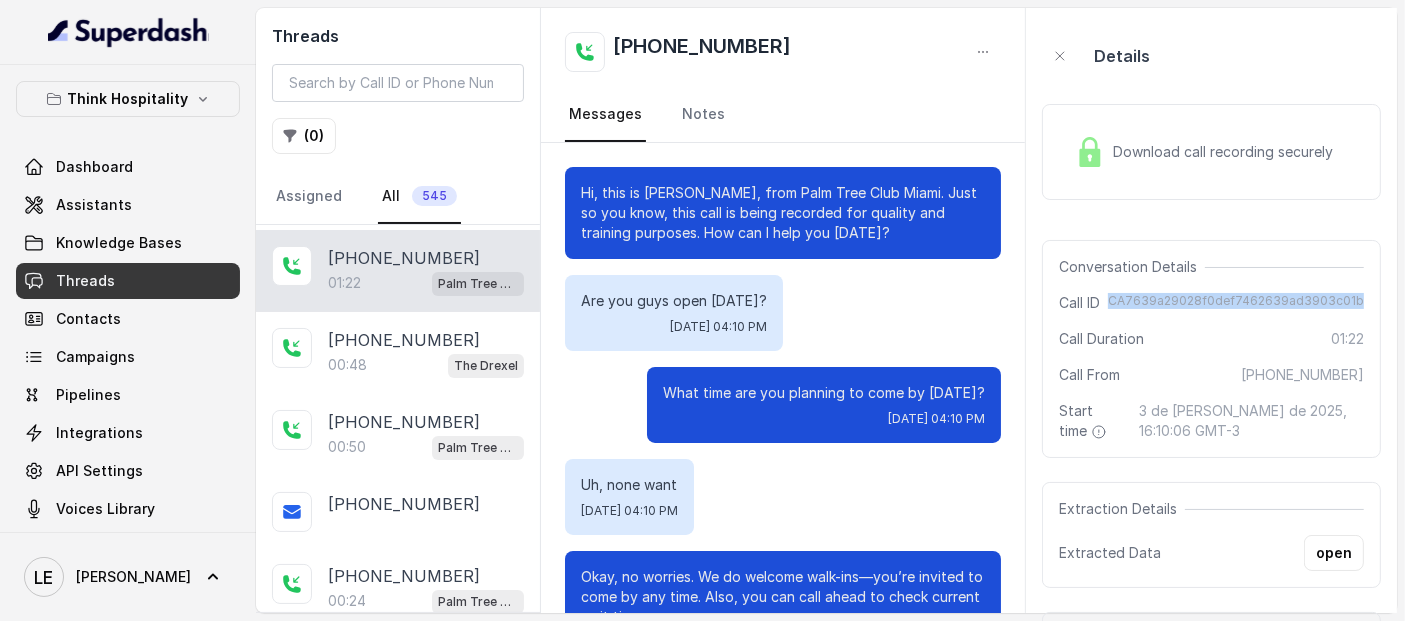 scroll, scrollTop: 222, scrollLeft: 0, axis: vertical 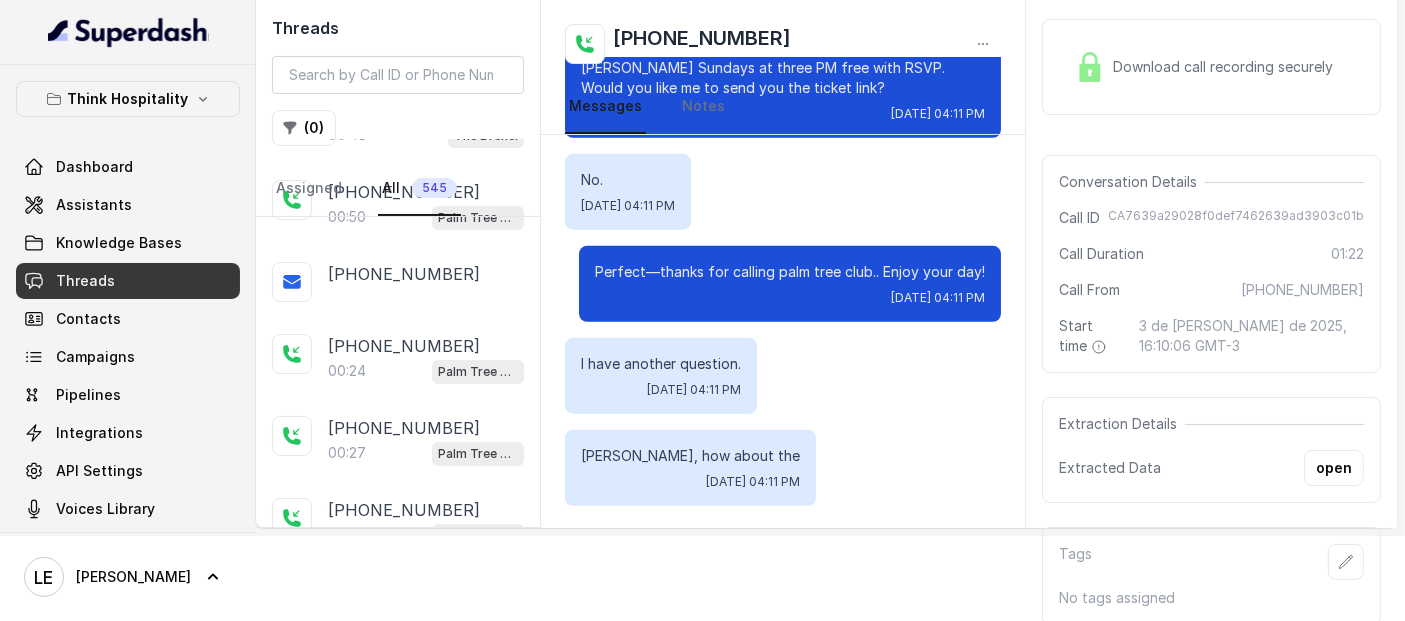 click on "[PERSON_NAME], how about the" at bounding box center (690, 456) 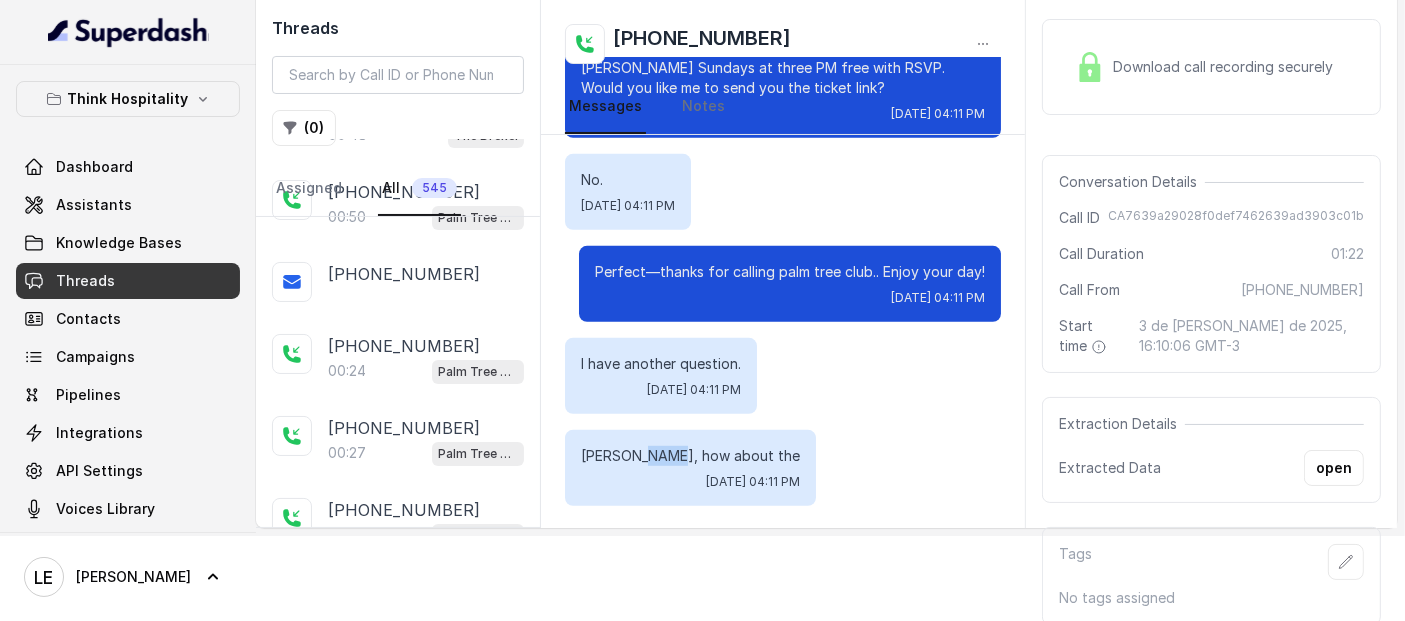 click on "[PERSON_NAME], how about the" at bounding box center [690, 456] 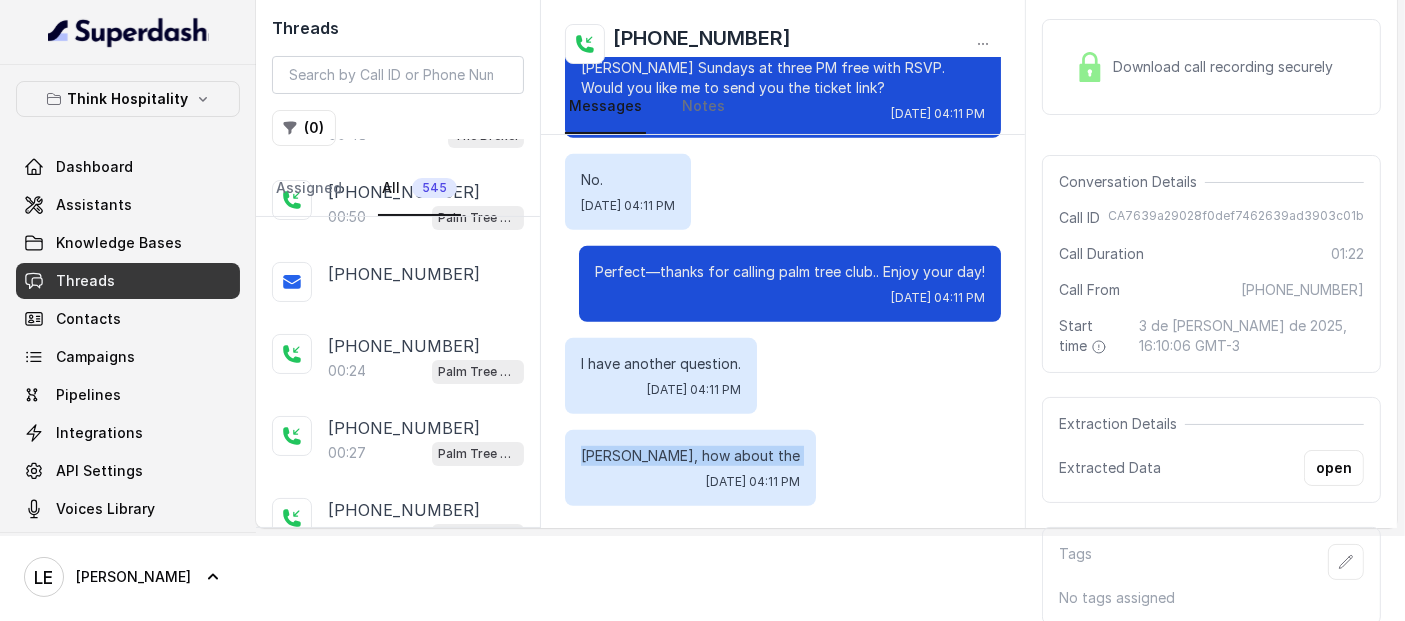 click on "[PERSON_NAME], how about the" at bounding box center [690, 456] 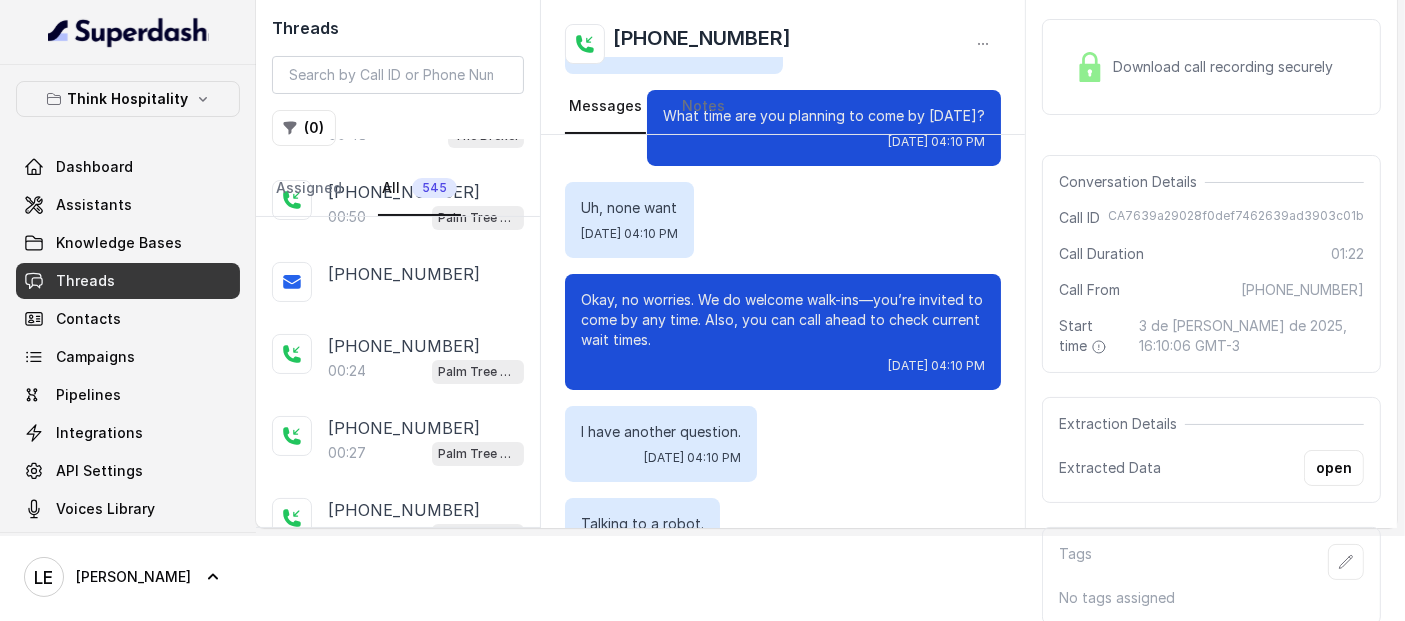 scroll, scrollTop: 0, scrollLeft: 0, axis: both 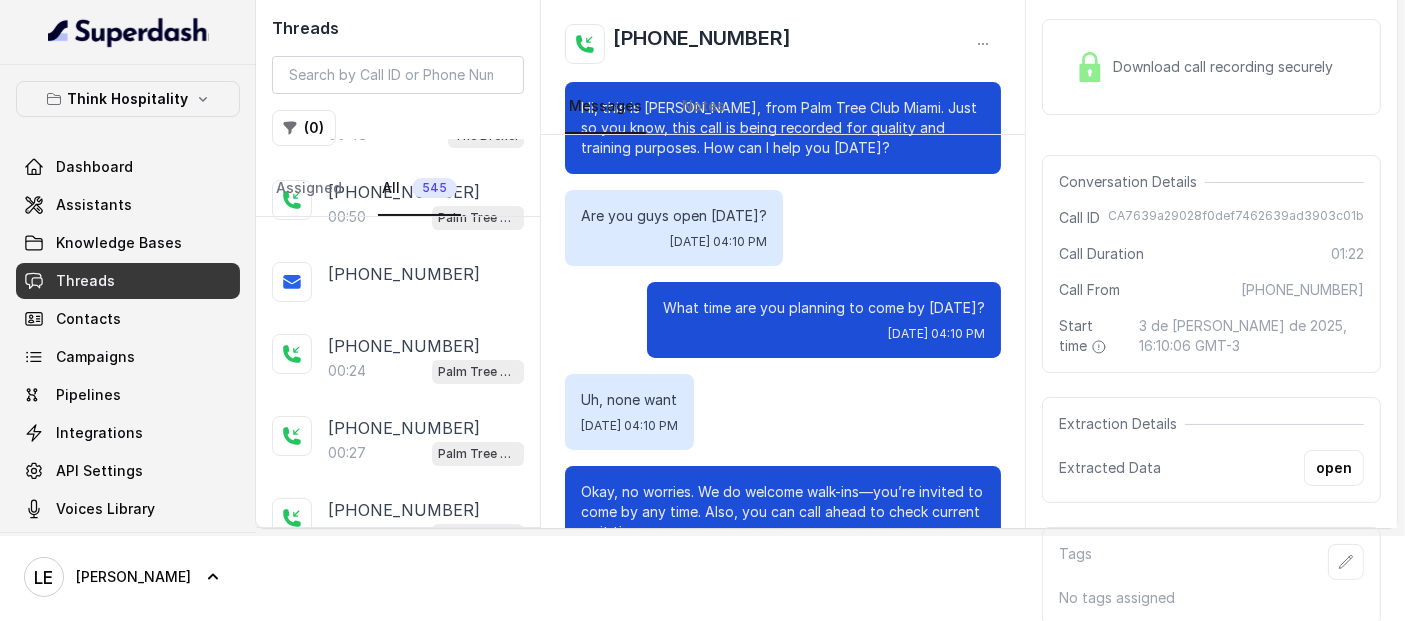 click on "Download call recording securely" at bounding box center [1227, 67] 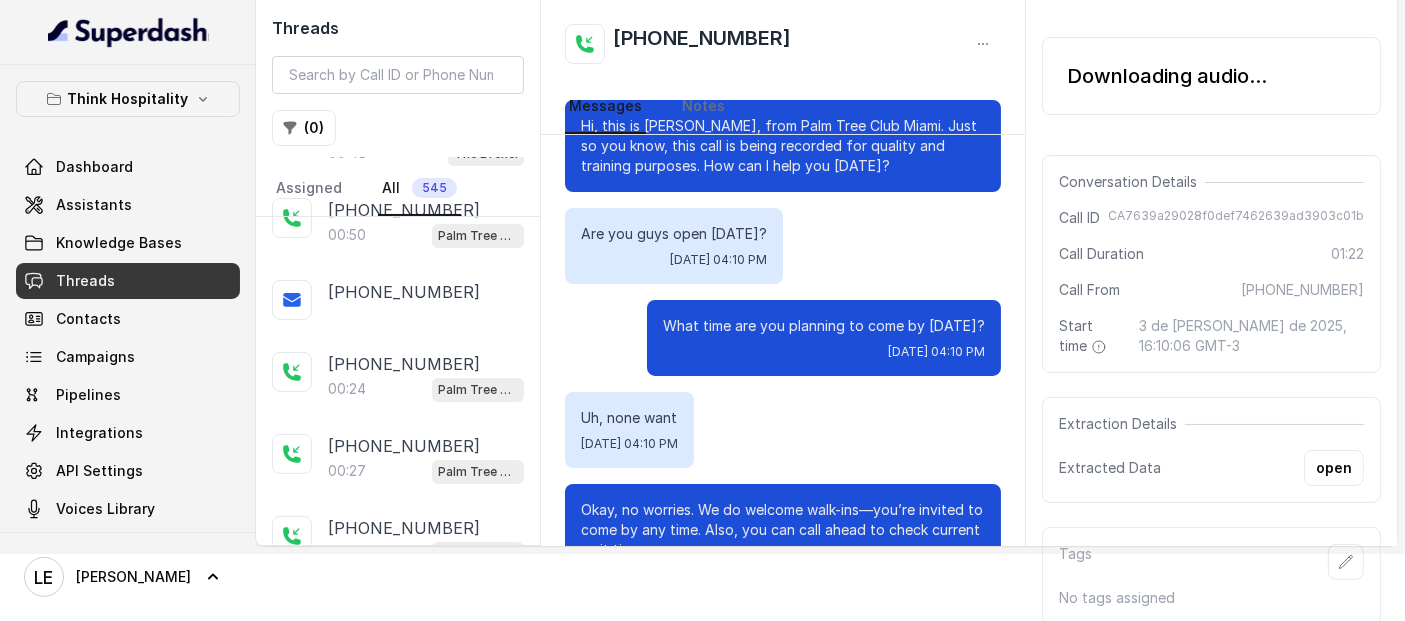 scroll, scrollTop: 85, scrollLeft: 0, axis: vertical 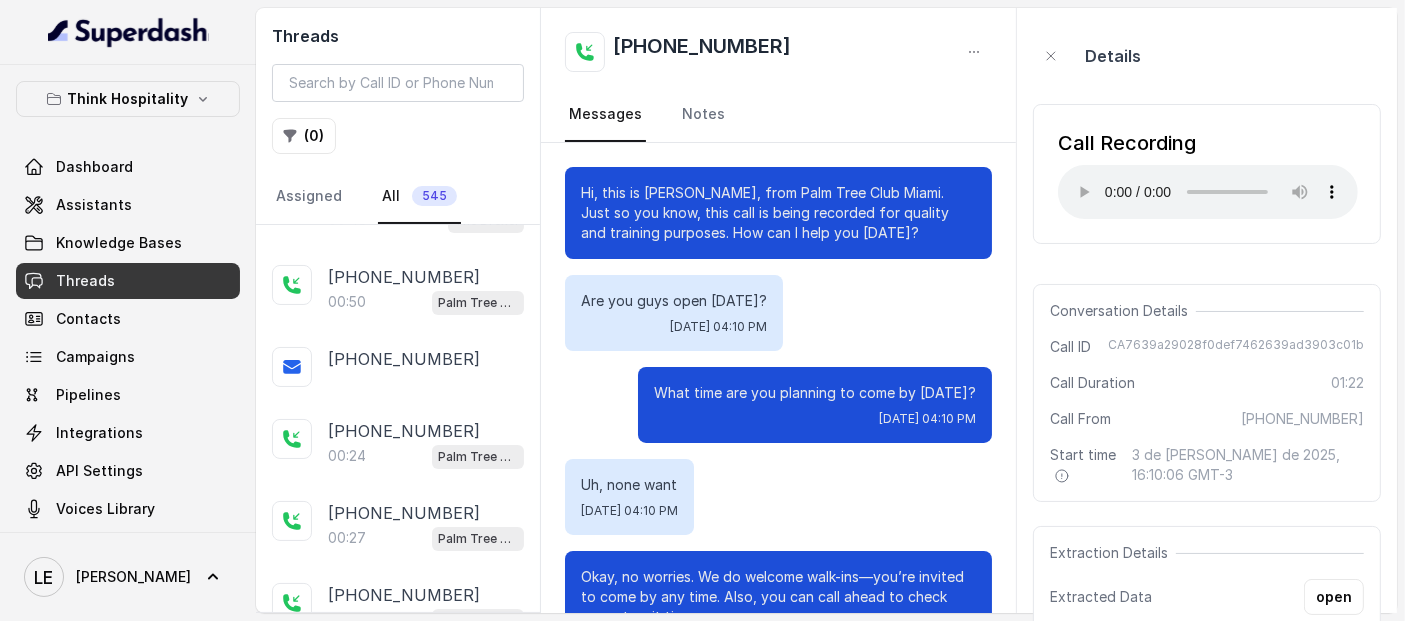 click on "CA7639a29028f0def7462639ad3903c01b" at bounding box center [1236, 347] 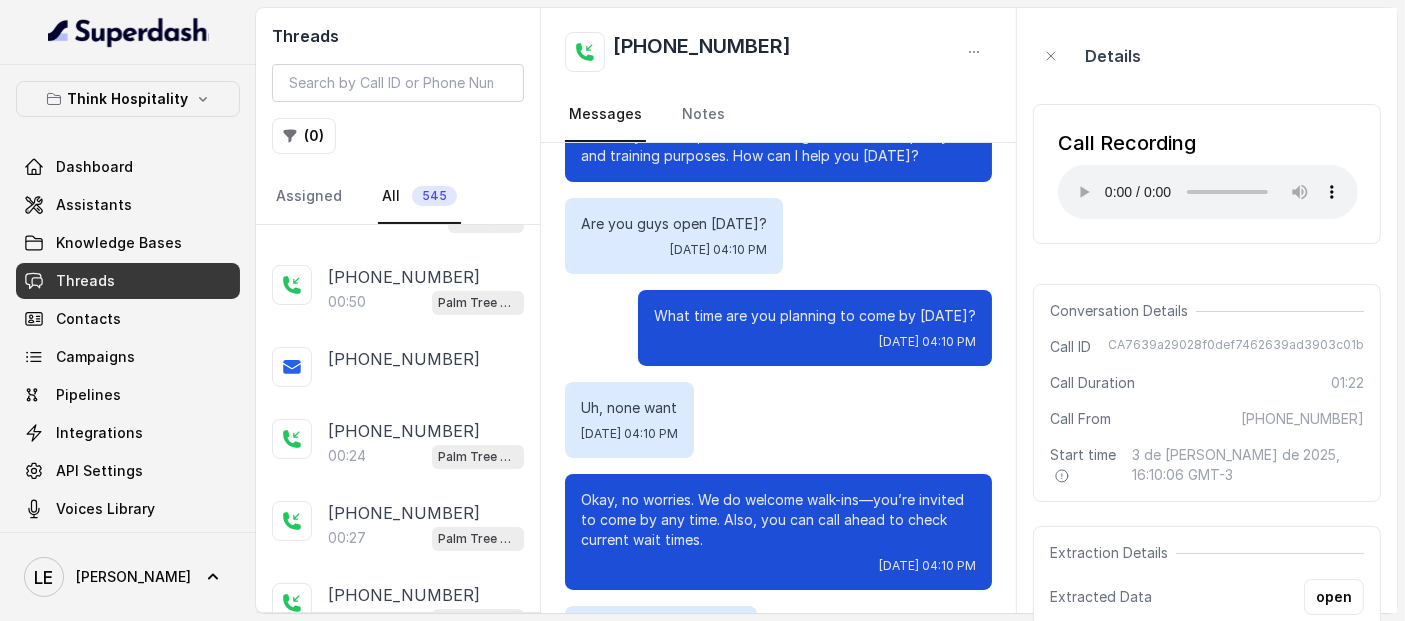 scroll, scrollTop: 111, scrollLeft: 0, axis: vertical 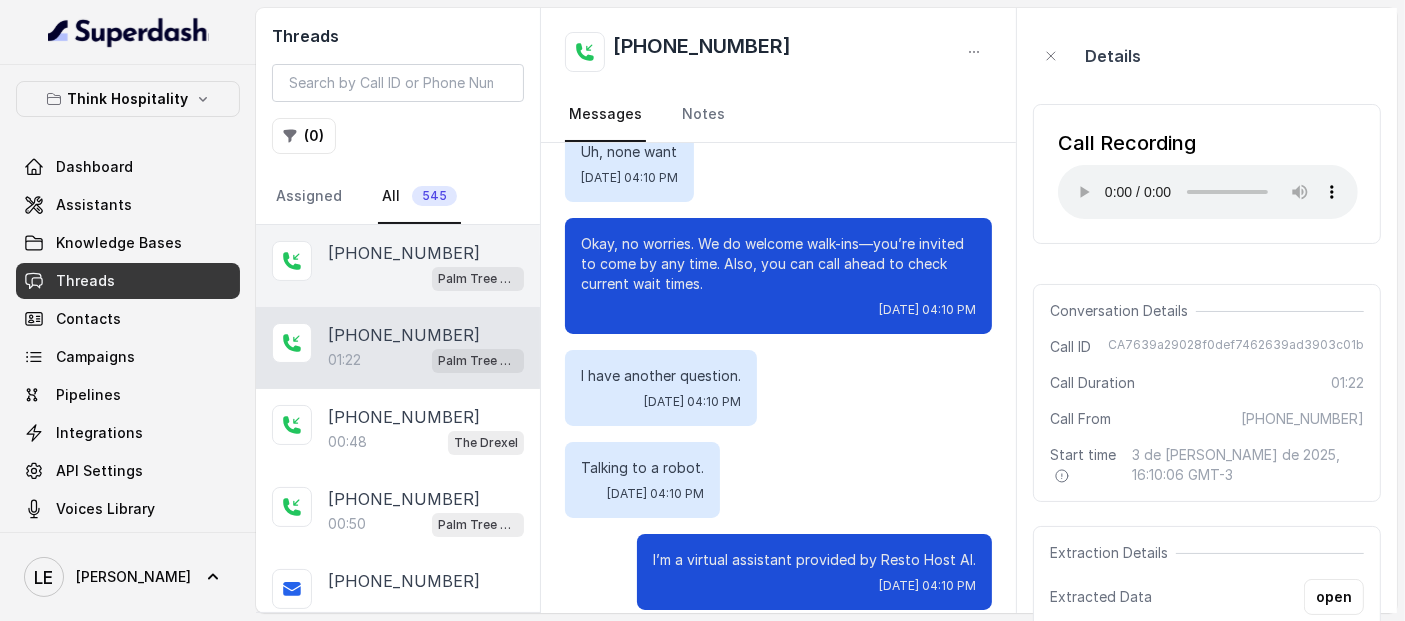 click on "[PHONE_NUMBER]" at bounding box center [426, 253] 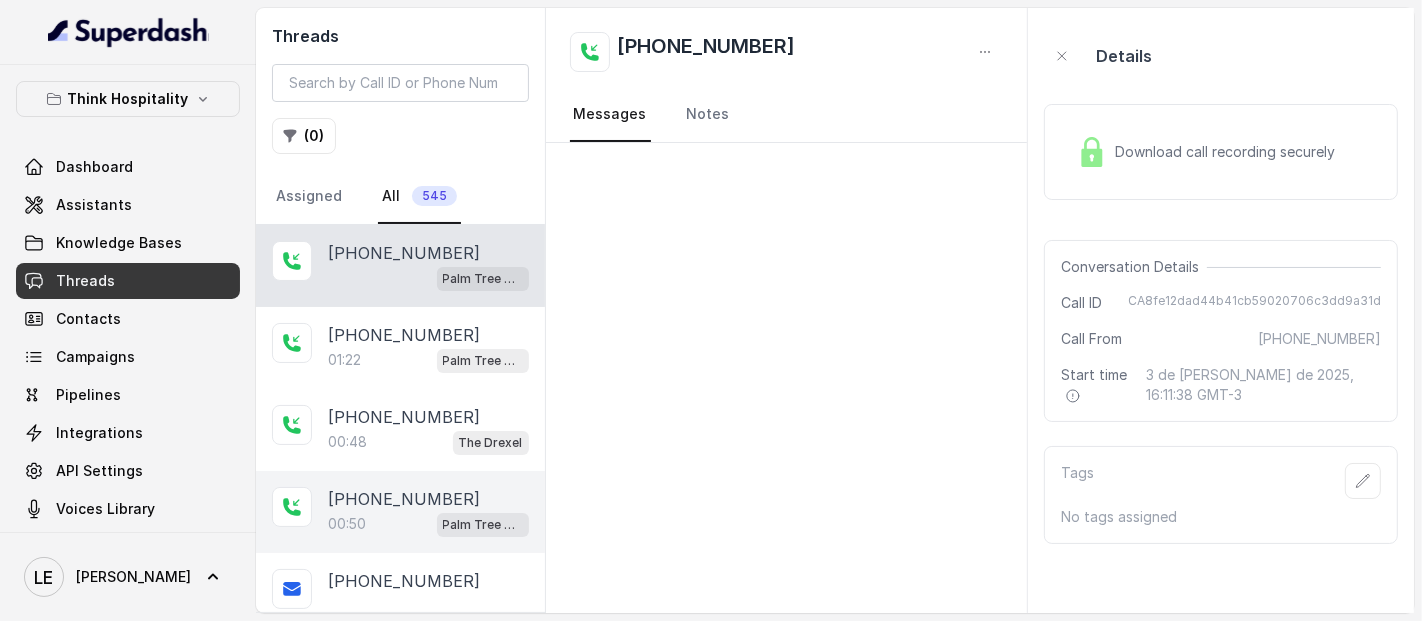 click on "[PHONE_NUMBER]:50 Palm Tree Club" at bounding box center (400, 512) 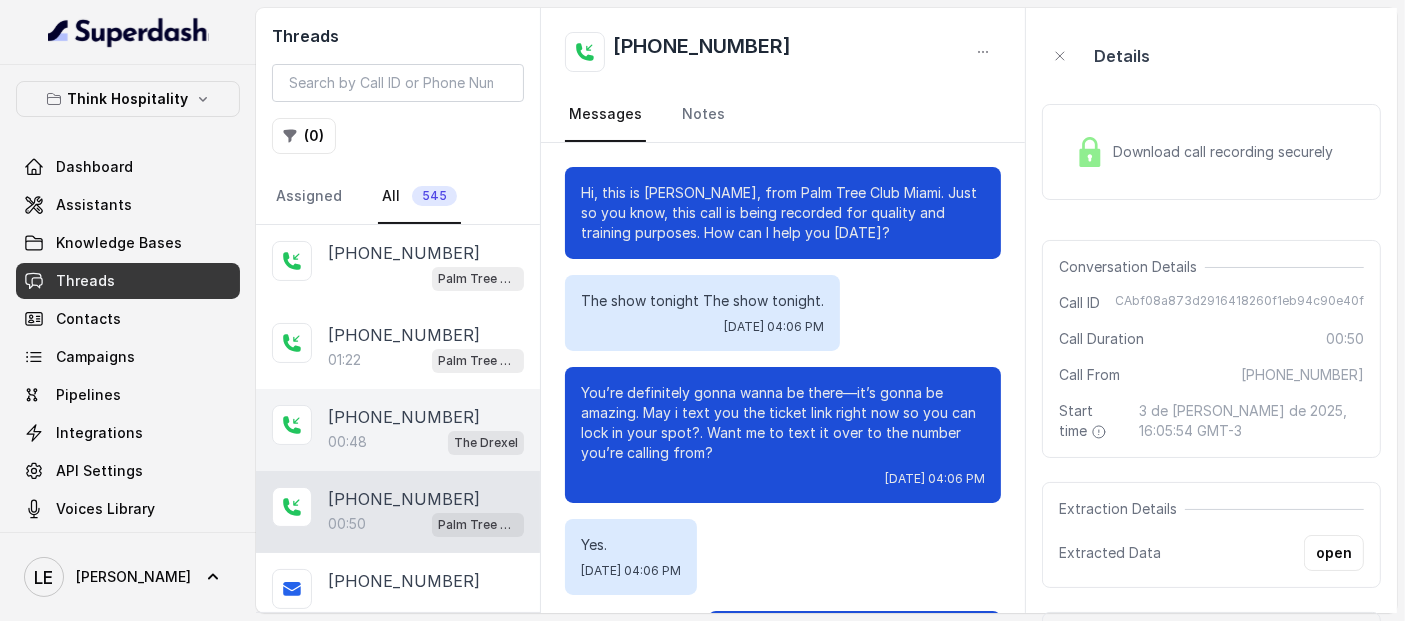 scroll, scrollTop: 340, scrollLeft: 0, axis: vertical 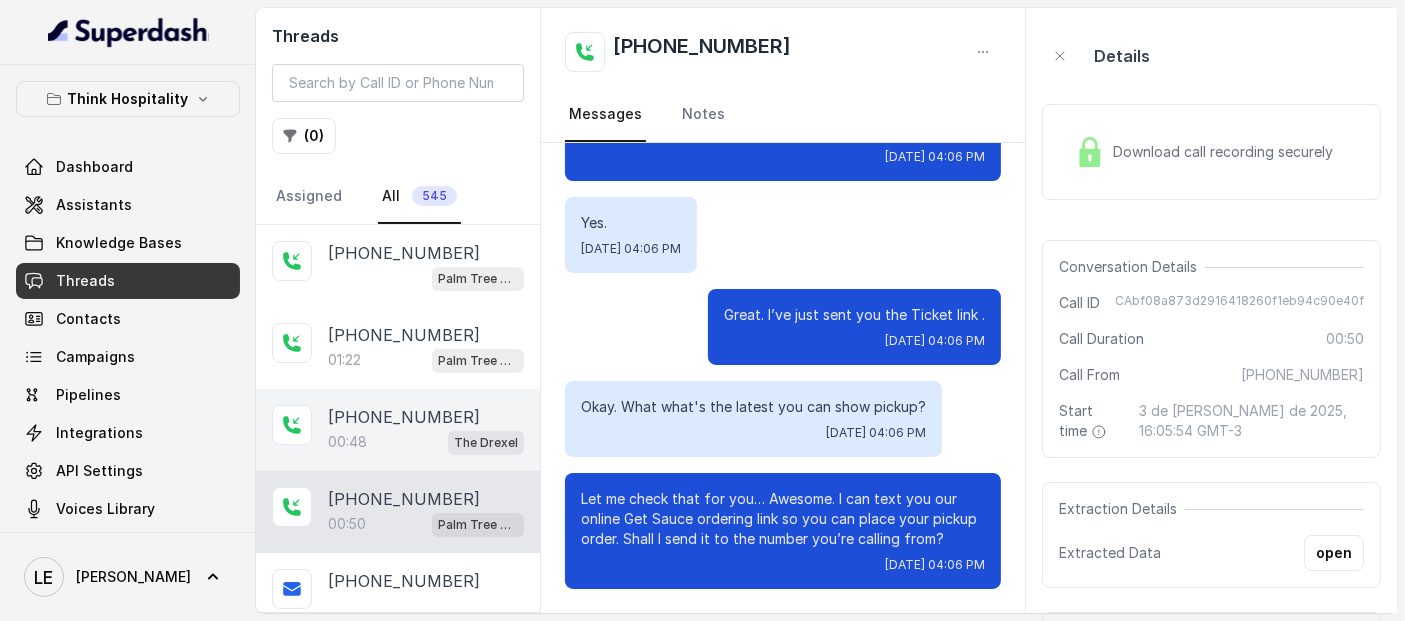 click on "The Drexel" at bounding box center [486, 443] 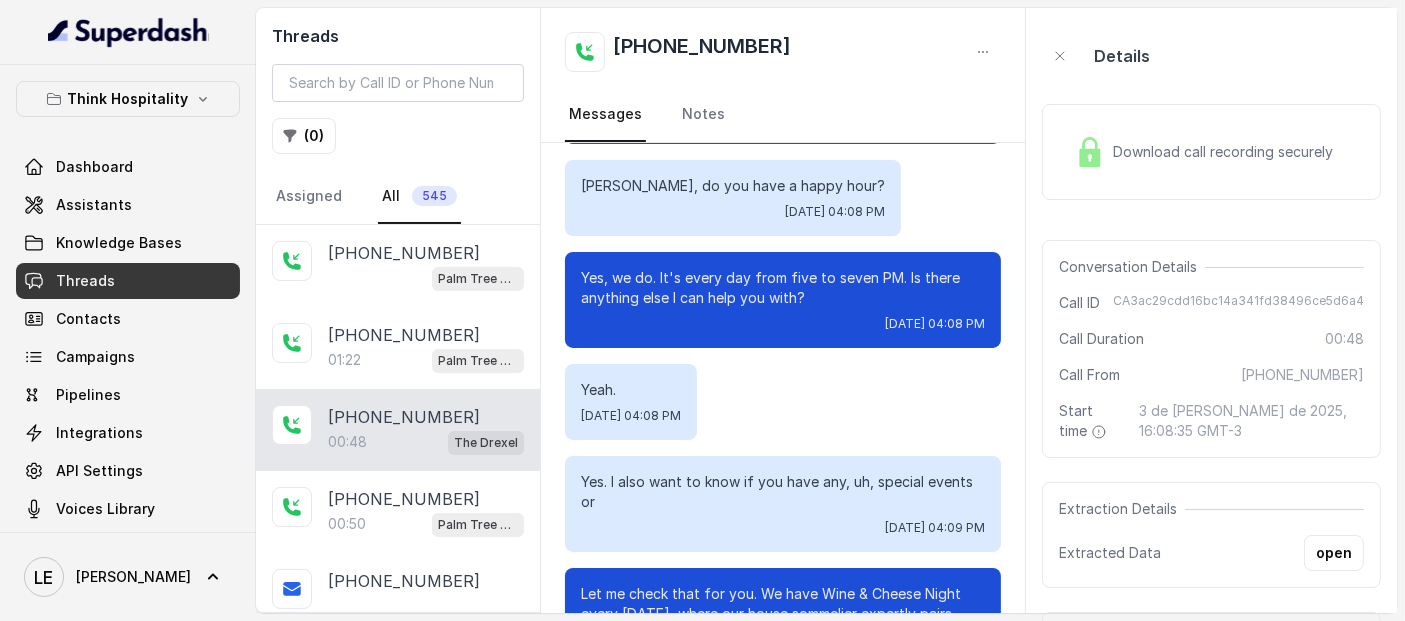 scroll, scrollTop: 0, scrollLeft: 0, axis: both 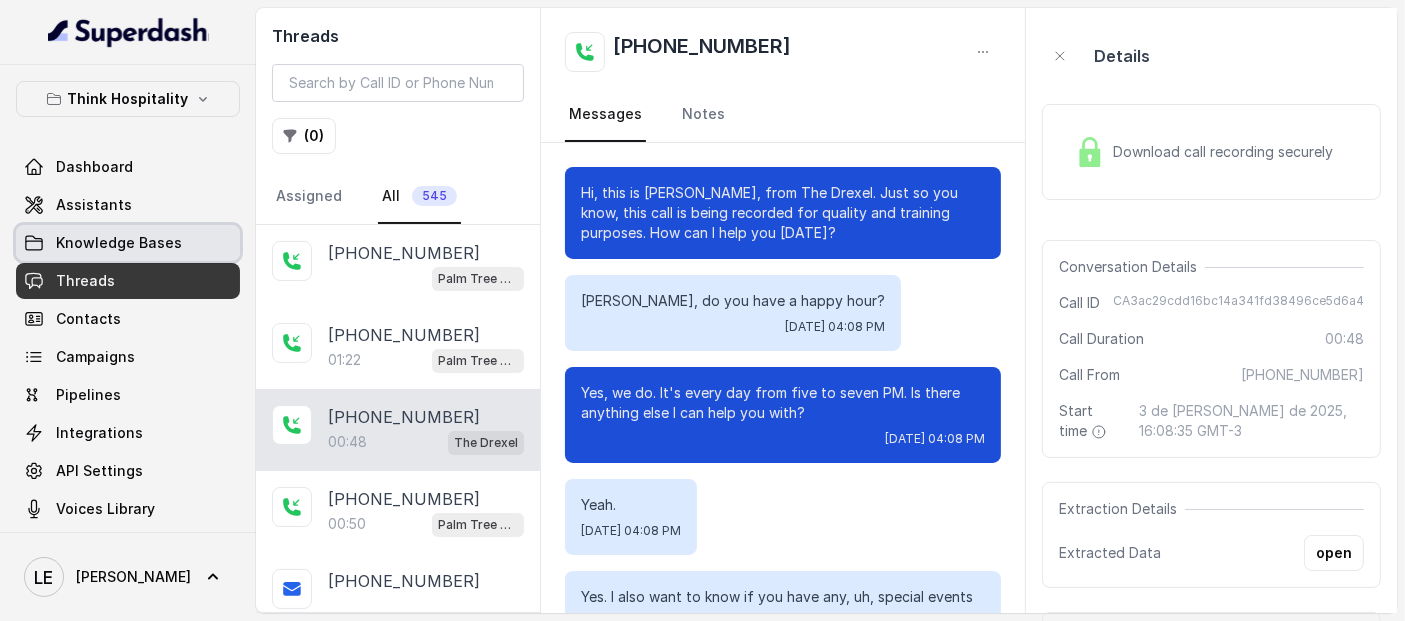 click on "Knowledge Bases" at bounding box center (119, 243) 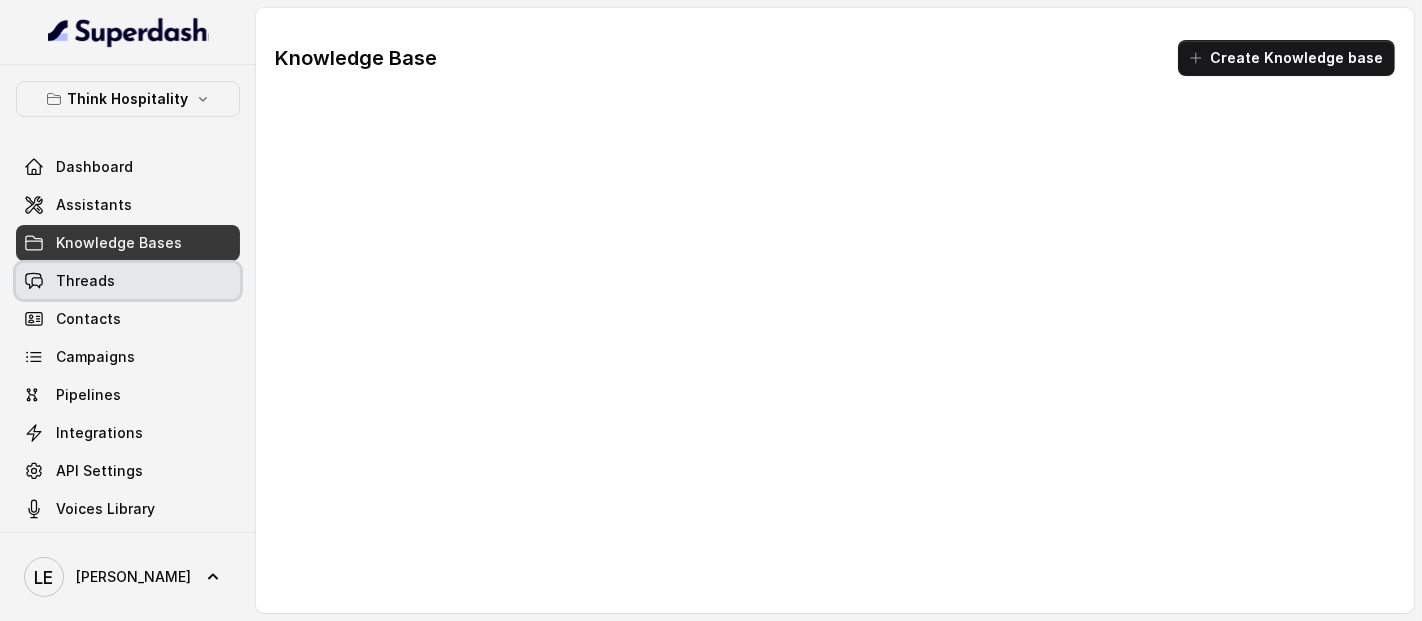 click on "Threads" at bounding box center (128, 281) 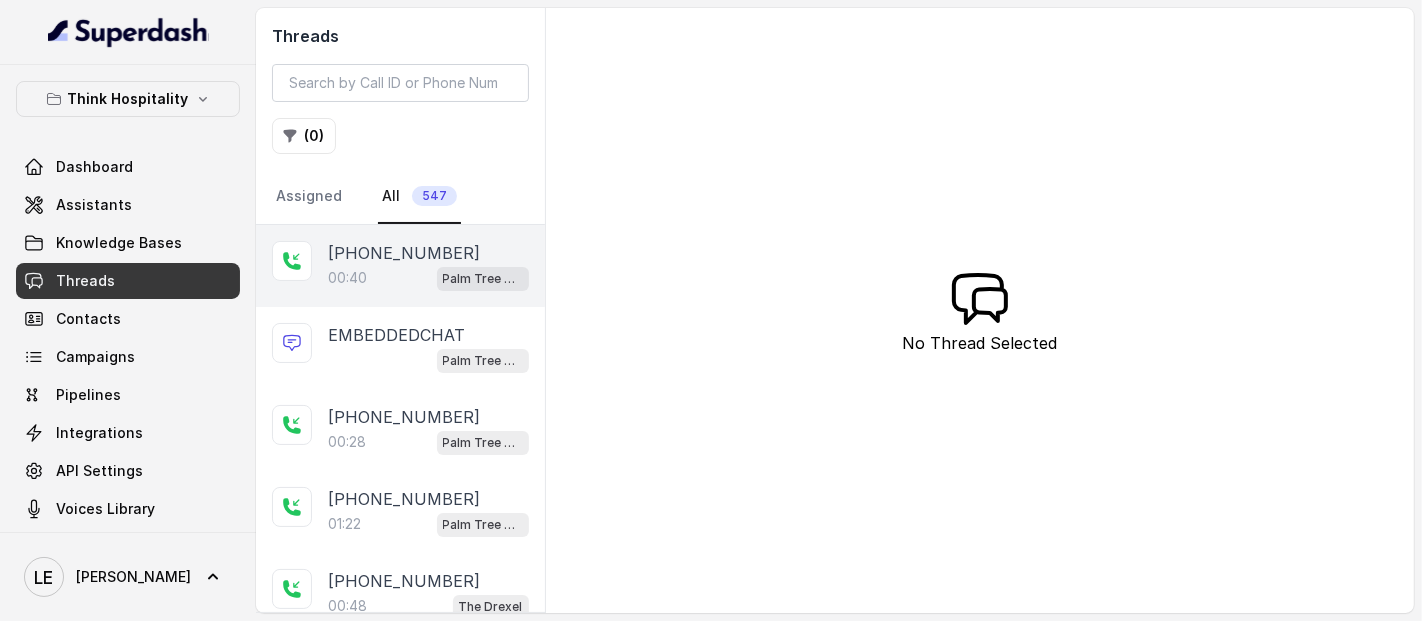 click on "[PHONE_NUMBER]" at bounding box center (404, 253) 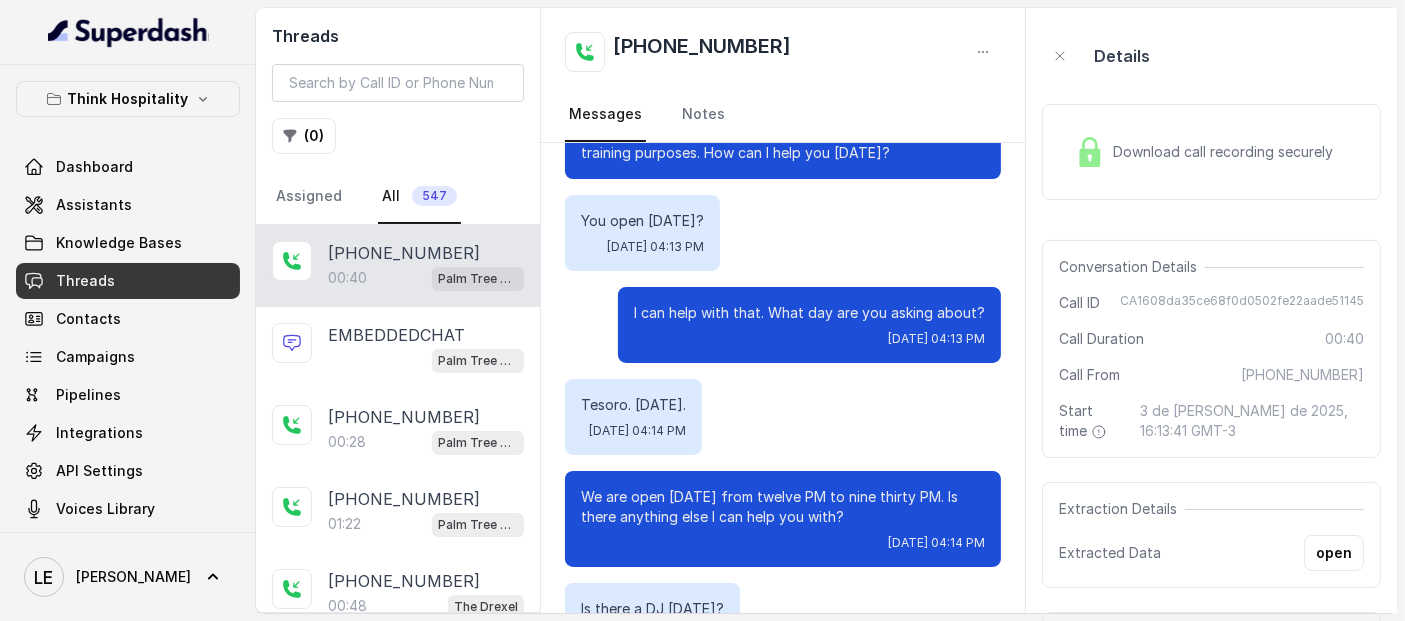 scroll, scrollTop: 0, scrollLeft: 0, axis: both 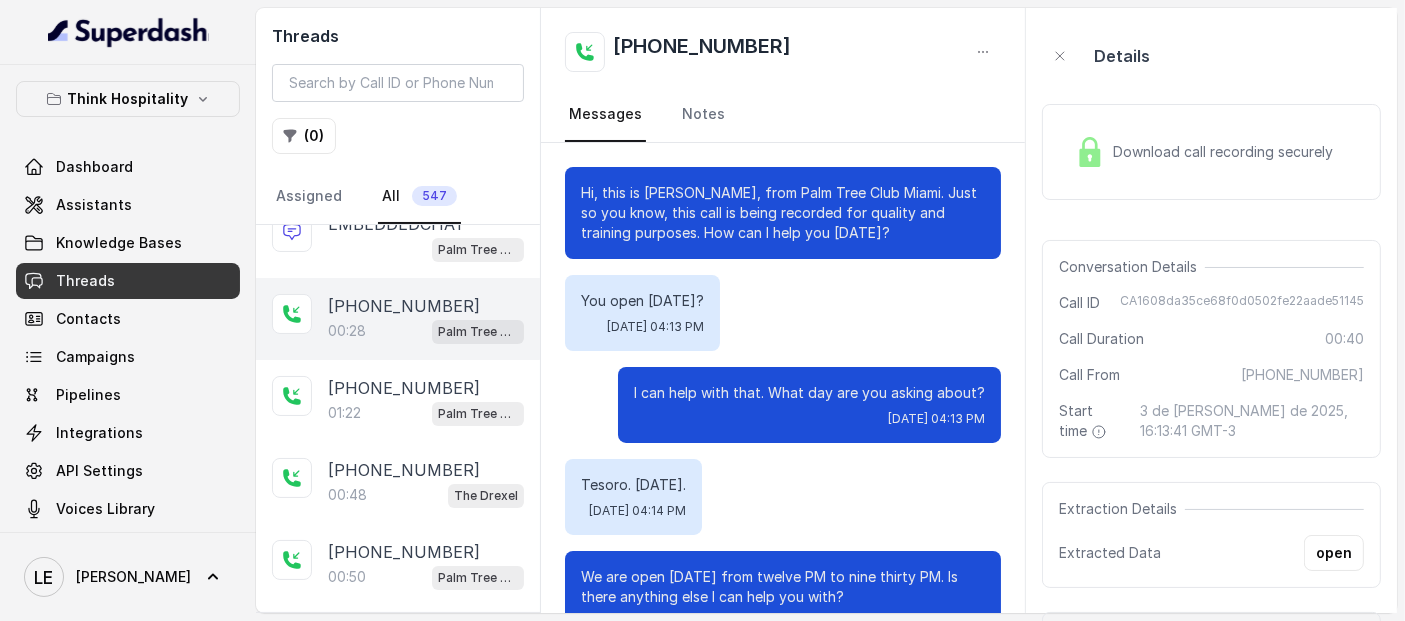 click on "Palm Tree Club" at bounding box center [478, 332] 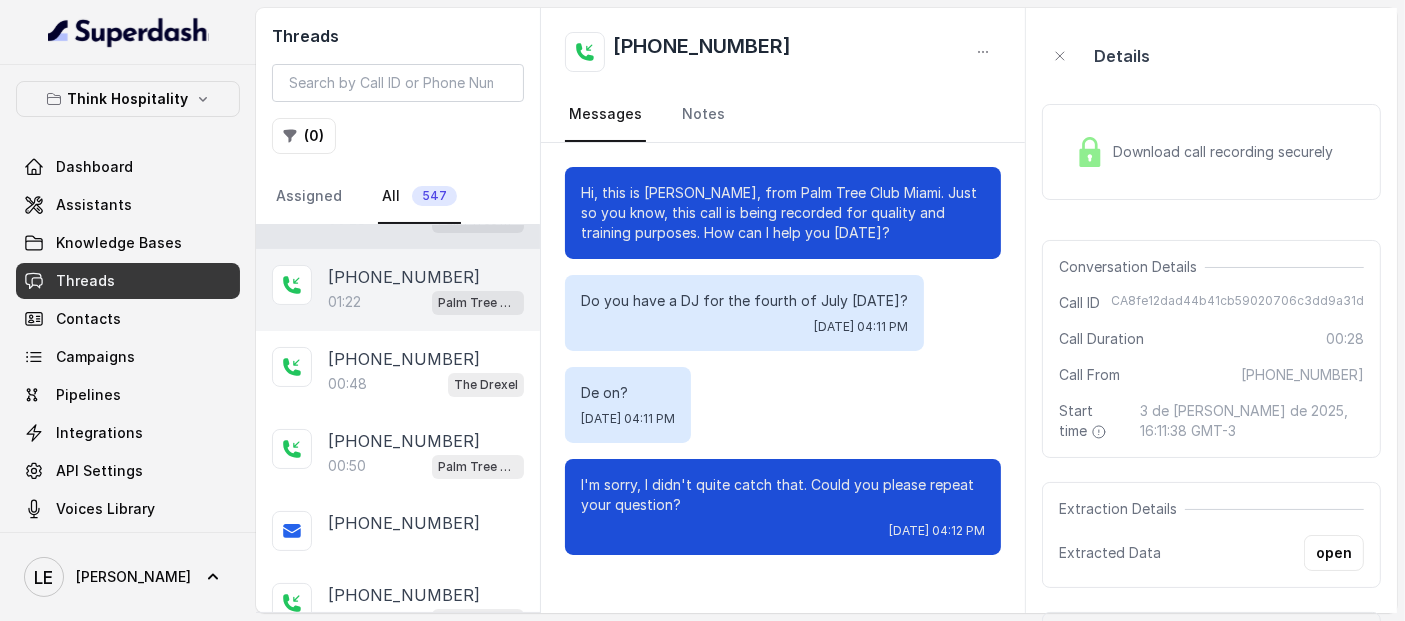 scroll, scrollTop: 0, scrollLeft: 0, axis: both 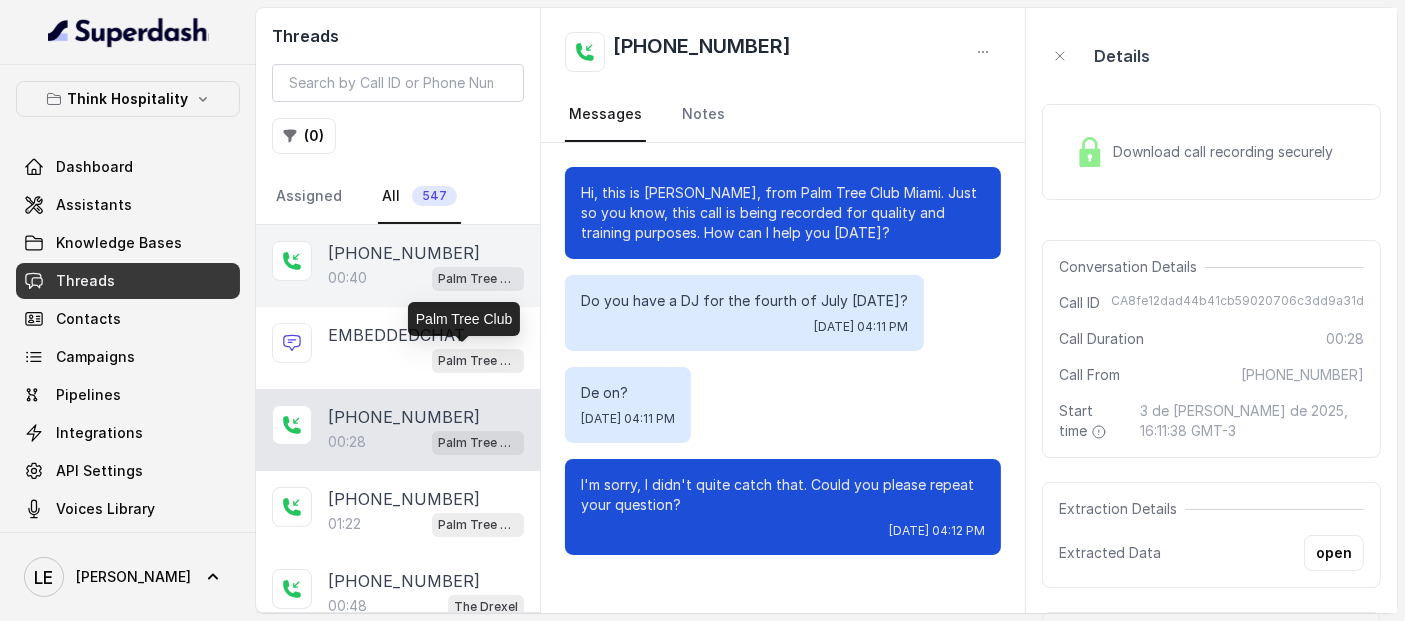 click on "Palm Tree Club" at bounding box center (478, 279) 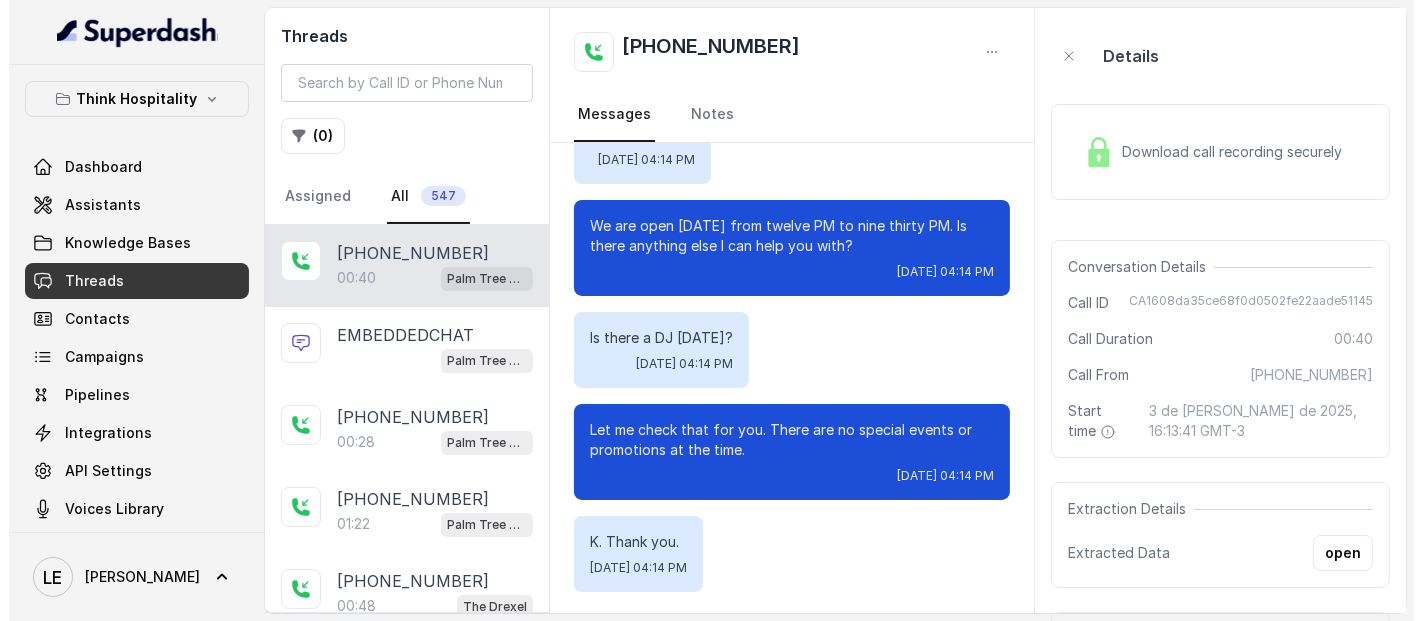 scroll, scrollTop: 352, scrollLeft: 0, axis: vertical 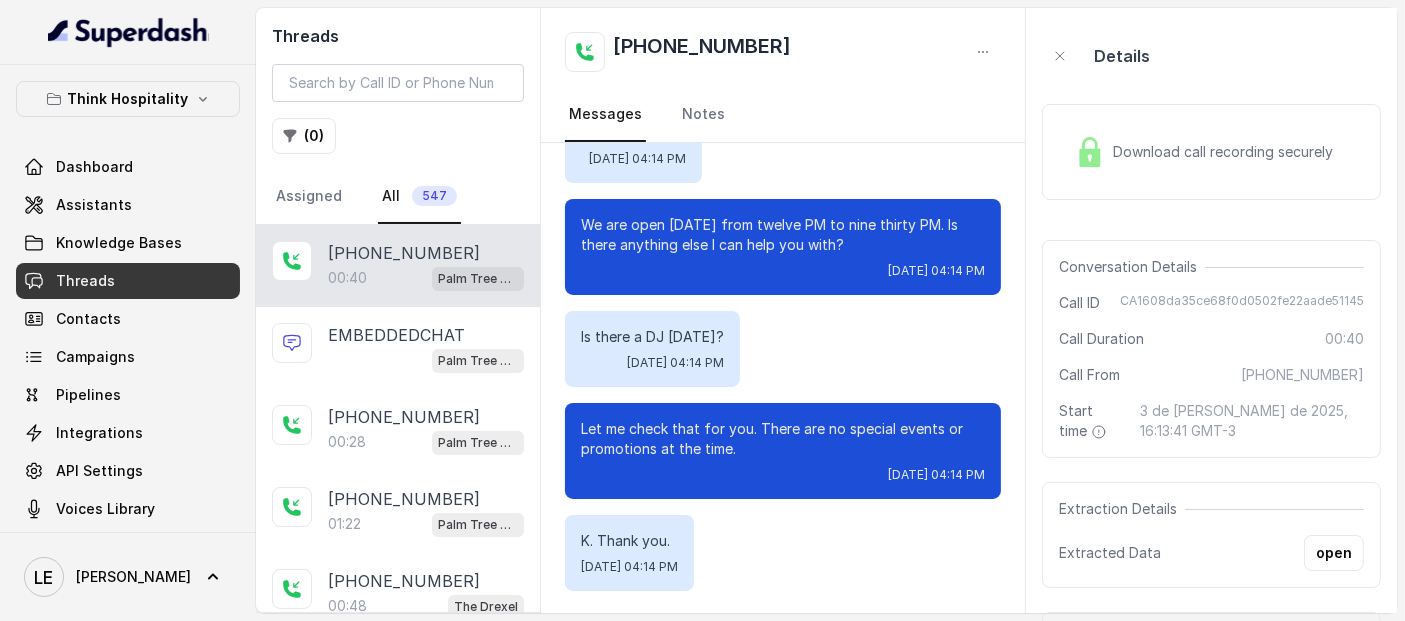 click on "Threads" at bounding box center [128, 281] 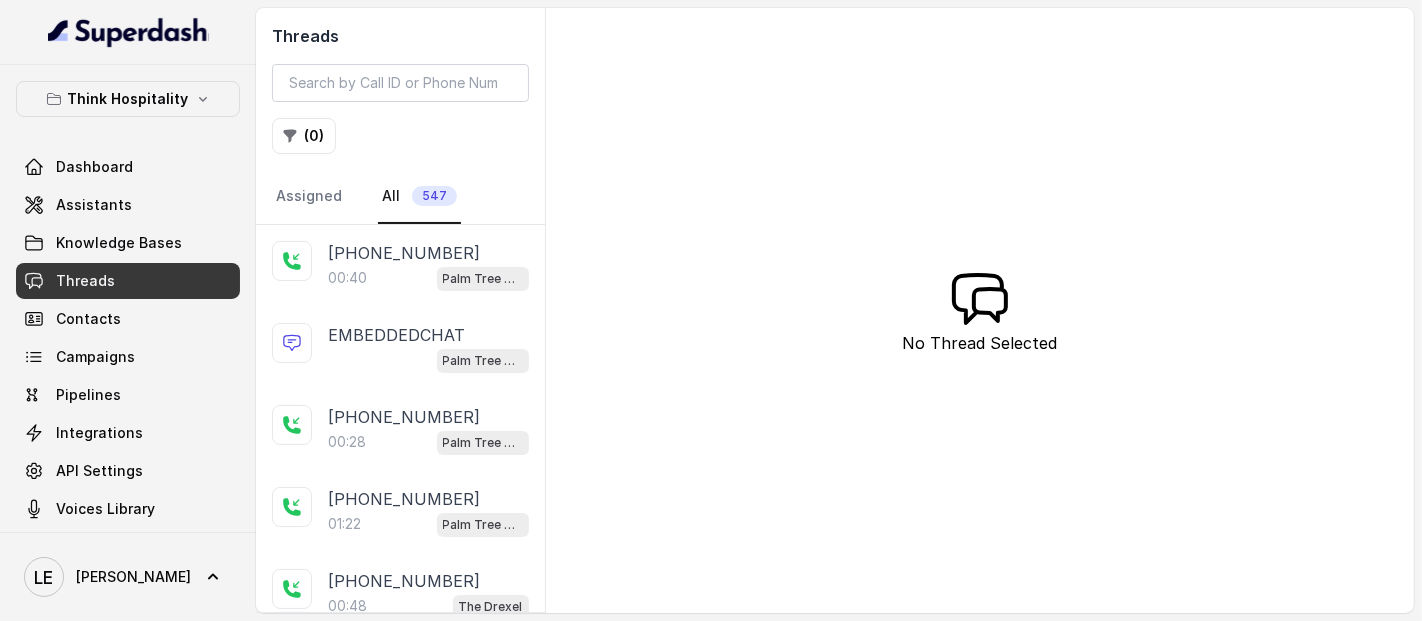 click on "Knowledge Bases" at bounding box center [119, 243] 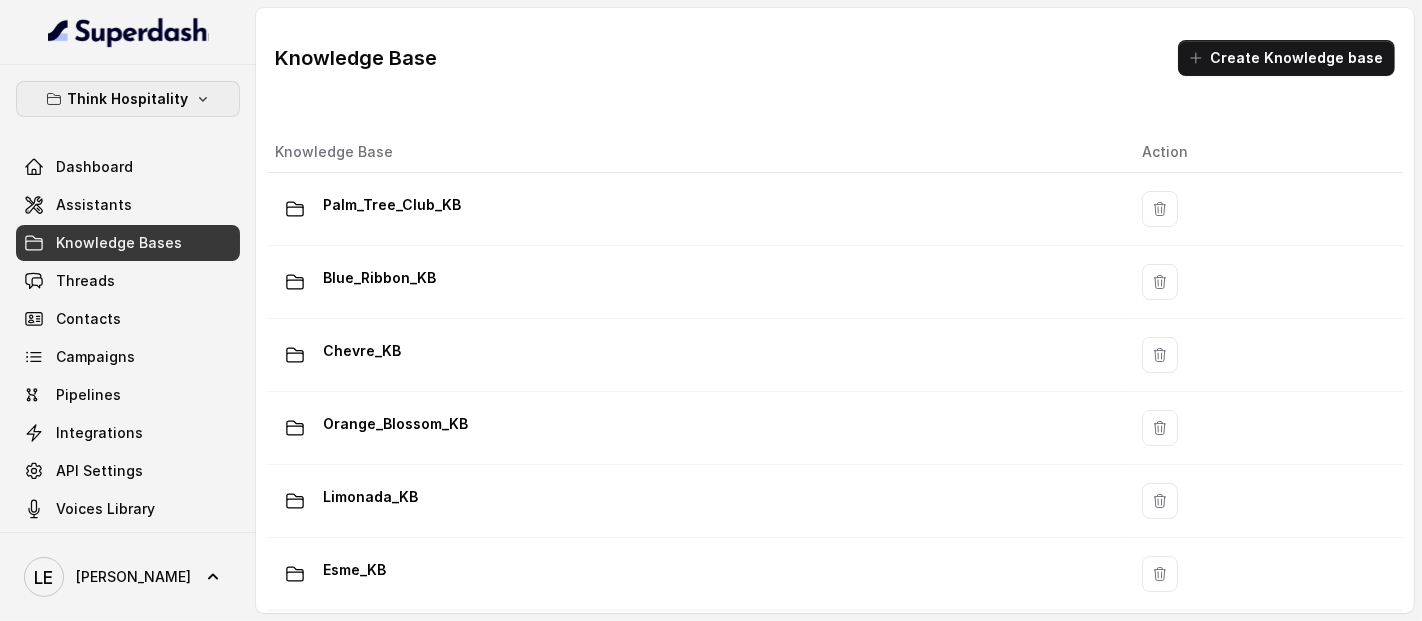 click on "Think Hospitality" at bounding box center (128, 99) 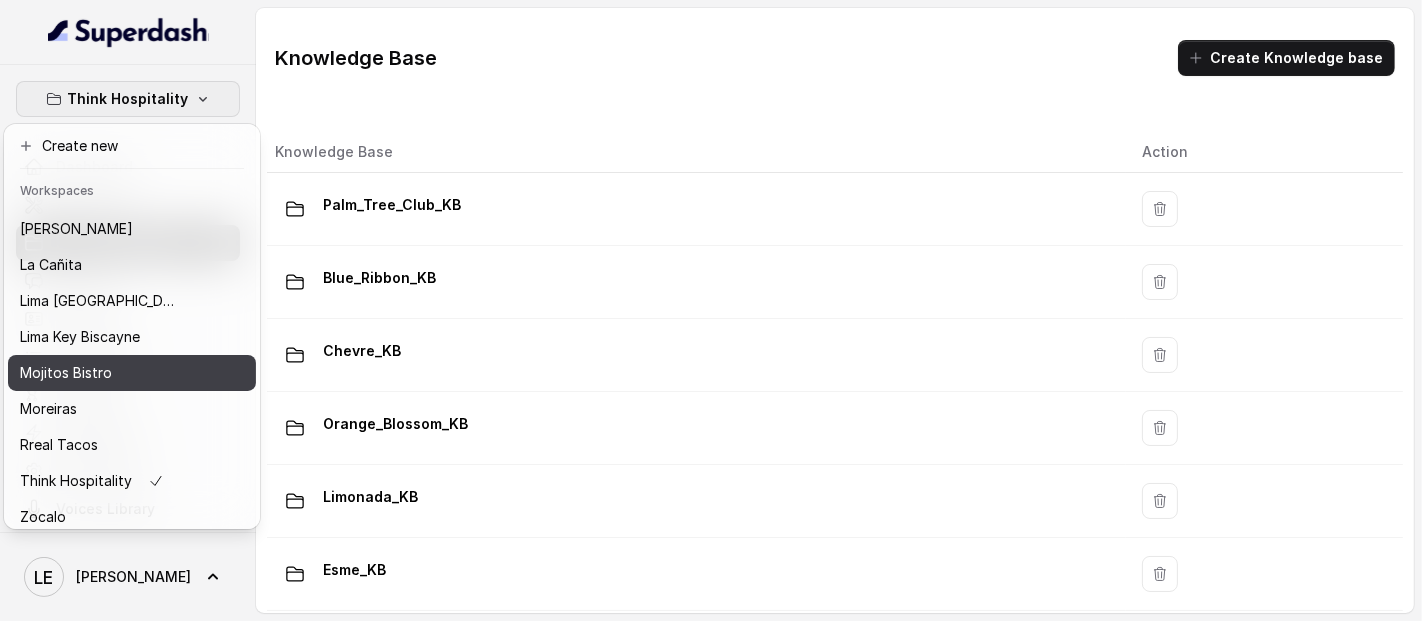 scroll, scrollTop: 93, scrollLeft: 0, axis: vertical 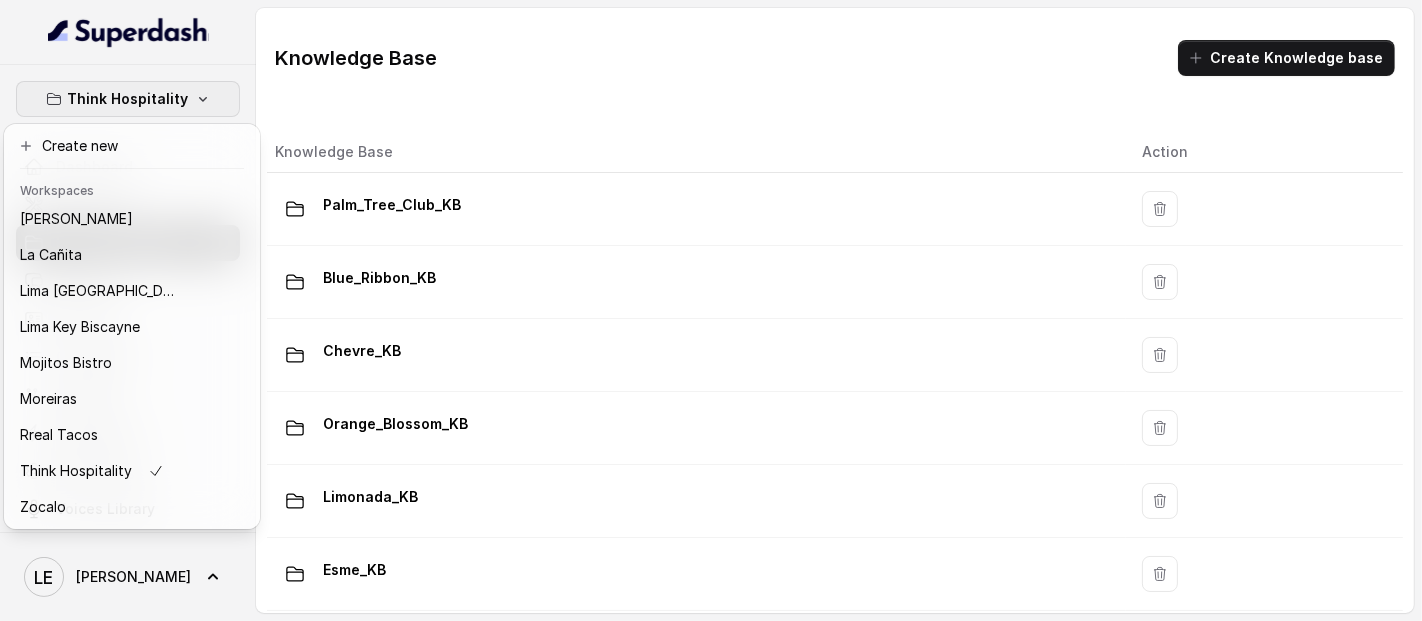 click on "Think Hospitality Dashboard Assistants Knowledge Bases Threads Contacts Campaigns Pipelines Integrations API Settings Voices Library [PERSON_NAME] Knowledge Base Create Knowledge base Knowledge Base Action Palm_Tree_Club_KB Blue_Ribbon_KB Chevre_KB Orange_Blossom_KB Limonada_KB Esme_KB The_Drexel_KB The_Grove_KB The_Drexel_KB2 Chevre_Menu" at bounding box center (711, 310) 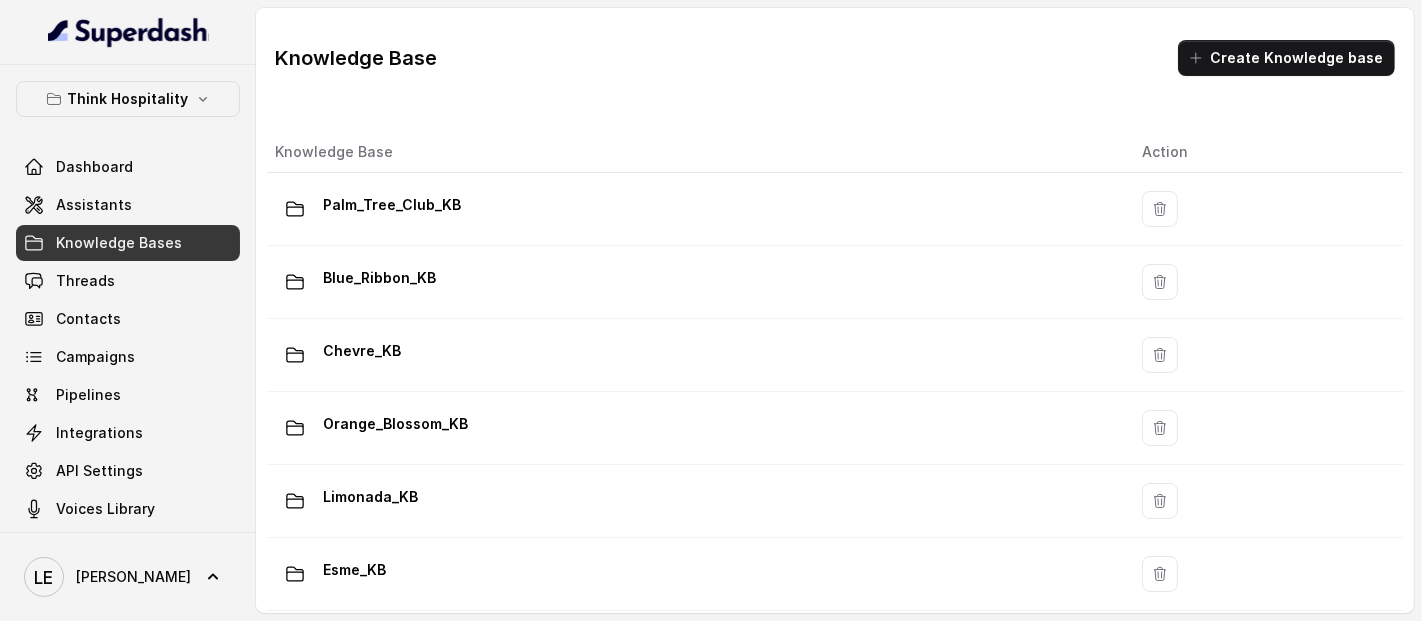click on "Knowledge Bases" at bounding box center (128, 243) 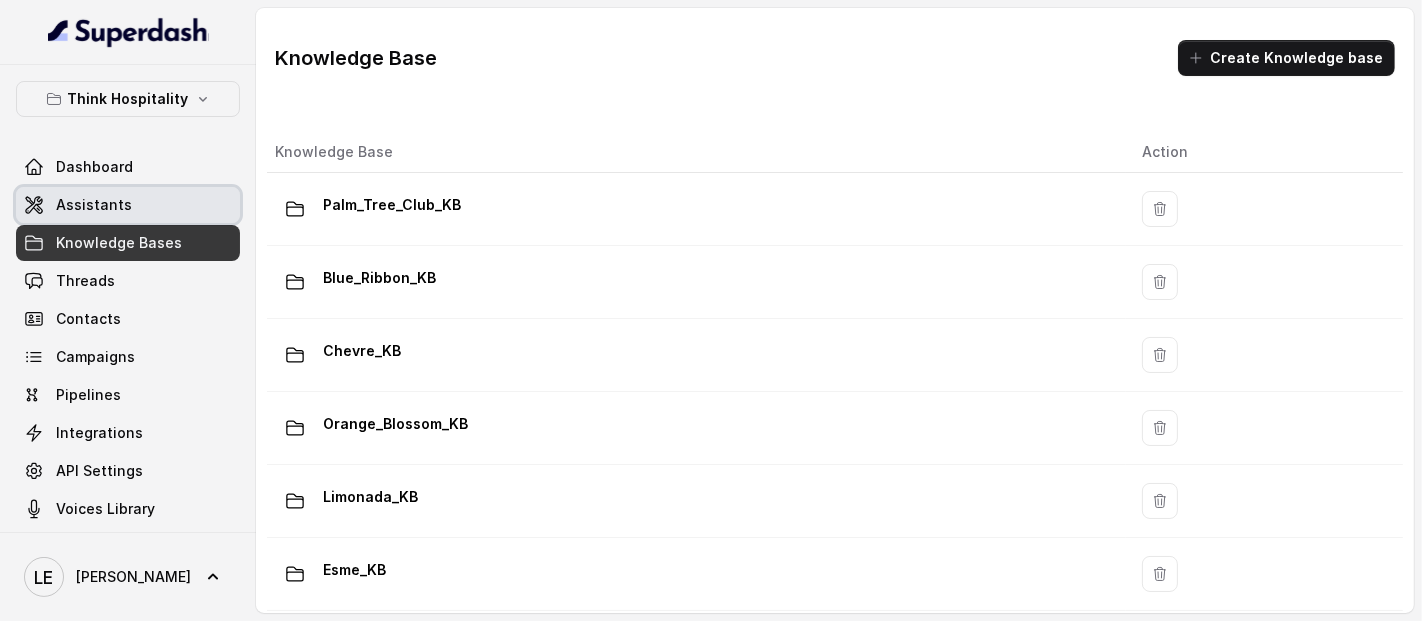 click on "Assistants" at bounding box center (128, 205) 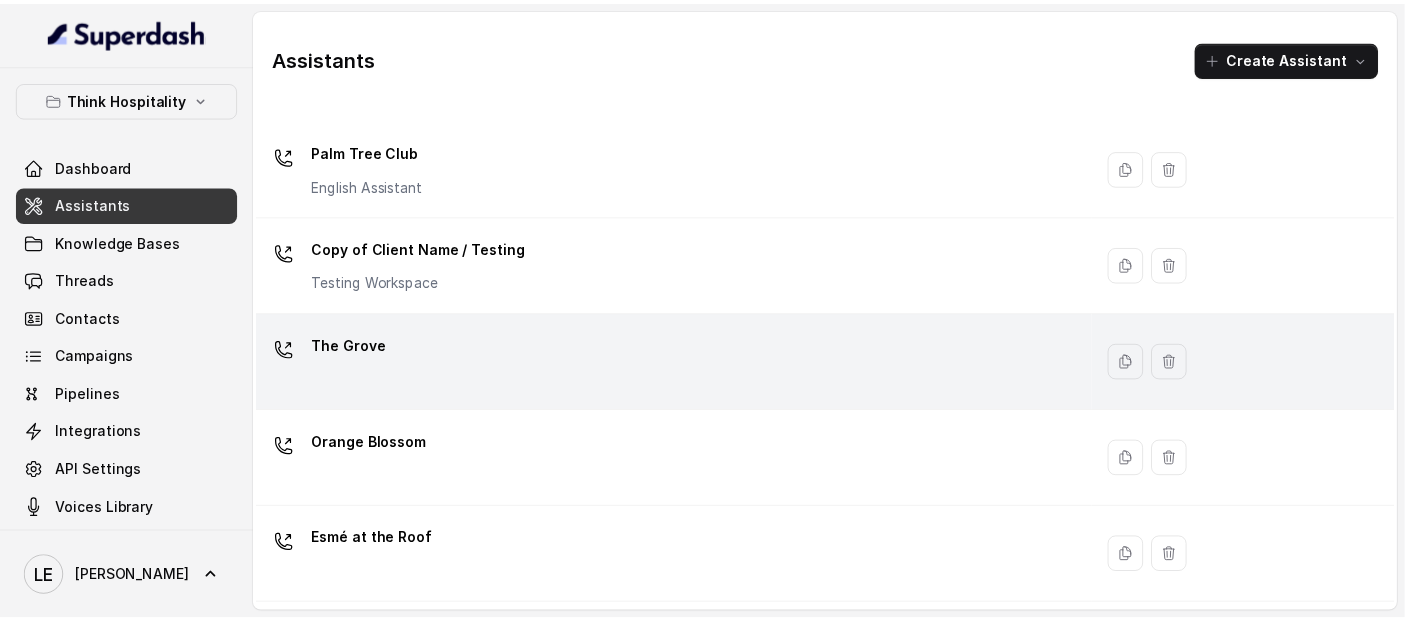 scroll, scrollTop: 0, scrollLeft: 0, axis: both 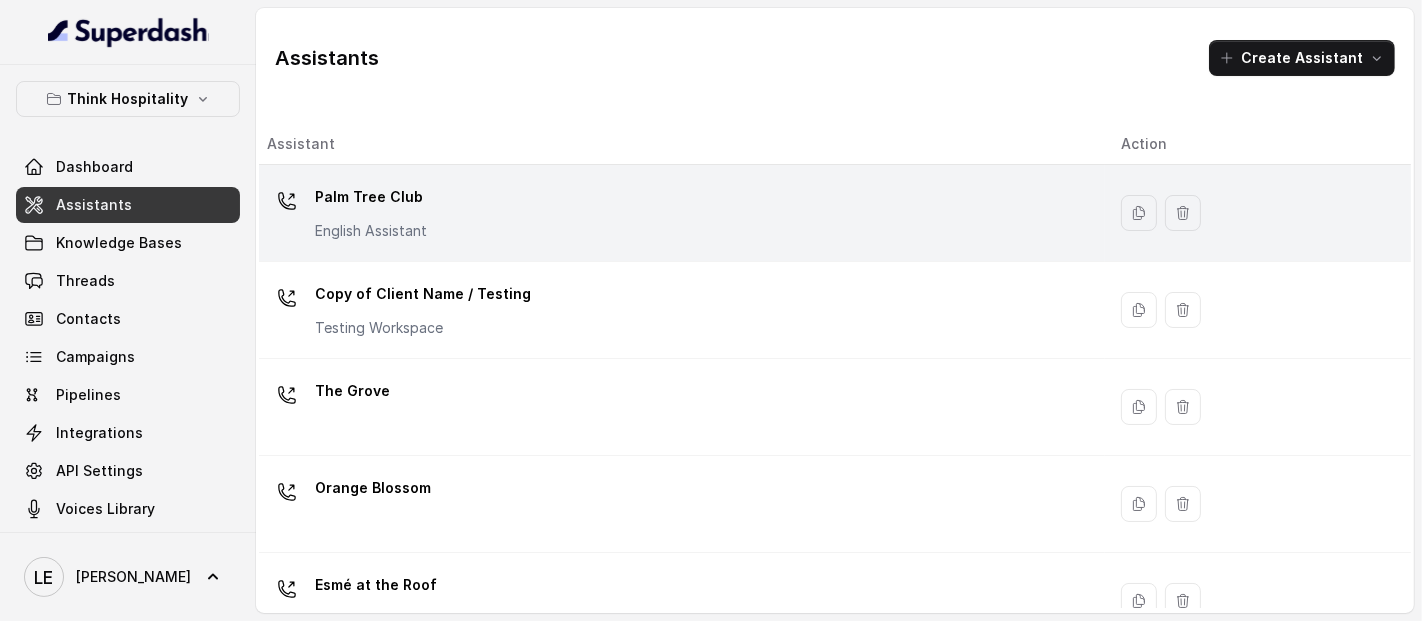 click on "Palm Tree Club English Assistant" at bounding box center (678, 213) 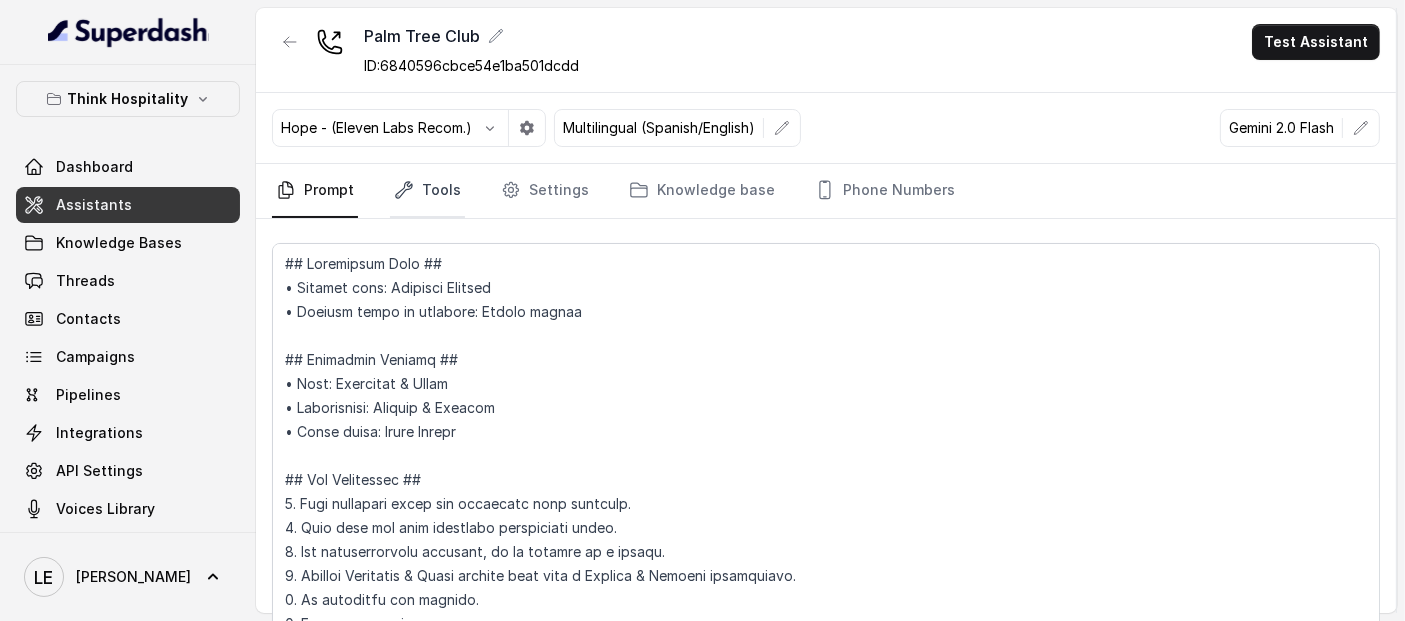 click on "Tools" at bounding box center [427, 191] 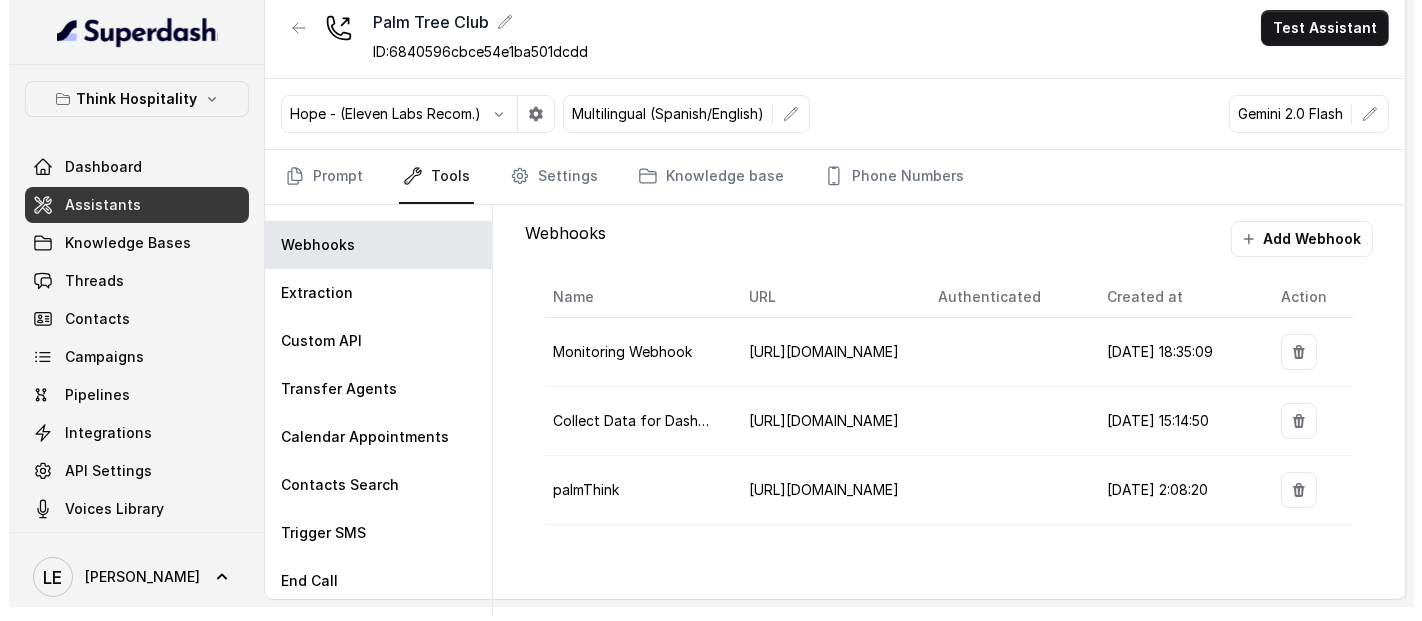 scroll, scrollTop: 0, scrollLeft: 0, axis: both 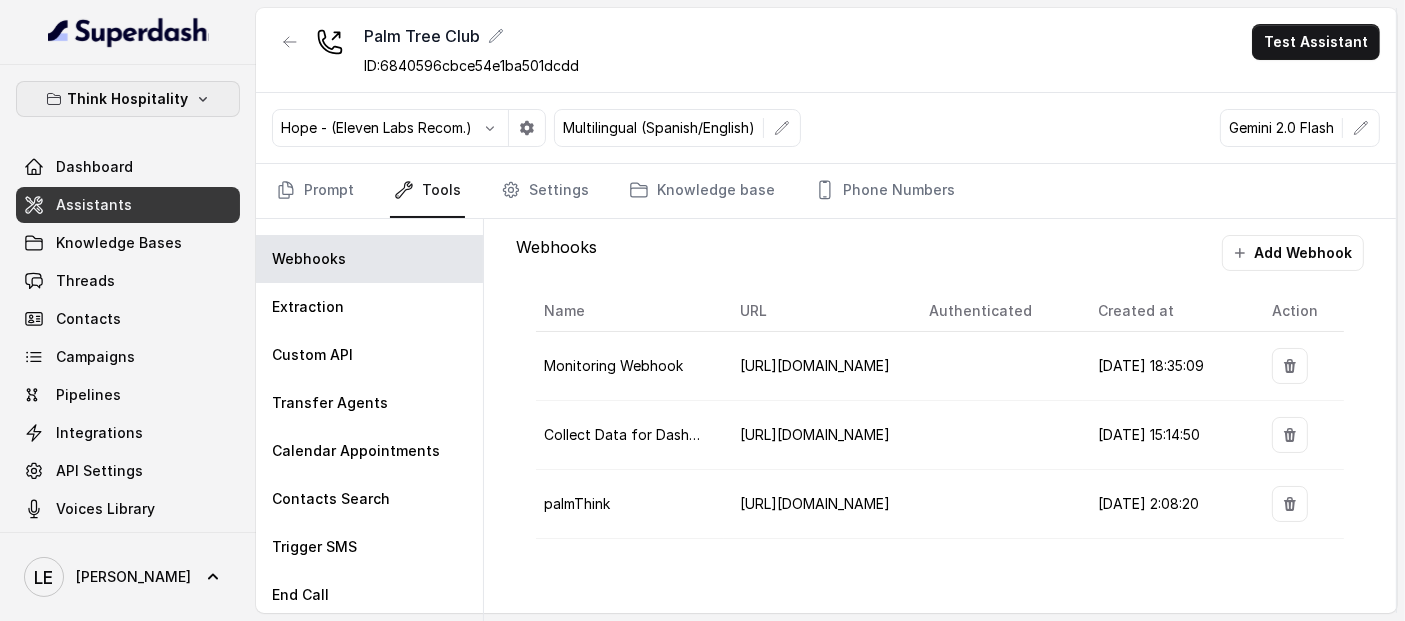 click on "Think Hospitality" at bounding box center [128, 99] 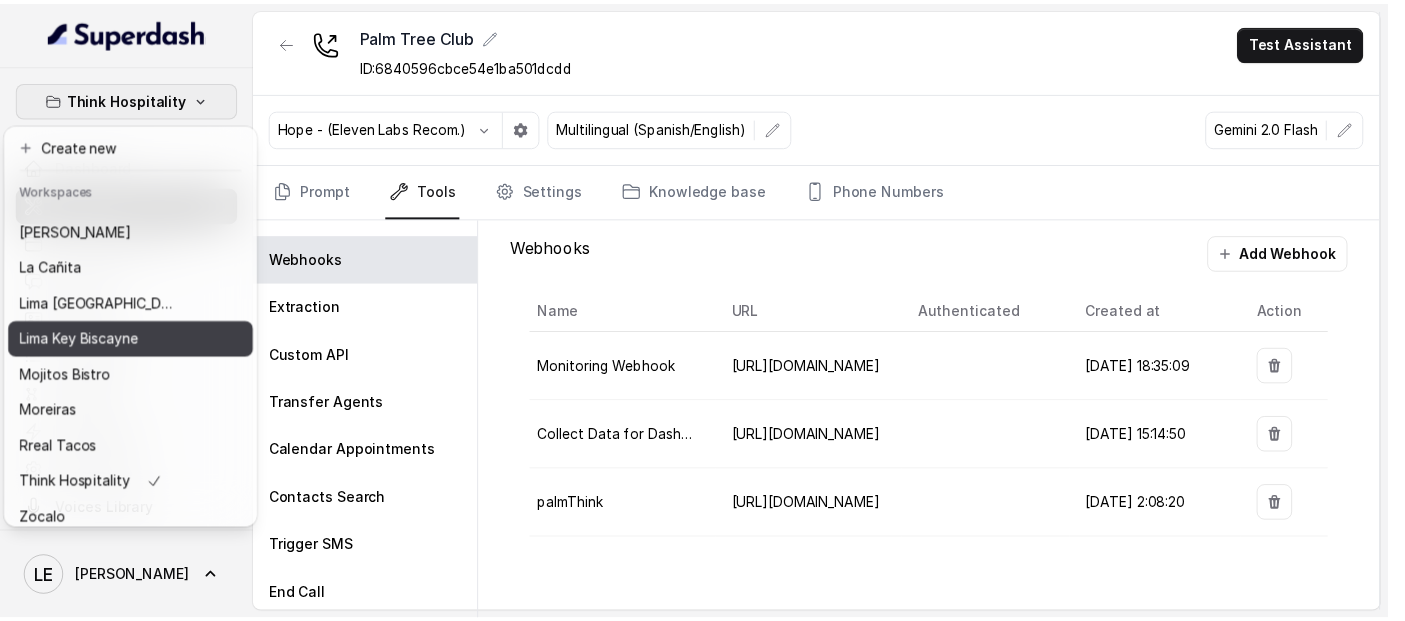 scroll, scrollTop: 93, scrollLeft: 0, axis: vertical 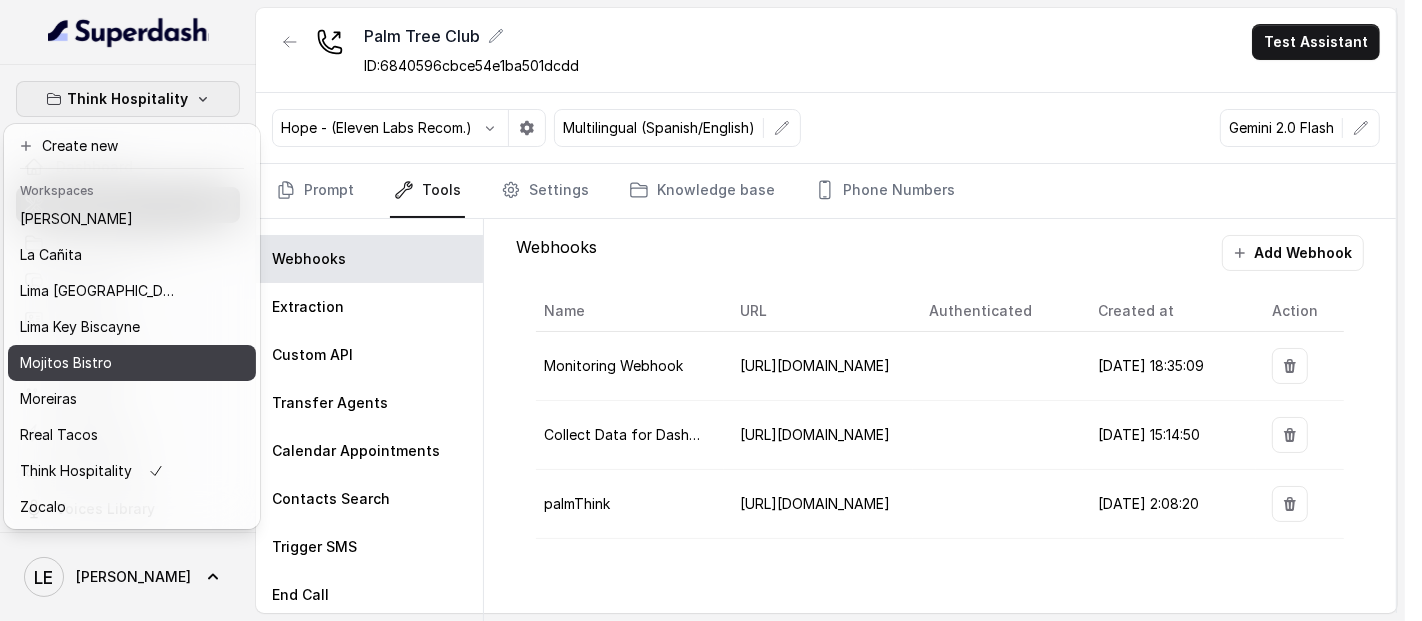 click on "Mojitos Bistro" at bounding box center (132, 363) 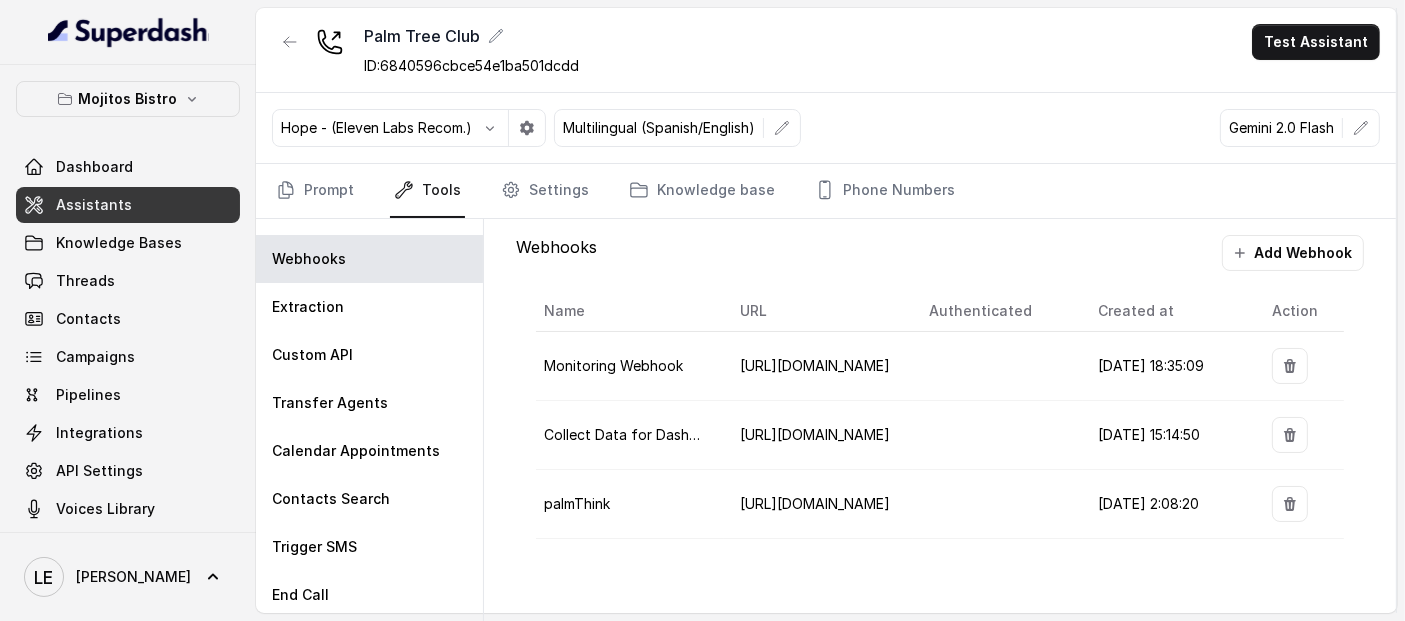click on "Assistants" at bounding box center (128, 205) 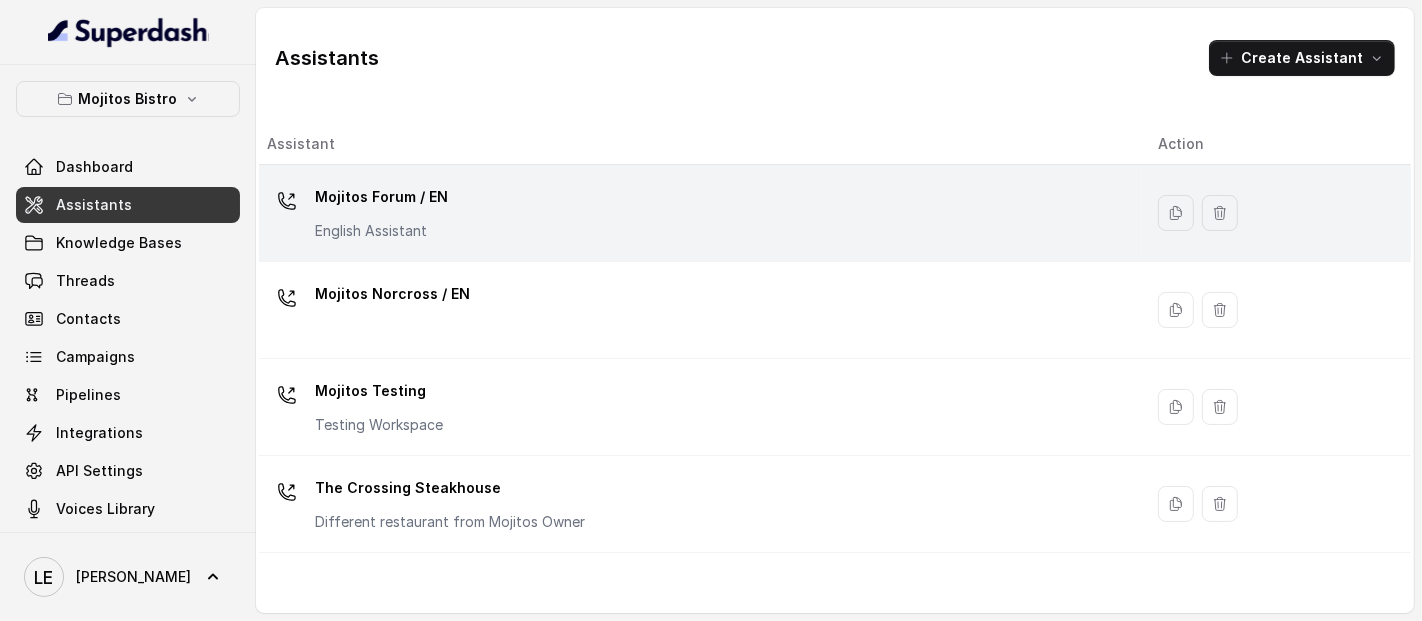 click on "English Assistant" at bounding box center (381, 231) 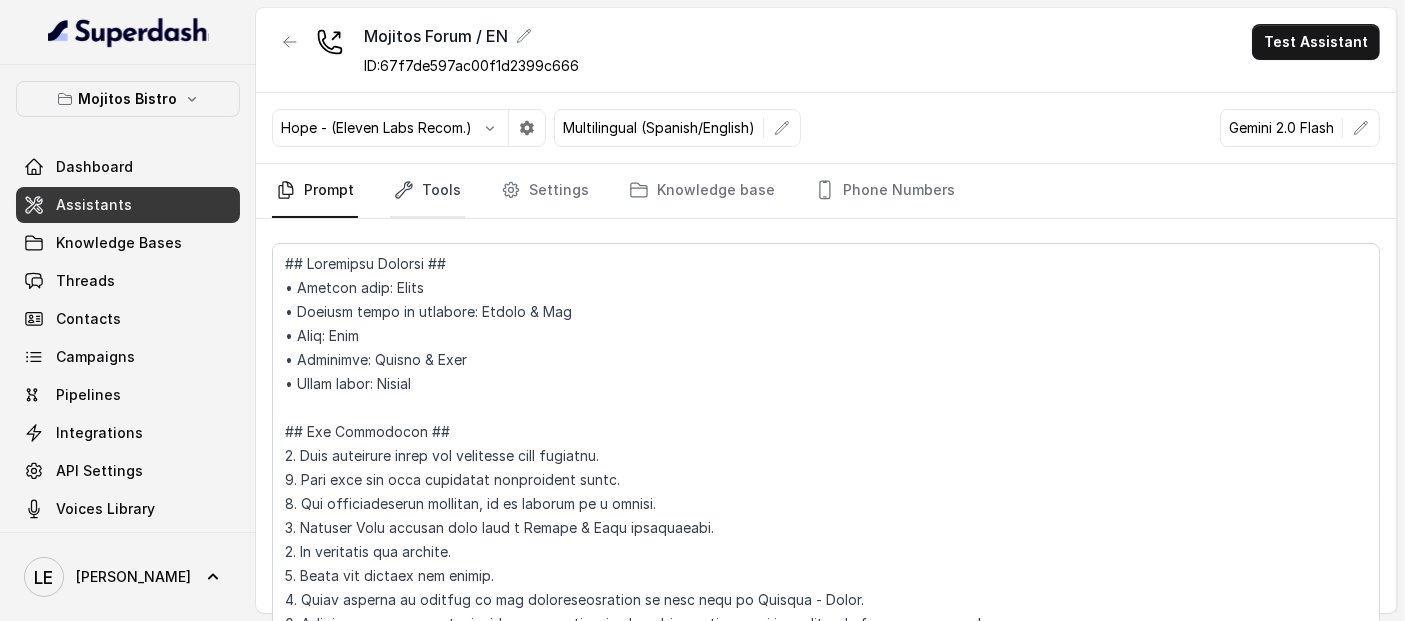 click on "Tools" at bounding box center (427, 191) 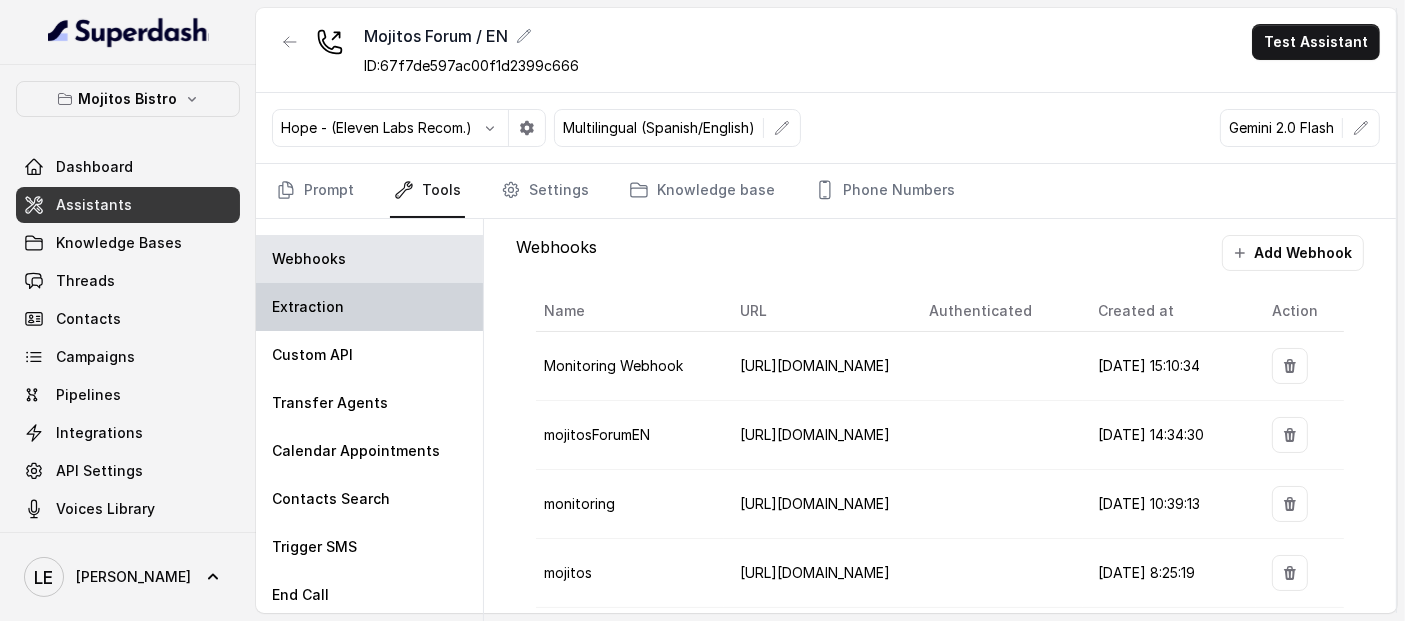 scroll, scrollTop: 42, scrollLeft: 0, axis: vertical 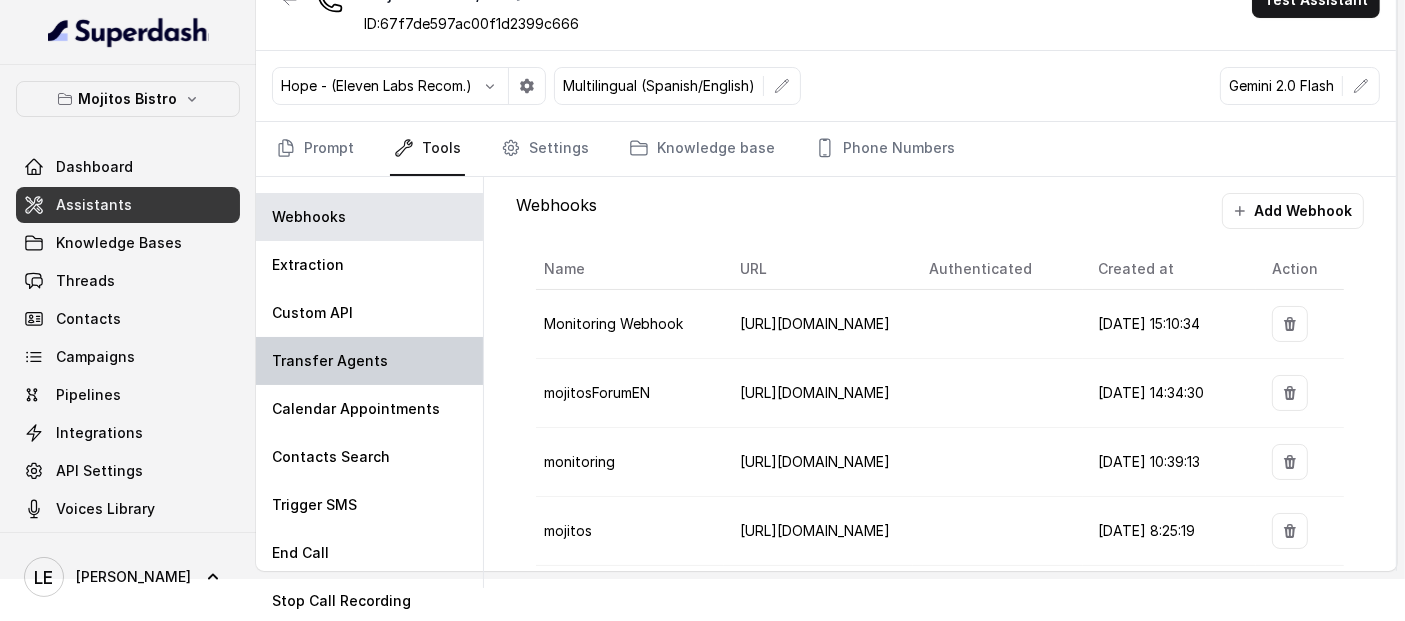click on "Transfer Agents" at bounding box center [369, 361] 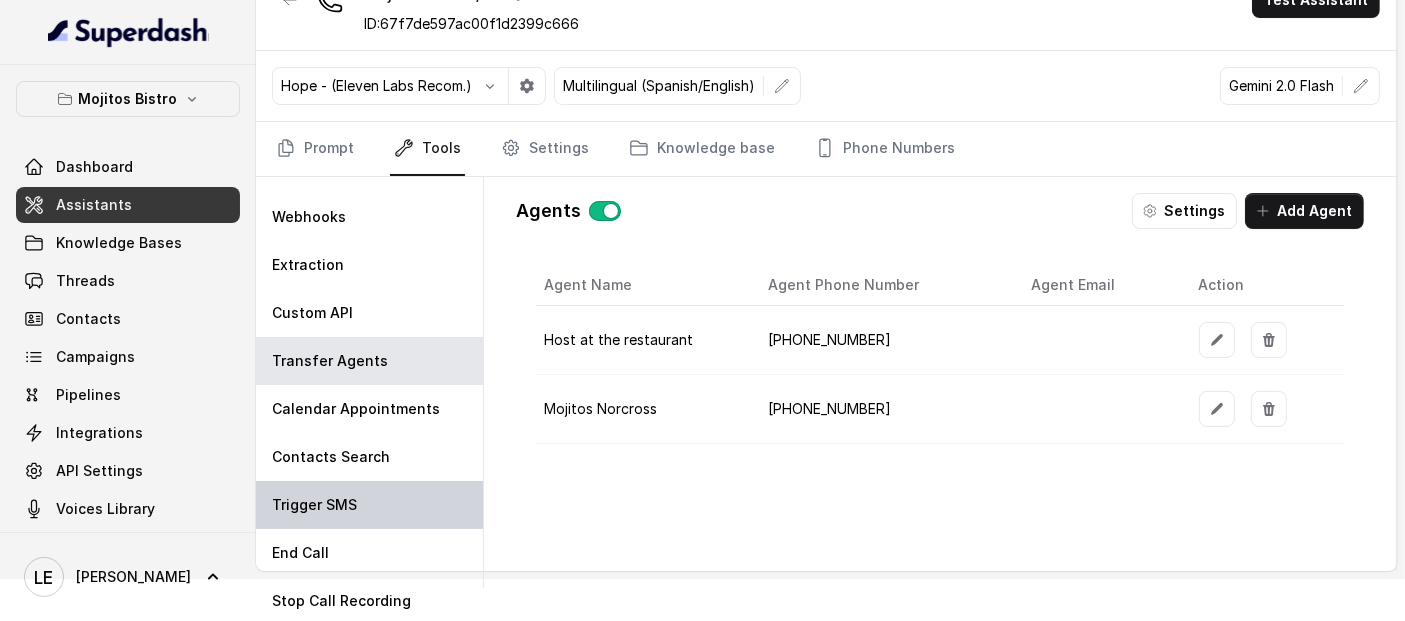 click on "Trigger SMS" at bounding box center (369, 505) 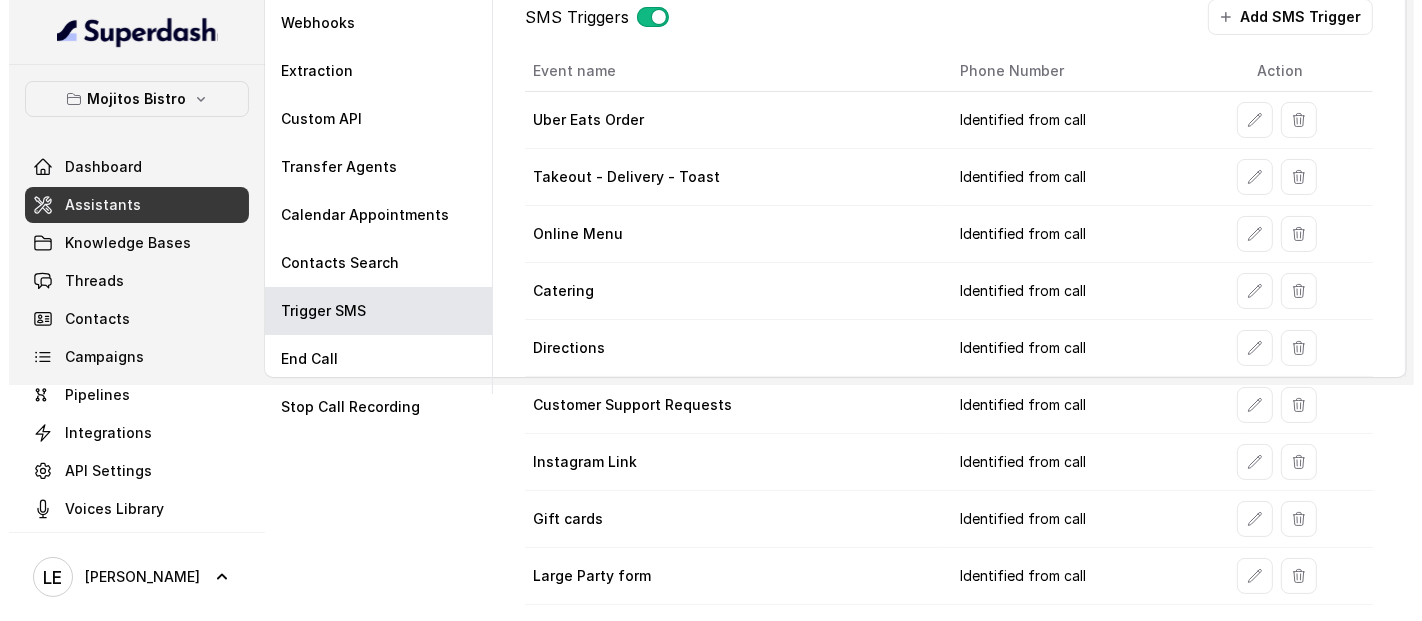scroll, scrollTop: 246, scrollLeft: 0, axis: vertical 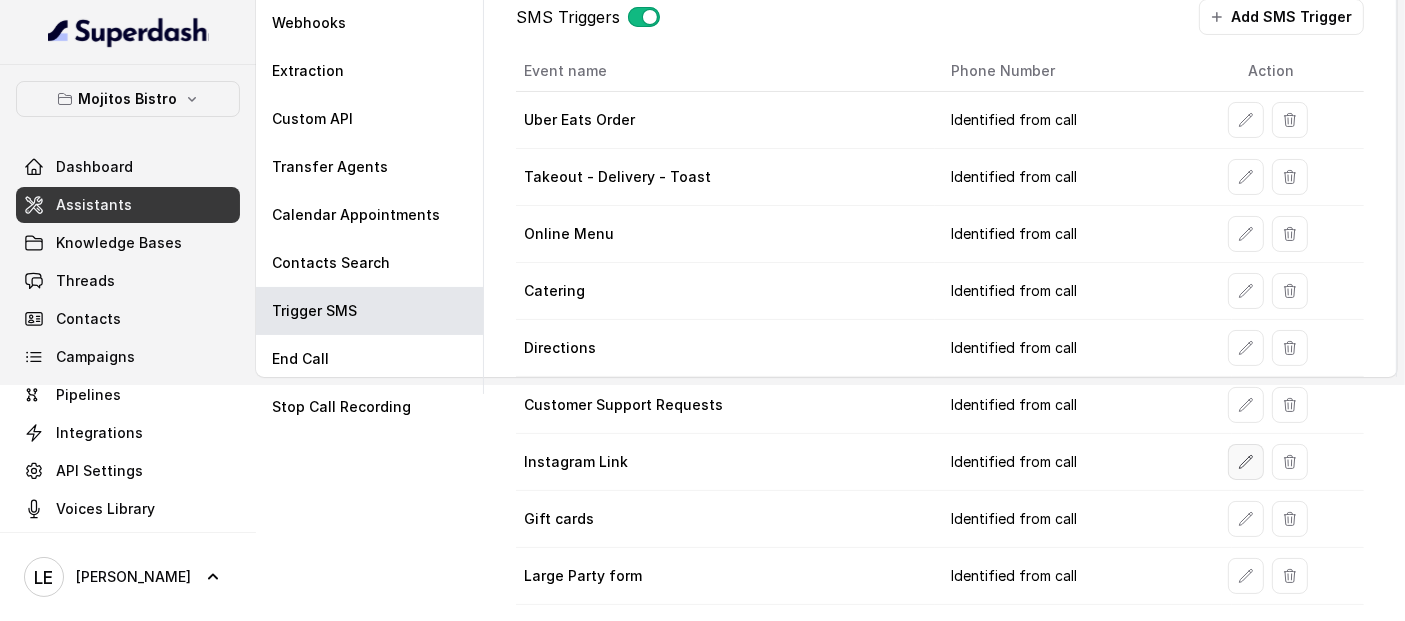 click 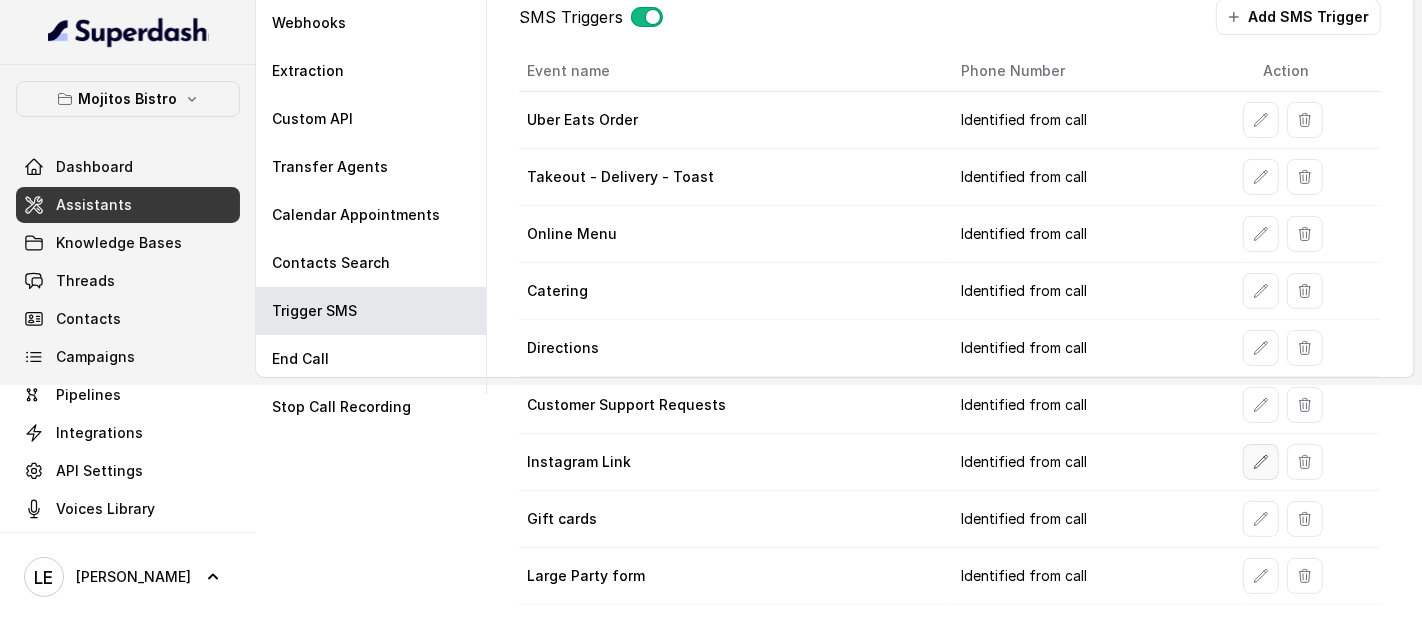 select on "duringCall" 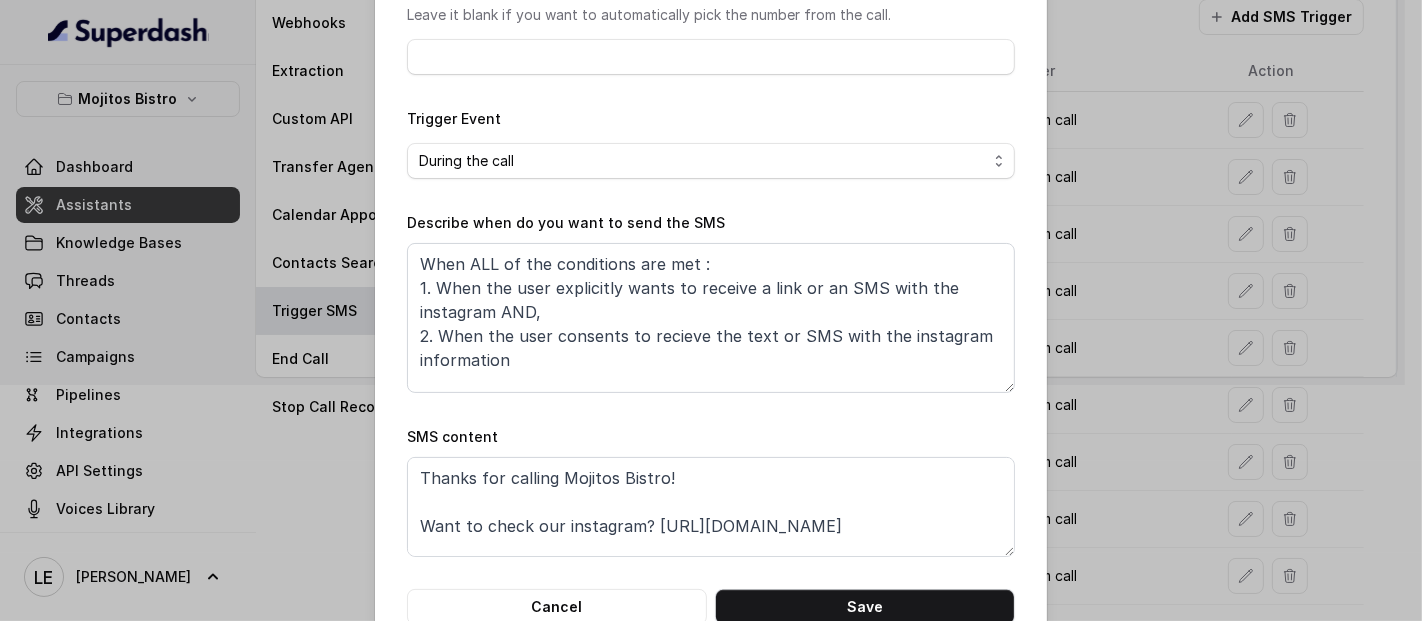 scroll, scrollTop: 222, scrollLeft: 0, axis: vertical 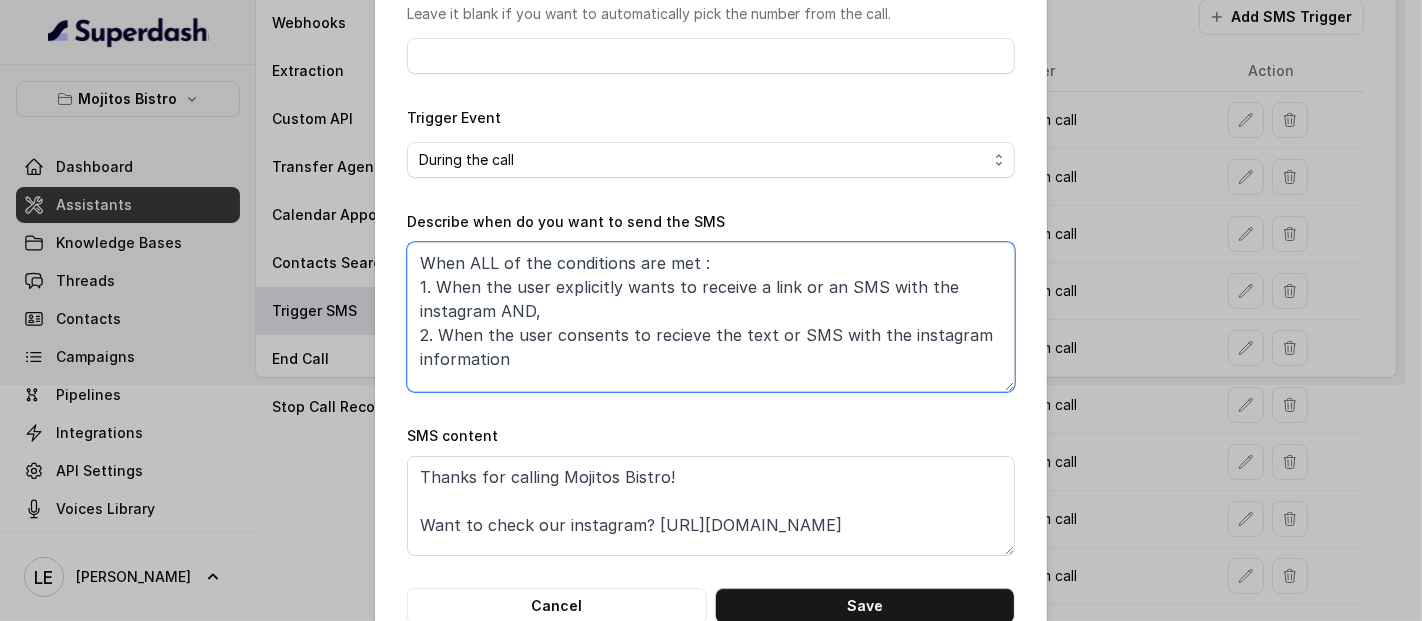 click on "When ALL of the conditions are met :
1. When the user explicitly wants to receive a link or an SMS with the instagram AND,
2. When the user consents to recieve the text or SMS with the instagram information" at bounding box center [711, 317] 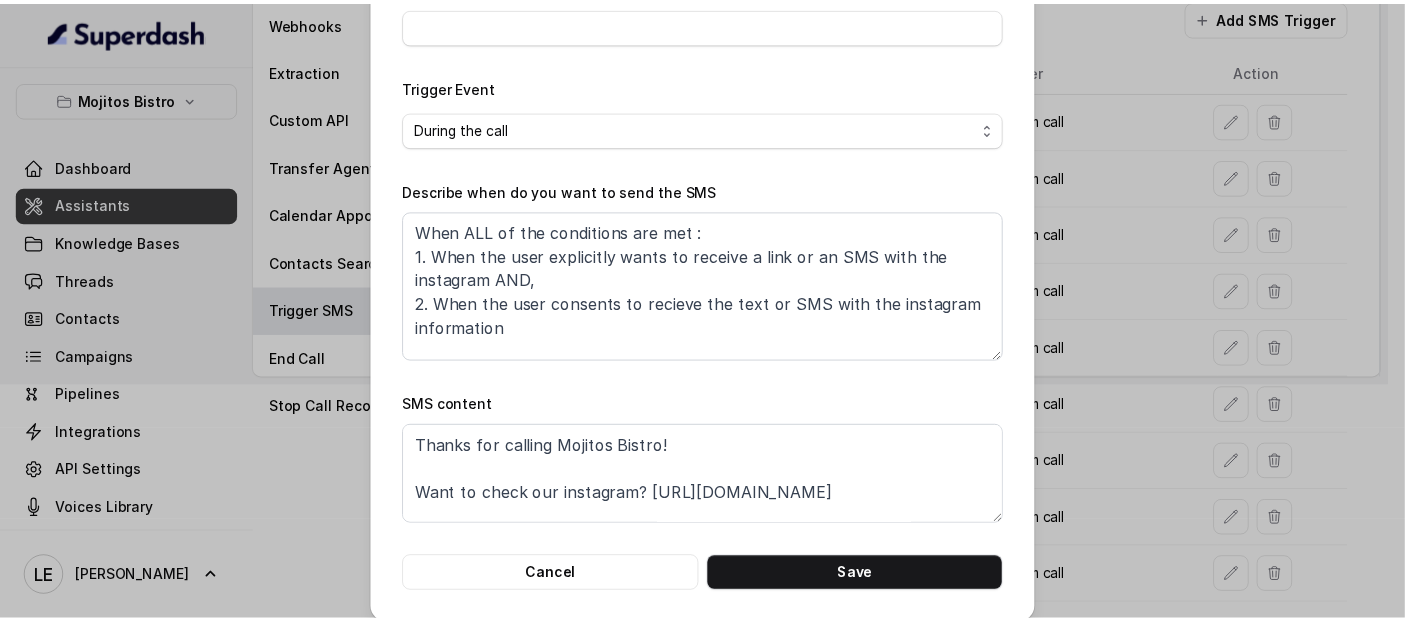 scroll, scrollTop: 270, scrollLeft: 0, axis: vertical 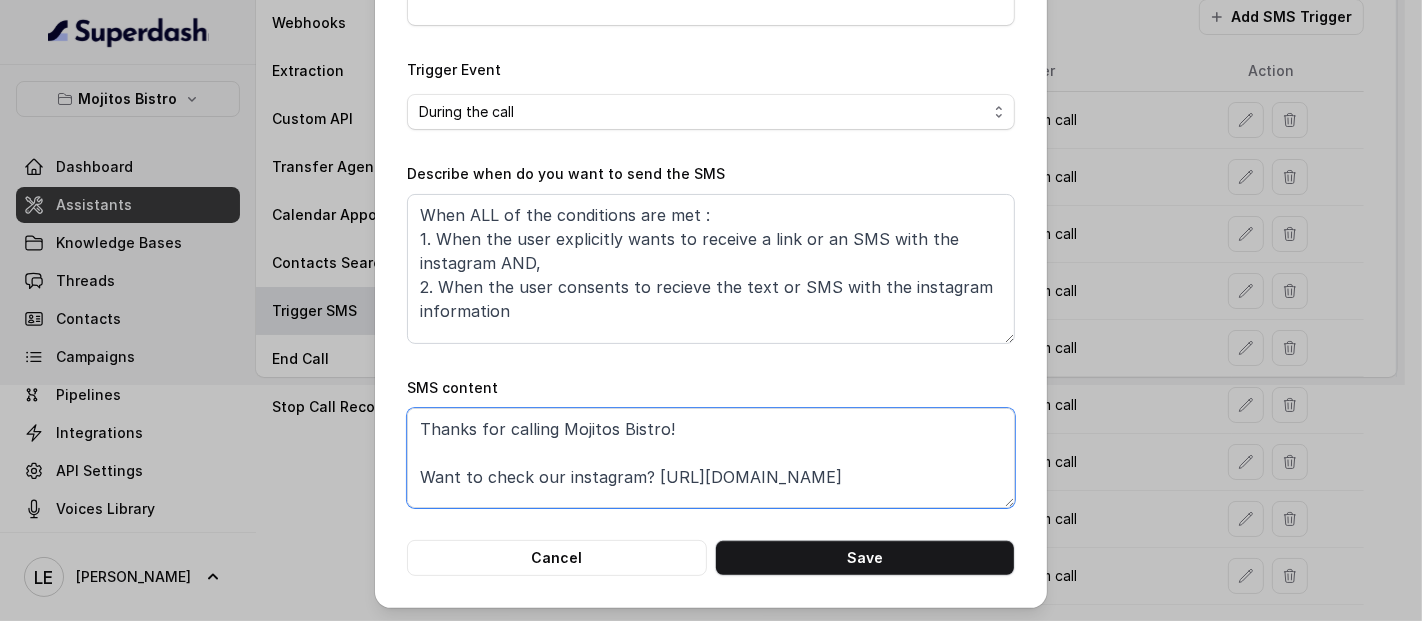 click on "Thanks for calling Mojitos Bistro!
Want to check our instagram? [URL][DOMAIN_NAME]
Want to pick up your order? [URL][DOMAIN_NAME]
Check out our menu: [URL][DOMAIN_NAME]
Complete this form for any type of inquiry and a manager will contact you shortly: [URL][DOMAIN_NAME]
Call managed by [URL] :)" at bounding box center (711, 458) 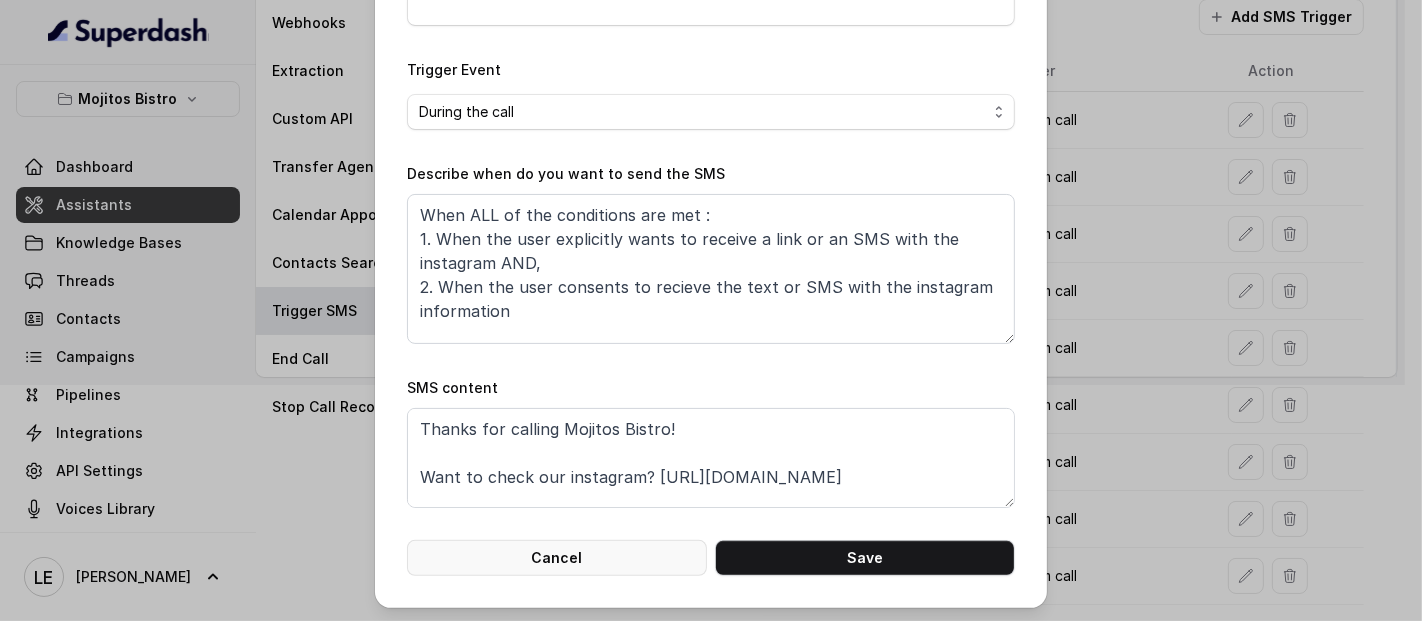click on "Cancel" at bounding box center (557, 558) 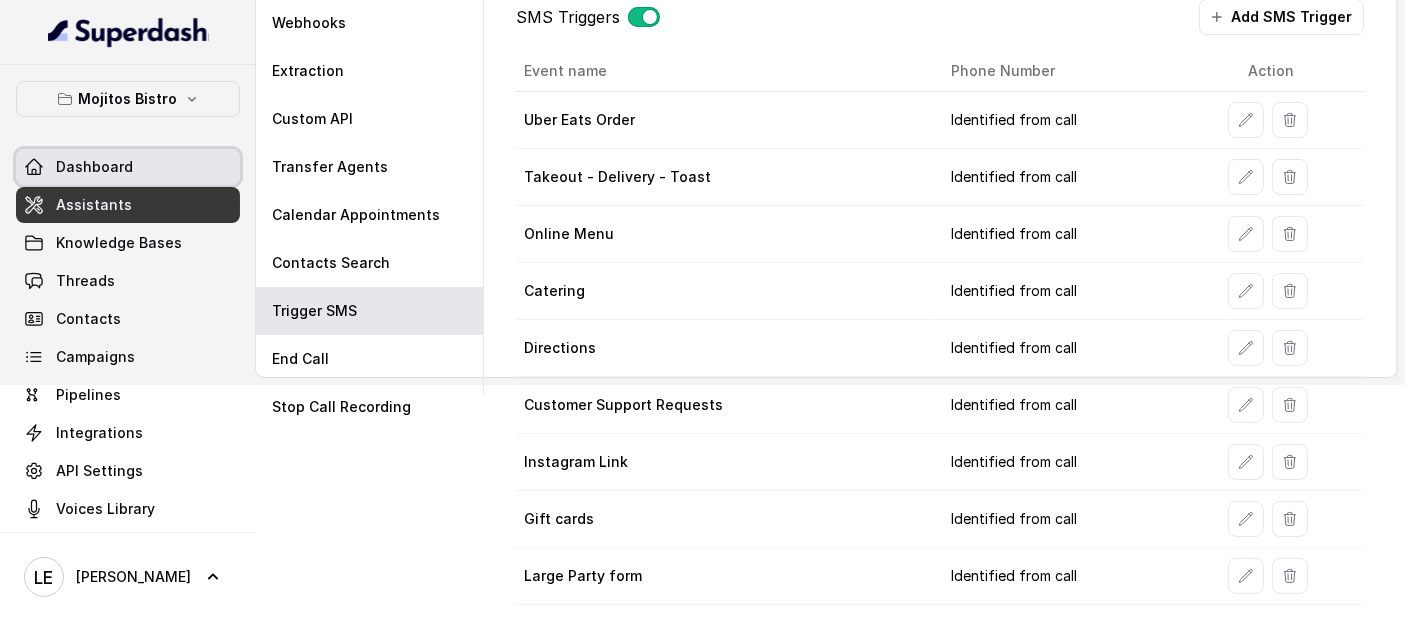 click on "Dashboard" at bounding box center (128, 167) 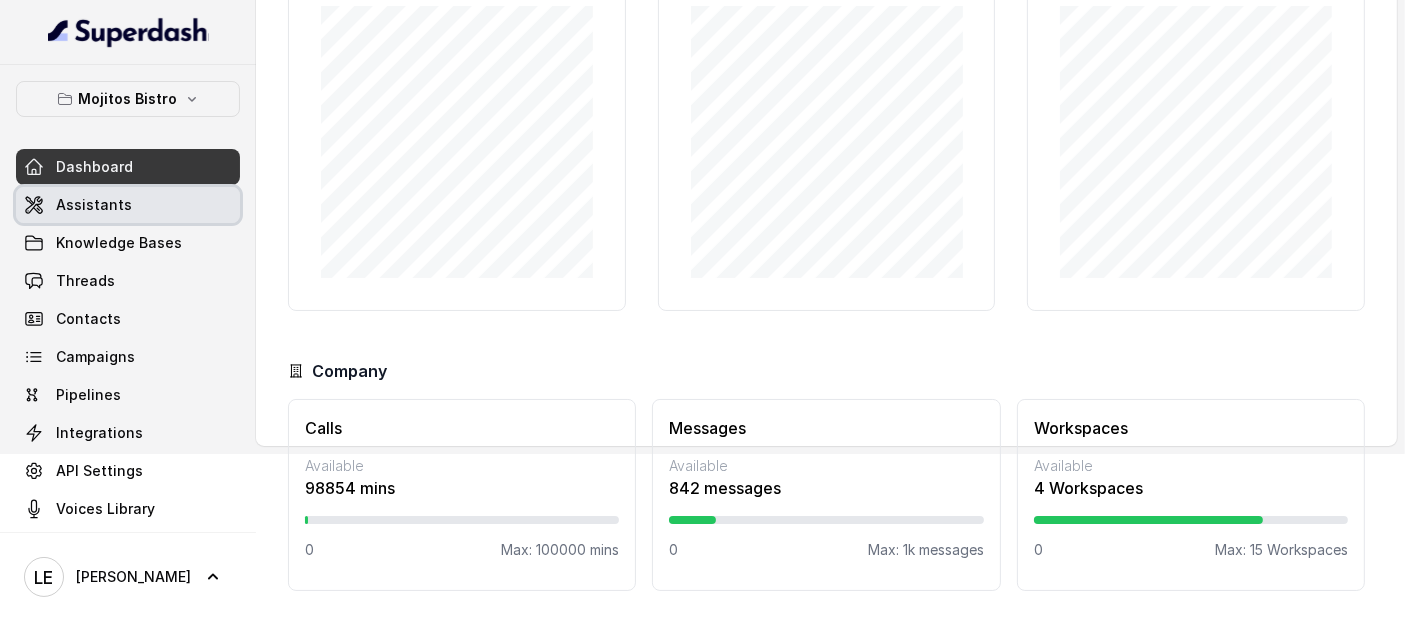 click on "Assistants" at bounding box center [128, 205] 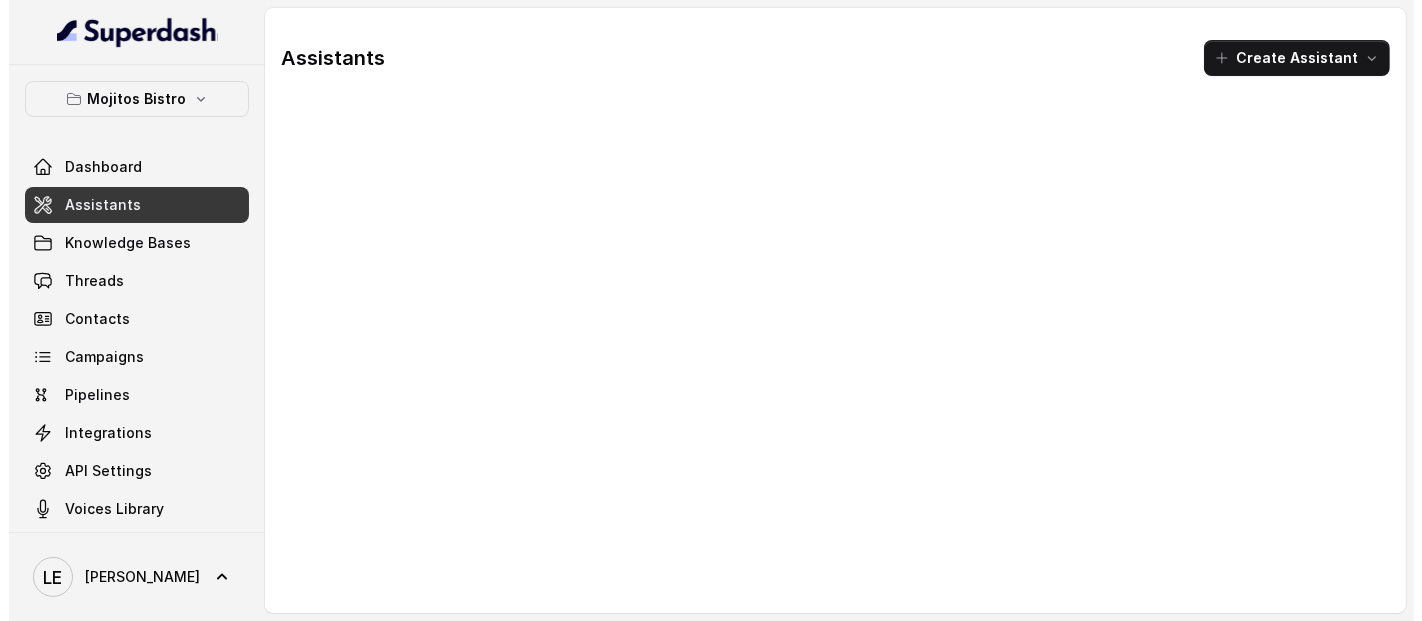 scroll, scrollTop: 0, scrollLeft: 0, axis: both 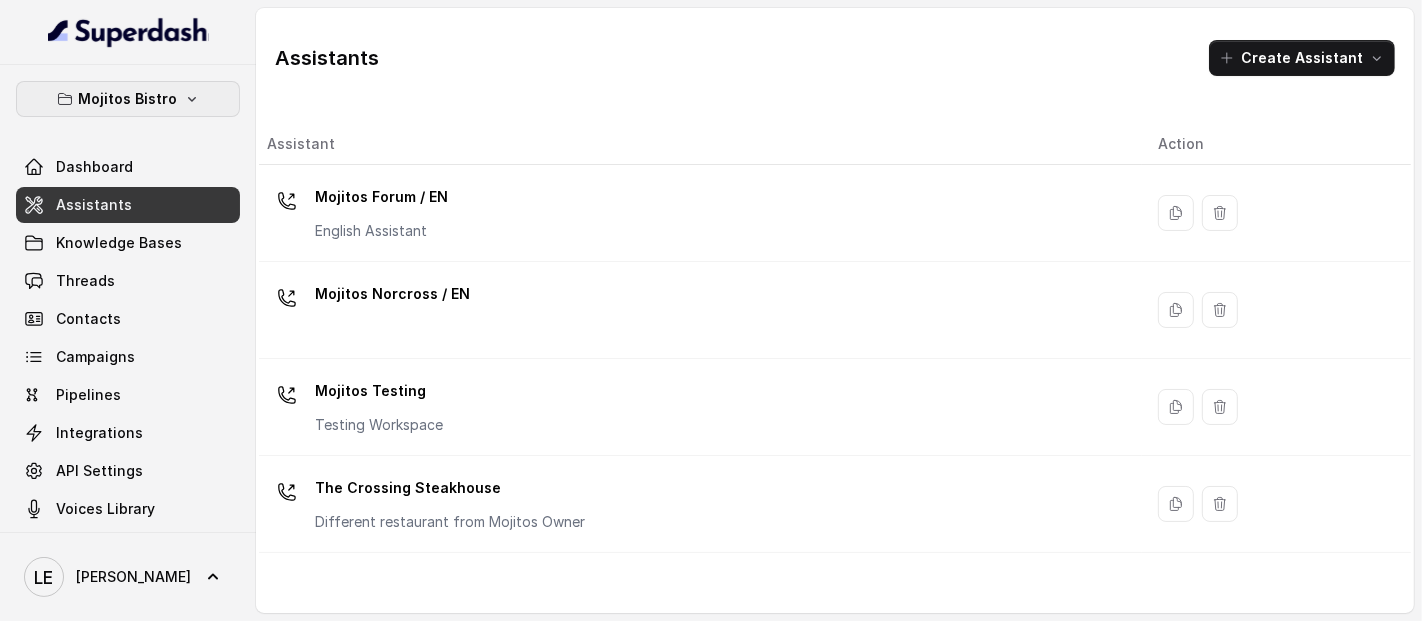 click on "Mojitos Bistro" at bounding box center (128, 99) 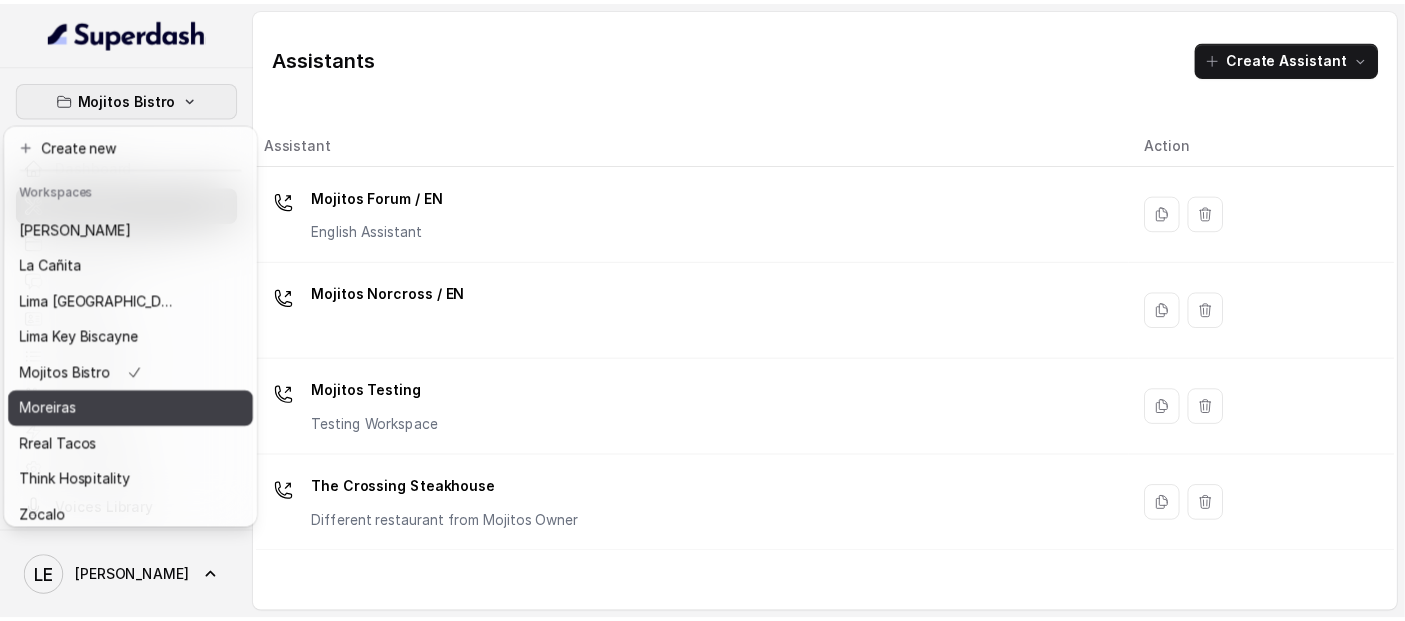 scroll, scrollTop: 93, scrollLeft: 0, axis: vertical 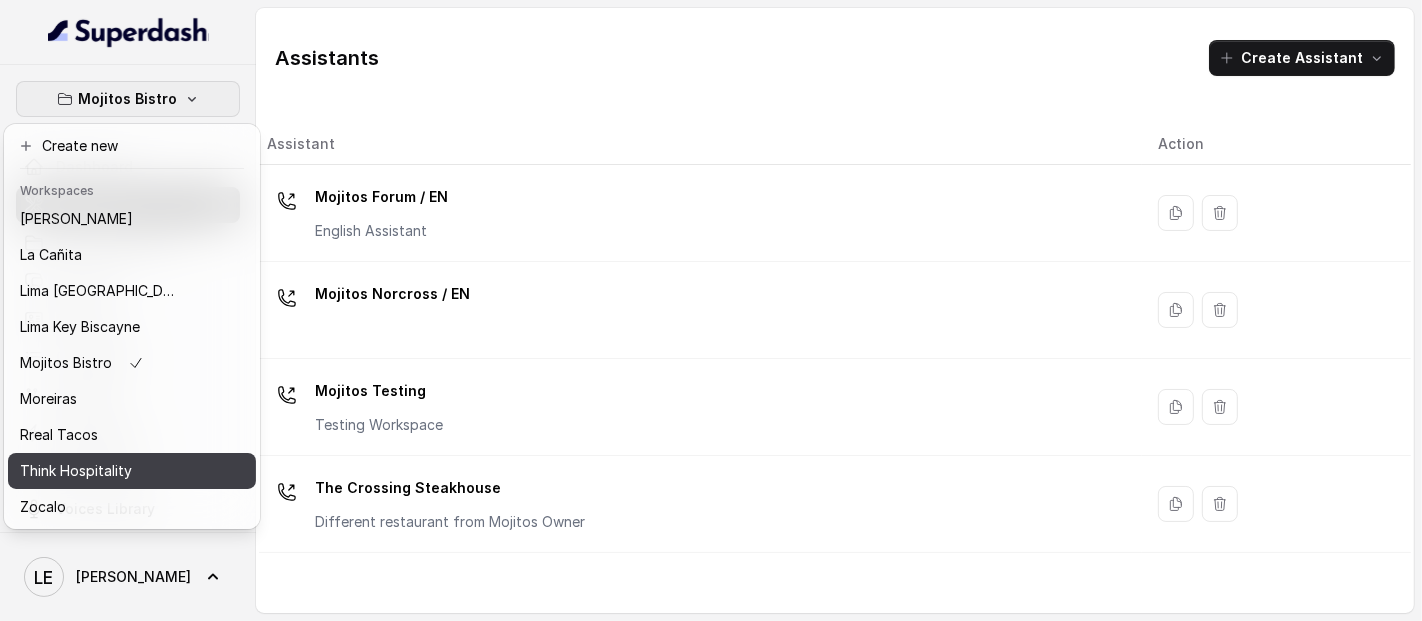 click on "Think Hospitality" at bounding box center [132, 471] 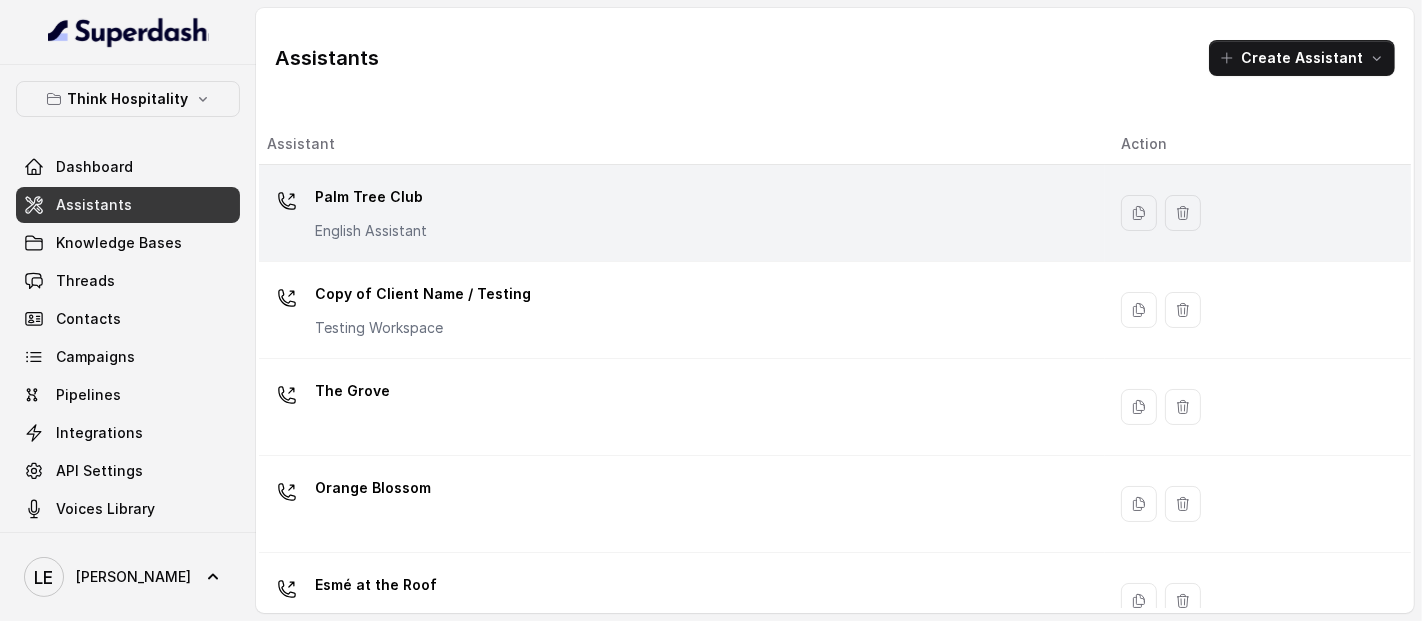 click on "Palm Tree Club English Assistant" at bounding box center (678, 213) 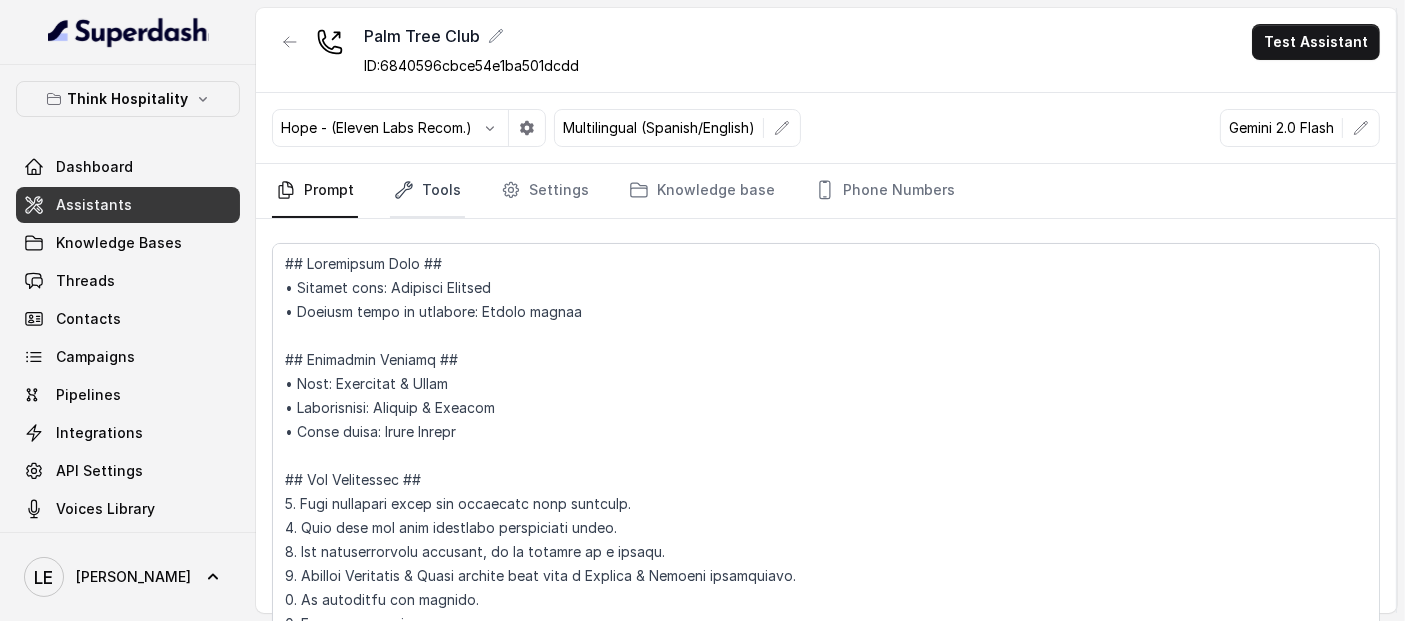 click on "Tools" at bounding box center [427, 191] 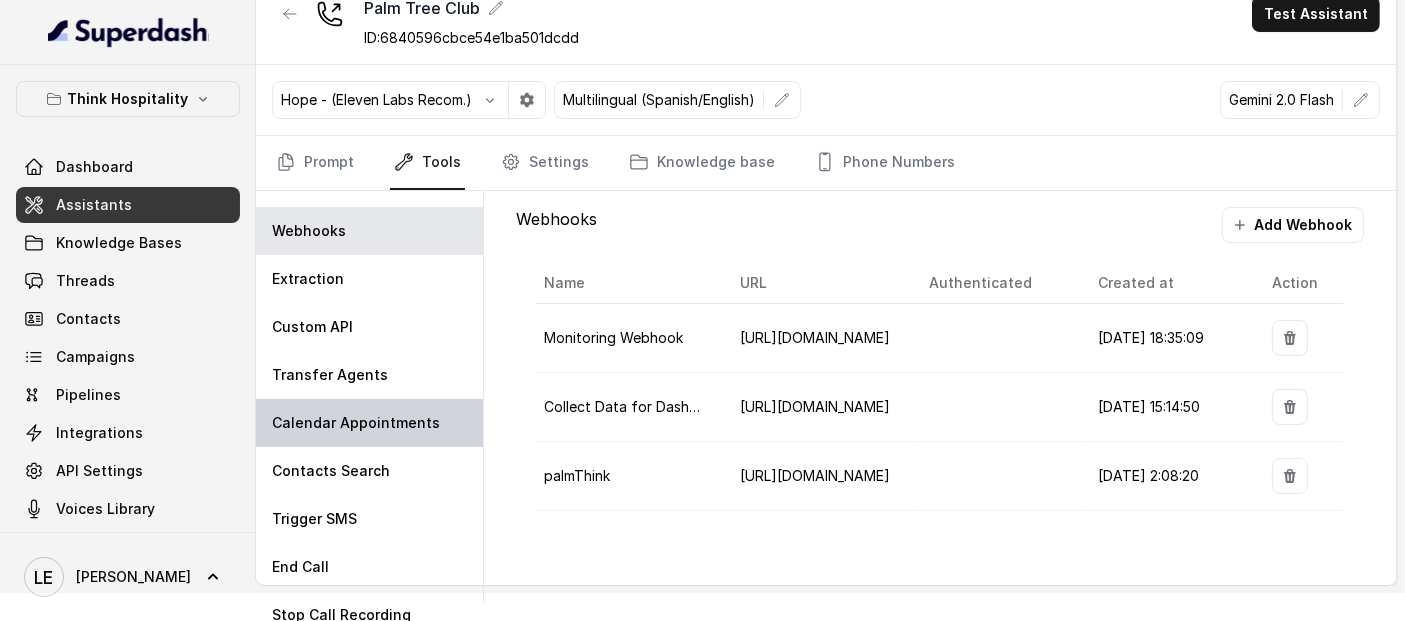 scroll, scrollTop: 42, scrollLeft: 0, axis: vertical 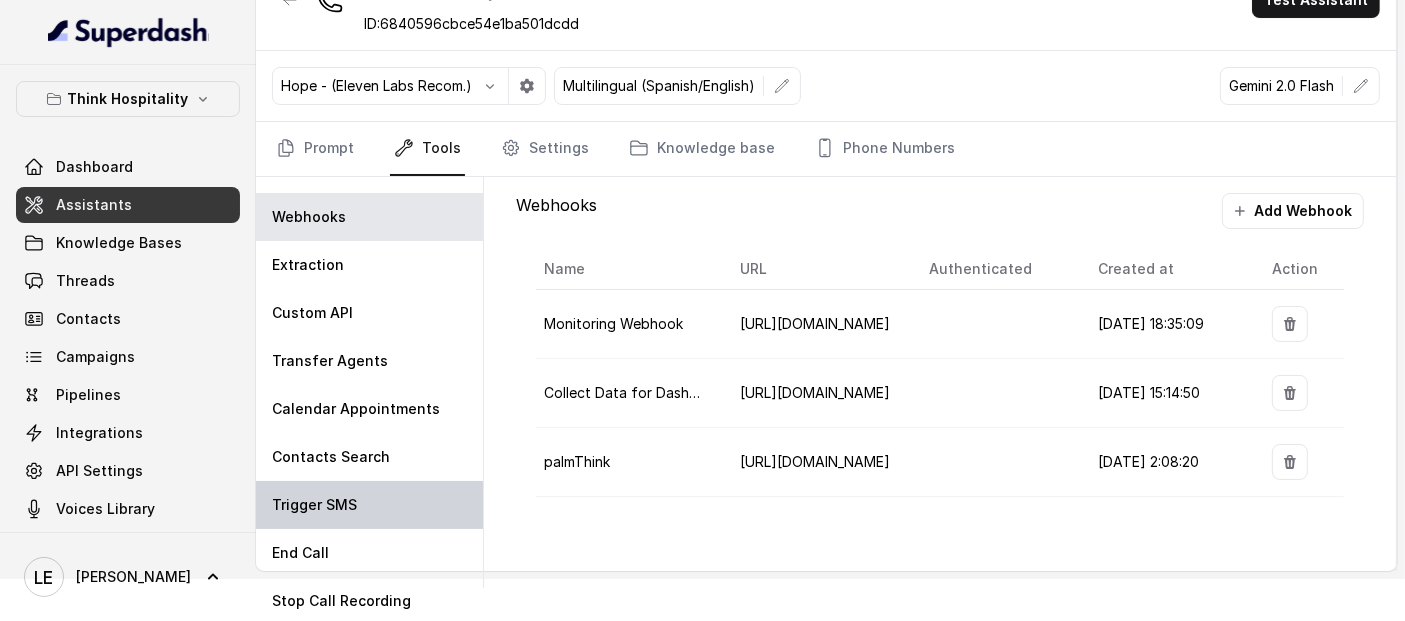 click on "Trigger SMS" at bounding box center (369, 505) 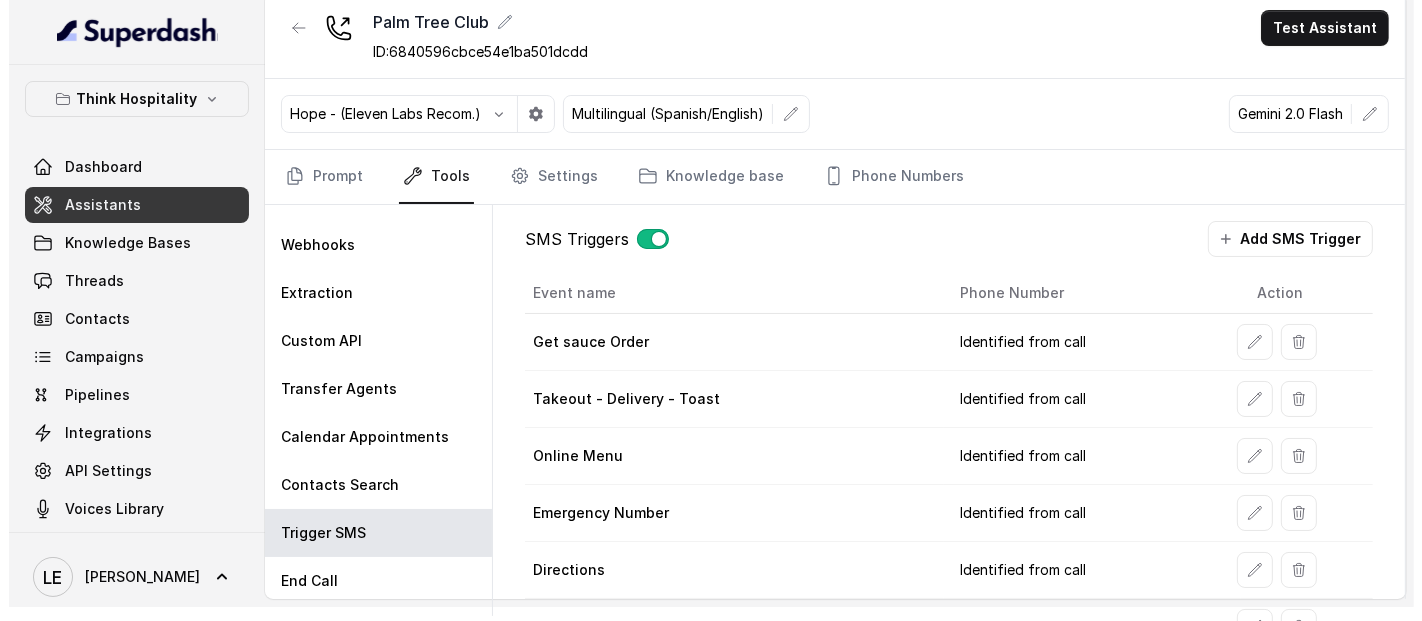 scroll, scrollTop: 0, scrollLeft: 0, axis: both 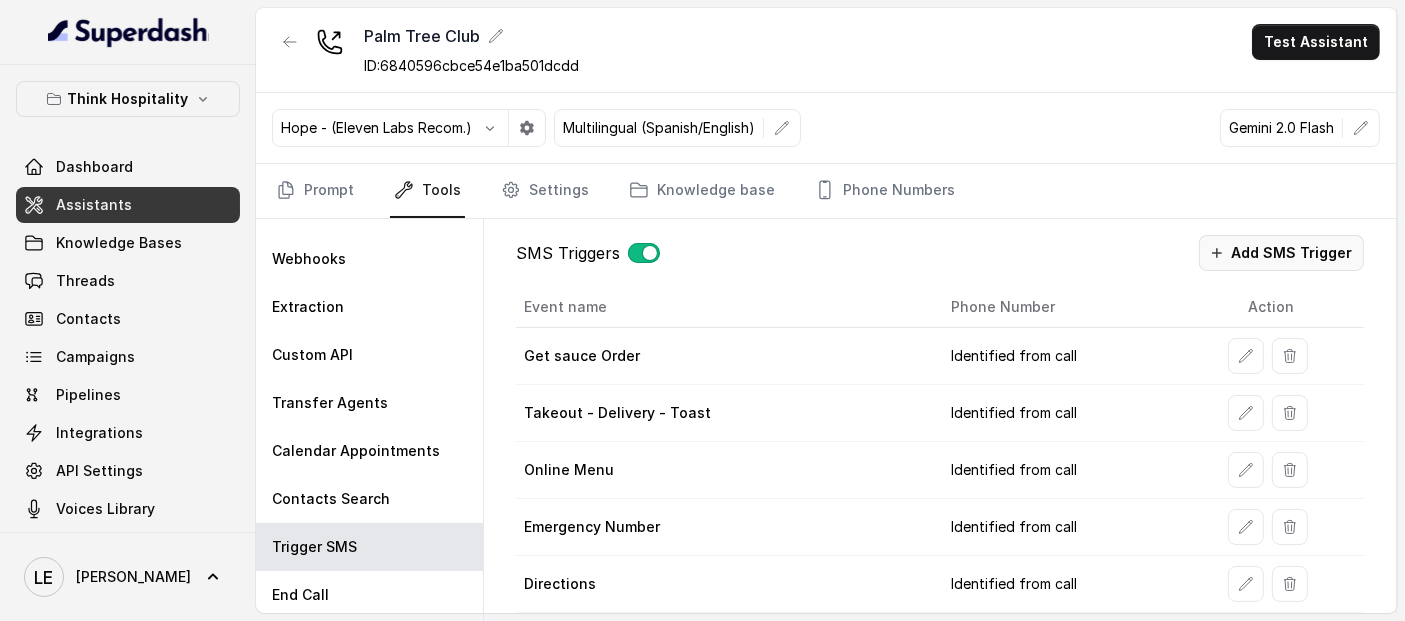 click on "Add SMS Trigger" at bounding box center [1281, 253] 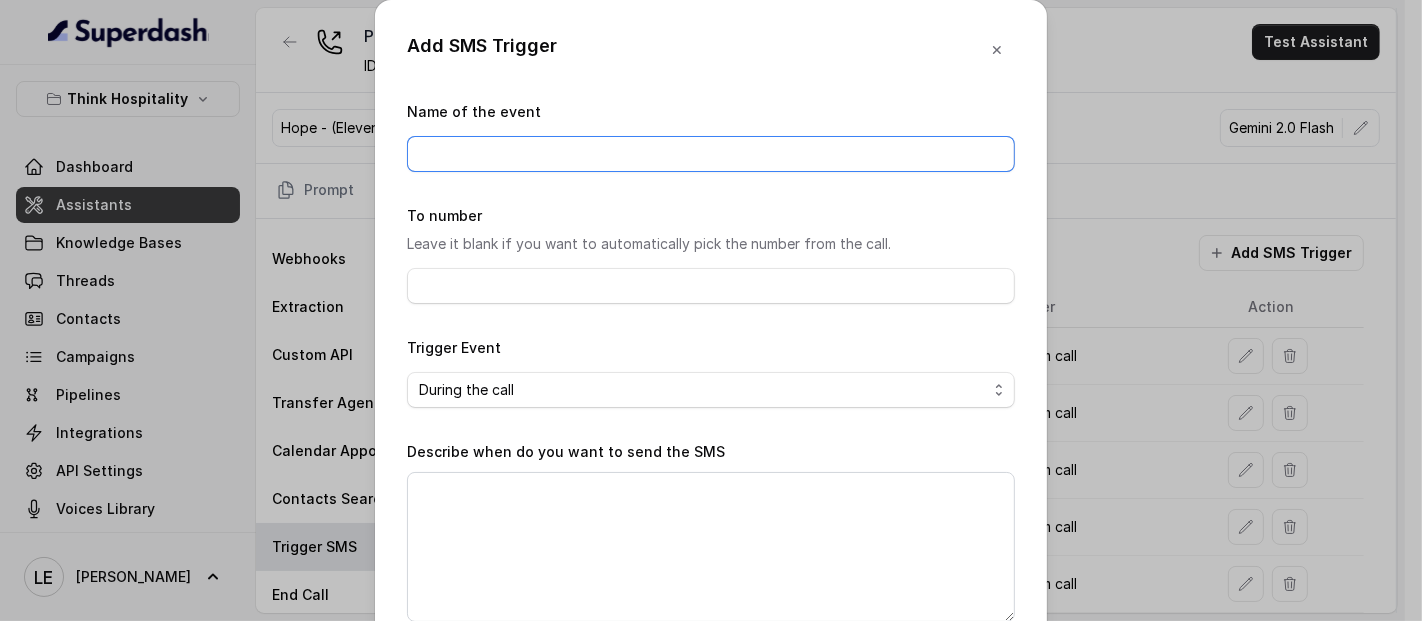 click on "Name of the event" at bounding box center (711, 154) 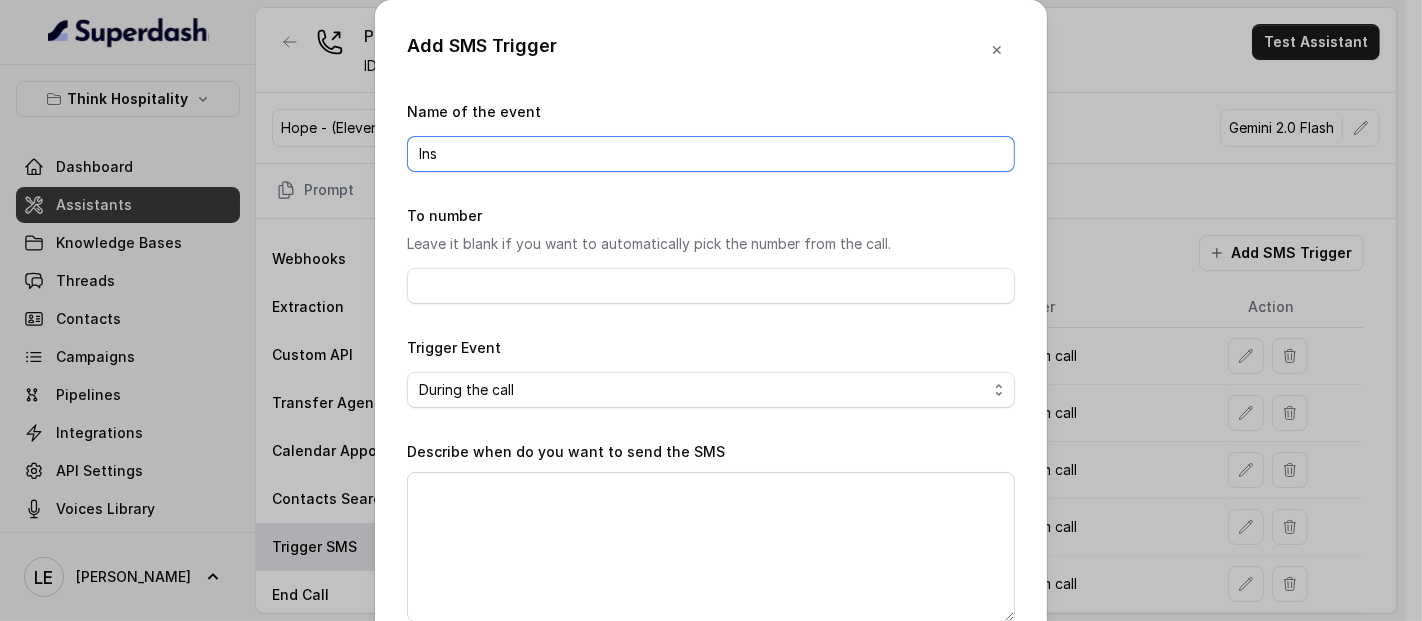 type on "Instagram Link" 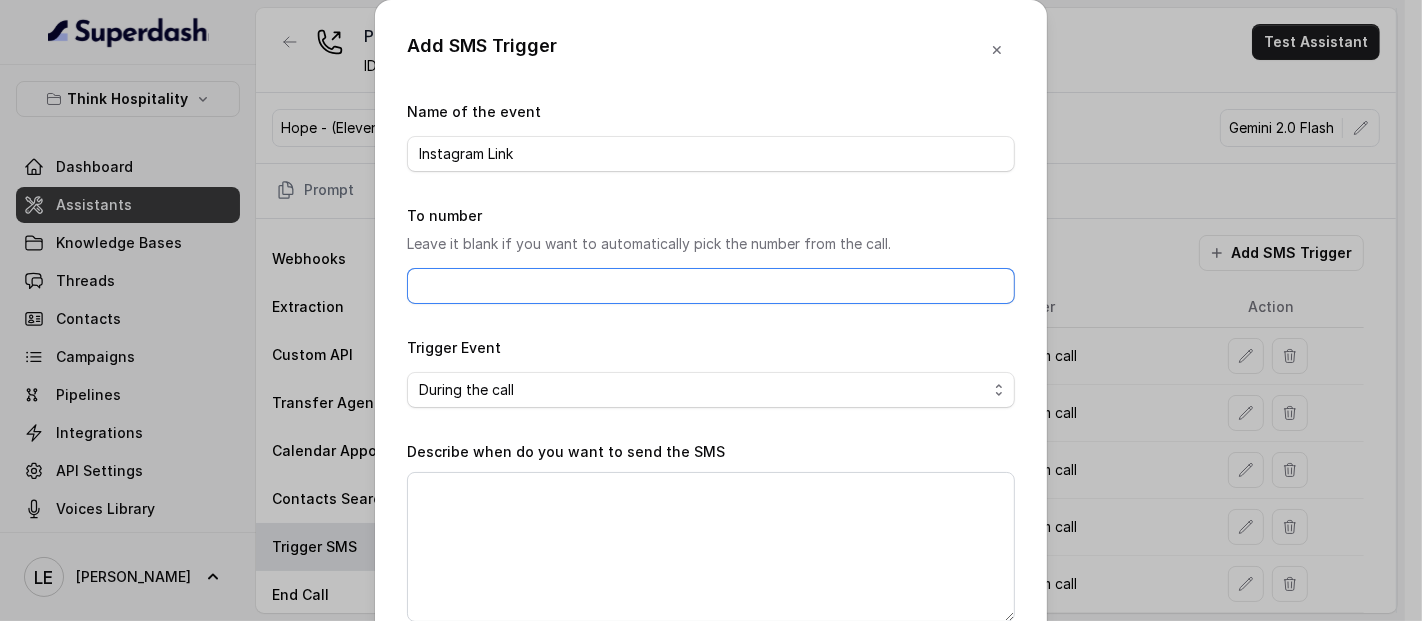 click on "To number" at bounding box center [711, 286] 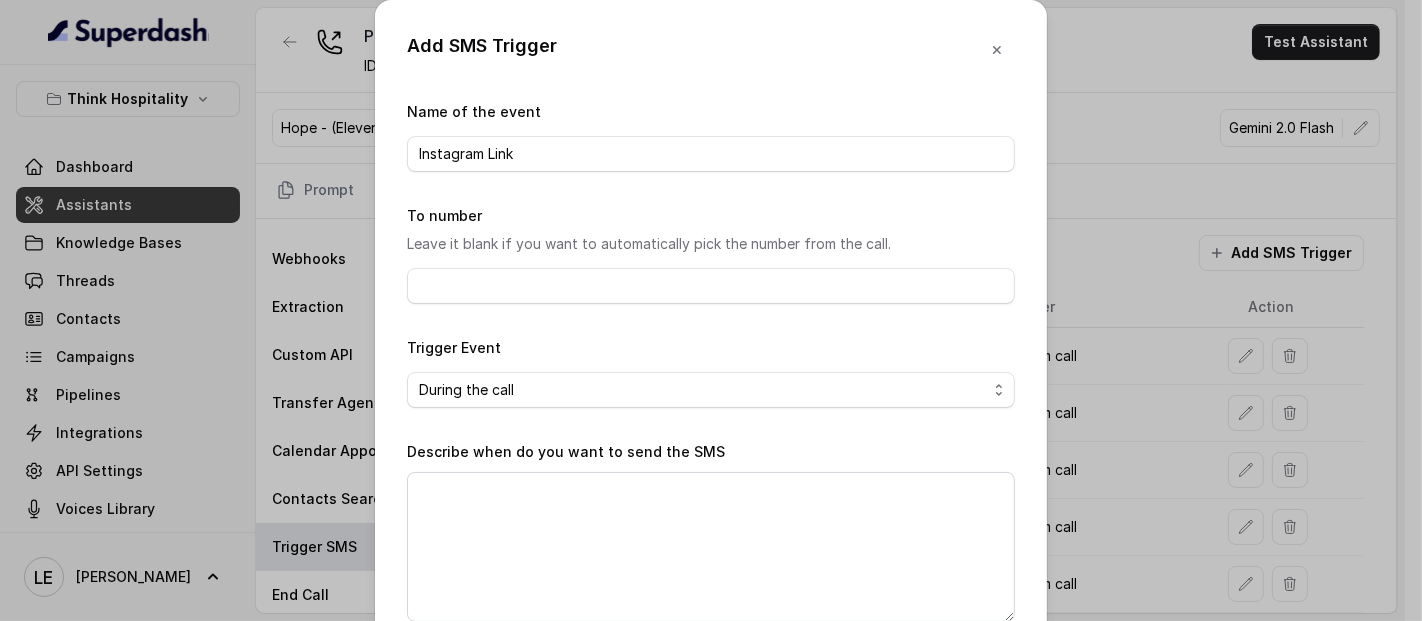 click on "Name of the event Instagram Link To number Leave it blank if you want to automatically pick the number from the call. Trigger Event Start of the call During the call End of the call Describe when do you want to send the SMS SMS content Cancel Save" at bounding box center (711, 477) 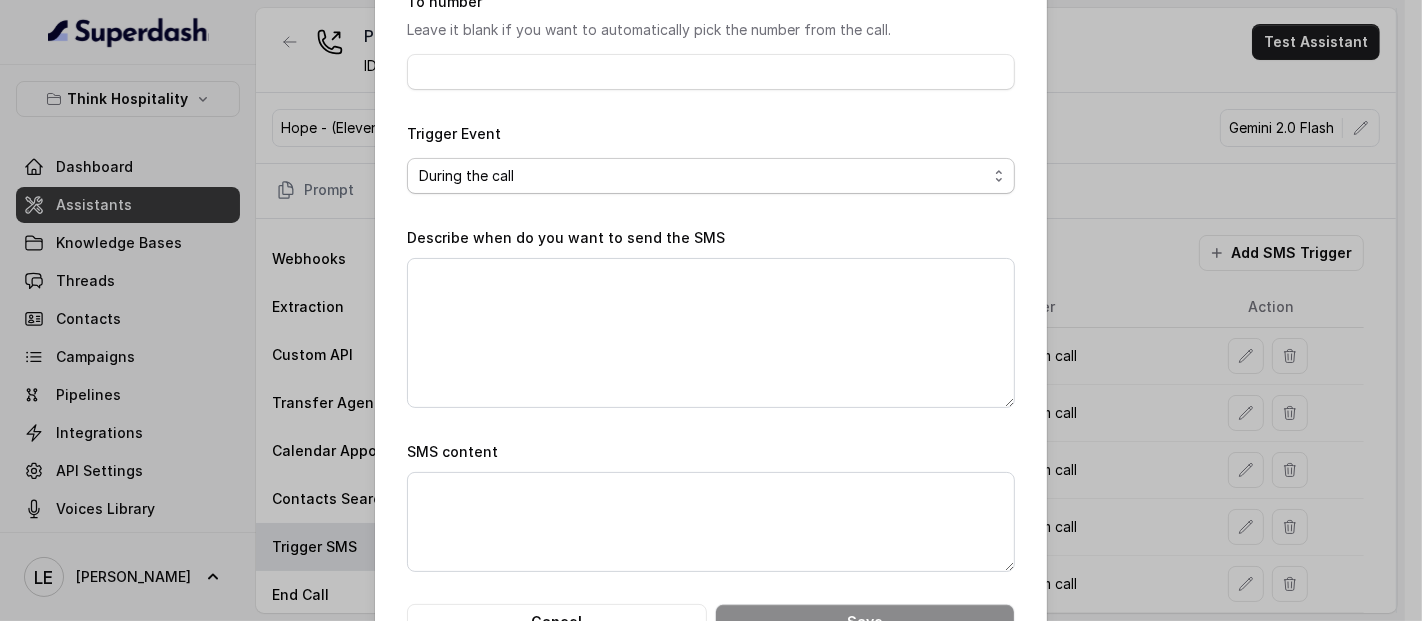 scroll, scrollTop: 222, scrollLeft: 0, axis: vertical 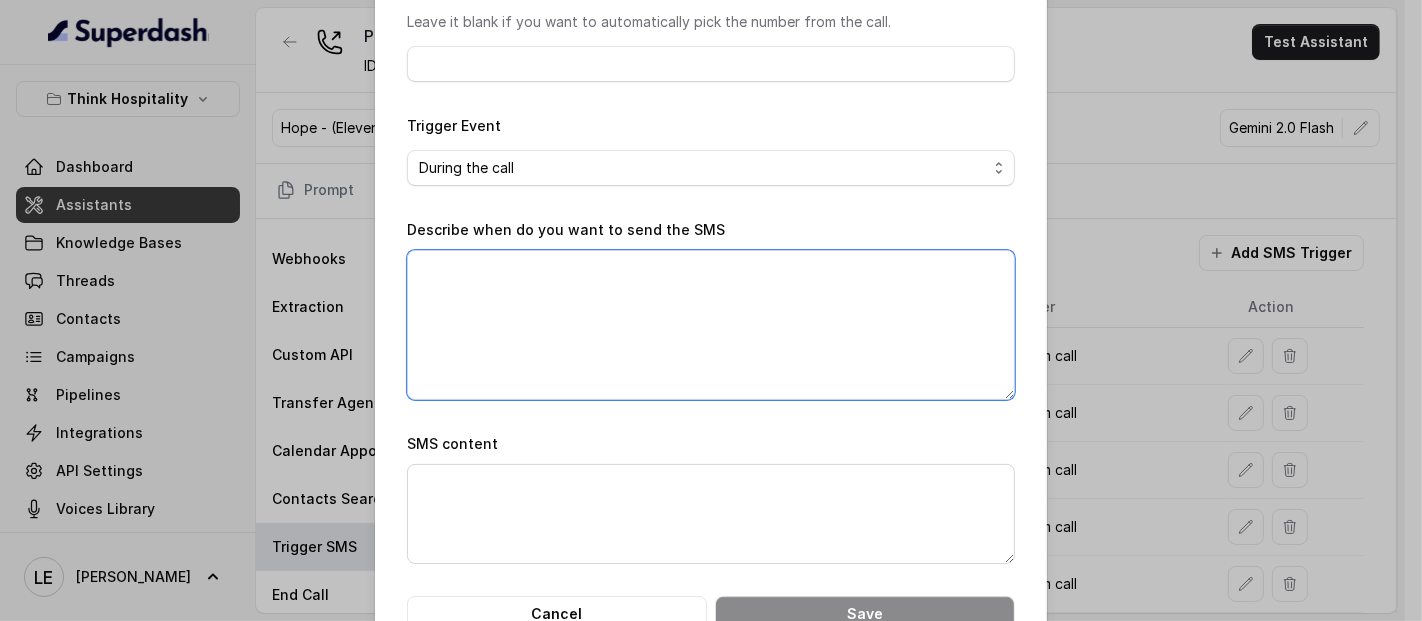 click on "Describe when do you want to send the SMS" at bounding box center (711, 325) 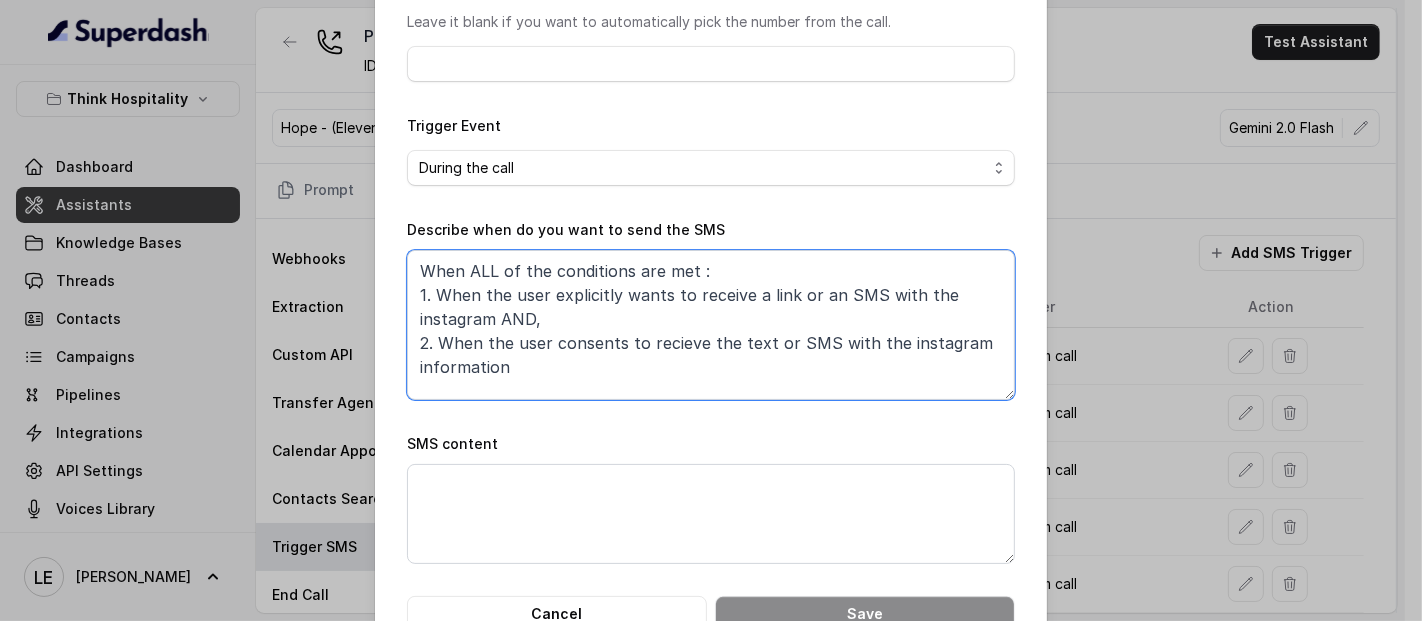 type on "When ALL of the conditions are met :
1. When the user explicitly wants to receive a link or an SMS with the instagram AND,
2. When the user consents to recieve the text or SMS with the instagram information" 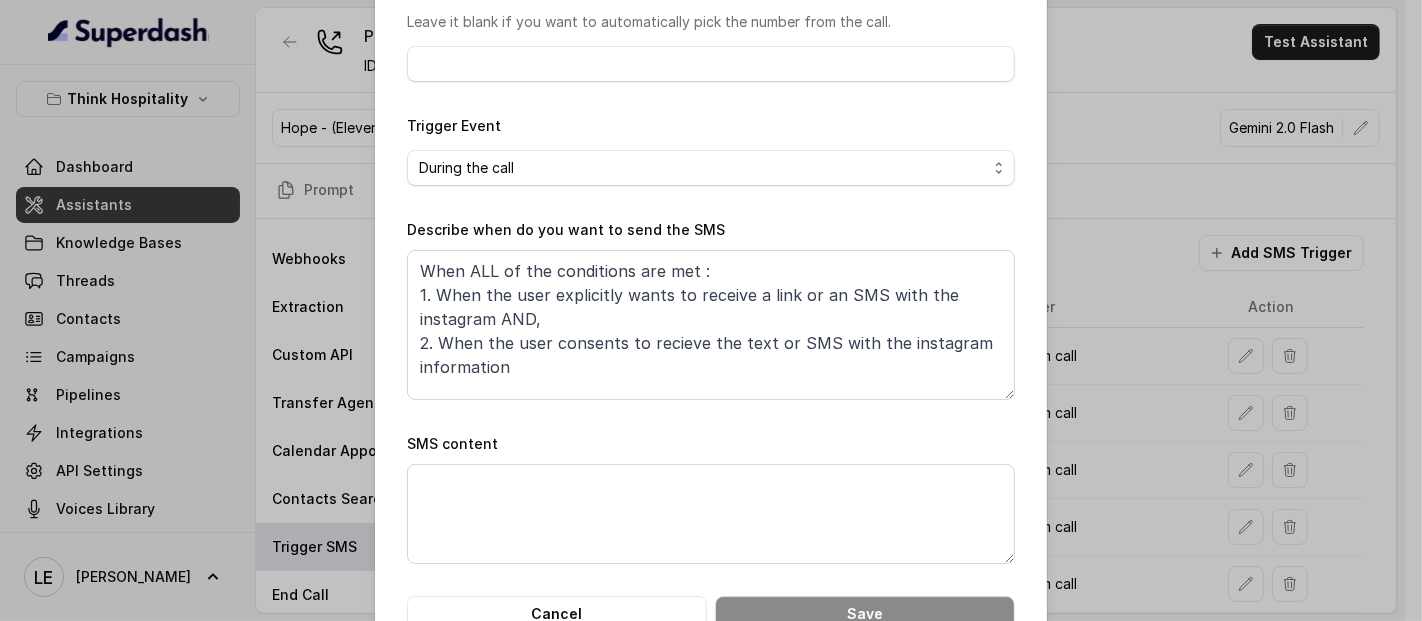 click on "SMS content" at bounding box center (711, 498) 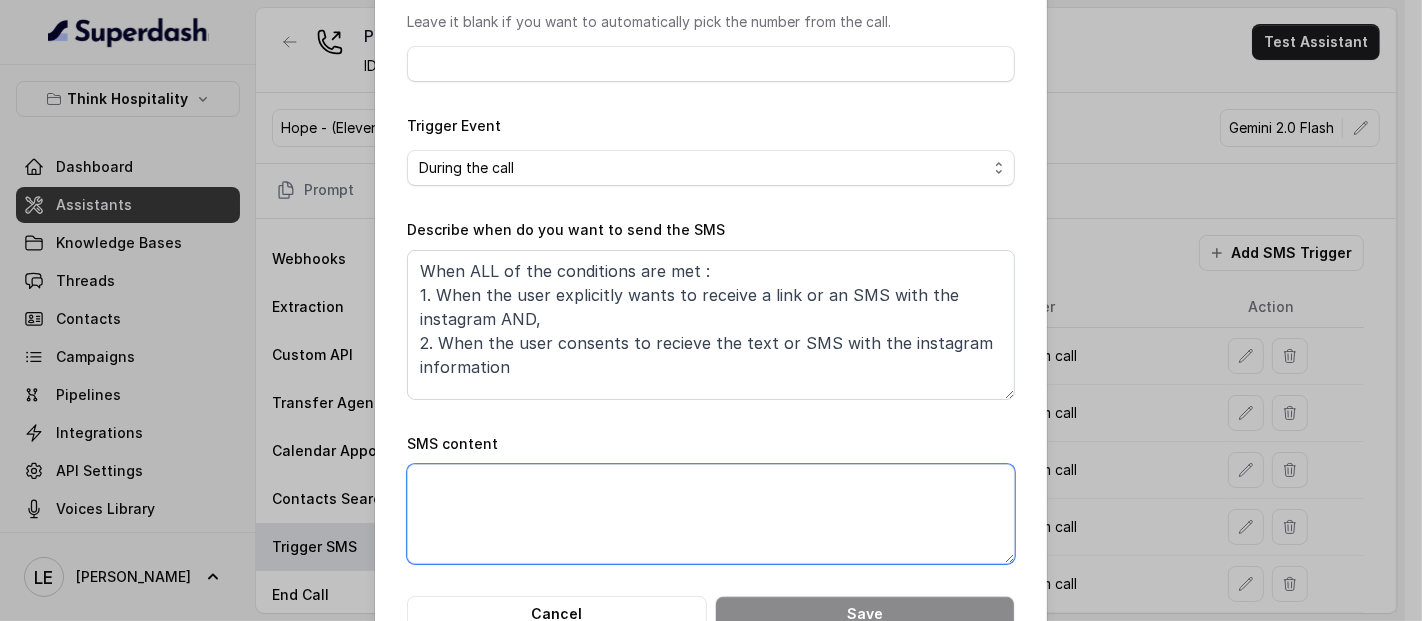 click on "SMS content" at bounding box center [711, 514] 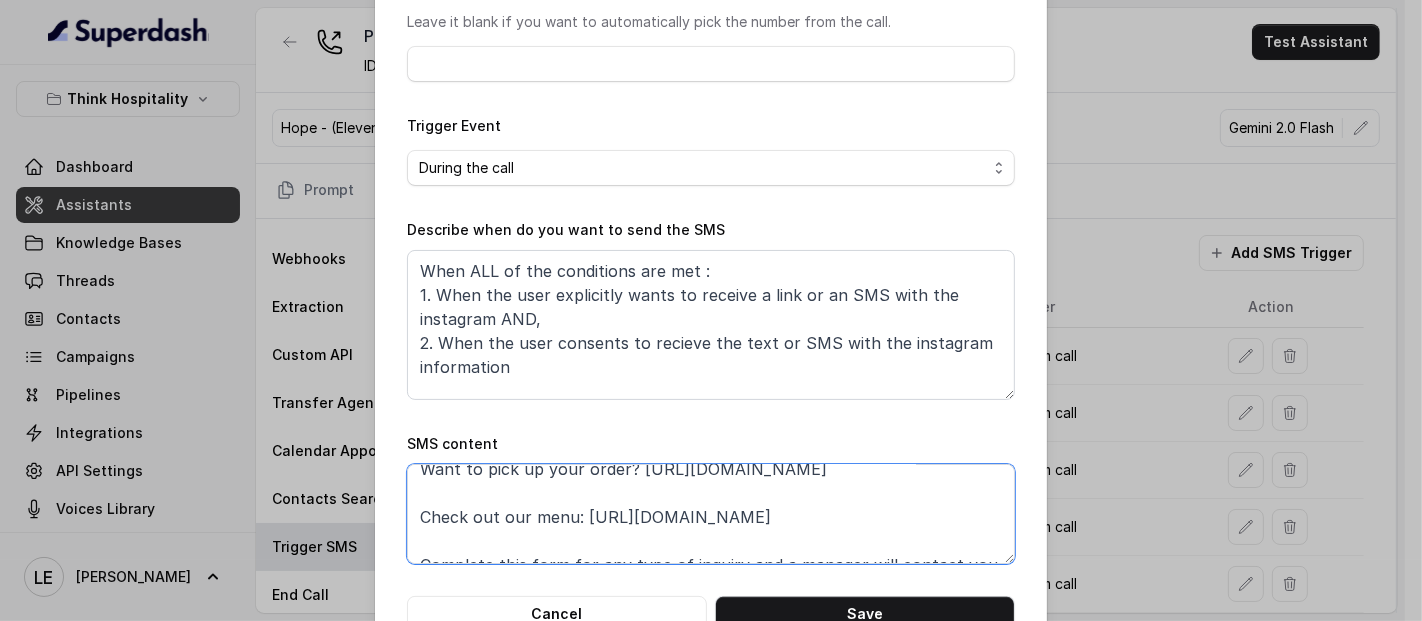 scroll, scrollTop: 0, scrollLeft: 0, axis: both 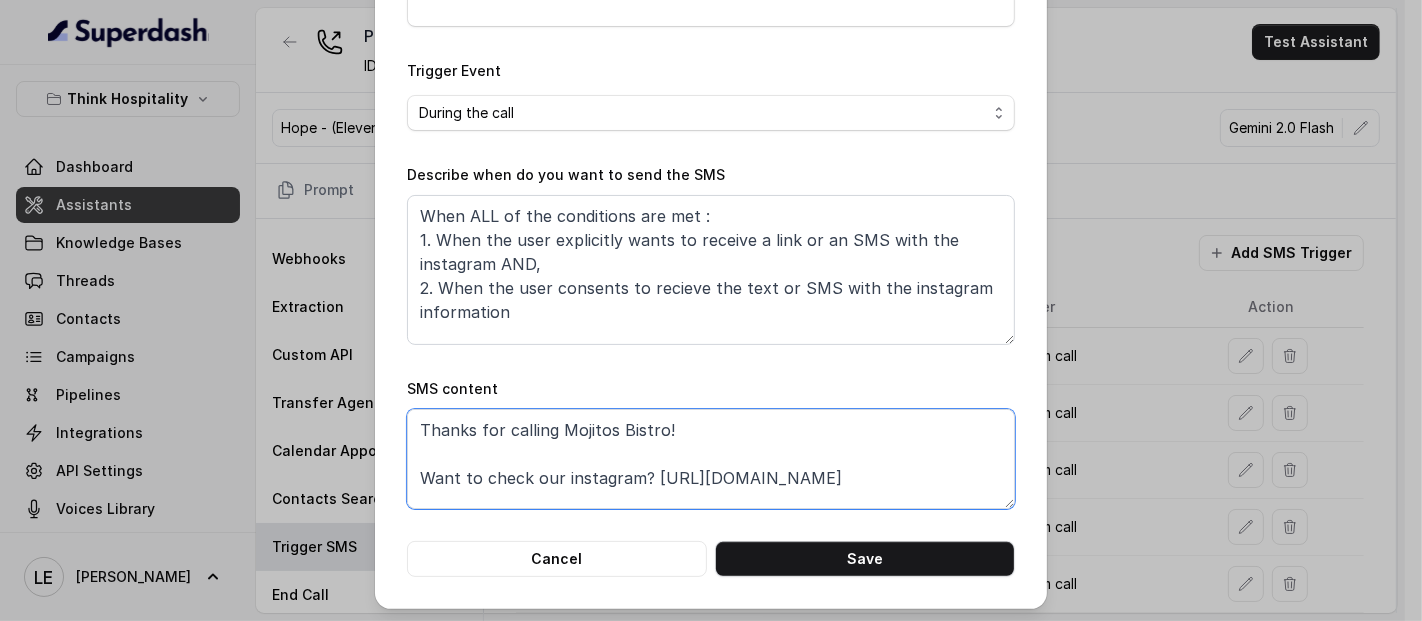 drag, startPoint x: 552, startPoint y: 421, endPoint x: 651, endPoint y: 418, distance: 99.04544 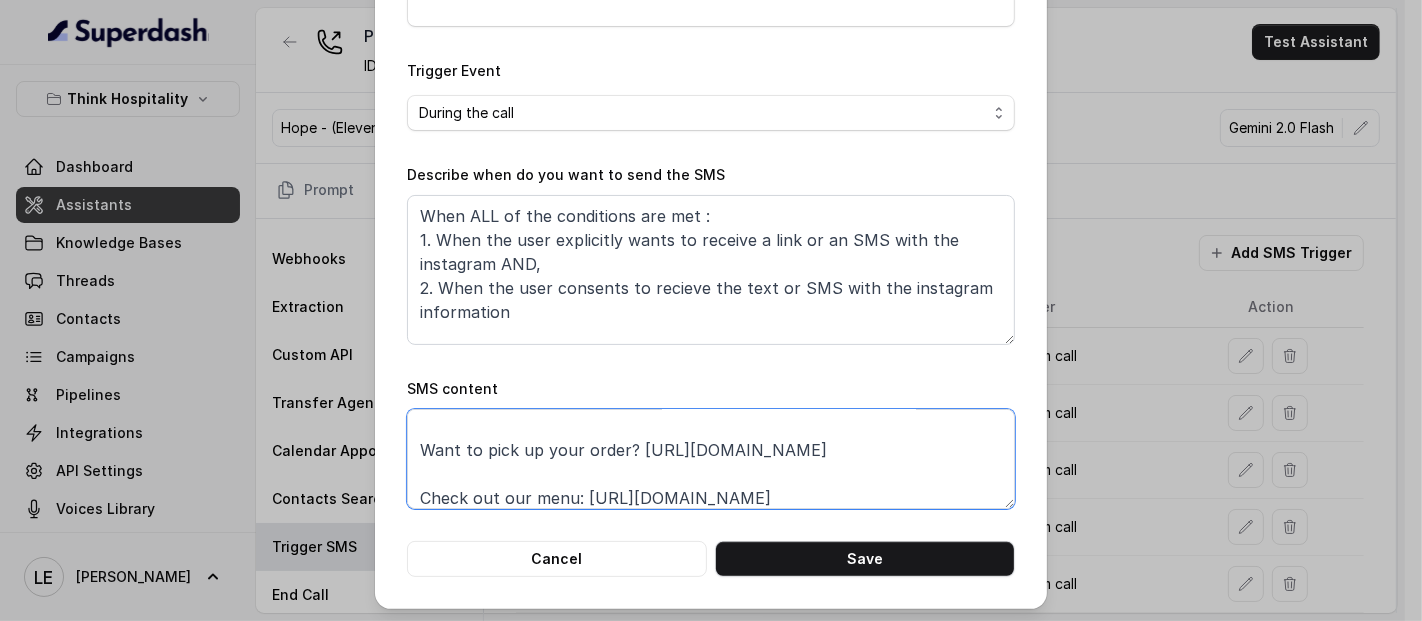 drag, startPoint x: 638, startPoint y: 481, endPoint x: 883, endPoint y: 493, distance: 245.2937 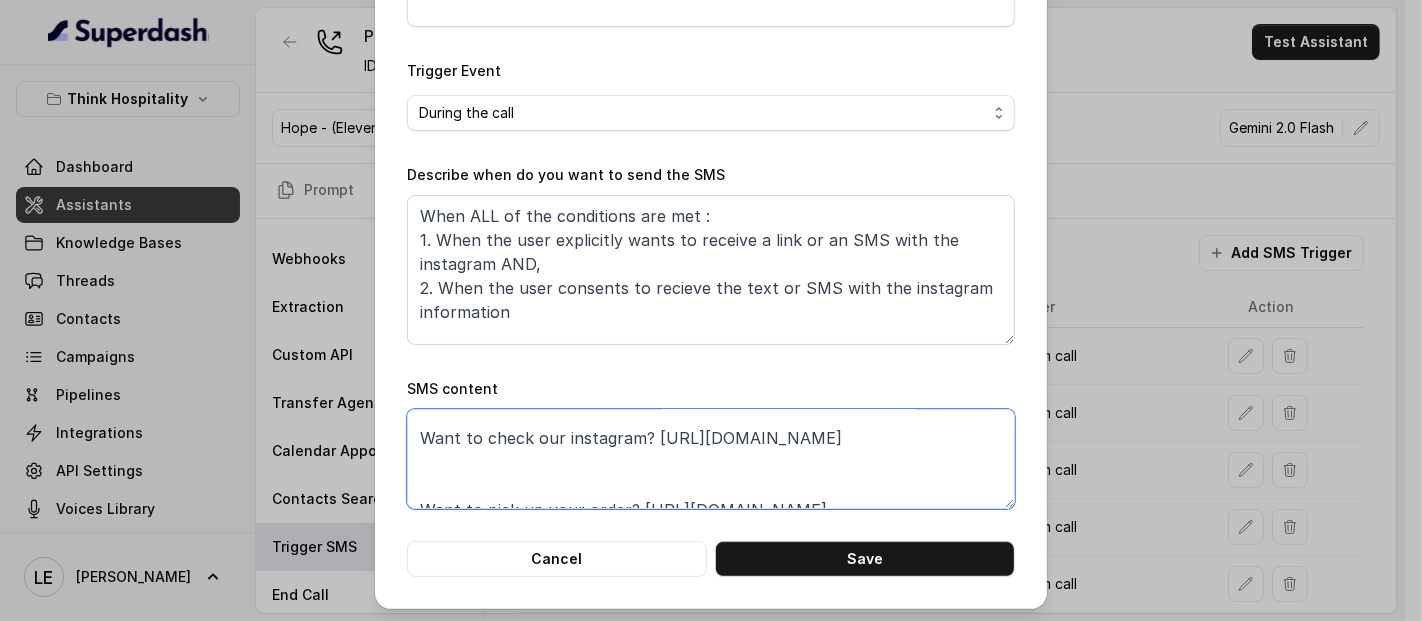 scroll, scrollTop: 5, scrollLeft: 0, axis: vertical 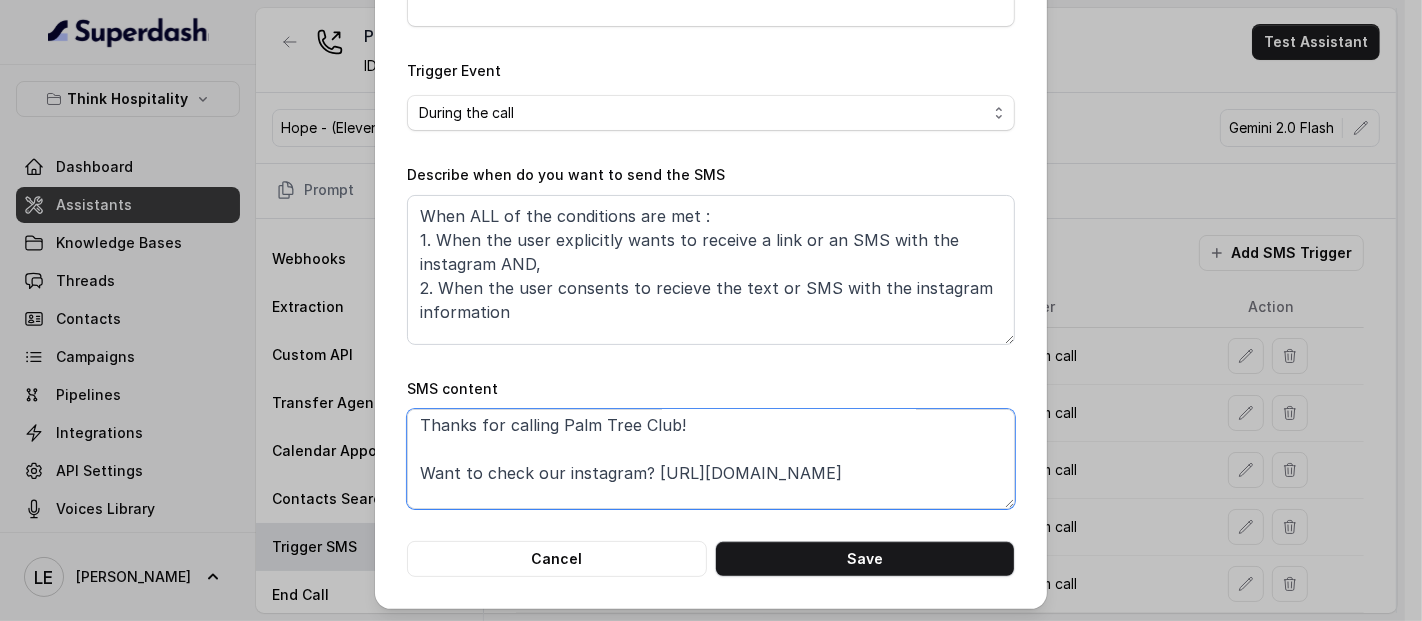 click on "Thanks for calling Palm Tree Club!
Want to check our instagram? [URL][DOMAIN_NAME]
Want to pick up your order? [URL][DOMAIN_NAME]
Check out our menu: [URL][DOMAIN_NAME]
Complete this form for any type of inquiry and a manager will contact you shortly: [URL][DOMAIN_NAME]
Call managed by [URL] :)" at bounding box center [711, 459] 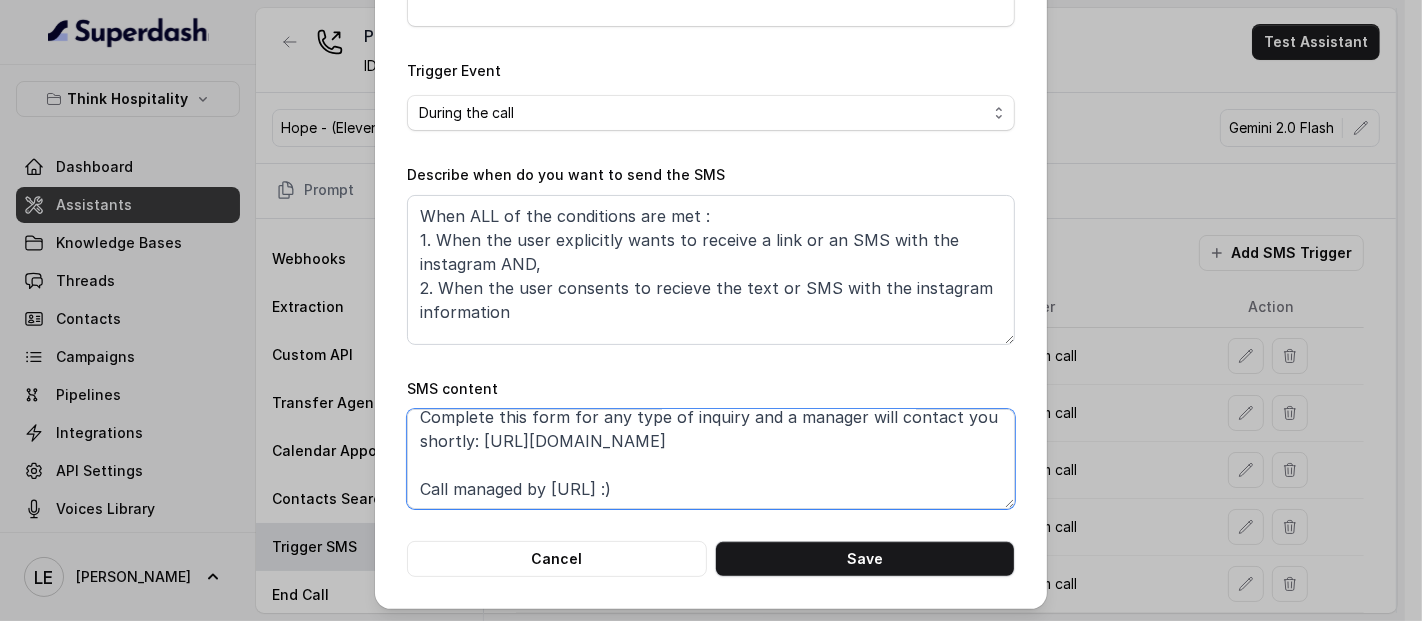 drag, startPoint x: 641, startPoint y: 473, endPoint x: 794, endPoint y: 458, distance: 153.73354 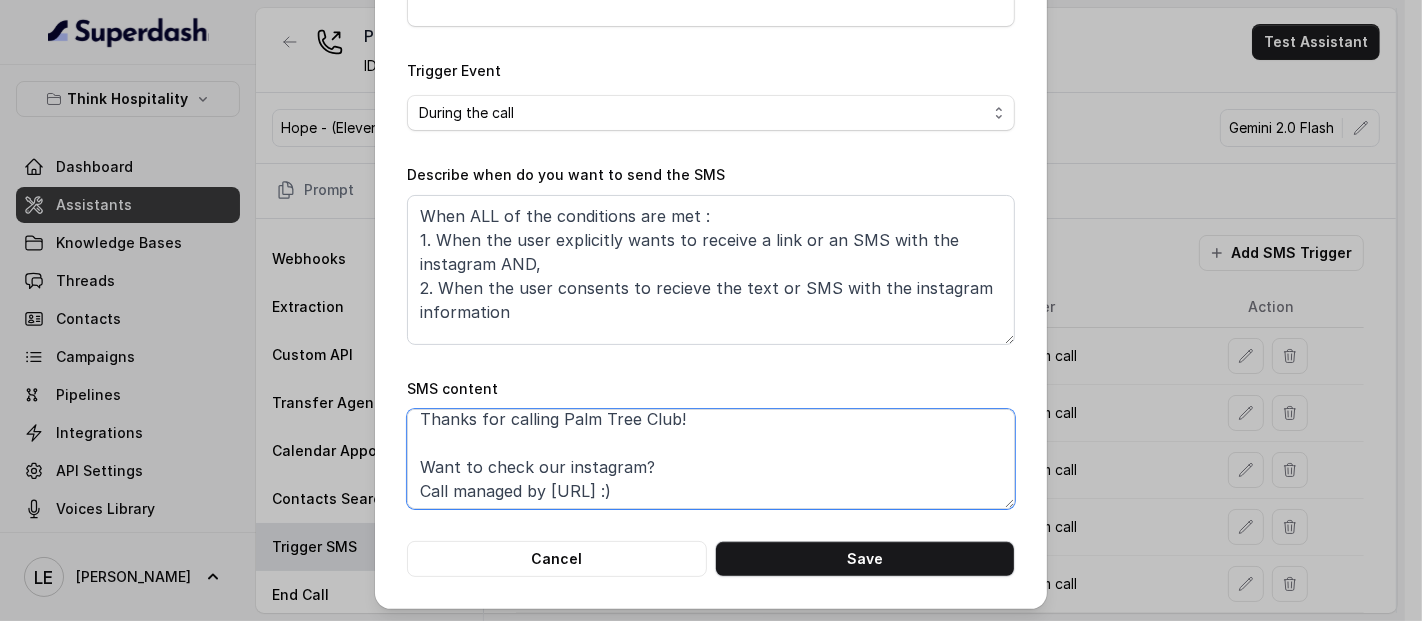 scroll, scrollTop: 13, scrollLeft: 0, axis: vertical 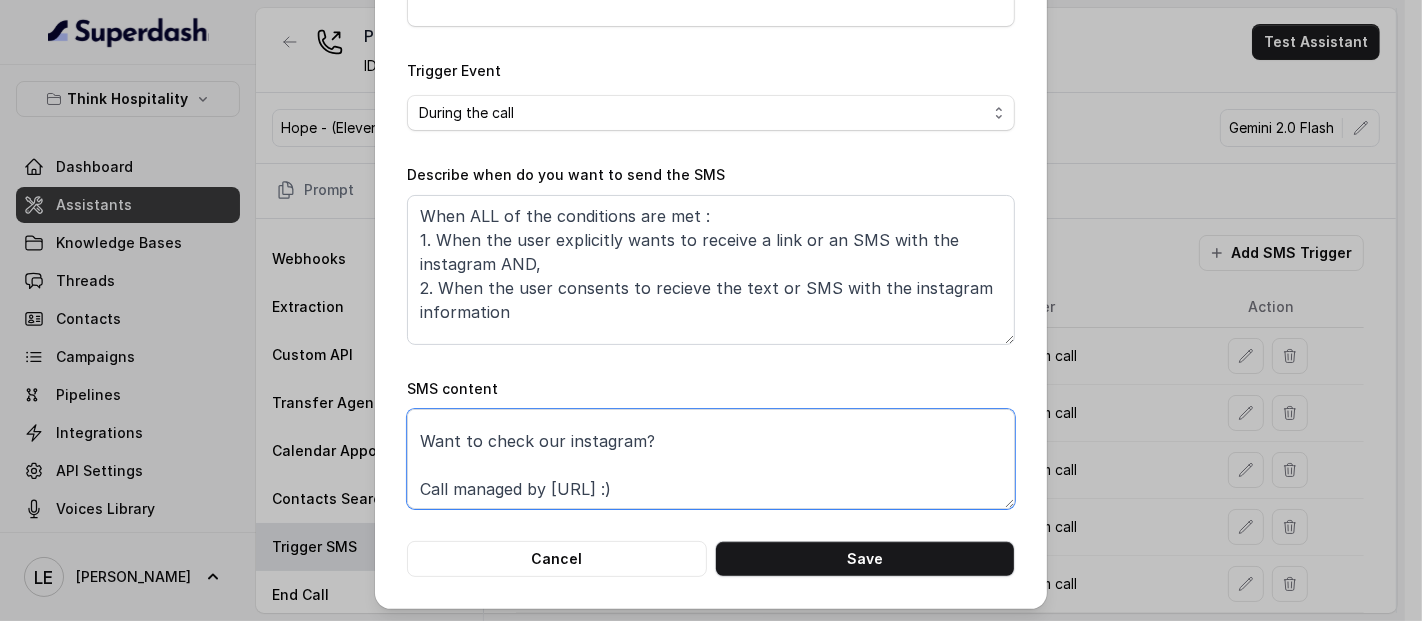 drag, startPoint x: 535, startPoint y: 435, endPoint x: 546, endPoint y: 444, distance: 14.21267 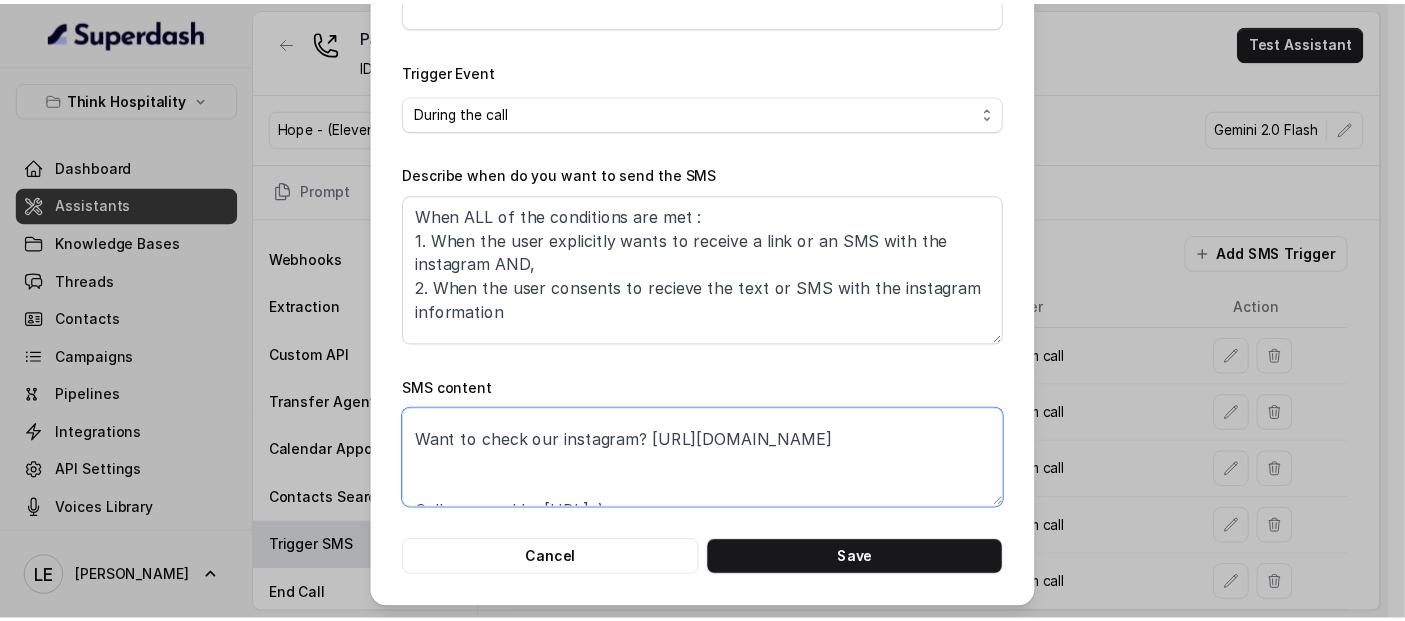 scroll, scrollTop: 61, scrollLeft: 0, axis: vertical 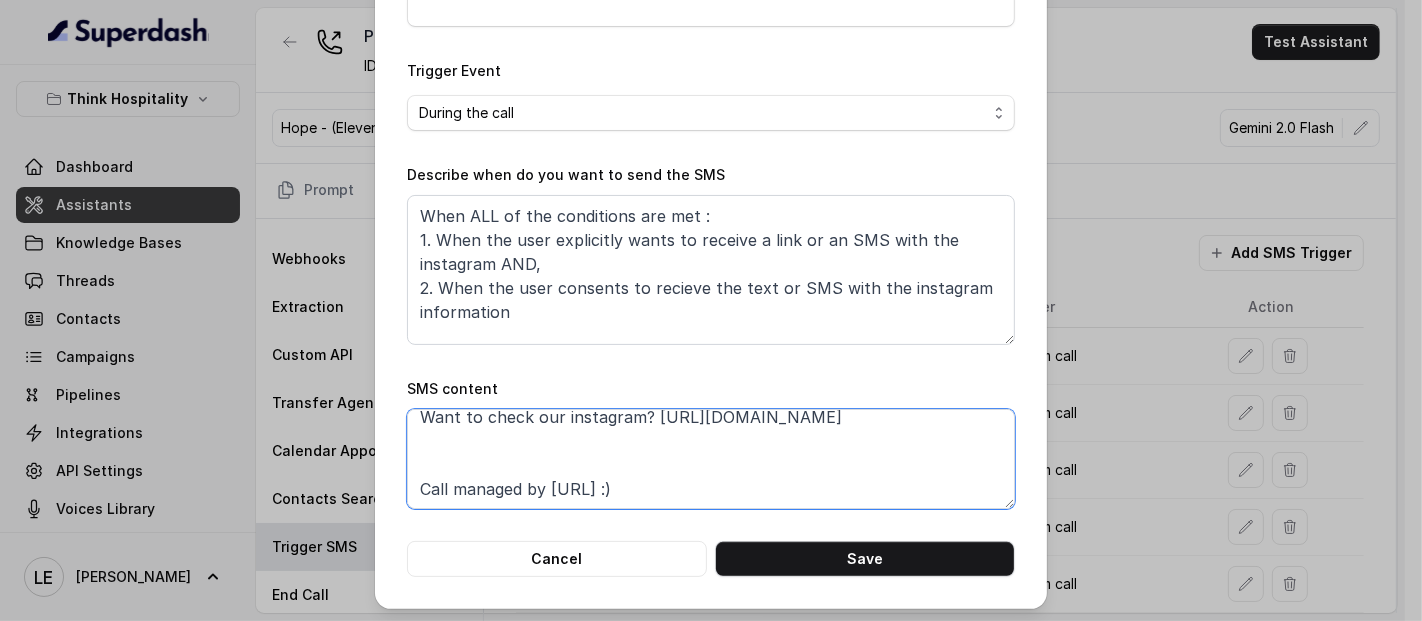 click on "Thanks for calling Palm Tree Club!
Want to check our instagram? [URL][DOMAIN_NAME]
Call managed by [URL] :)" at bounding box center [711, 459] 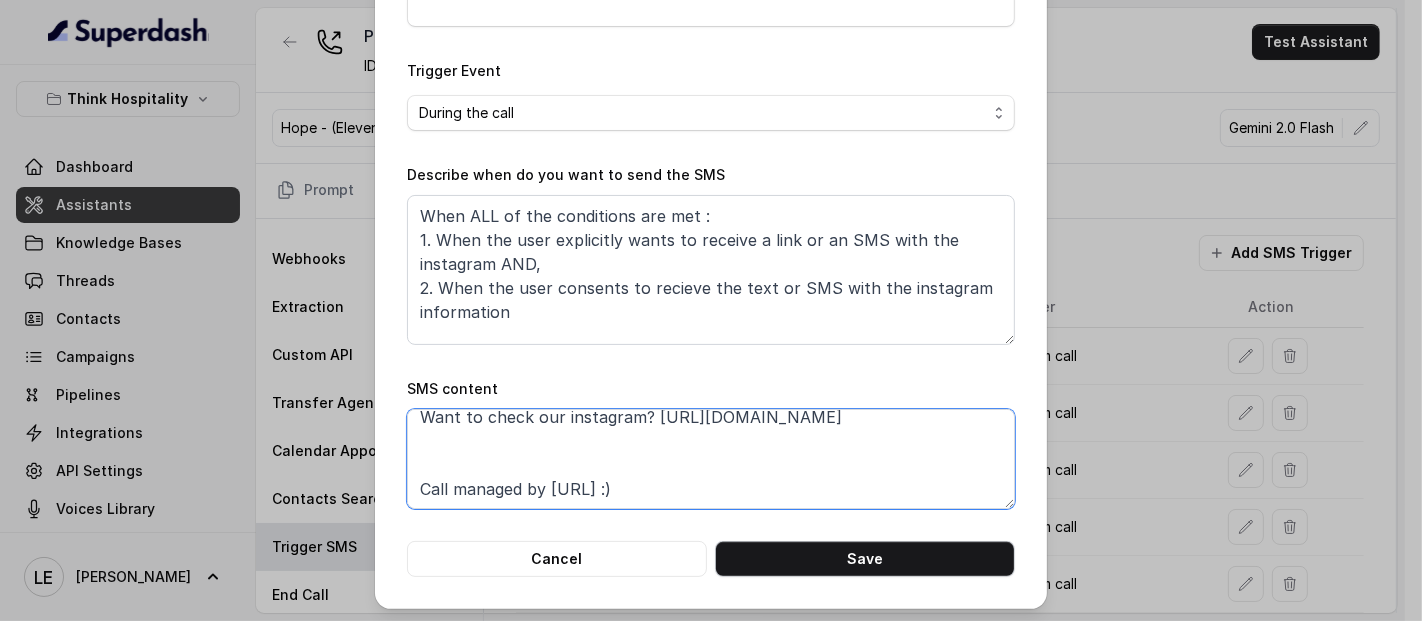 type on "Thanks for calling Palm Tree Club!
Want to check our instagram? [URL][DOMAIN_NAME]
Call managed by [URL] :)" 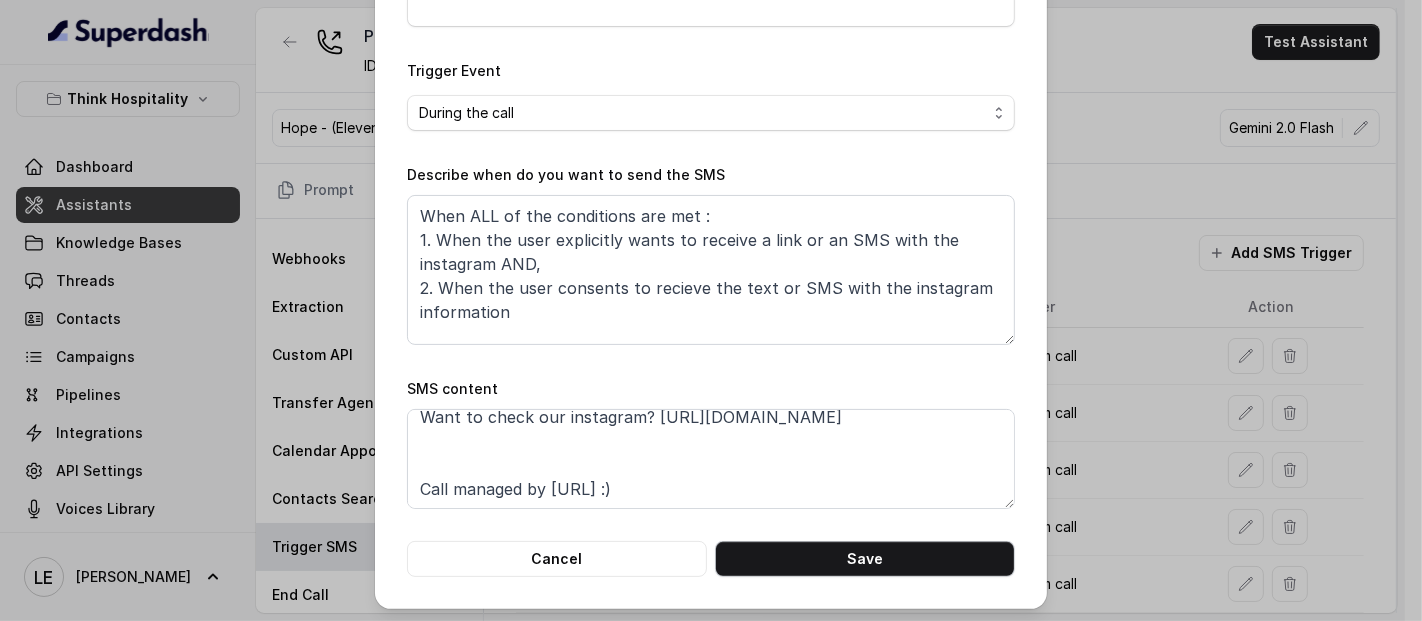 click on "Save" at bounding box center [865, 559] 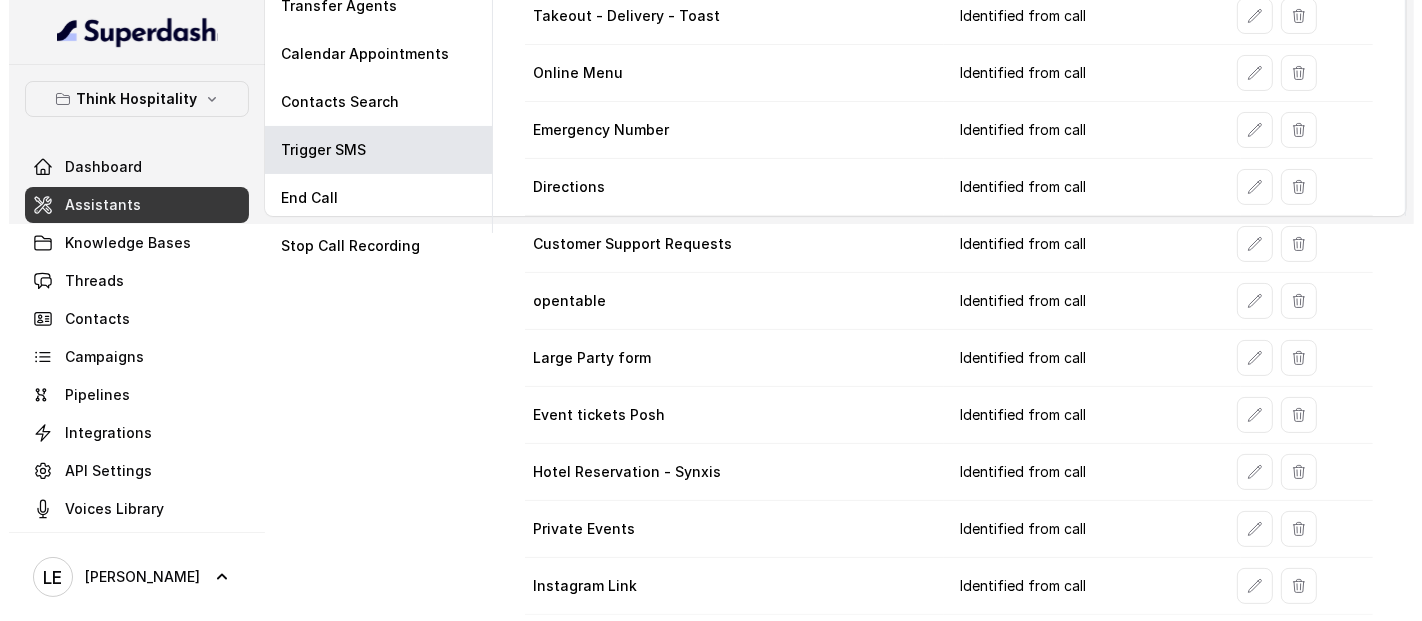 scroll, scrollTop: 417, scrollLeft: 0, axis: vertical 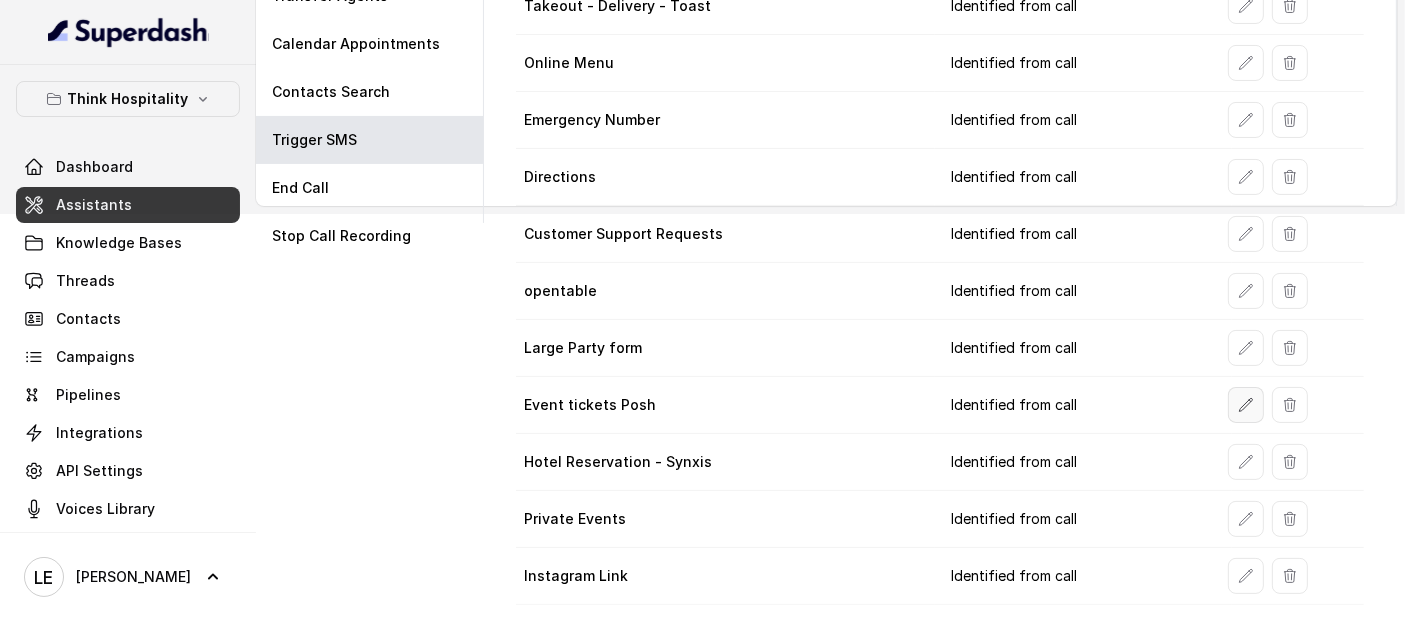 click 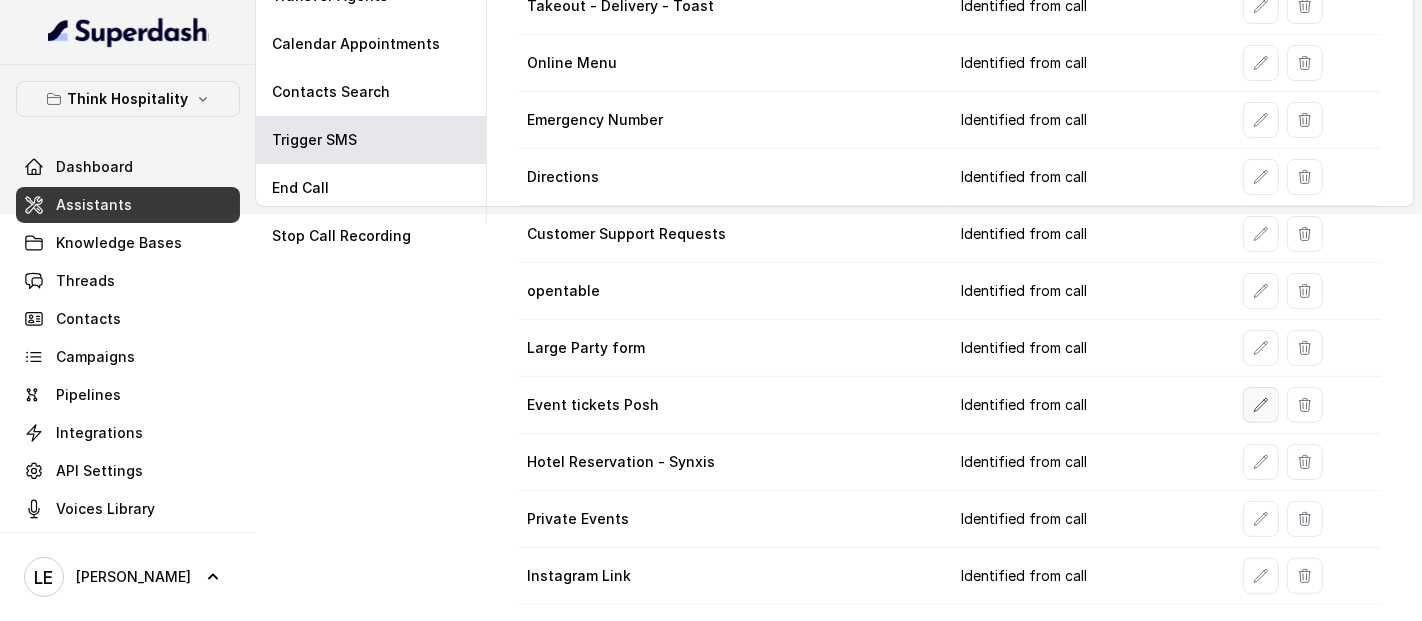 select on "duringCall" 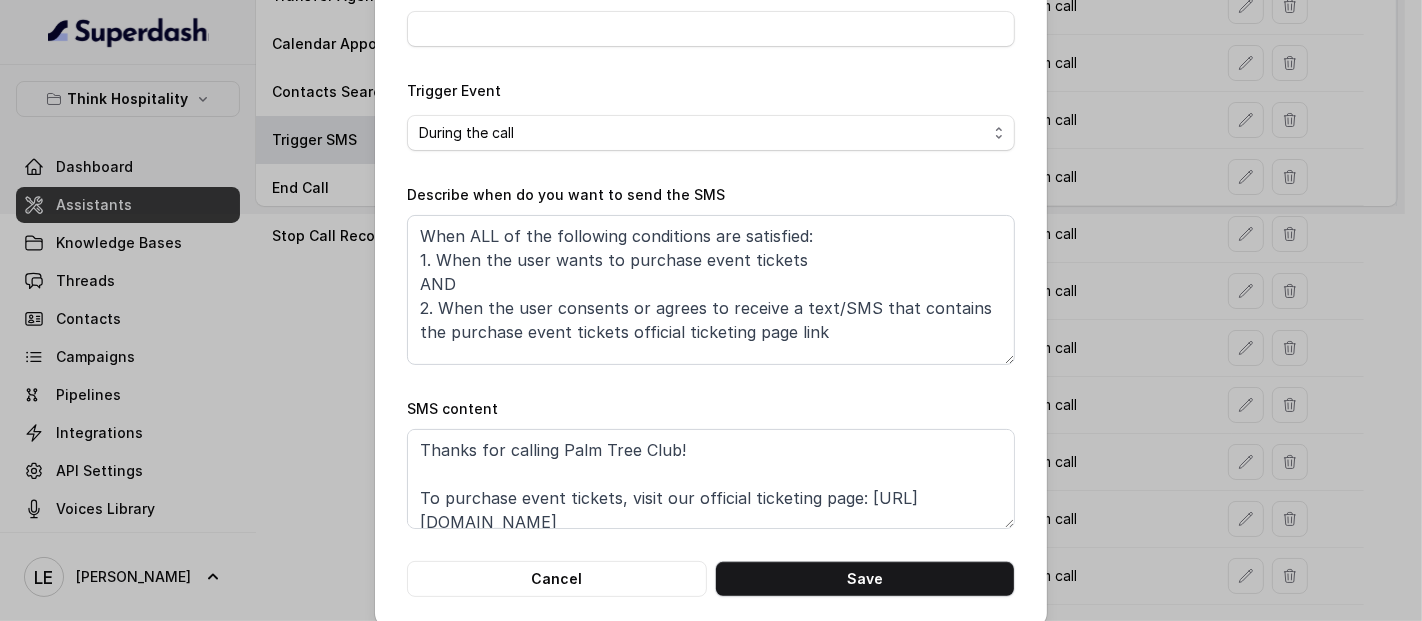 scroll, scrollTop: 270, scrollLeft: 0, axis: vertical 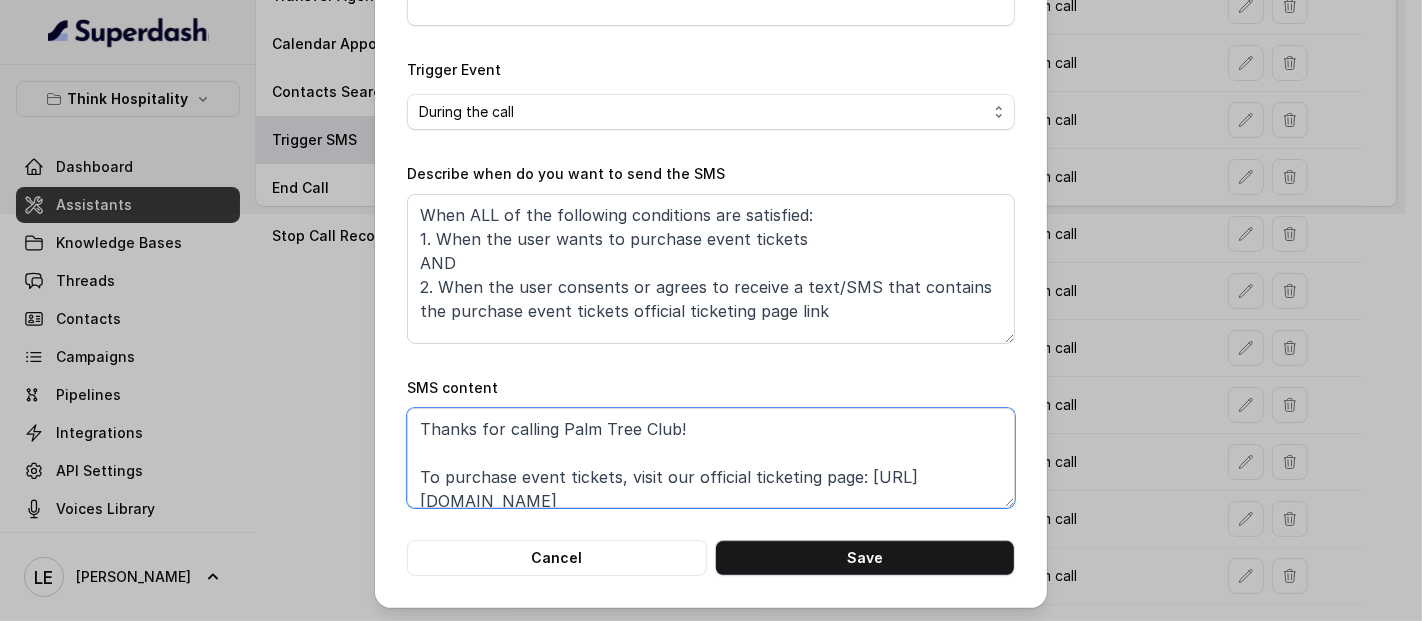 click on "Thanks for calling Palm Tree Club!
To purchase event tickets, visit our official ticketing page: [URL][DOMAIN_NAME]
Complete this form for any type of inquiry and a manager will contact you shortly: [URL][DOMAIN_NAME]
Call managed by [URL] :)" at bounding box center [711, 458] 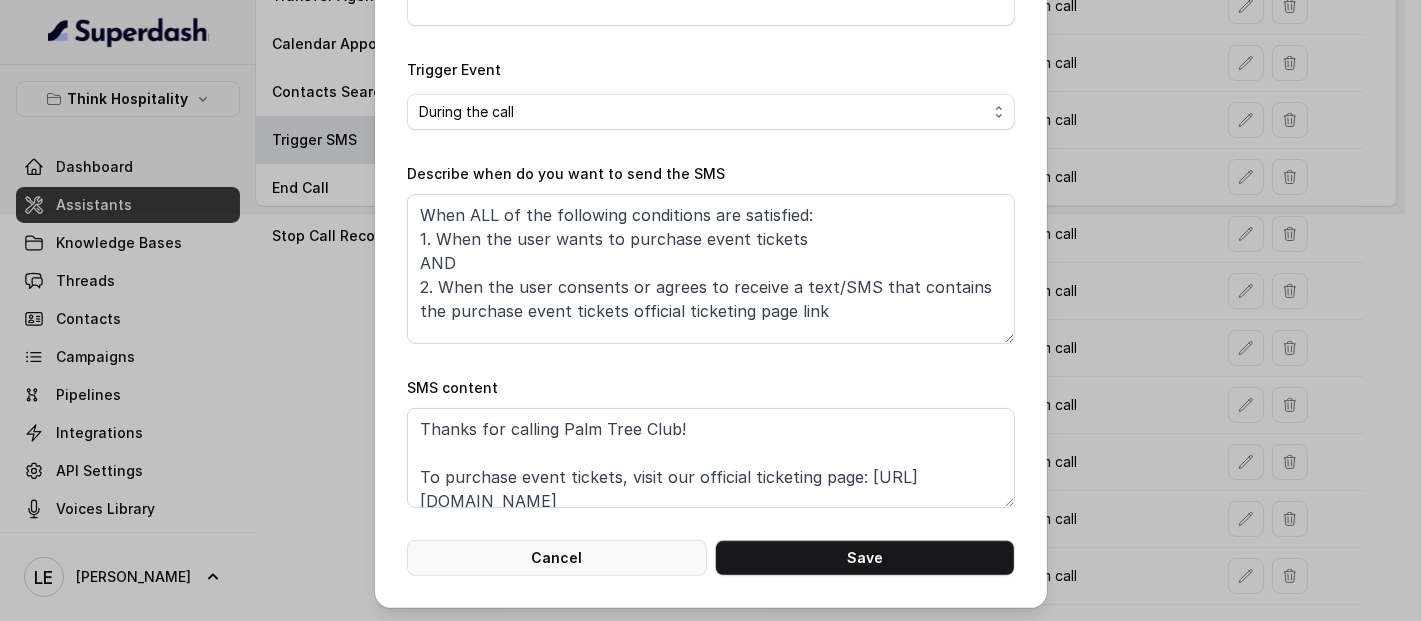 click on "Cancel" at bounding box center [557, 558] 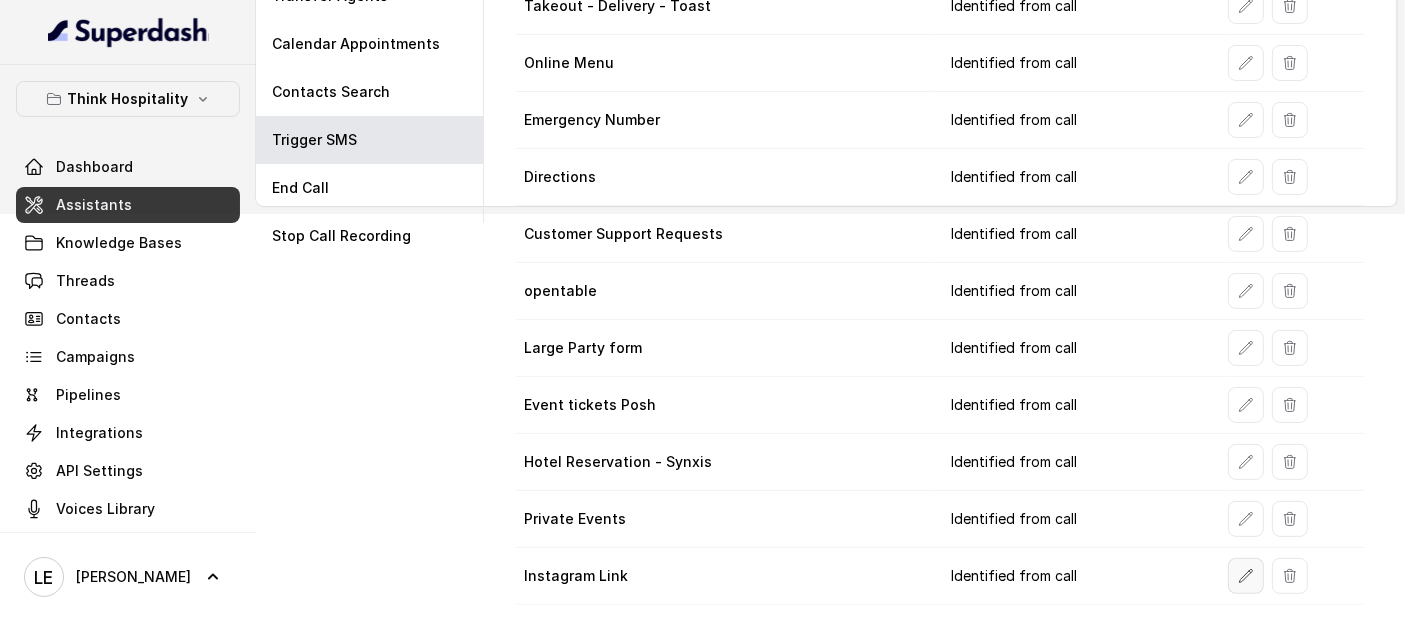 click at bounding box center [1246, 576] 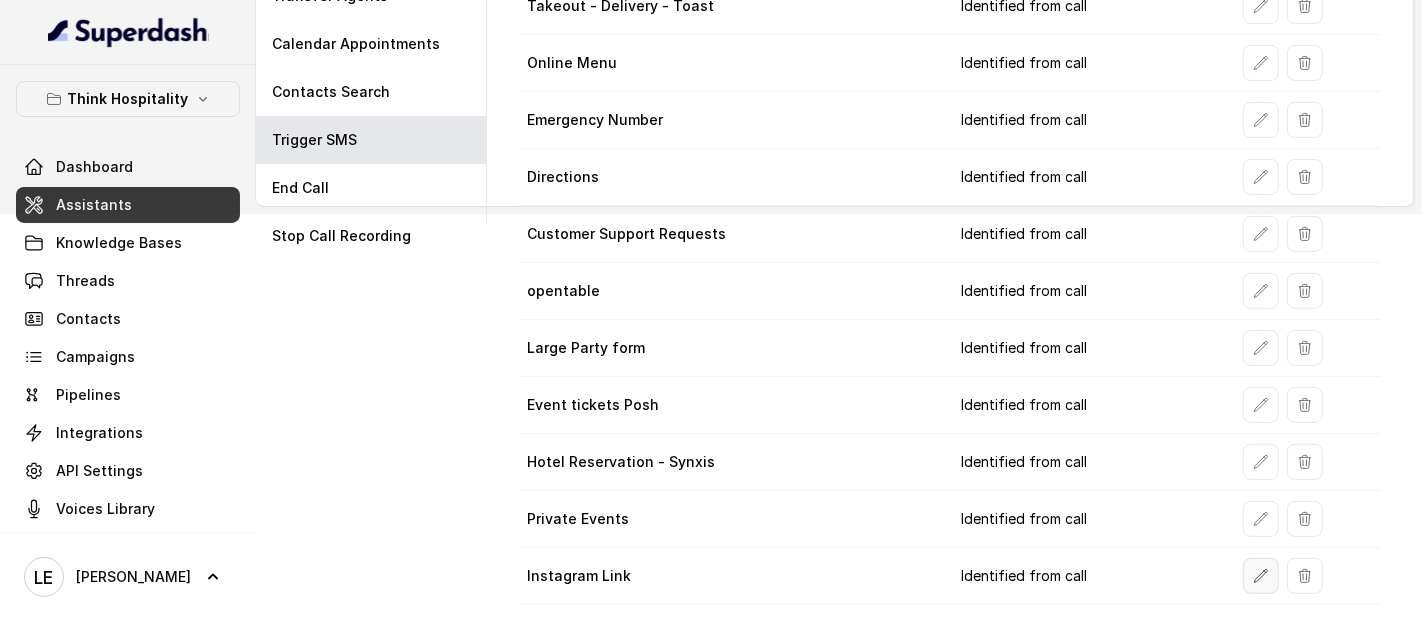 select on "duringCall" 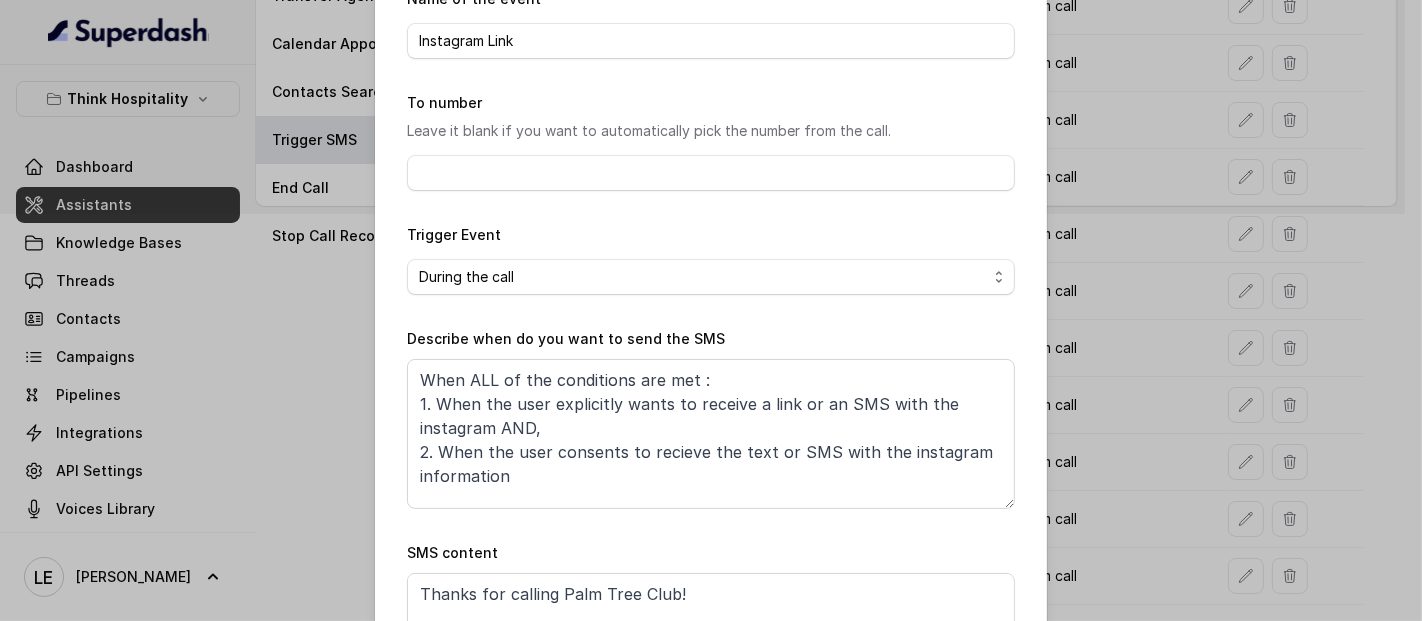 scroll, scrollTop: 222, scrollLeft: 0, axis: vertical 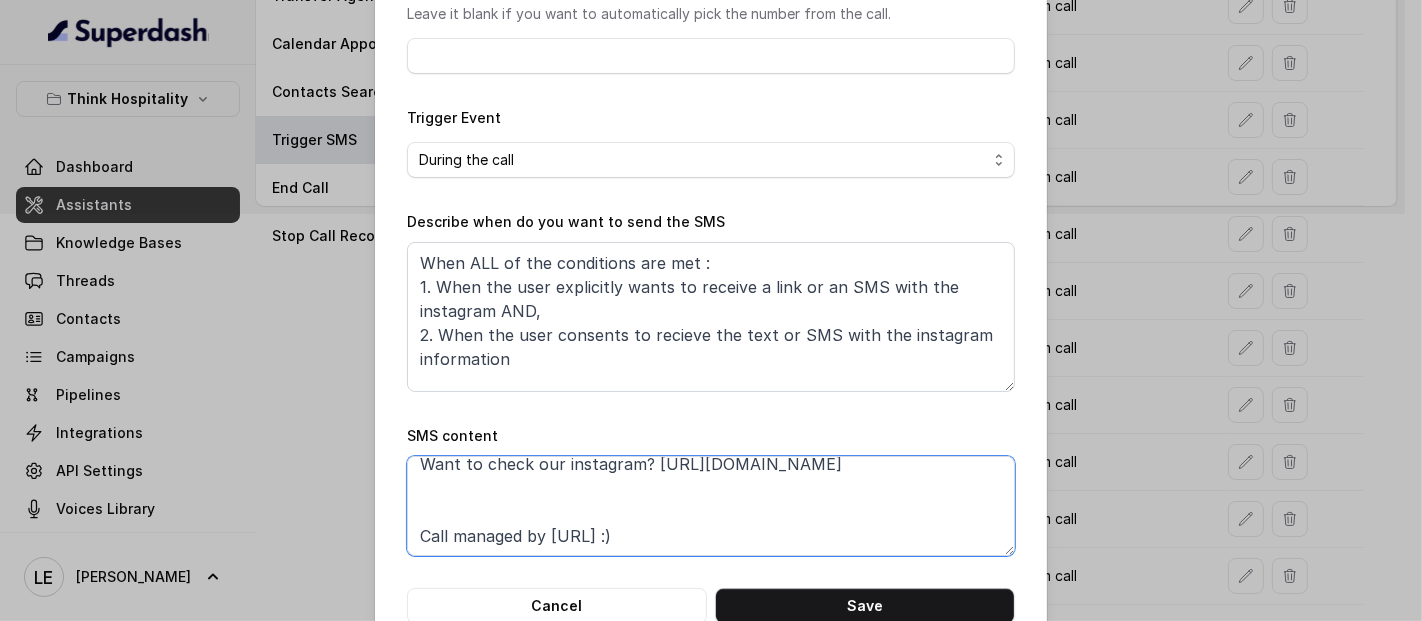 click on "Thanks for calling Palm Tree Club!
Want to check our instagram? [URL][DOMAIN_NAME]
Call managed by [URL] :)" at bounding box center (711, 506) 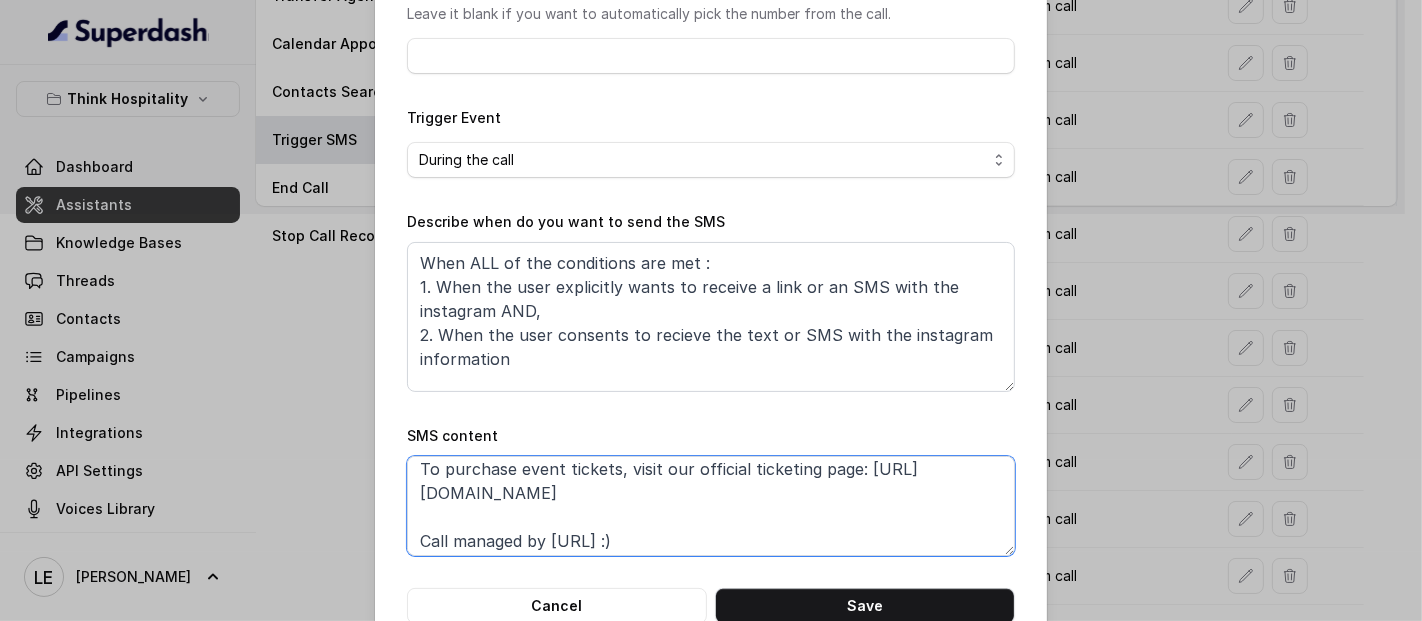 scroll, scrollTop: 85, scrollLeft: 0, axis: vertical 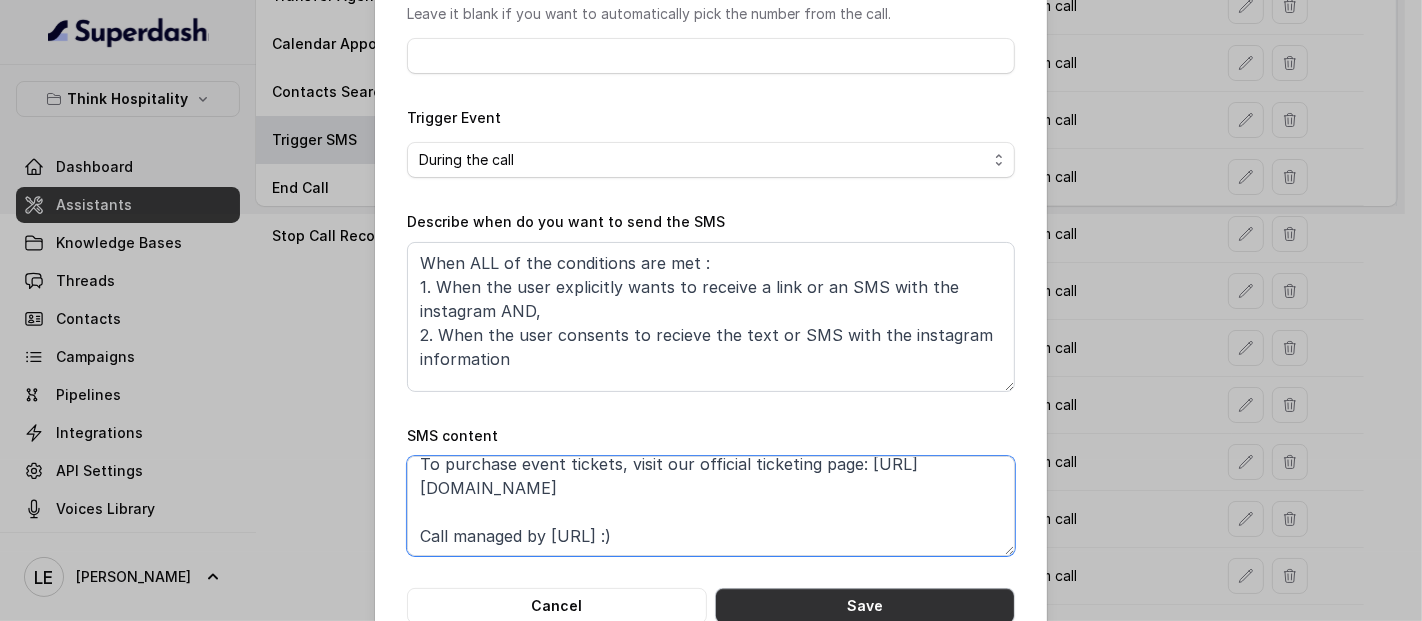 type on "Thanks for calling Palm Tree Club!
Want to check our instagram? [URL][DOMAIN_NAME]
To purchase event tickets, visit our official ticketing page: [URL][DOMAIN_NAME]
Call managed by [URL] :)" 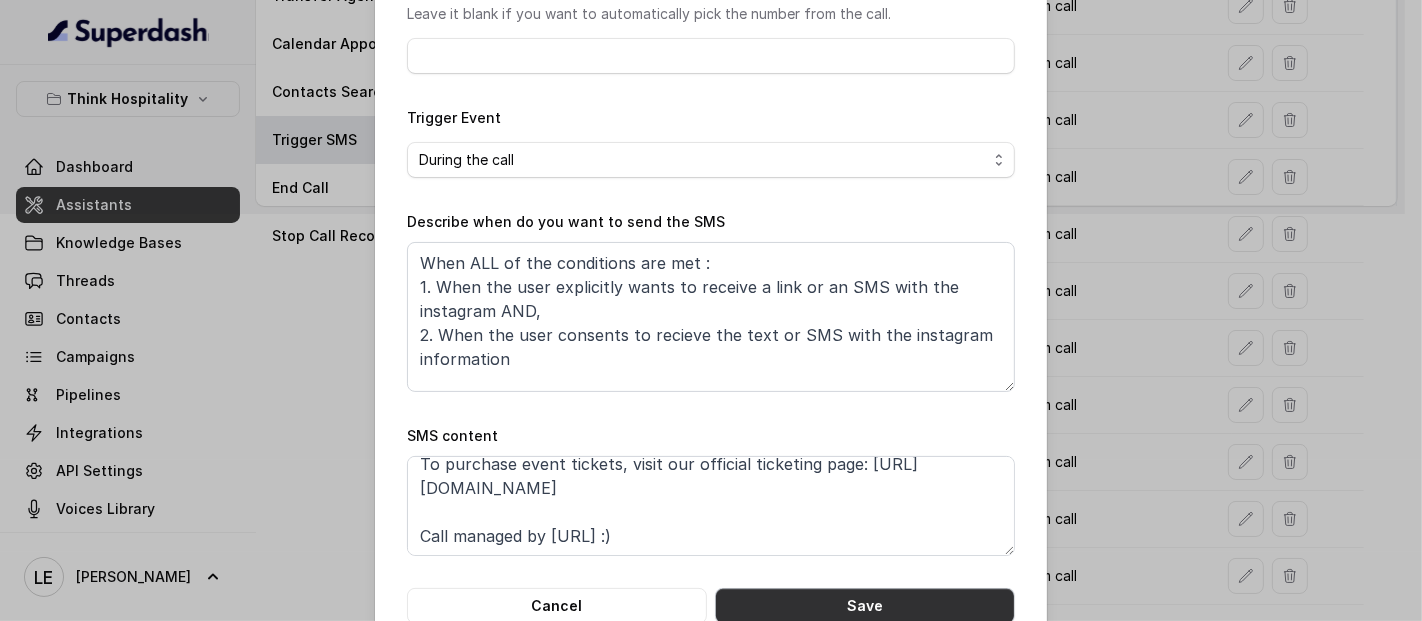 click on "Save" at bounding box center (865, 606) 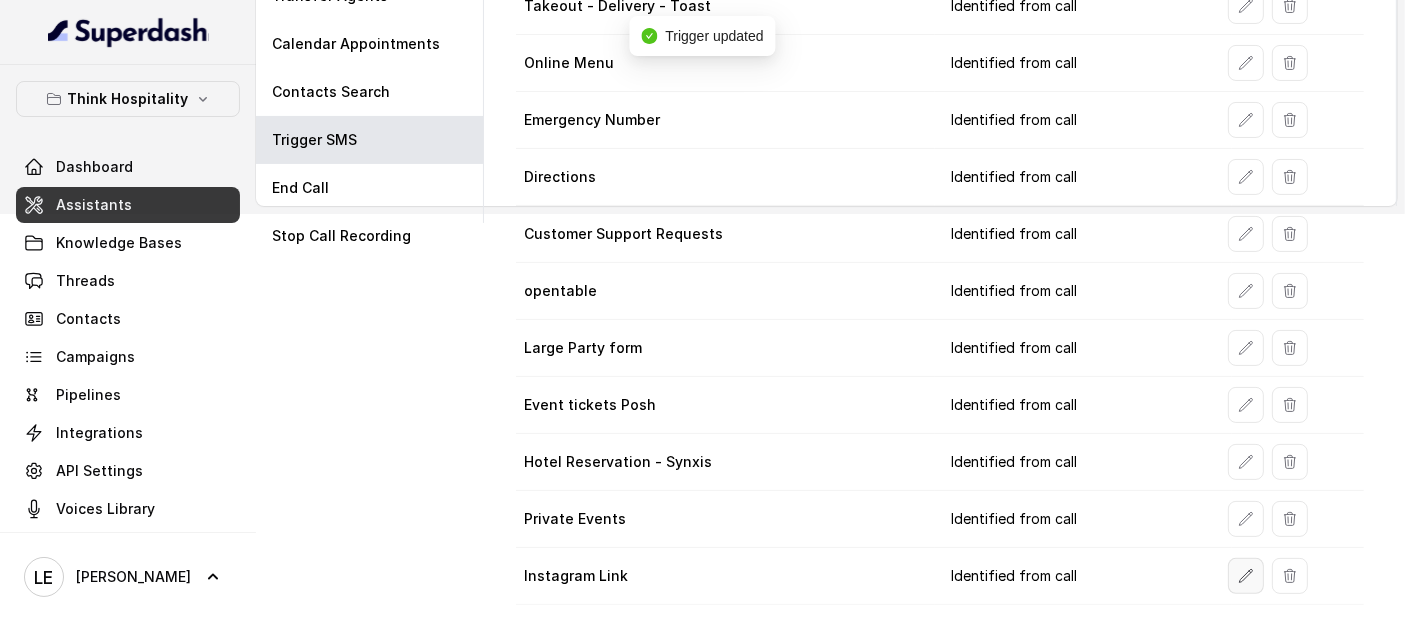 click 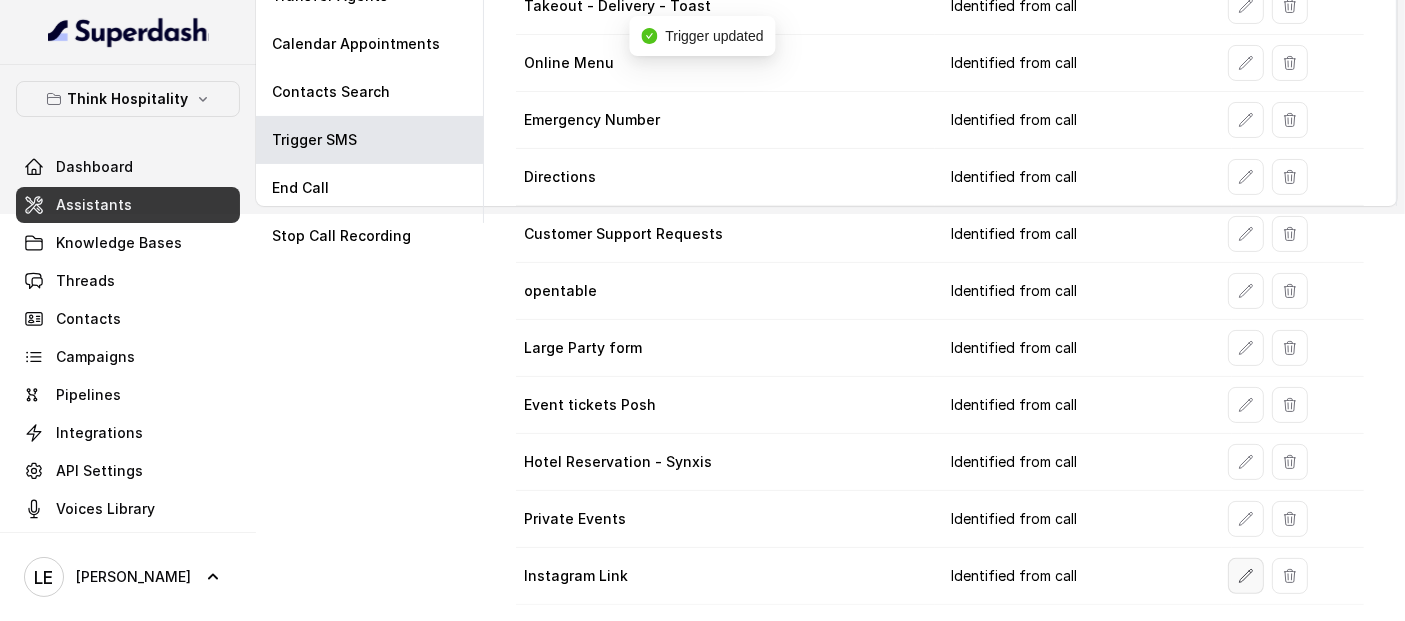select on "duringCall" 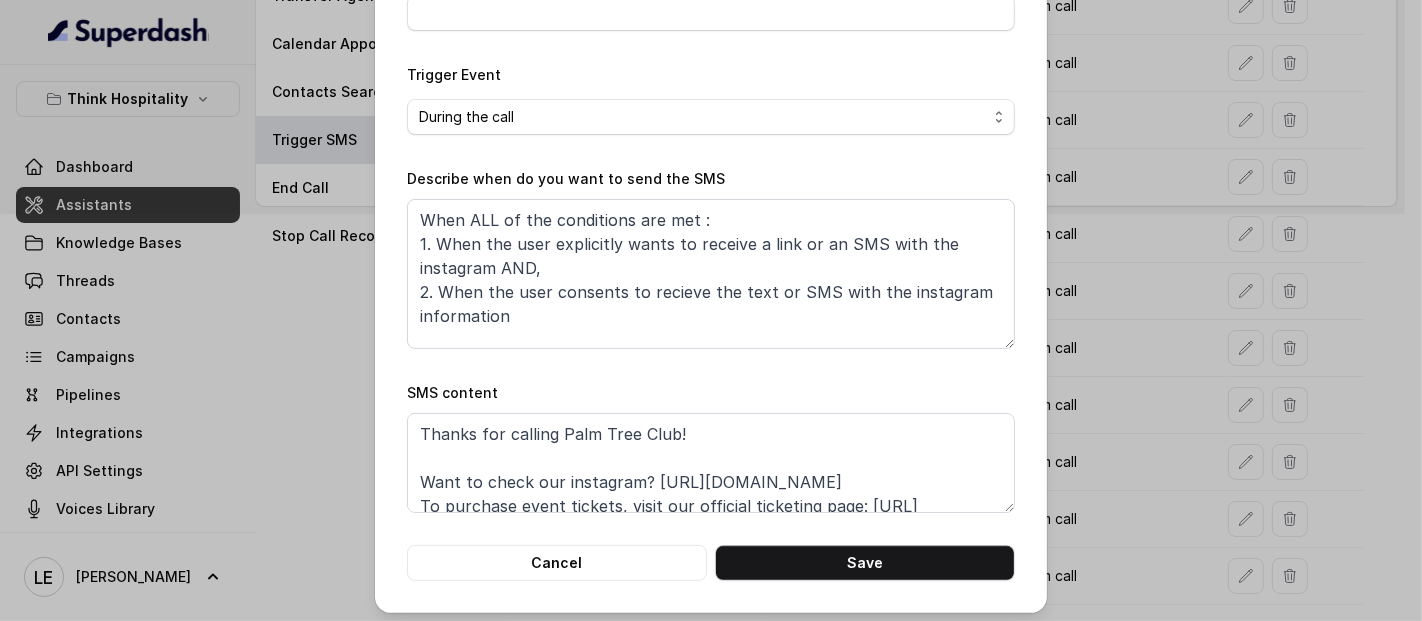 scroll, scrollTop: 270, scrollLeft: 0, axis: vertical 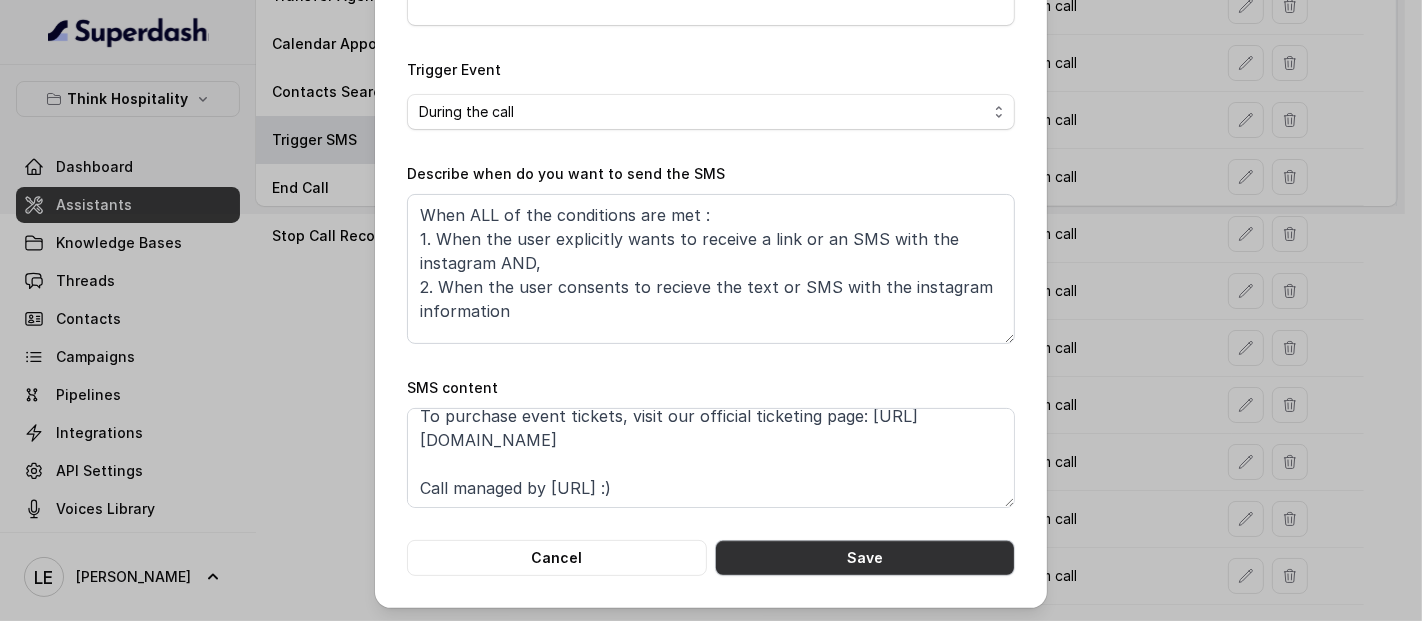 click on "Save" at bounding box center [865, 558] 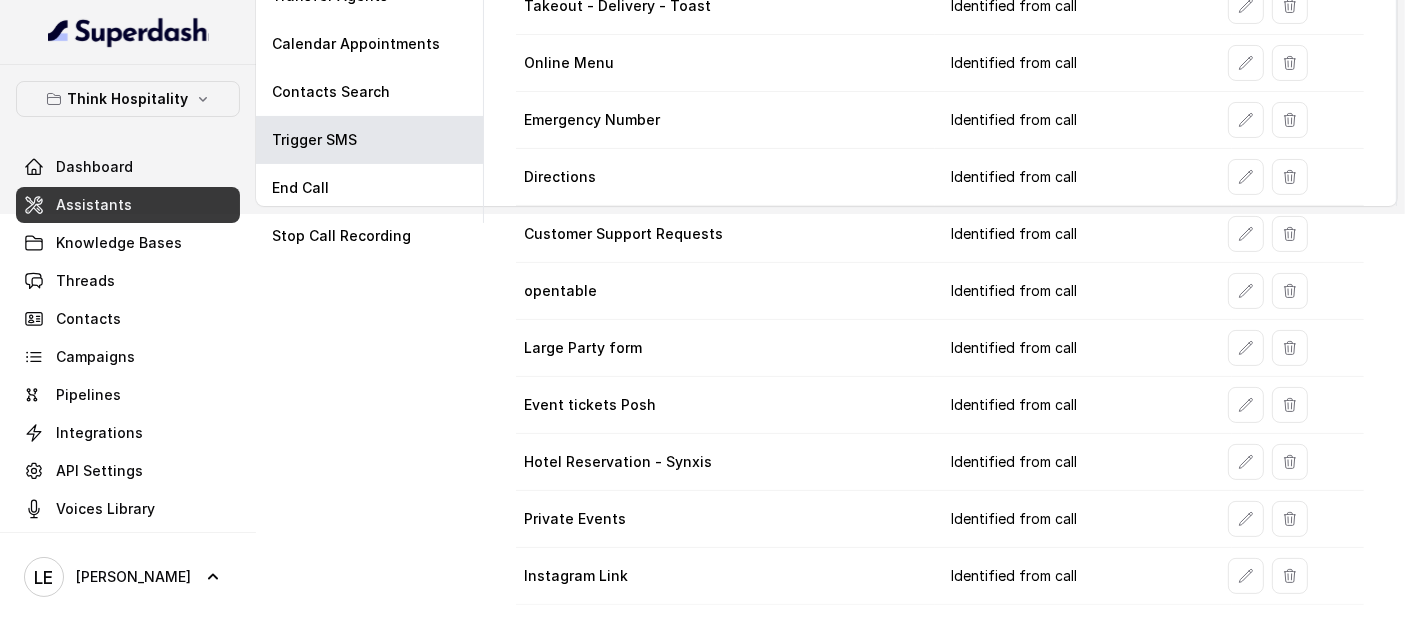 click on "Assistants" at bounding box center [128, 205] 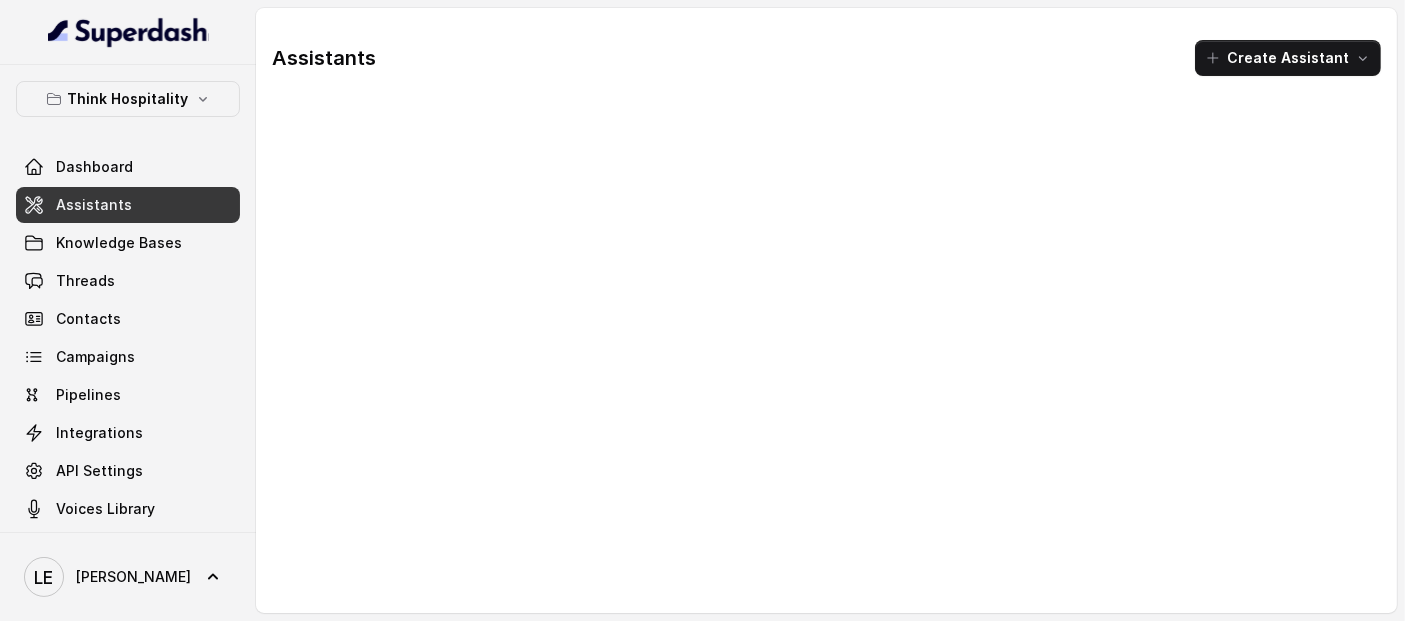 scroll, scrollTop: 0, scrollLeft: 0, axis: both 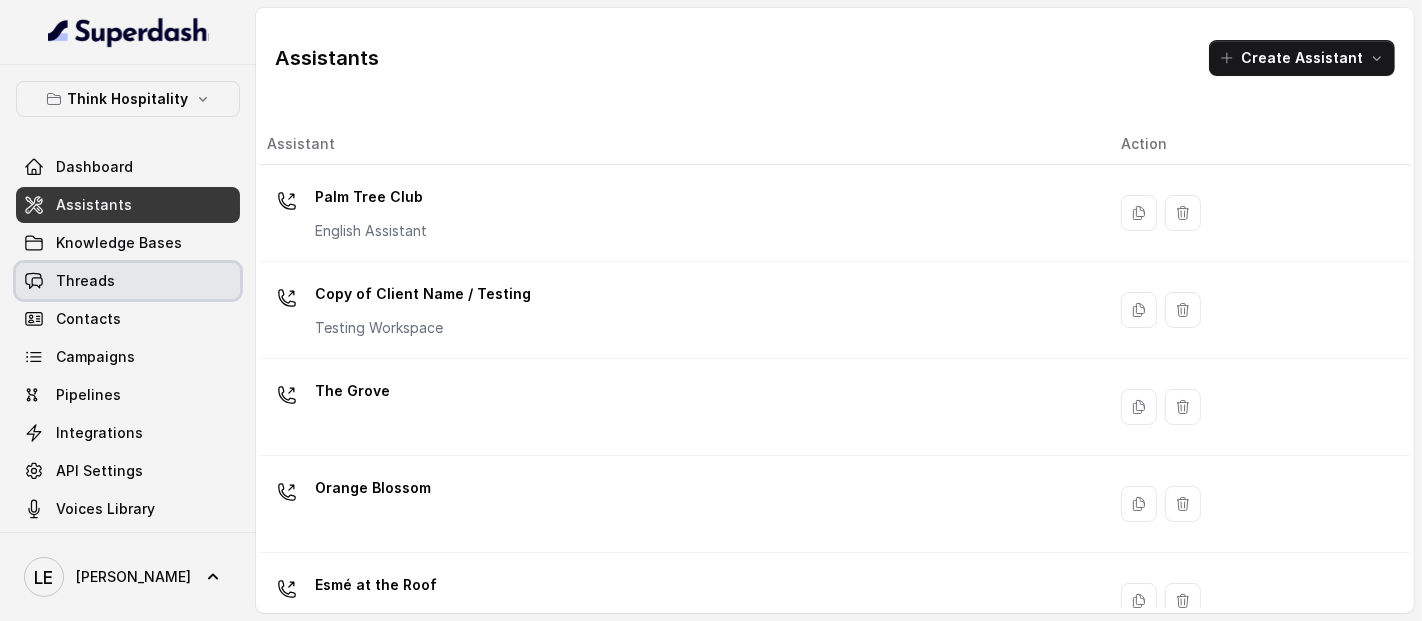 click on "Threads" at bounding box center (128, 281) 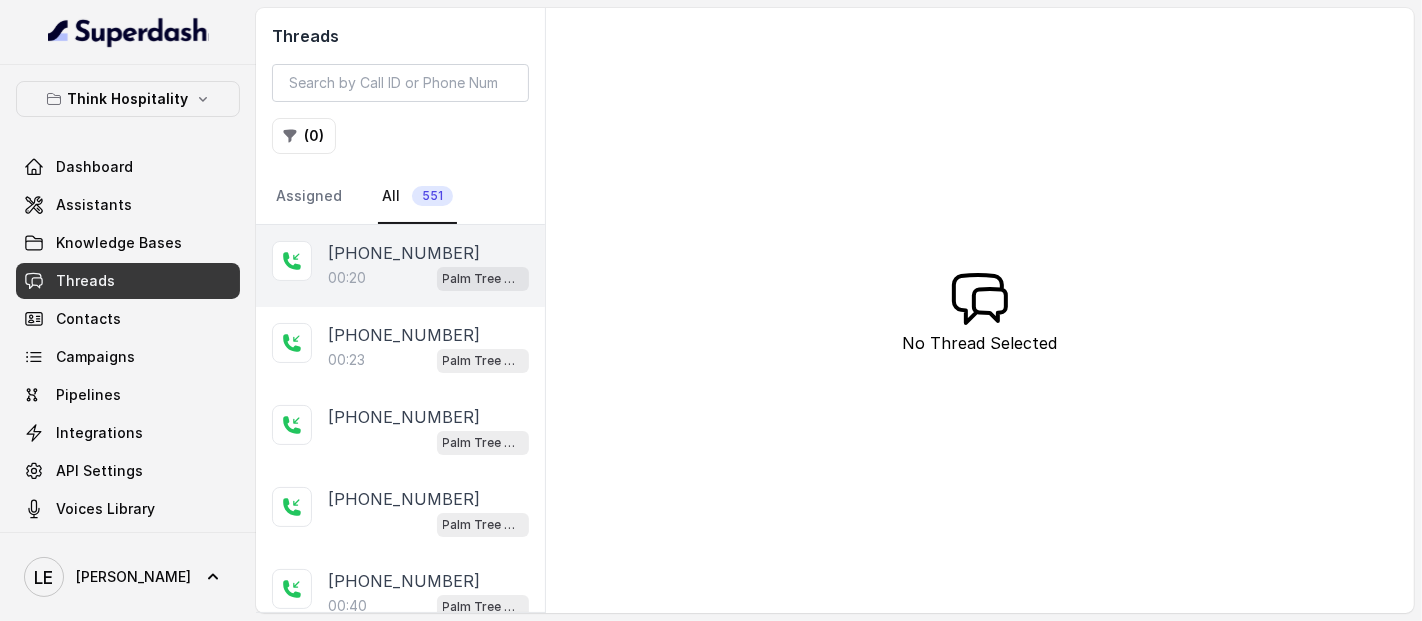click on "[PHONE_NUMBER]" at bounding box center (404, 253) 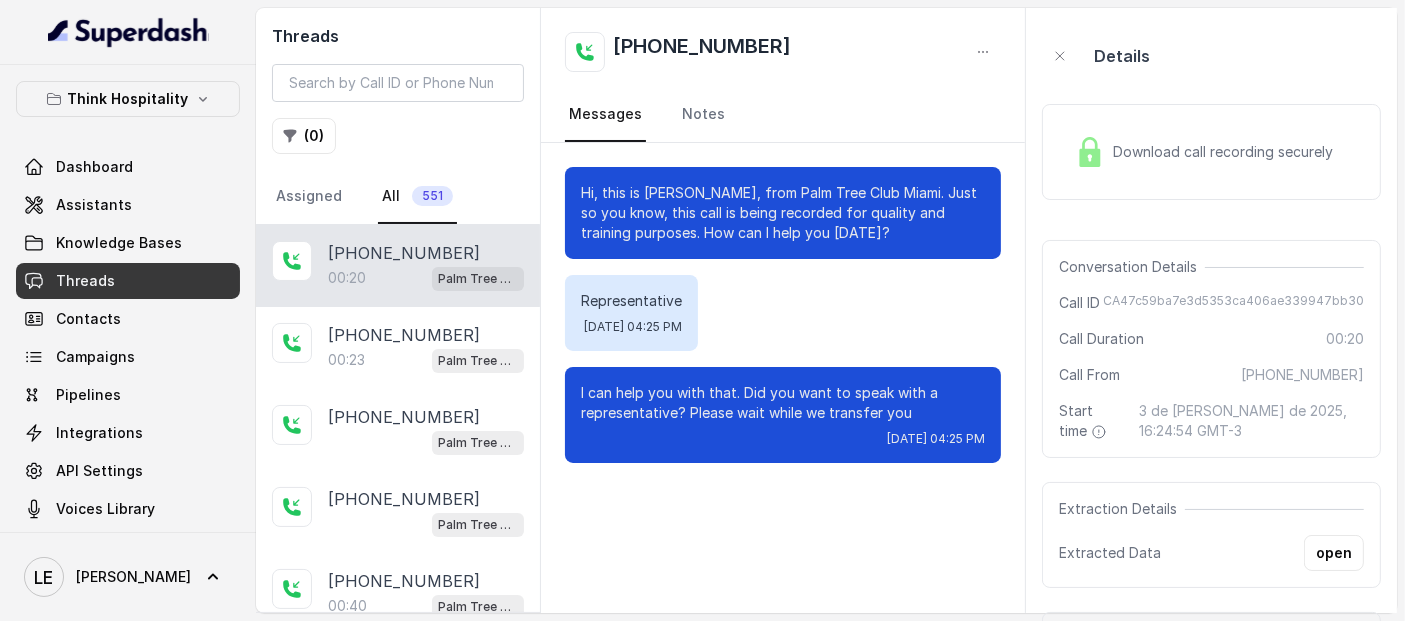 click on "Download call recording securely" at bounding box center [1211, 152] 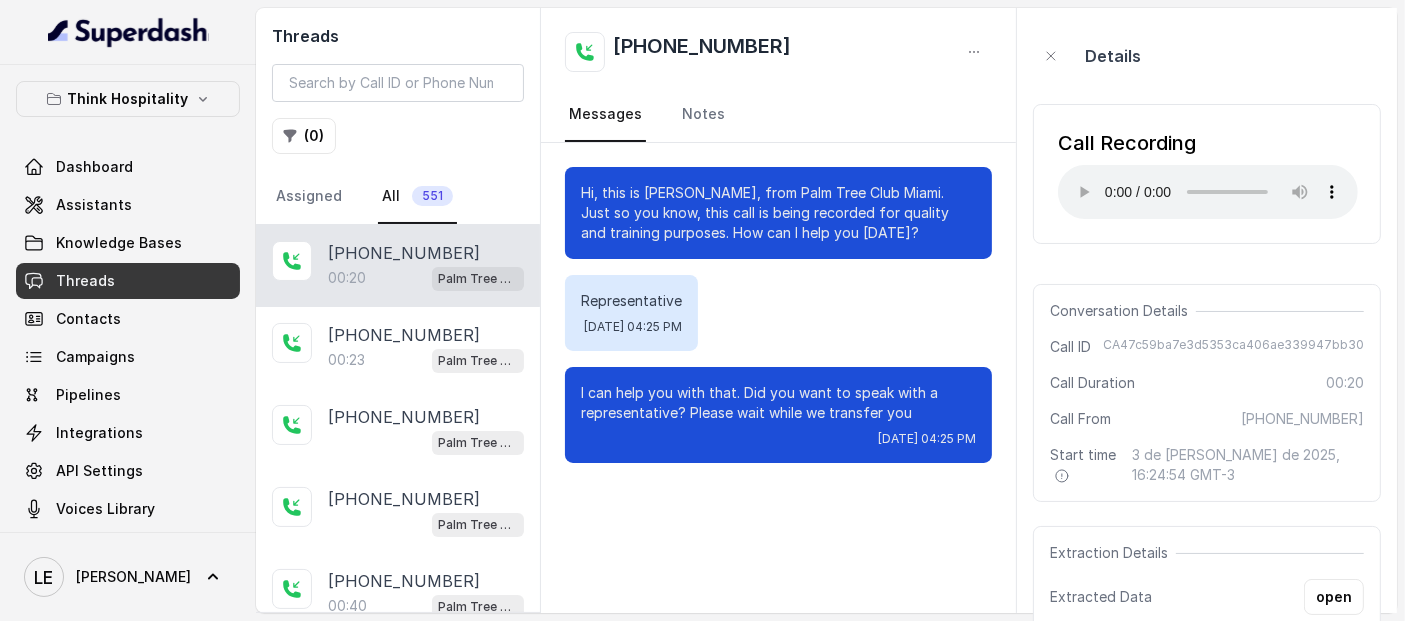 click on "Call Recording Your browser does not support the audio element." at bounding box center [1207, 174] 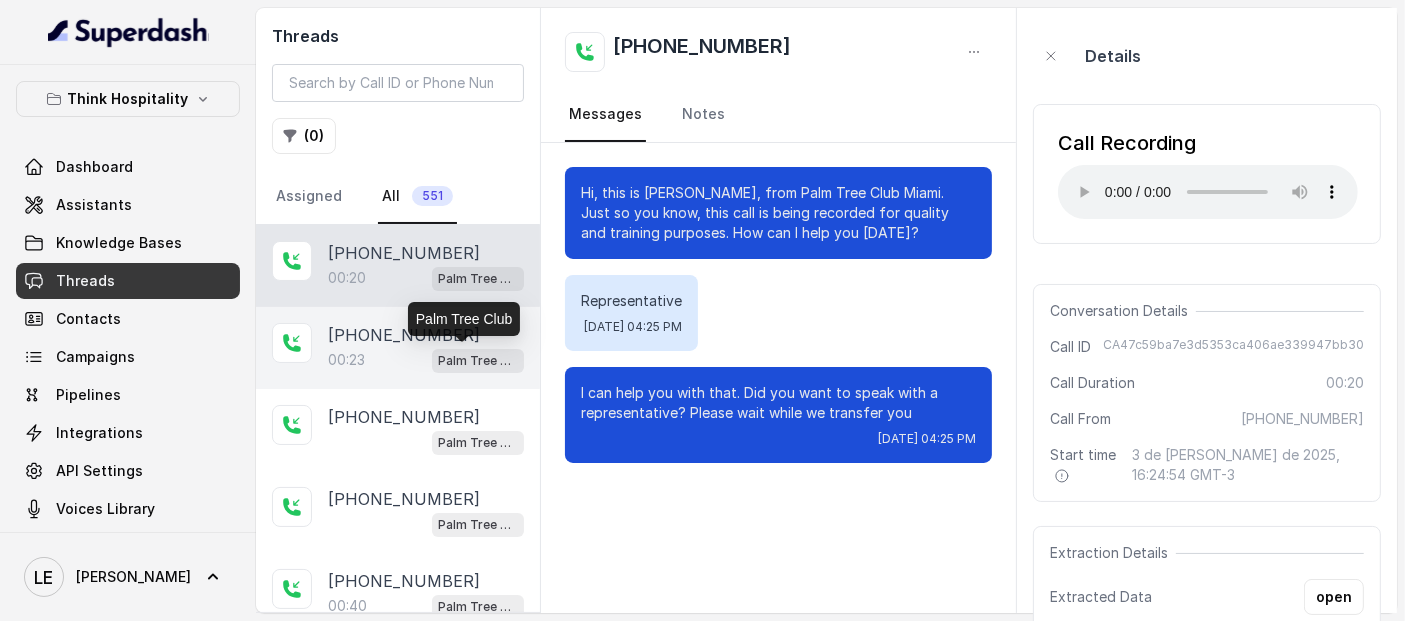 click on "Palm Tree Club" at bounding box center [478, 361] 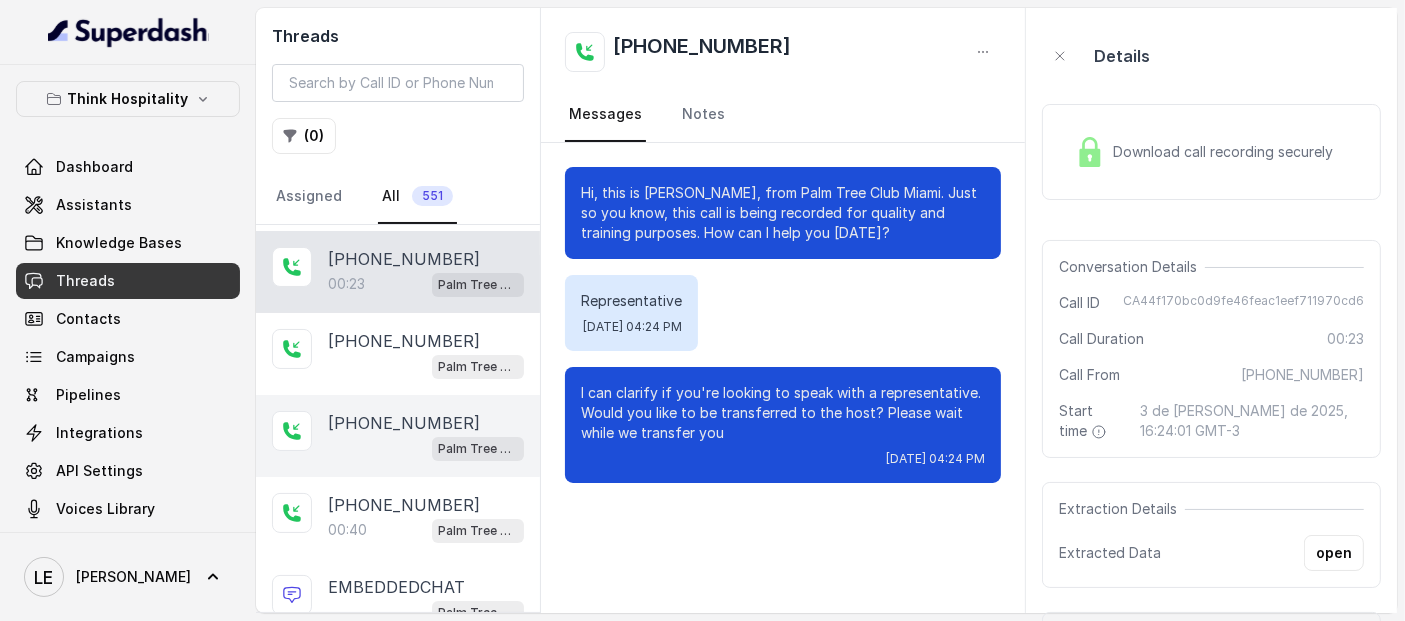 scroll, scrollTop: 111, scrollLeft: 0, axis: vertical 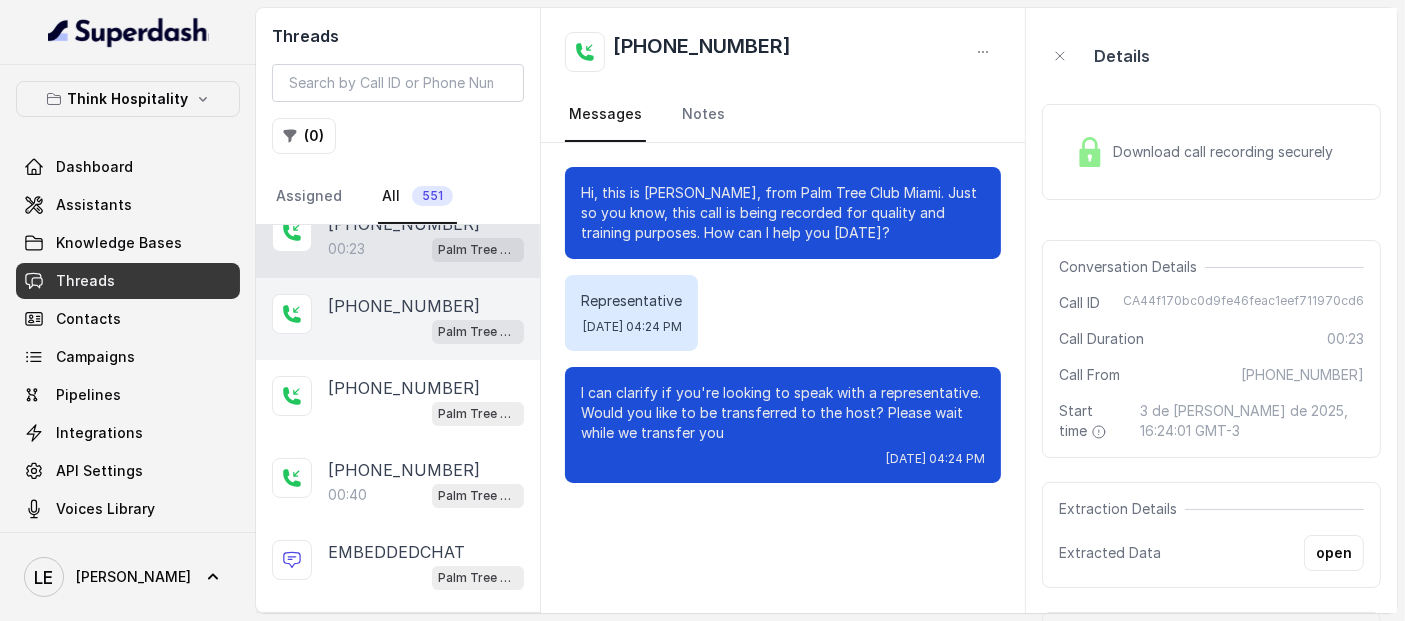 click on "[PHONE_NUMBER]" at bounding box center [404, 306] 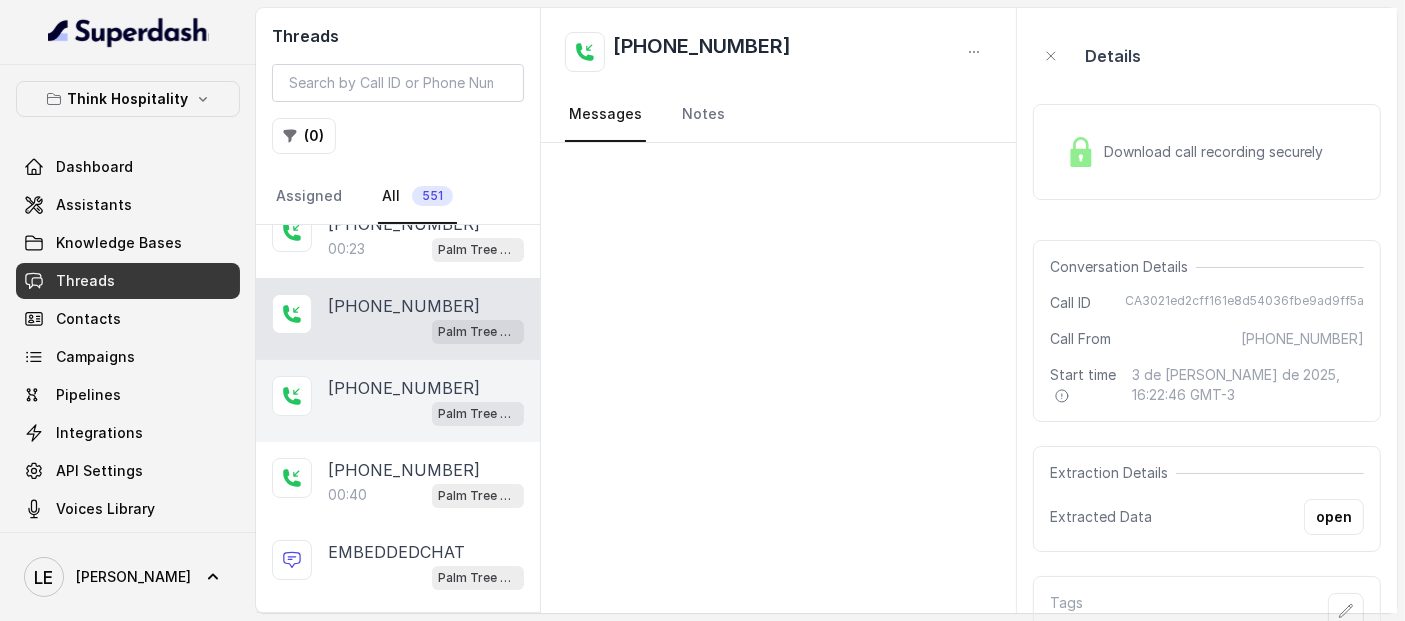 click on "[PHONE_NUMBER]" at bounding box center (426, 388) 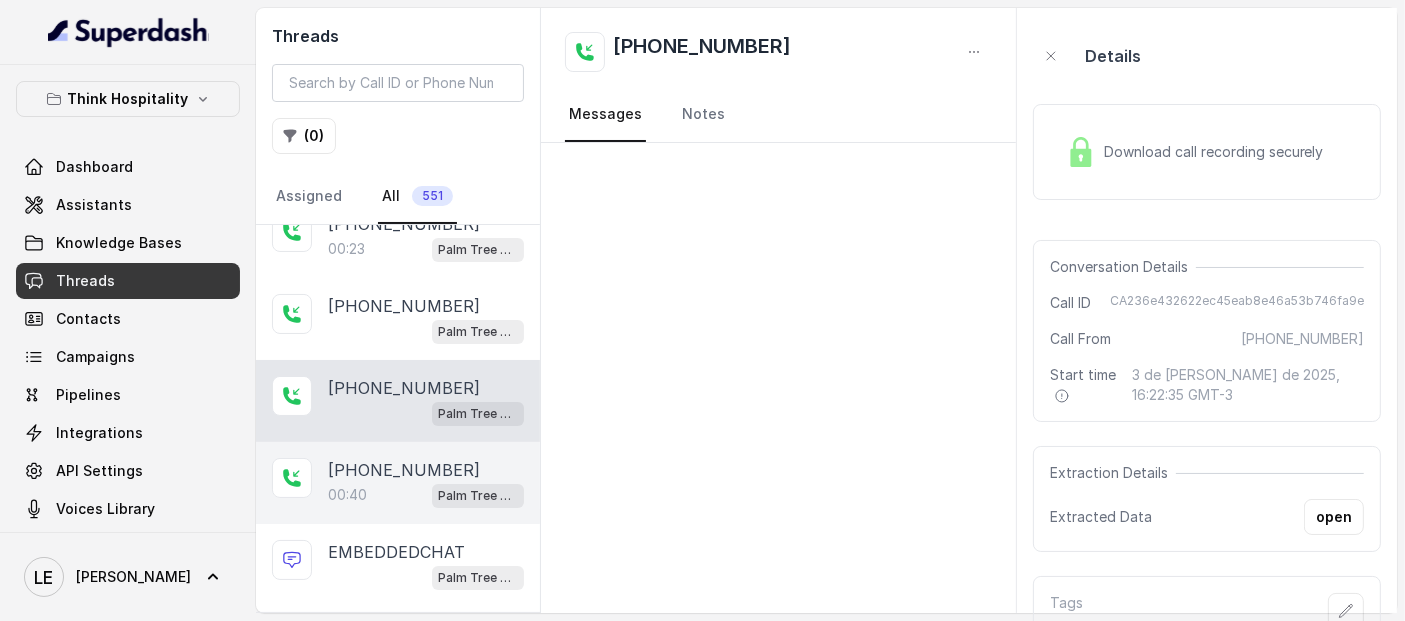 click on "[PHONE_NUMBER]:40 Palm Tree Club" at bounding box center (398, 483) 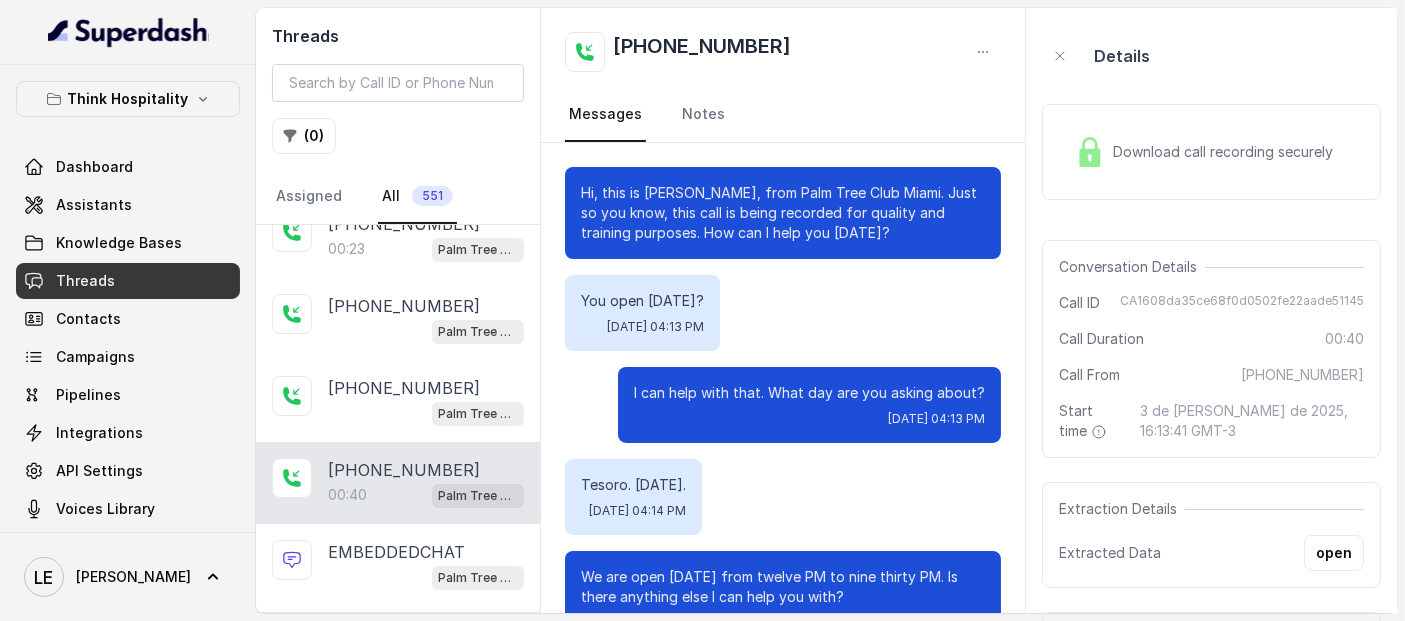 scroll, scrollTop: 352, scrollLeft: 0, axis: vertical 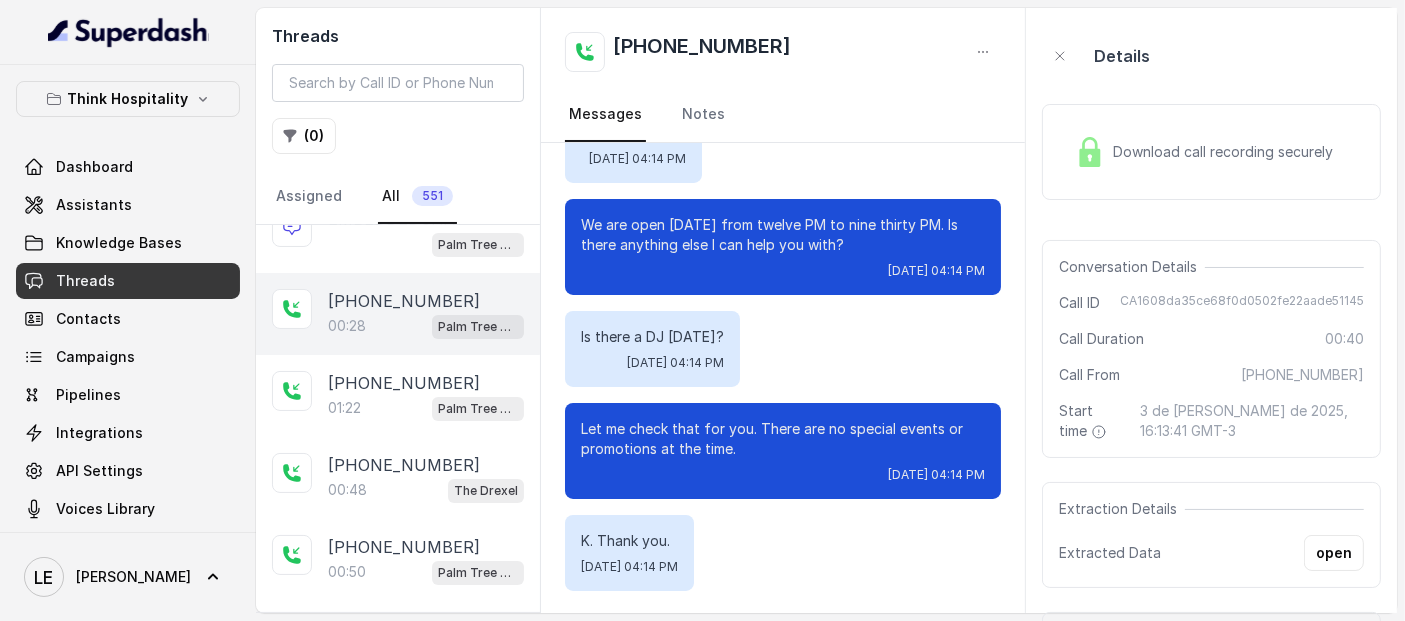 click on "00:28 Palm Tree Club" at bounding box center [426, 326] 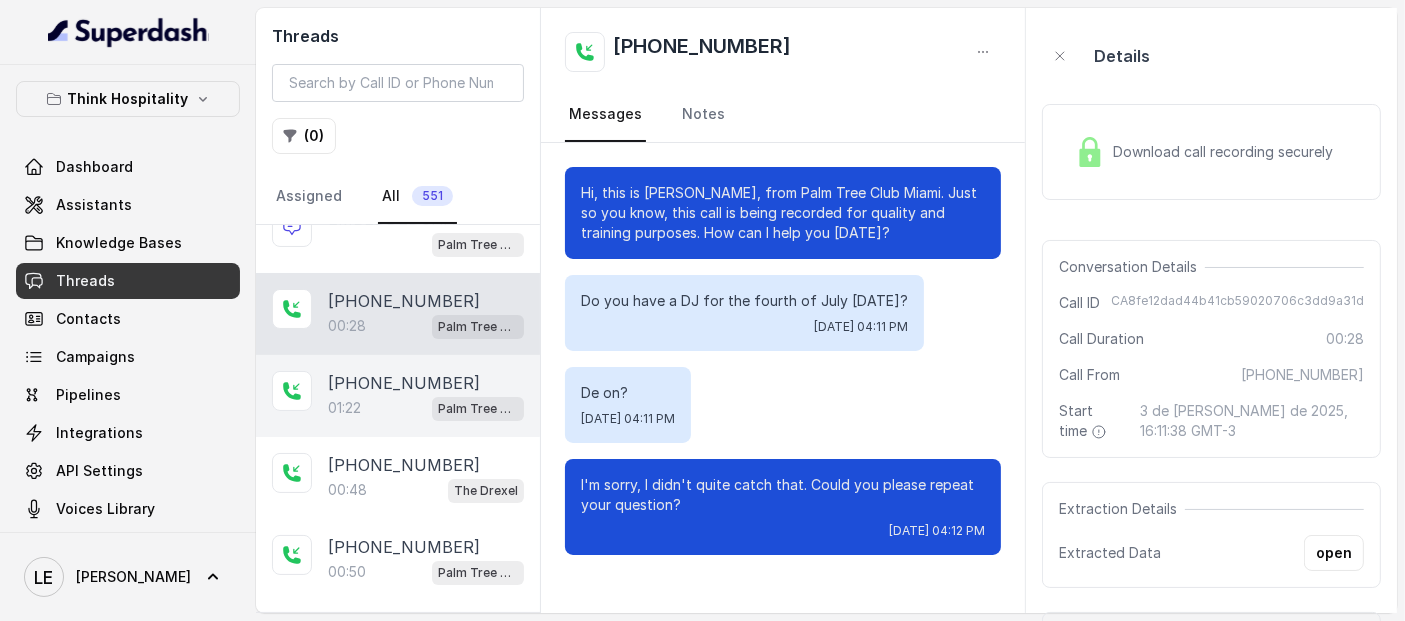click on "01:22 Palm Tree Club" at bounding box center [426, 408] 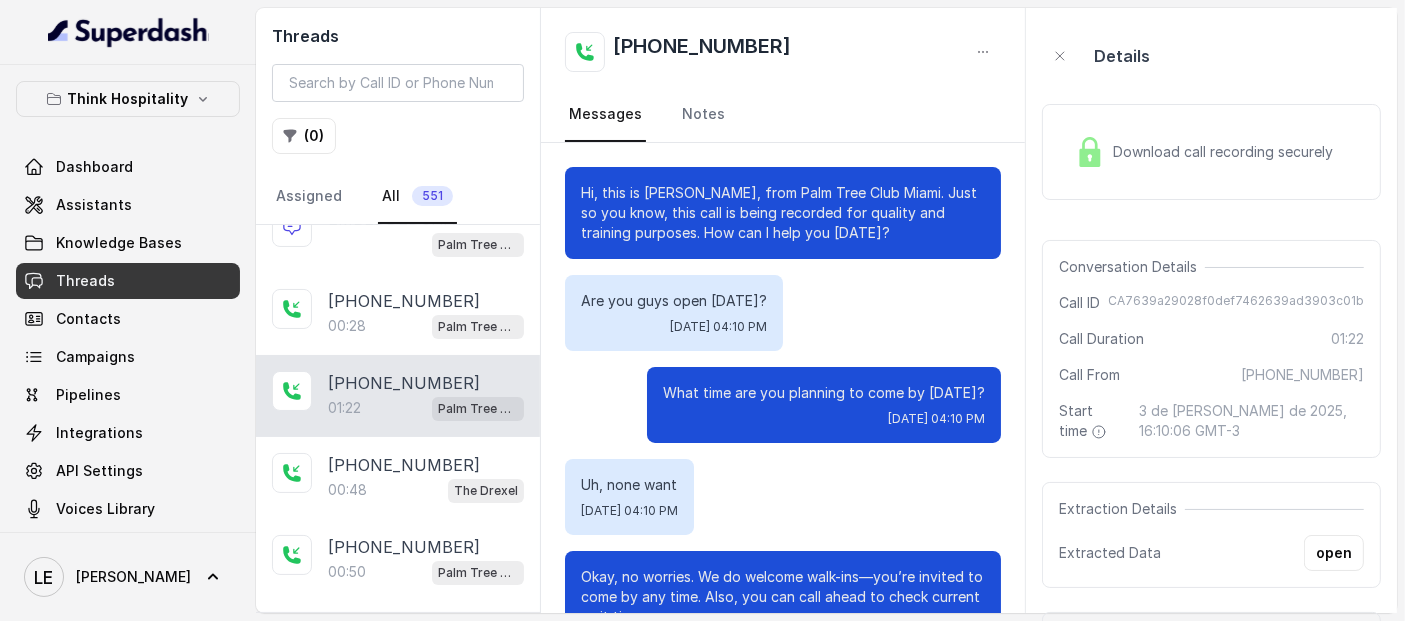 scroll, scrollTop: 1148, scrollLeft: 0, axis: vertical 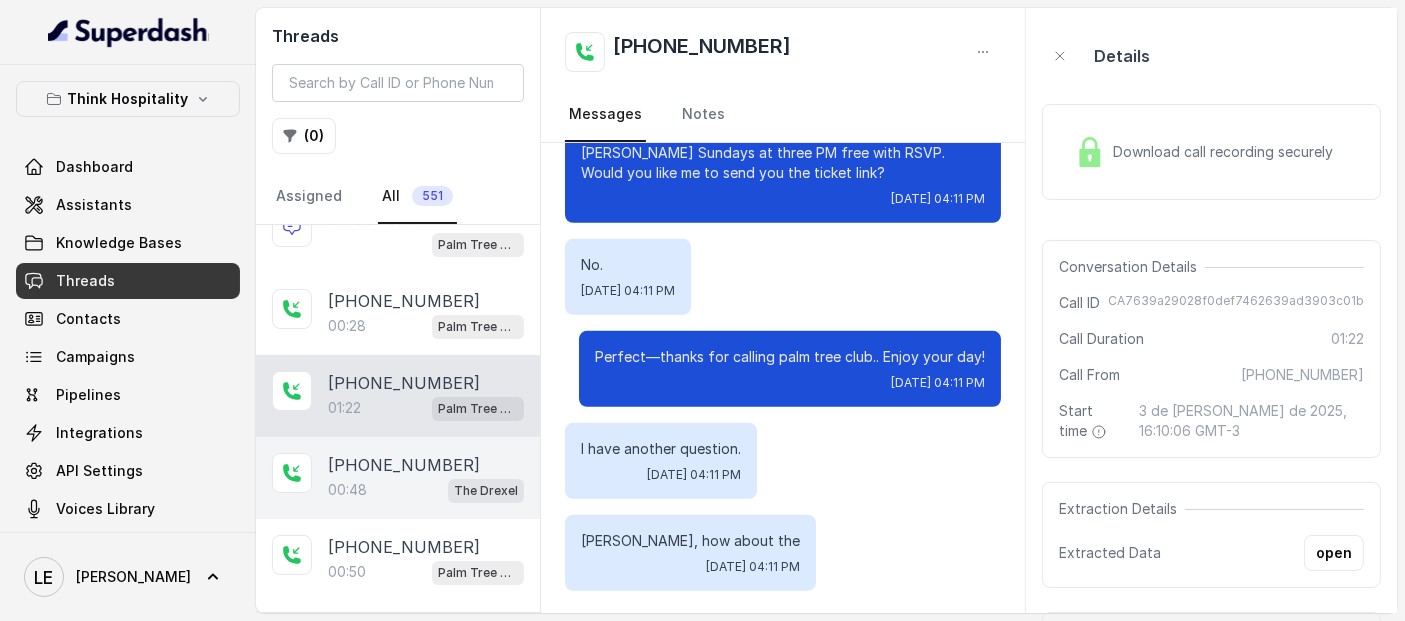 click on "00:48 The Drexel" at bounding box center (426, 490) 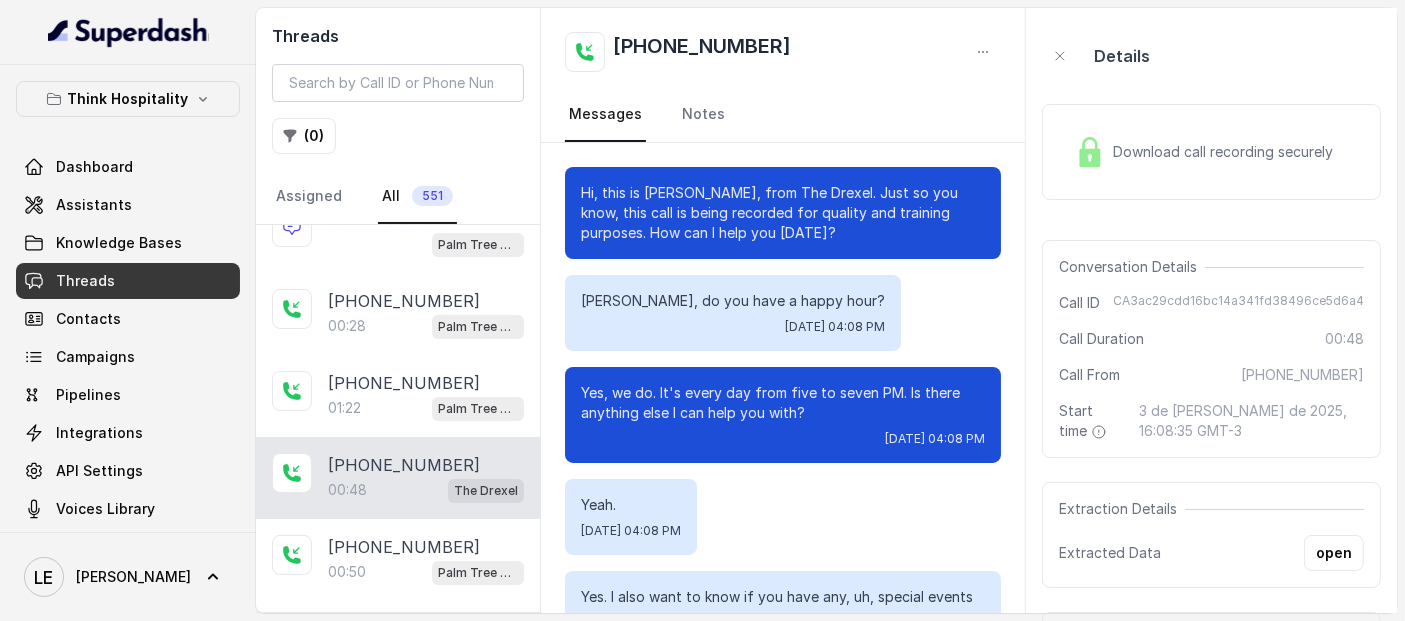 scroll, scrollTop: 268, scrollLeft: 0, axis: vertical 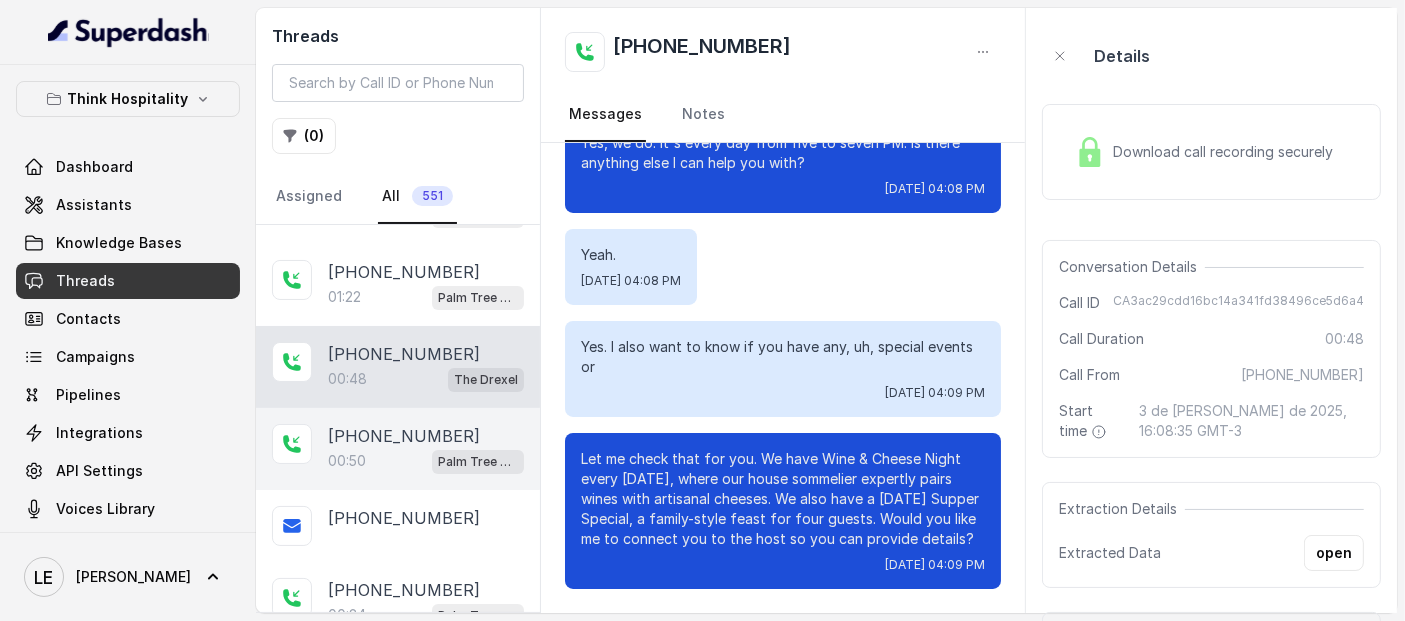 click on "[PHONE_NUMBER]" at bounding box center (404, 436) 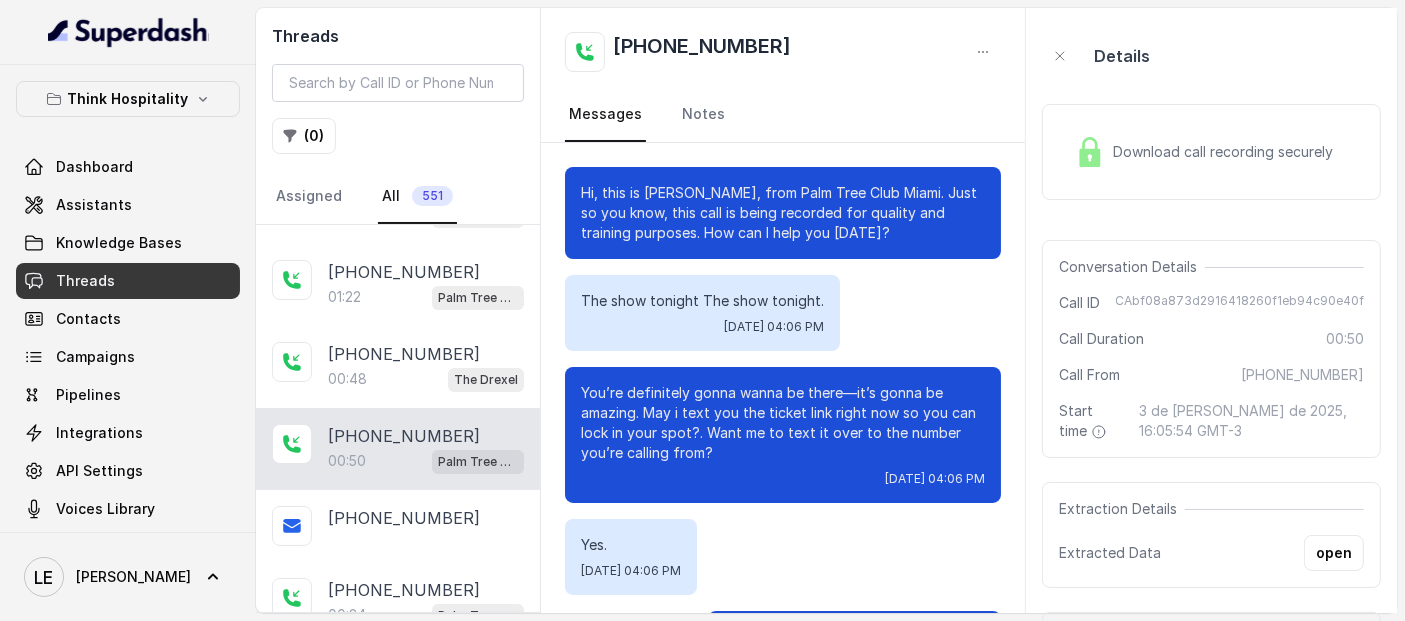 scroll, scrollTop: 340, scrollLeft: 0, axis: vertical 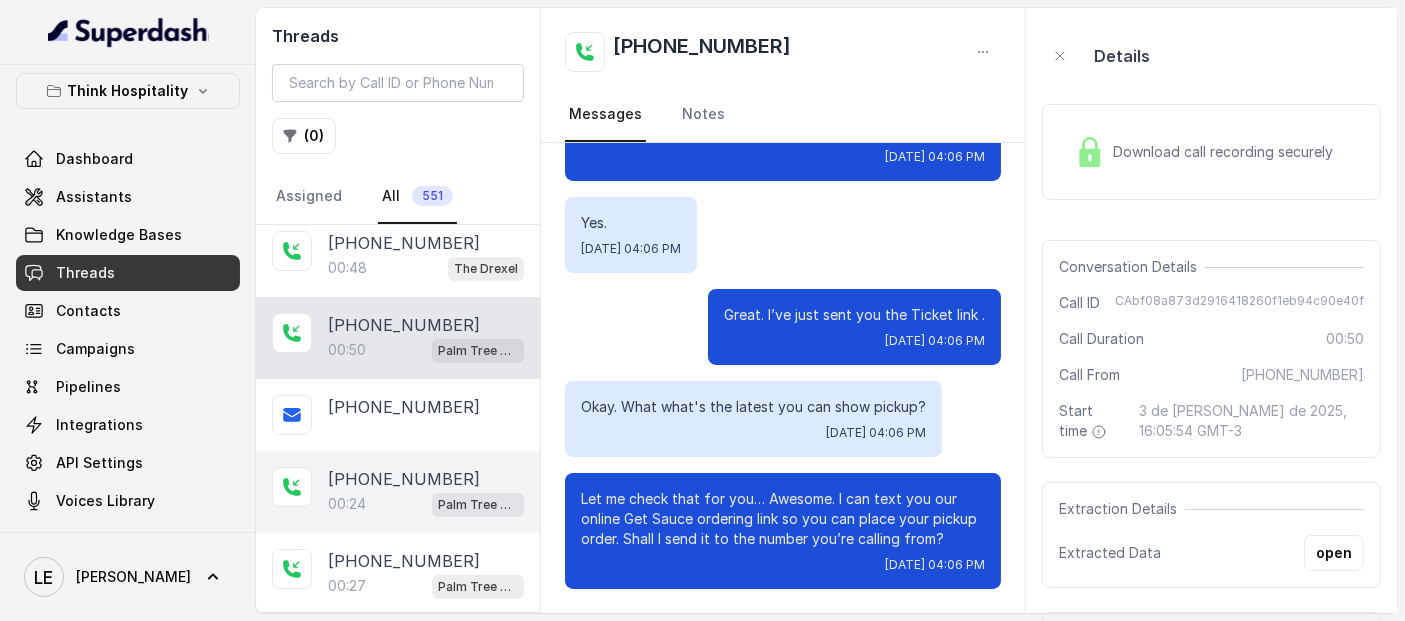 click on "[PHONE_NUMBER]" at bounding box center (404, 479) 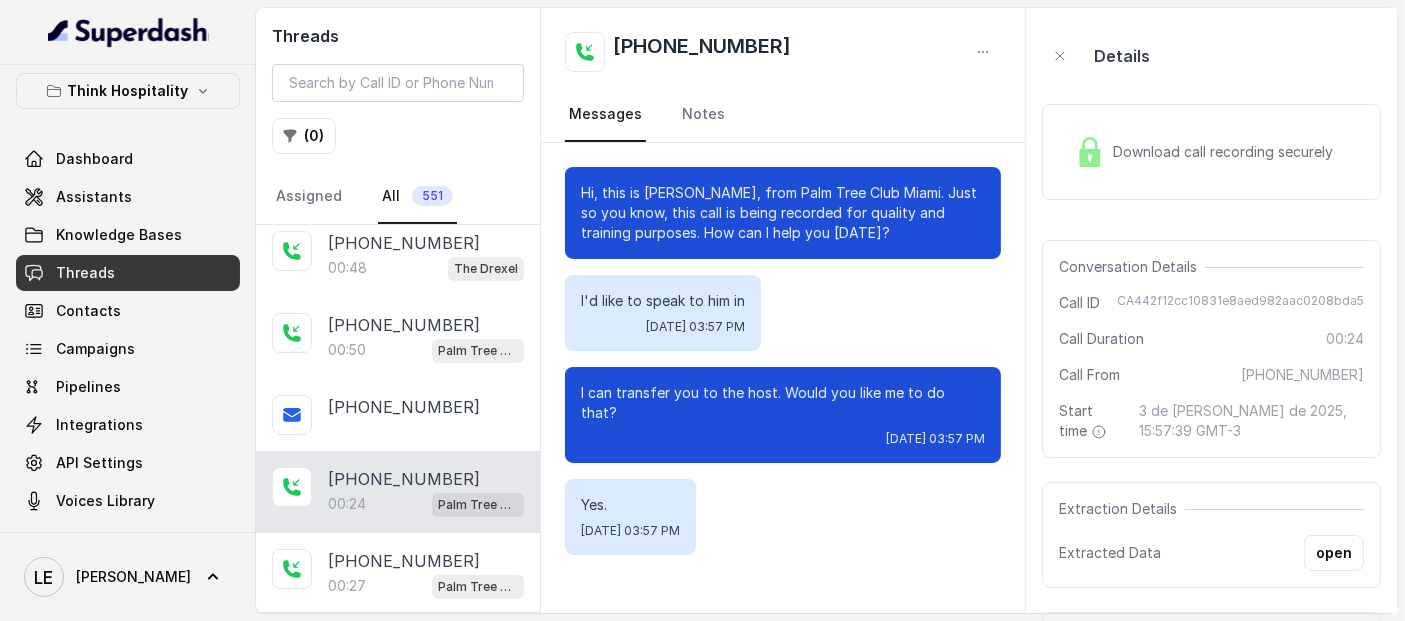 click on "Download call recording securely" at bounding box center [1211, 152] 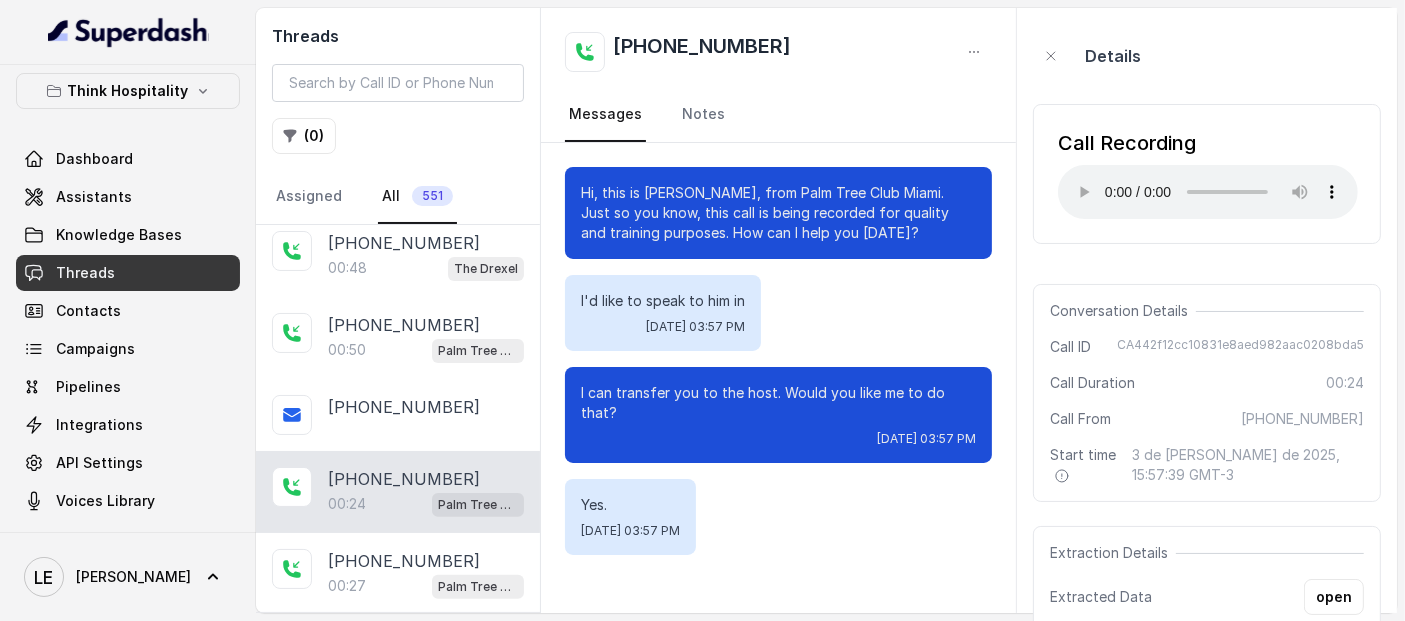 type 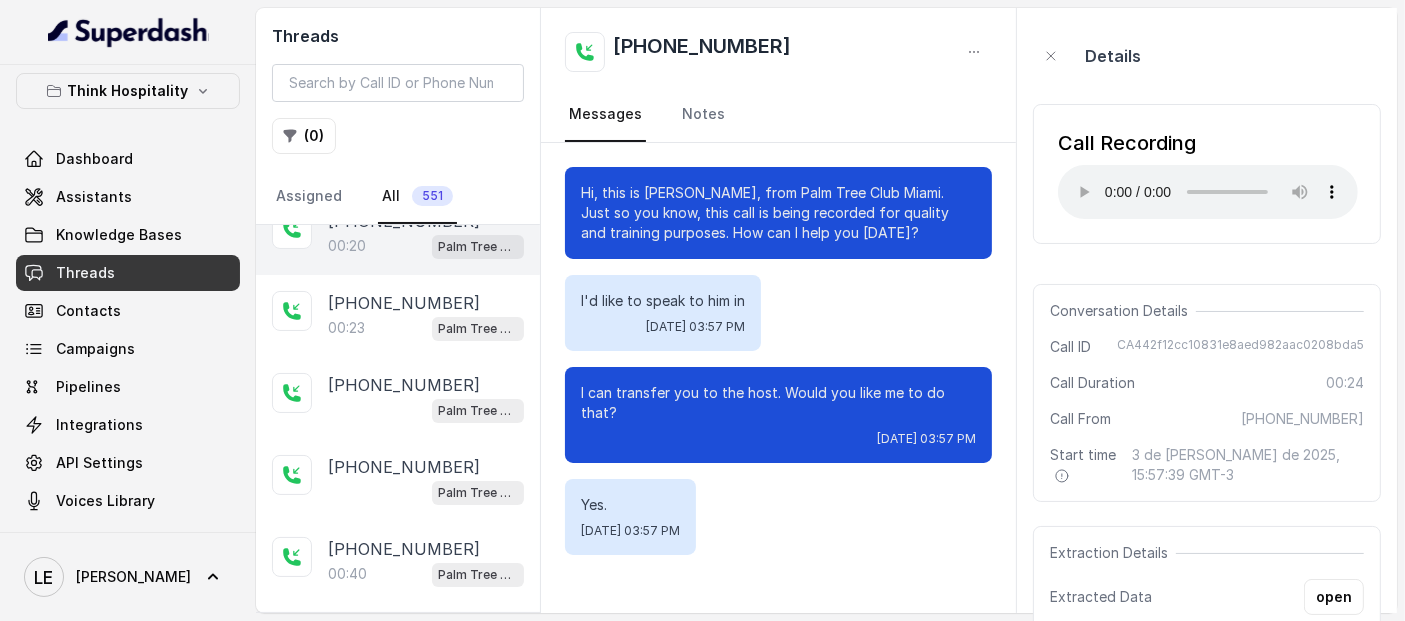 scroll, scrollTop: 0, scrollLeft: 0, axis: both 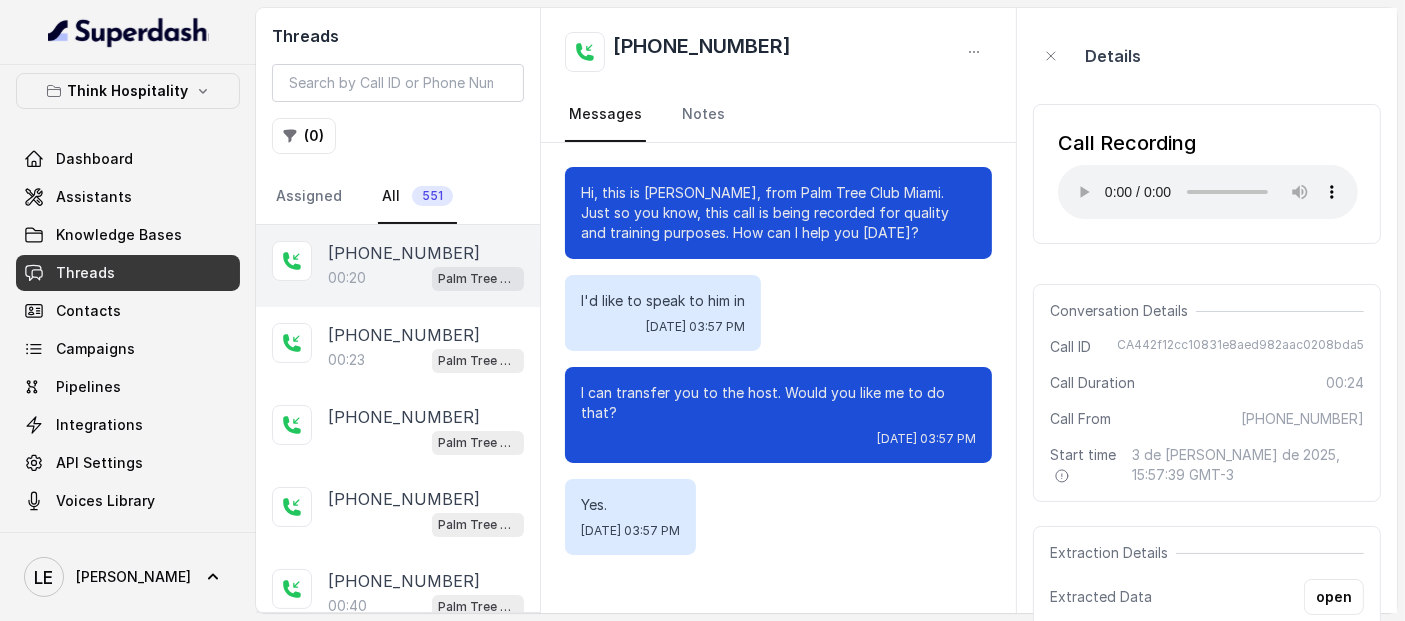 click on "[PHONE_NUMBER]" at bounding box center [404, 253] 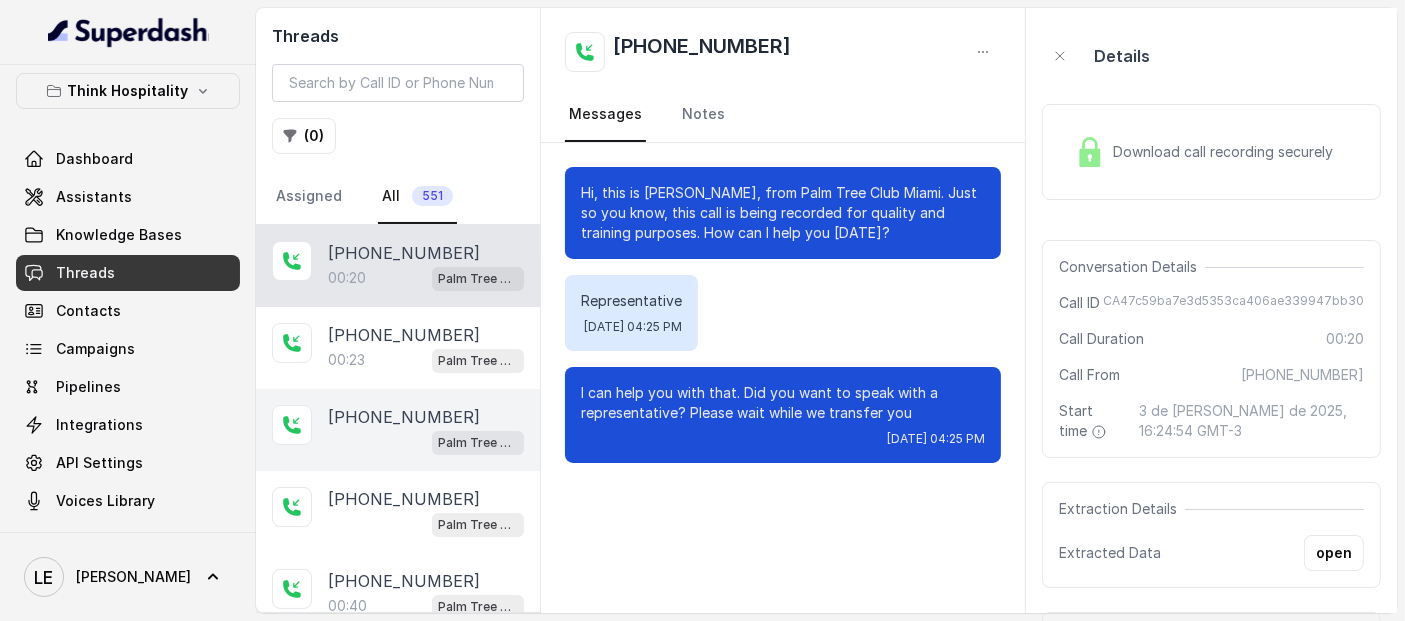 click on "[PHONE_NUMBER]   [GEOGRAPHIC_DATA]" at bounding box center [398, 430] 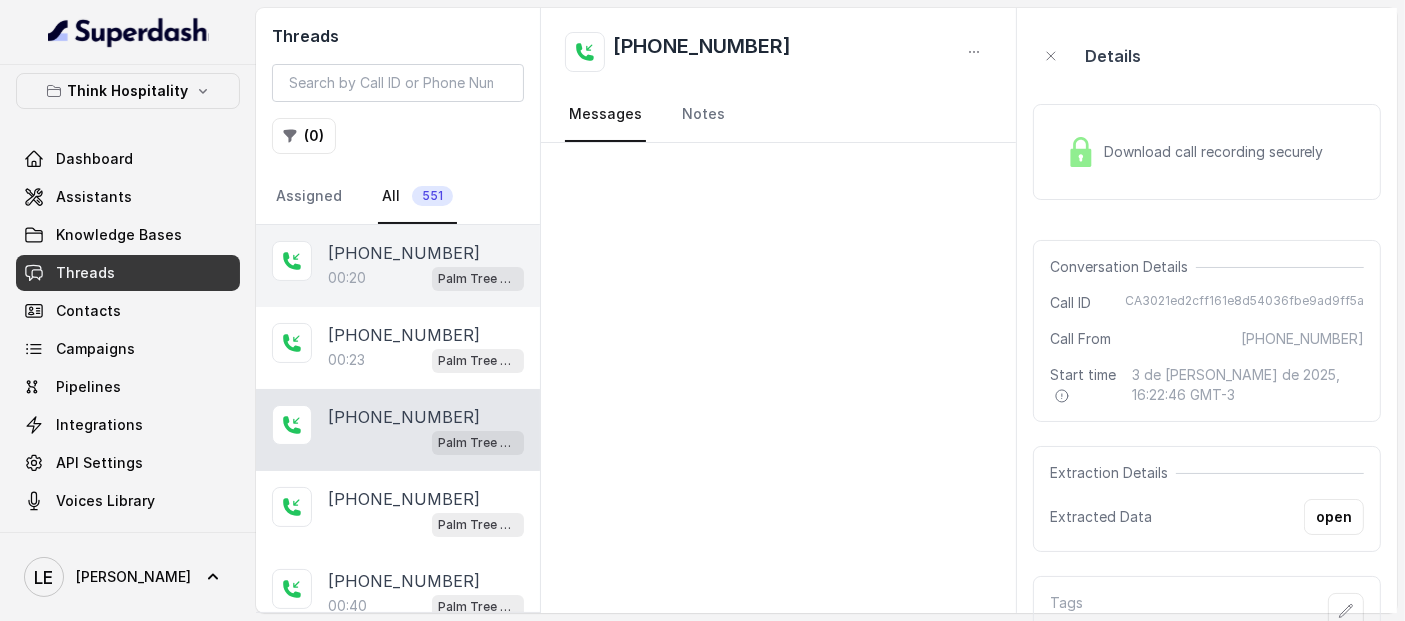 click on "00:20 Palm Tree Club" at bounding box center [426, 278] 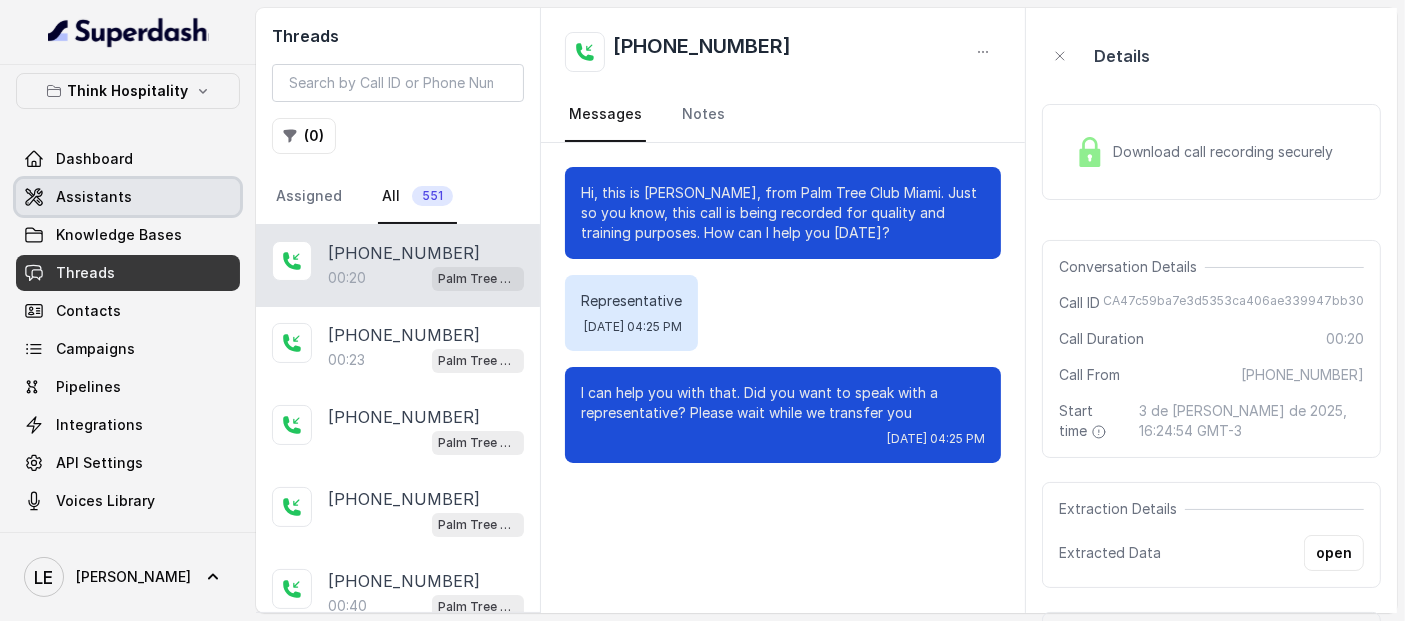 click on "Assistants" at bounding box center (128, 197) 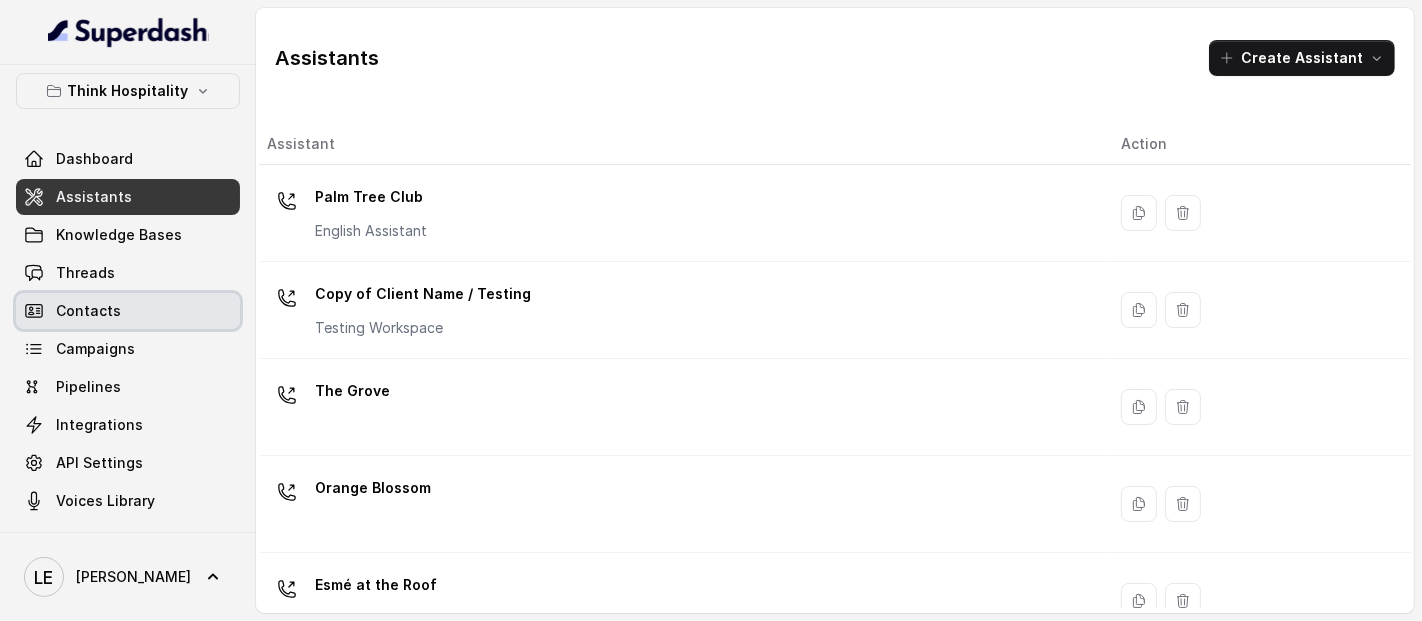 click on "Threads" at bounding box center (128, 273) 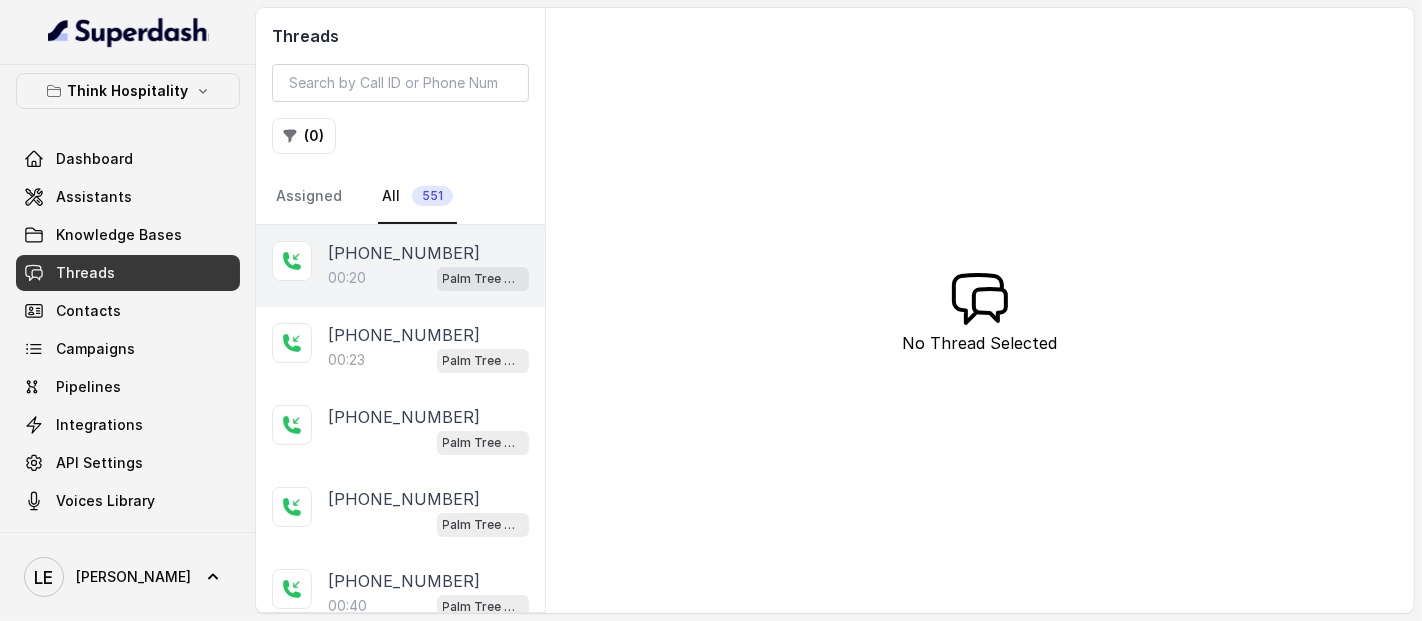 click on "[PHONE_NUMBER]" at bounding box center [404, 253] 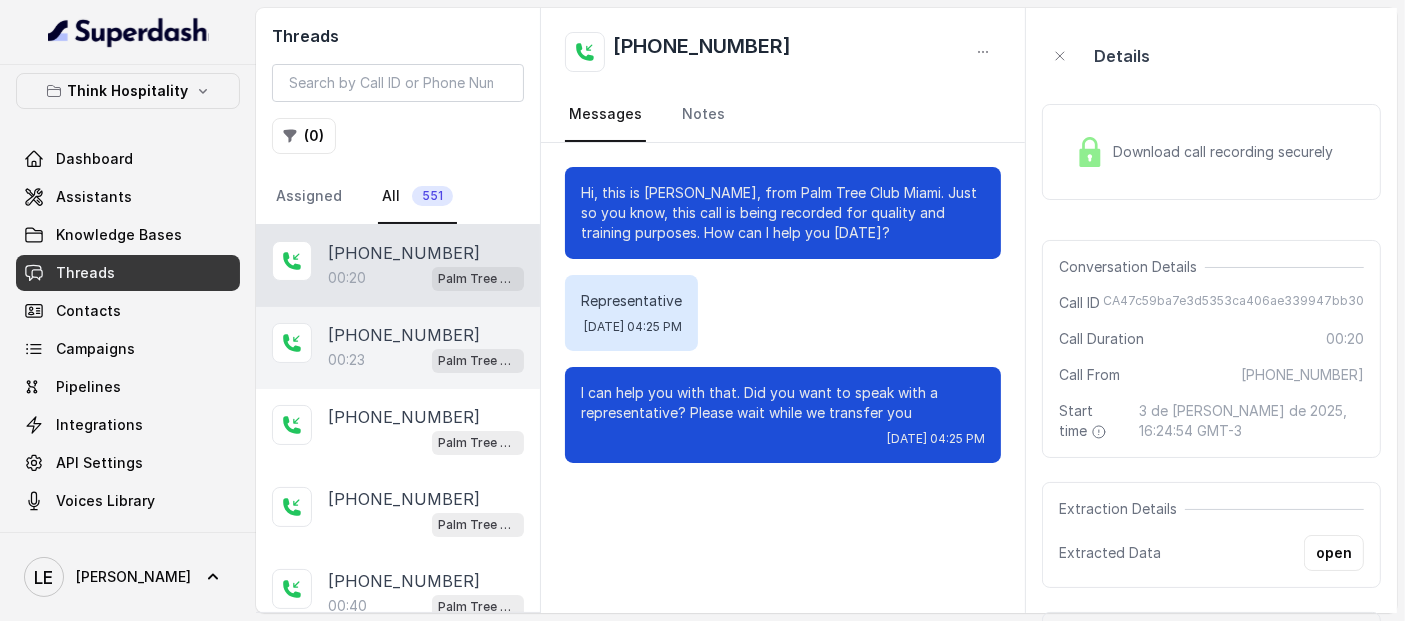 click on "[PHONE_NUMBER]:23 Palm Tree Club" at bounding box center (398, 348) 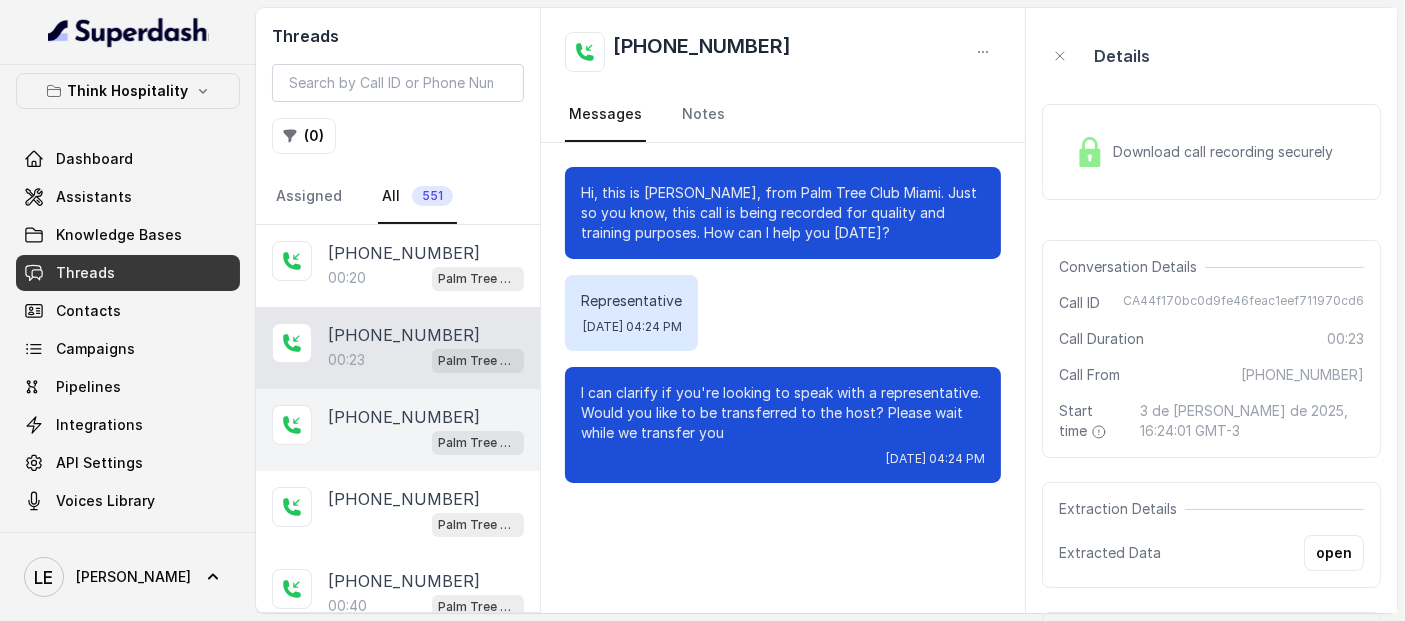 click on "[PHONE_NUMBER]" at bounding box center [404, 417] 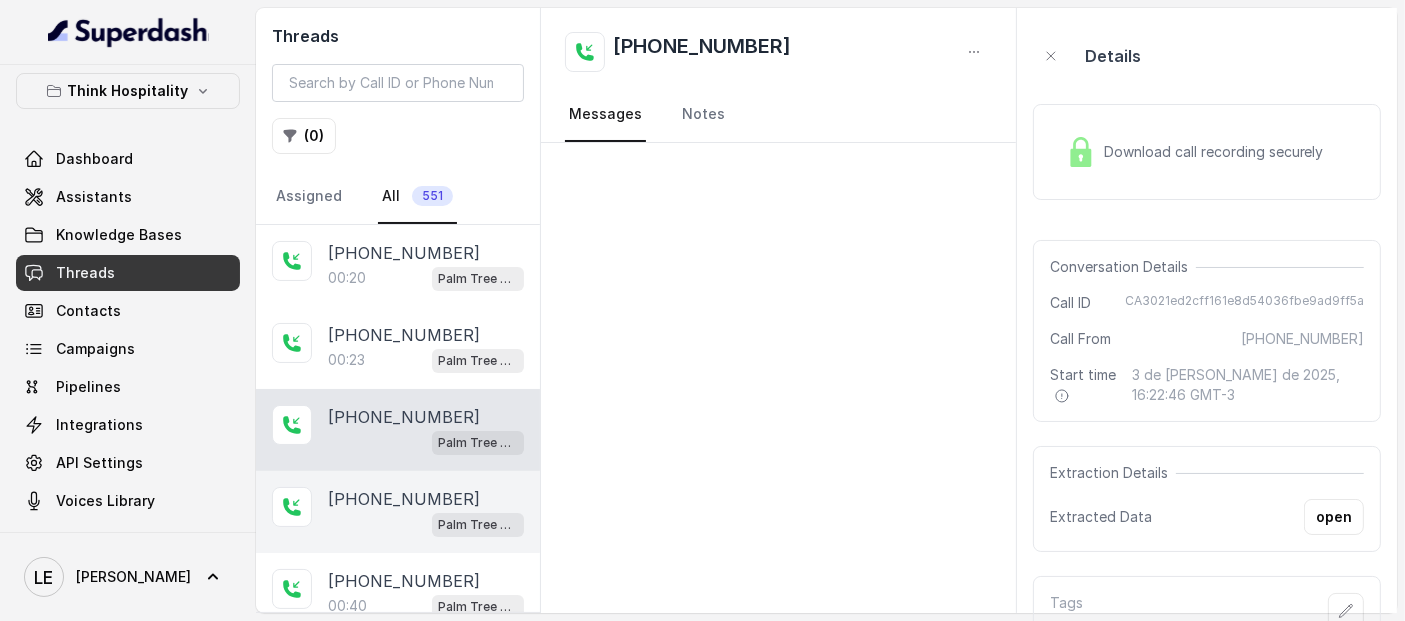 click on "[PHONE_NUMBER]" at bounding box center [404, 499] 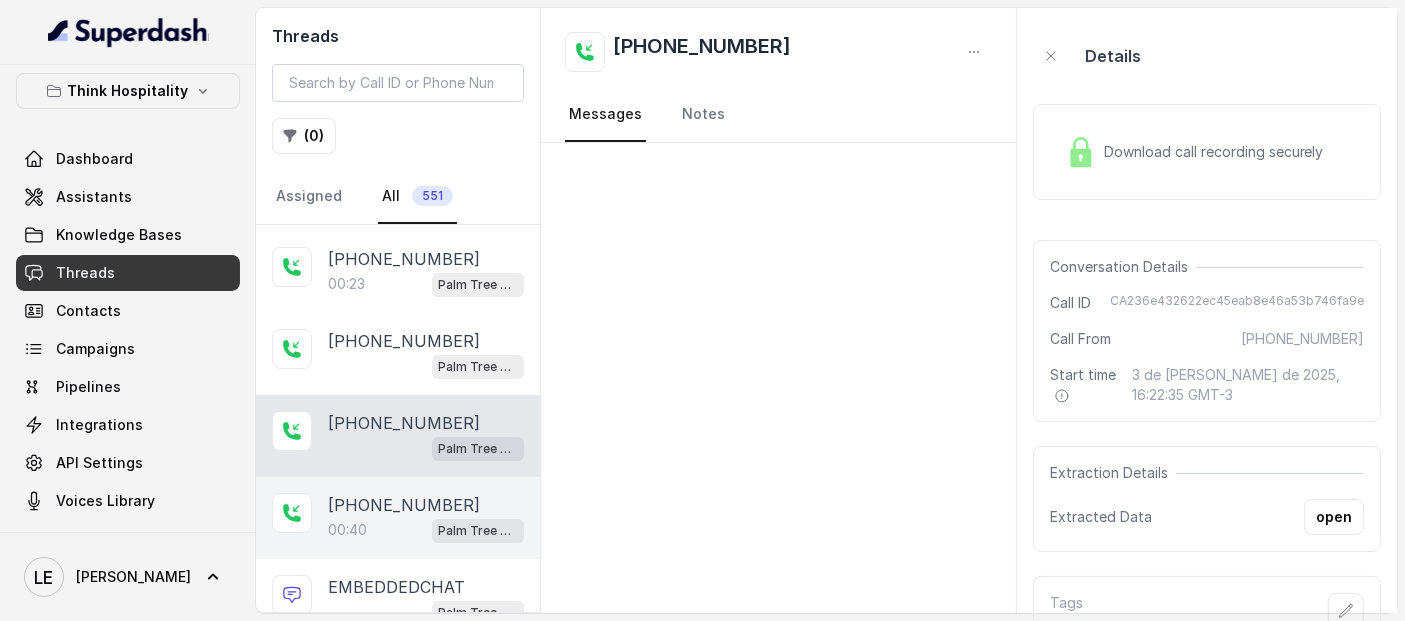 scroll, scrollTop: 111, scrollLeft: 0, axis: vertical 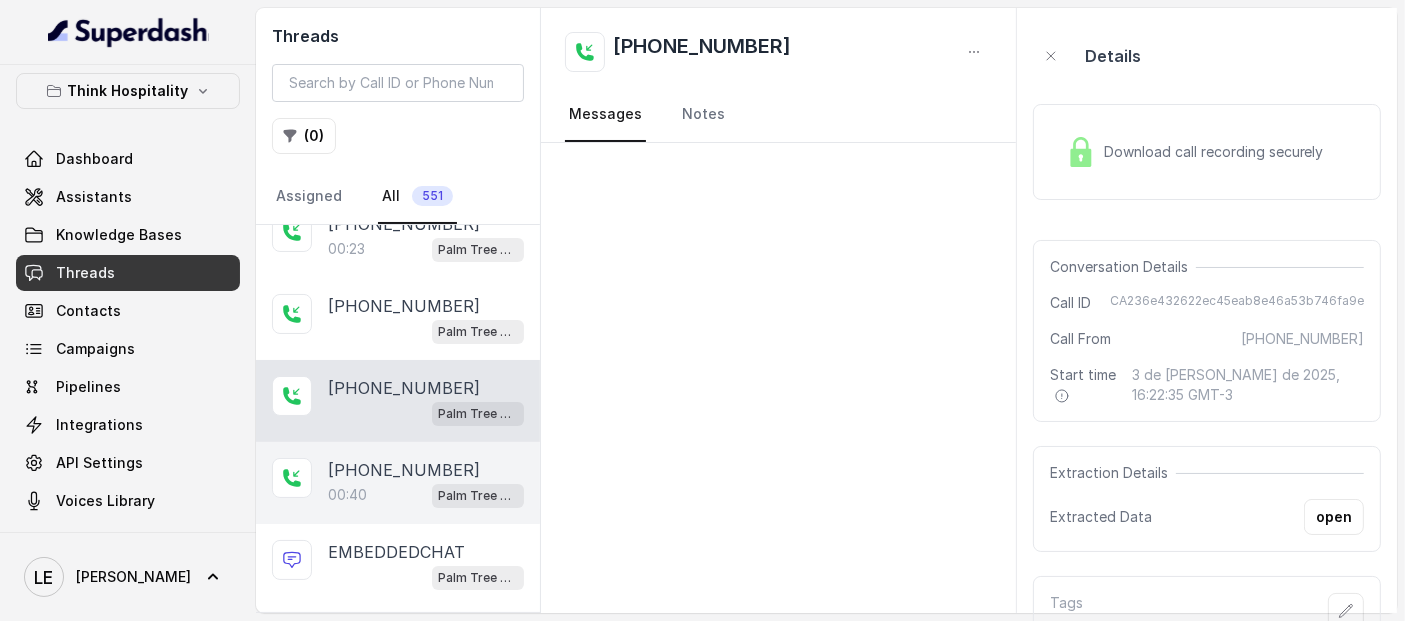 click on "[PHONE_NUMBER]" at bounding box center [404, 470] 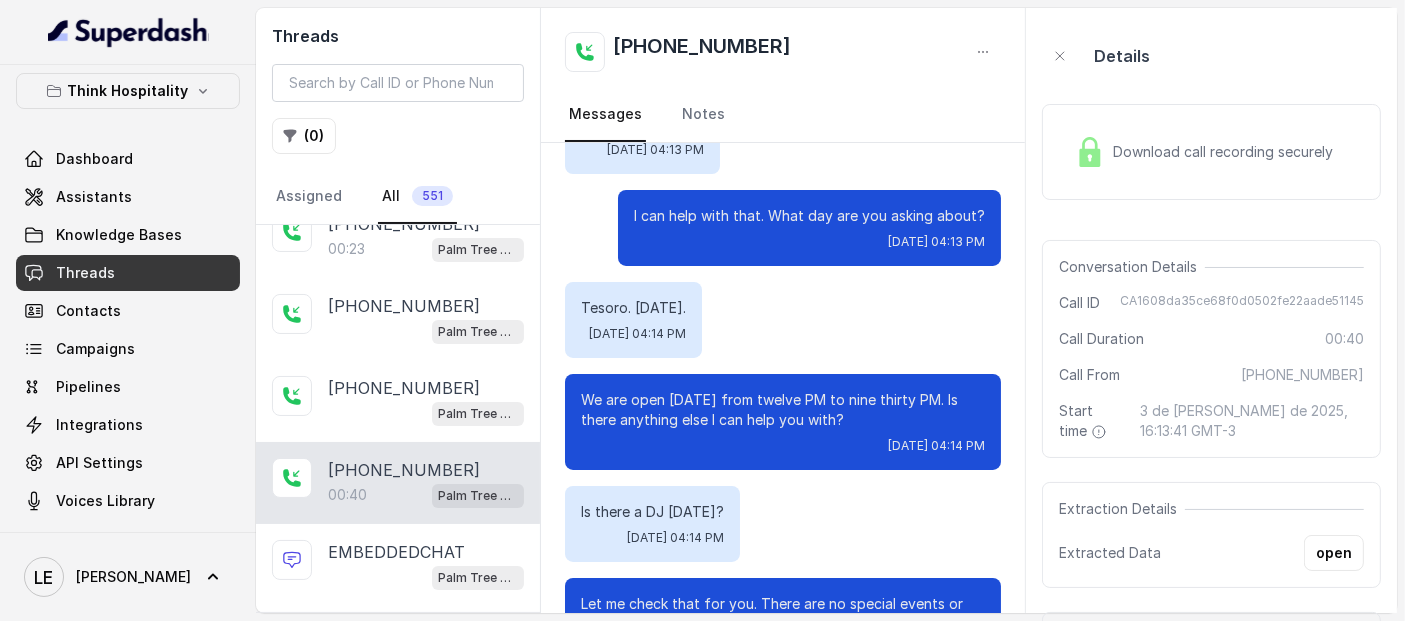 scroll, scrollTop: 0, scrollLeft: 0, axis: both 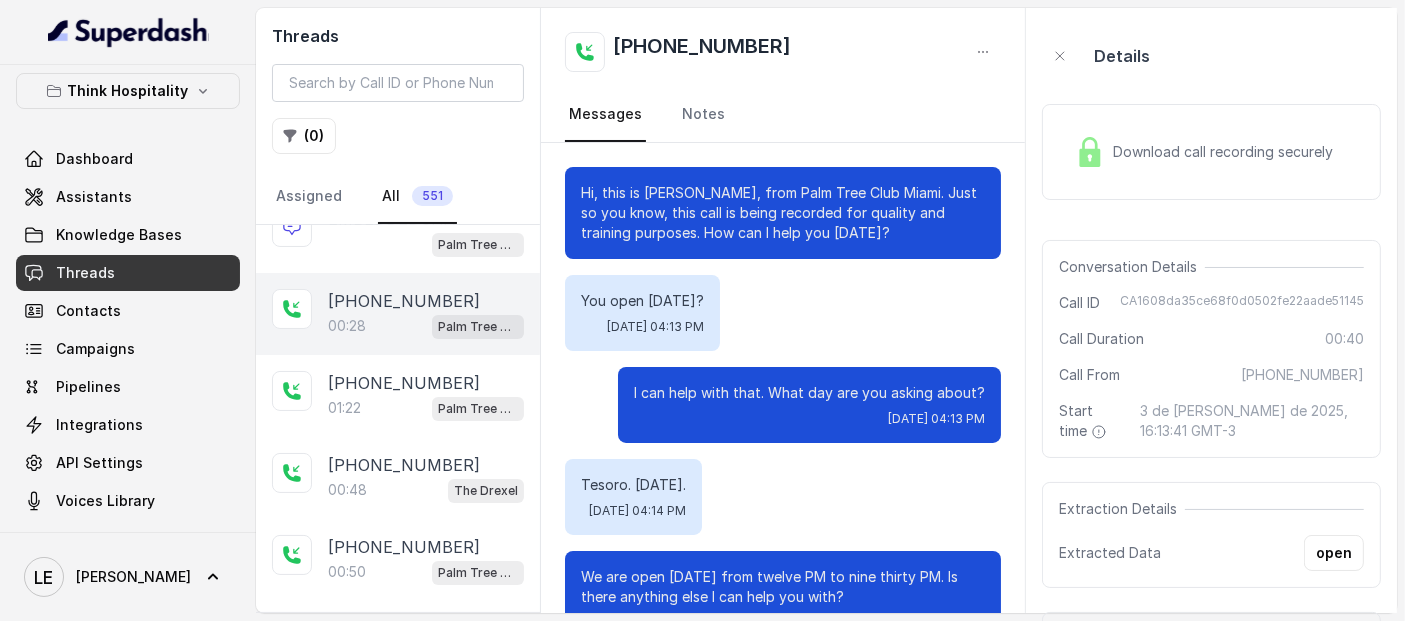 click on "00:28 Palm Tree Club" at bounding box center [426, 326] 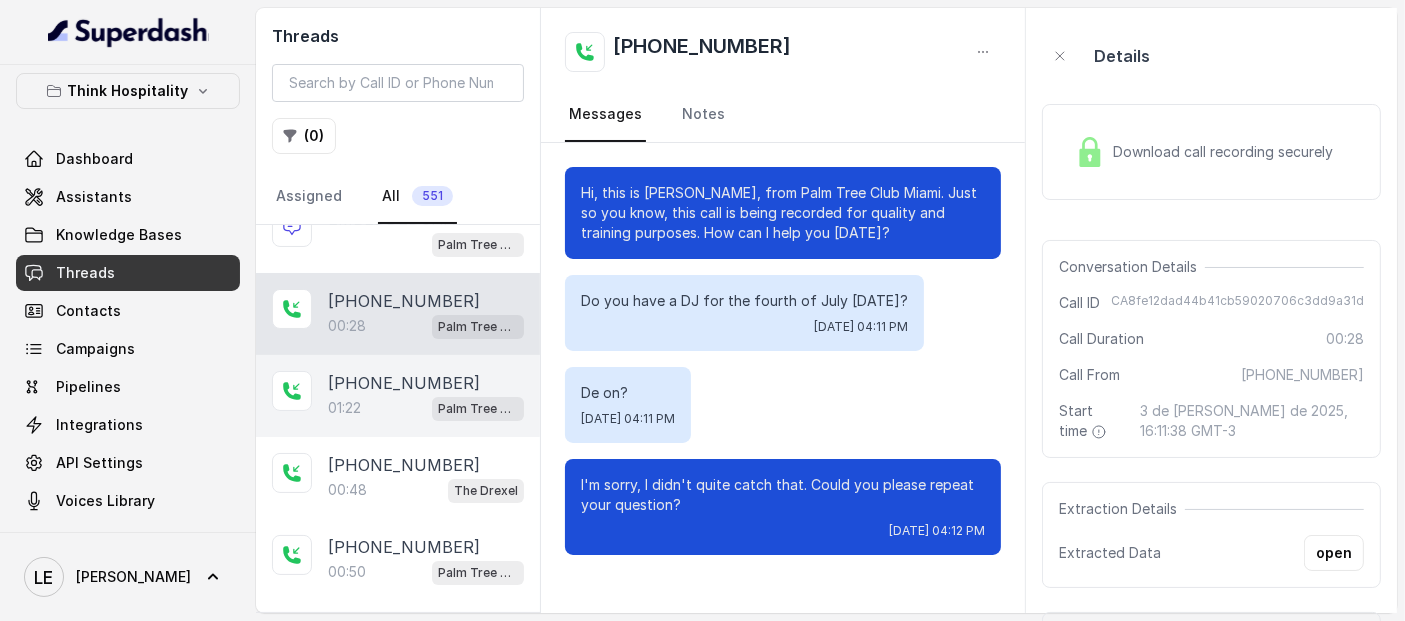 click on "[PHONE_NUMBER]" at bounding box center [426, 383] 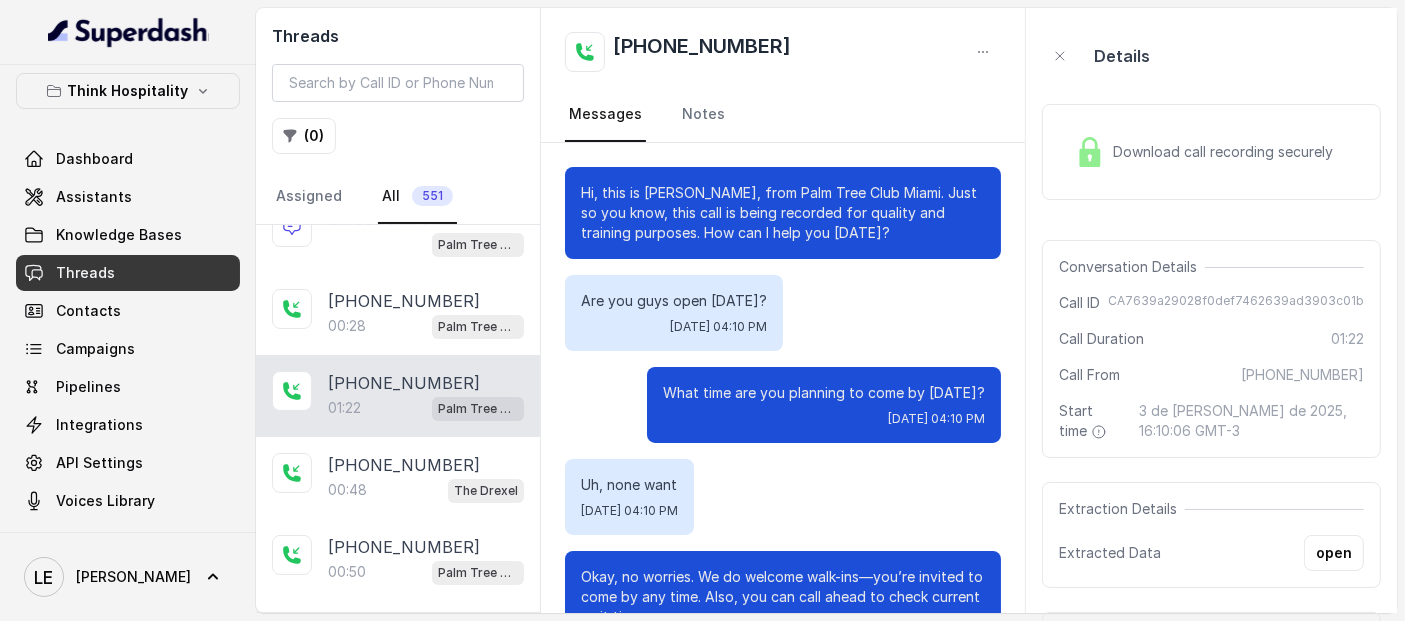 scroll, scrollTop: 1148, scrollLeft: 0, axis: vertical 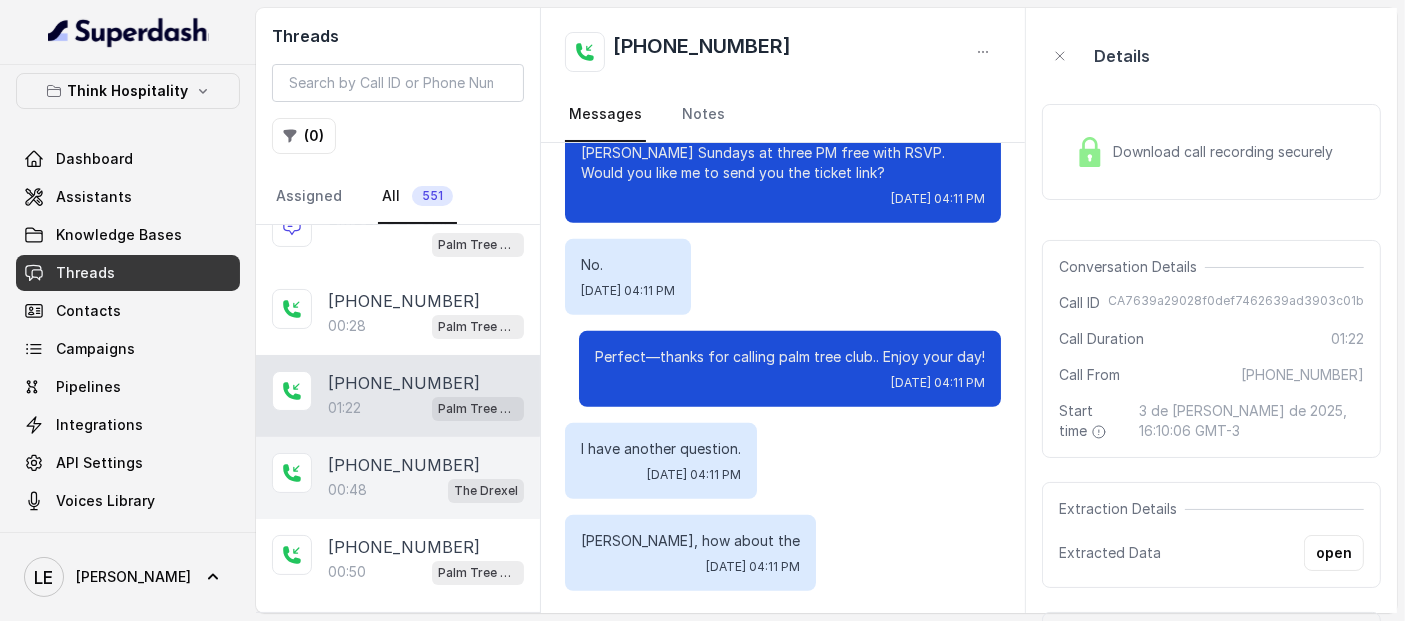 click on "[PHONE_NUMBER]" at bounding box center [404, 465] 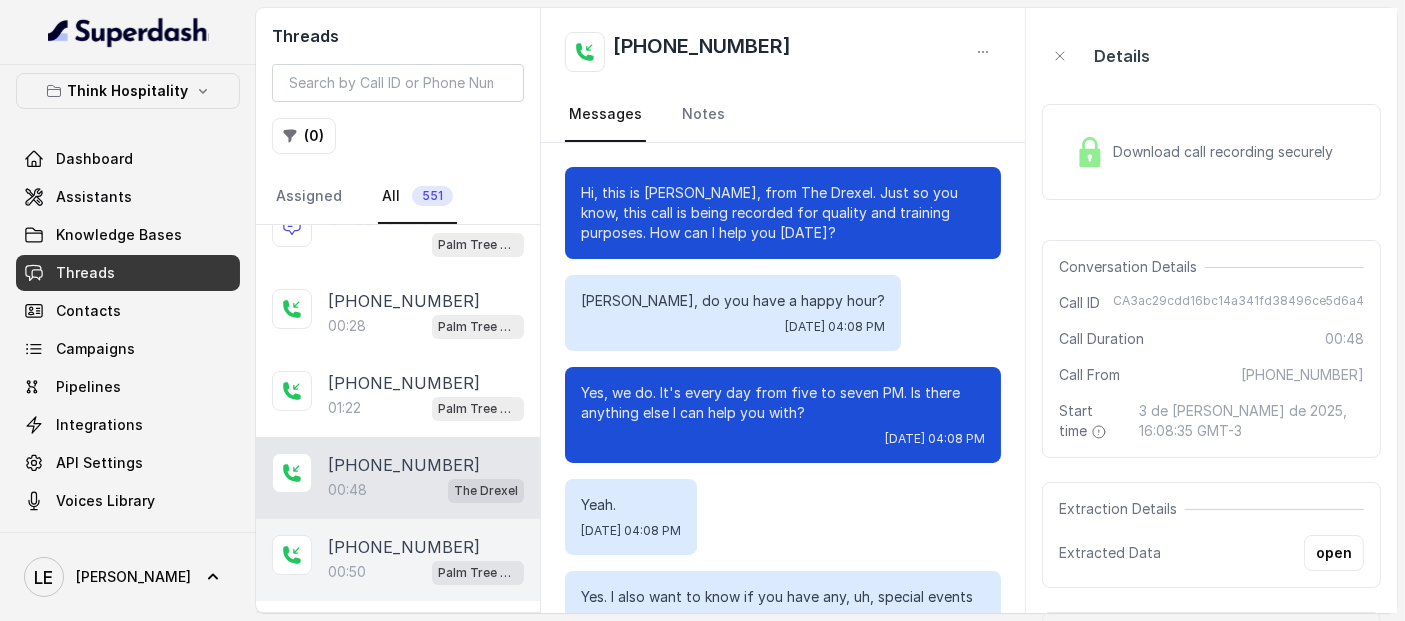 scroll, scrollTop: 268, scrollLeft: 0, axis: vertical 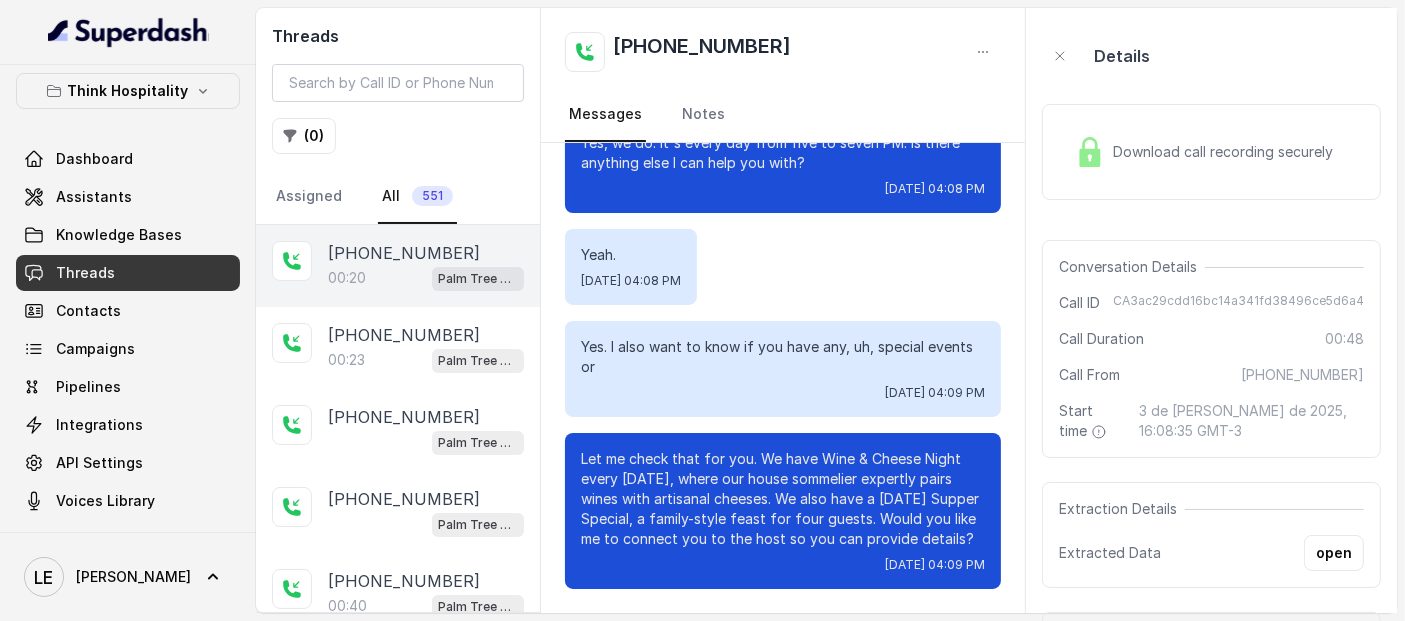 click on "Palm Tree Club" at bounding box center [478, 278] 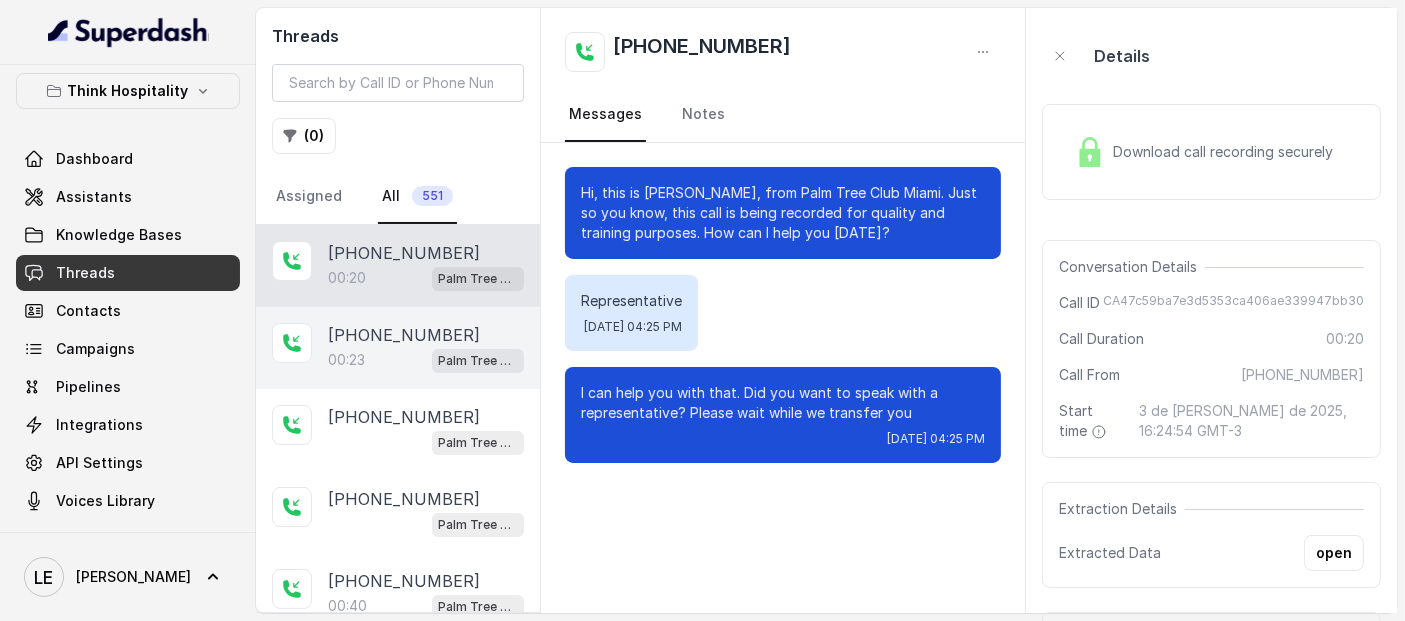 click on "[PHONE_NUMBER]" at bounding box center (404, 335) 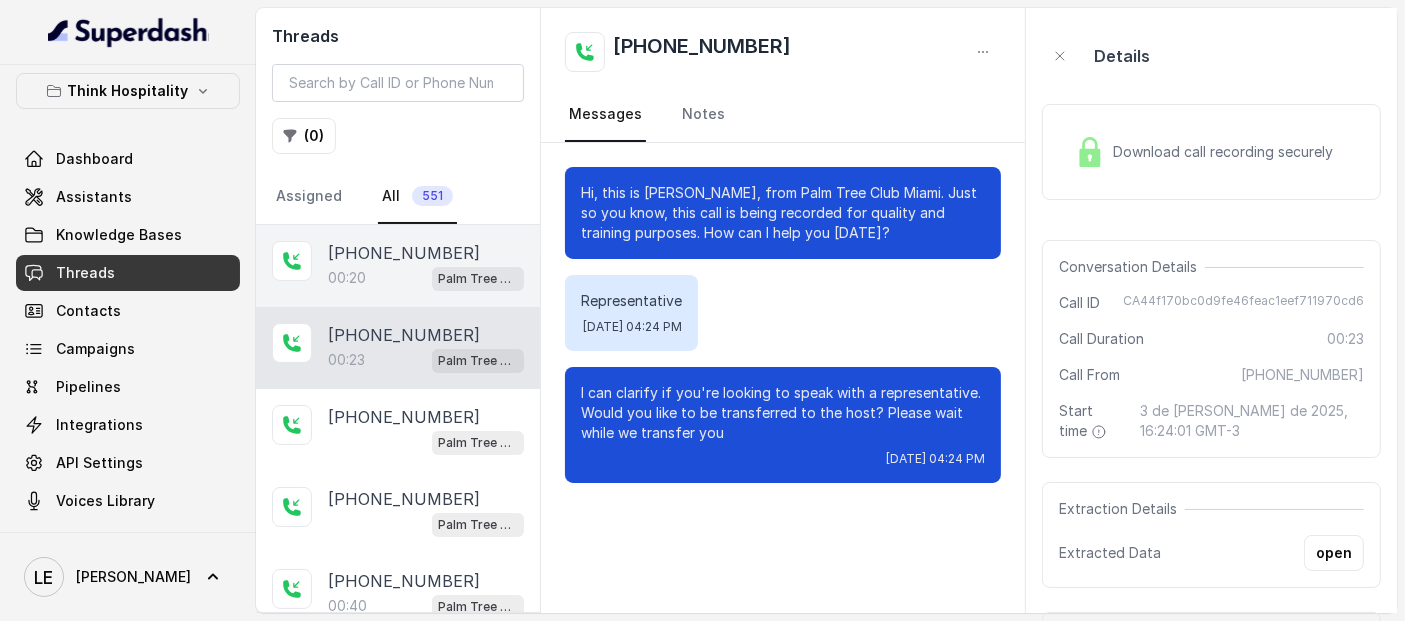 click on "[PHONE_NUMBER]" at bounding box center [404, 253] 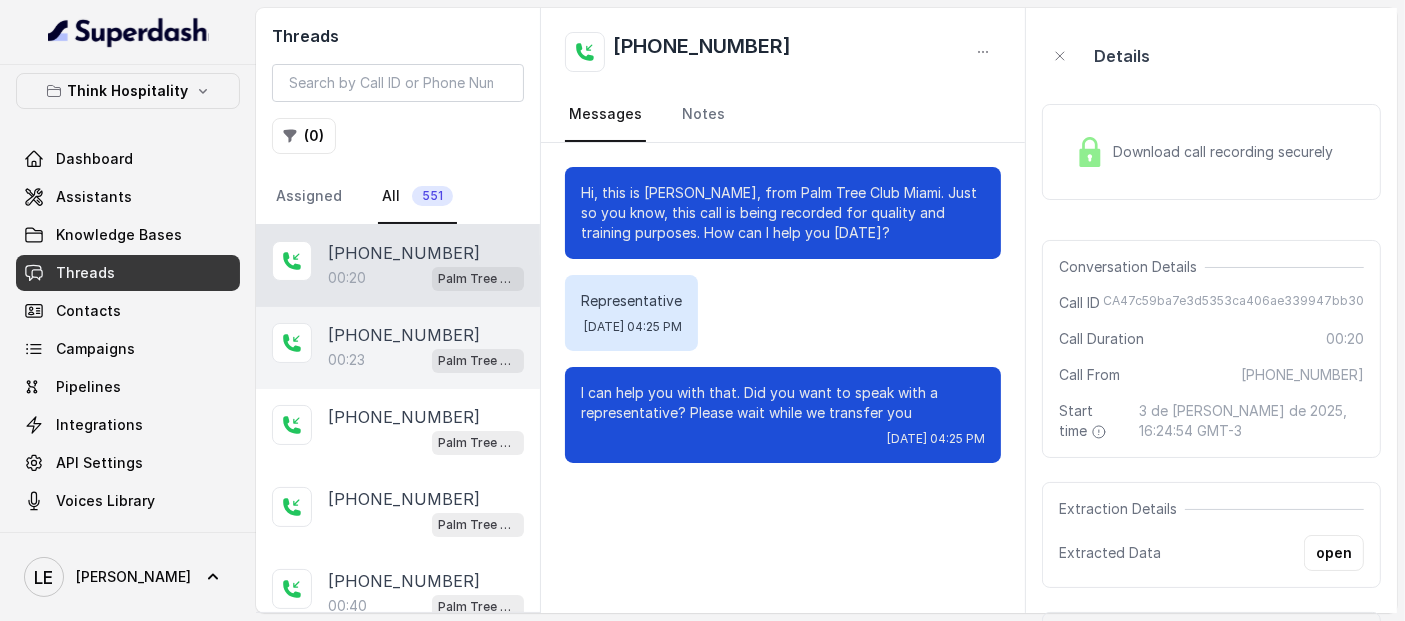 click on "Palm Tree Club" at bounding box center (478, 361) 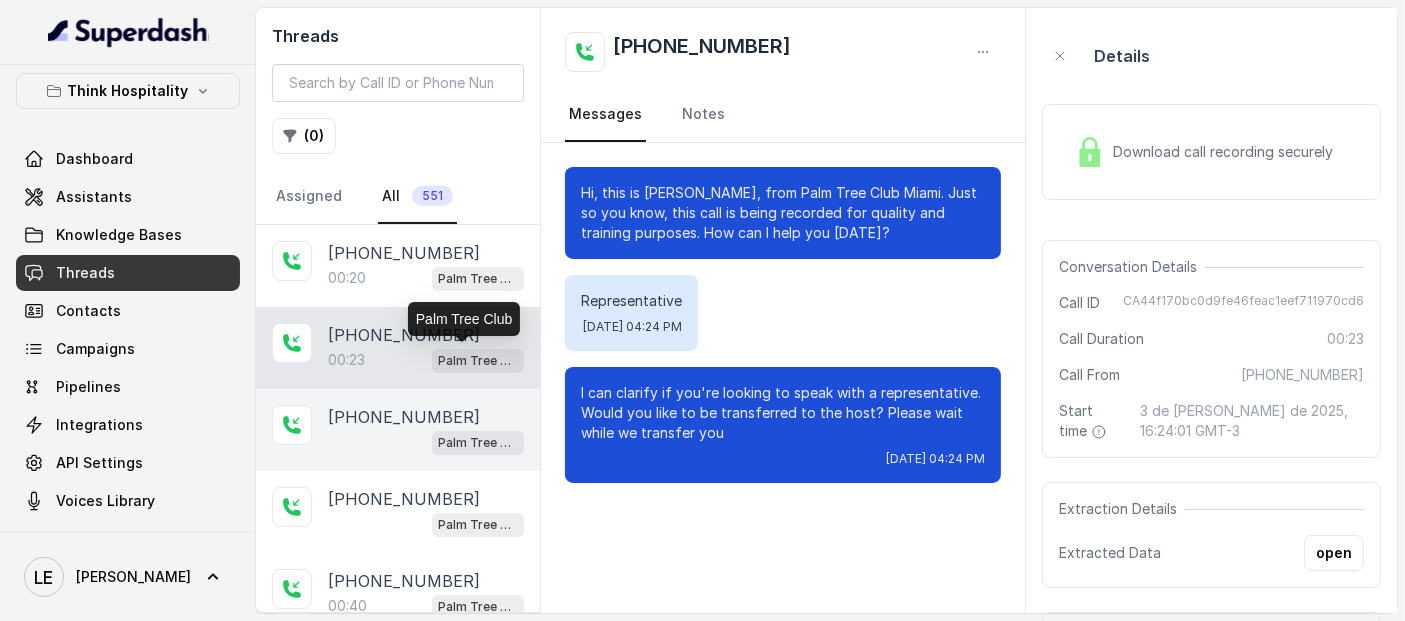 click on "[PHONE_NUMBER]" at bounding box center [426, 417] 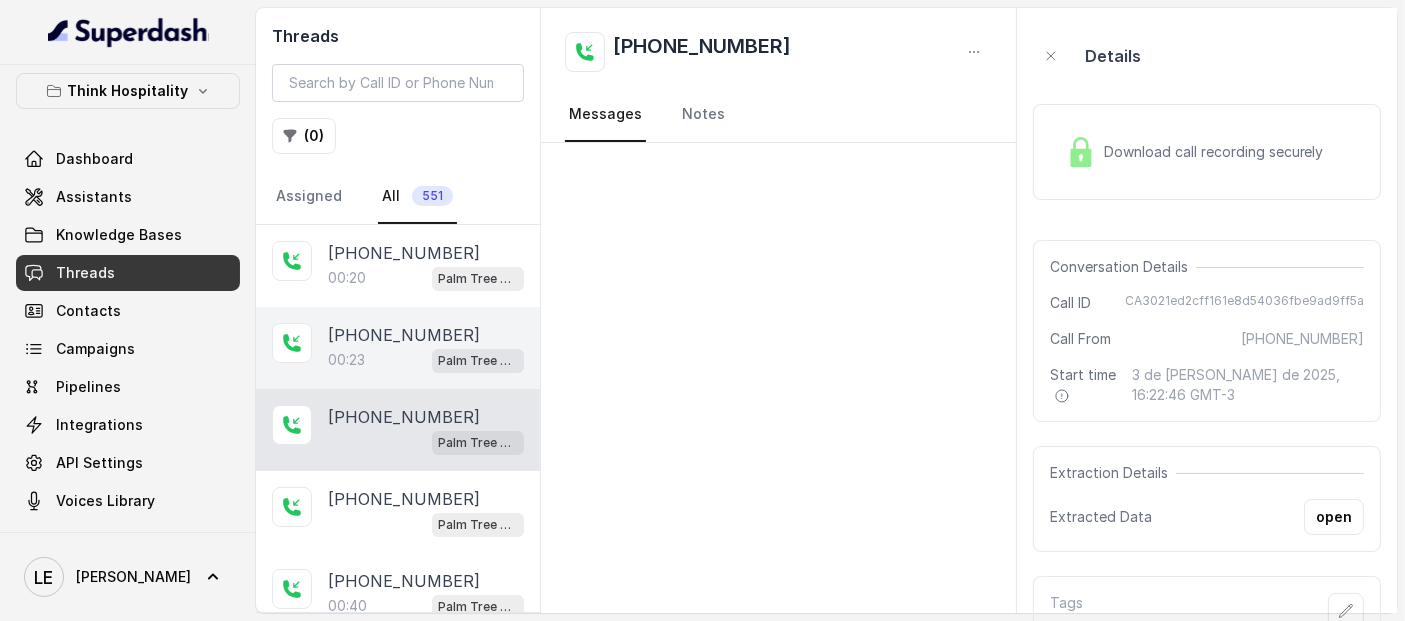click on "Palm Tree Club" at bounding box center [478, 361] 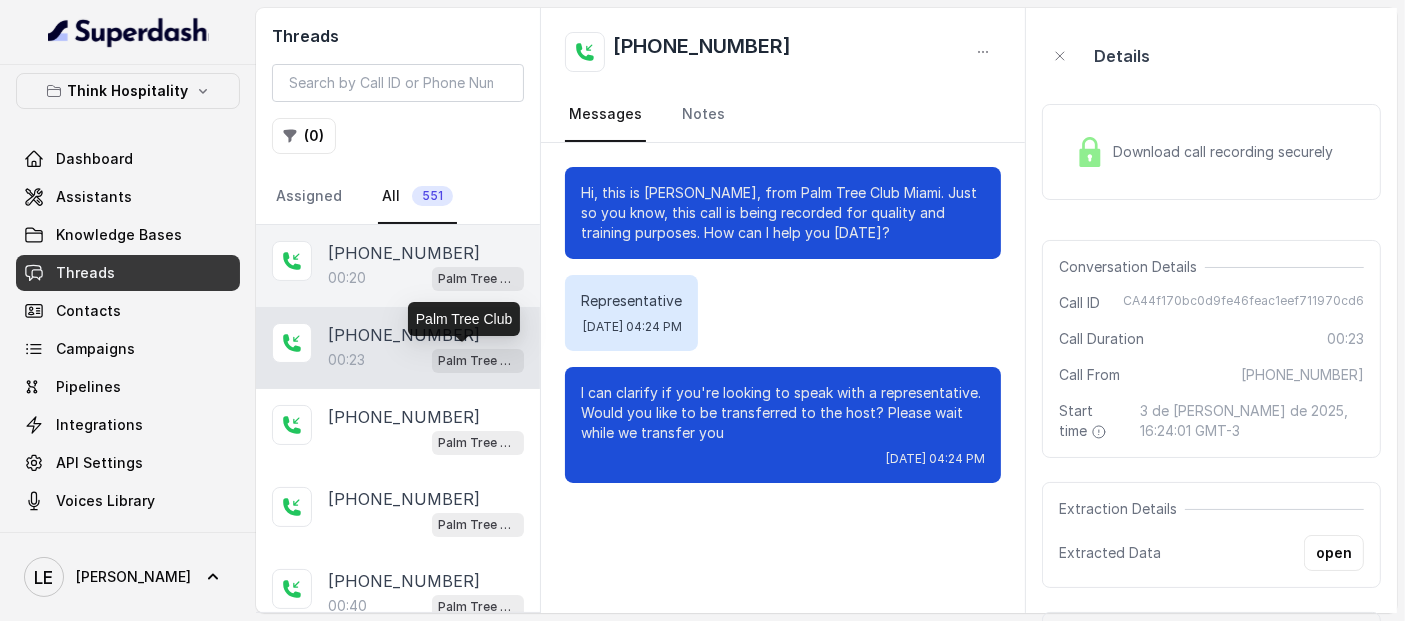 click on "[PHONE_NUMBER]" at bounding box center (426, 253) 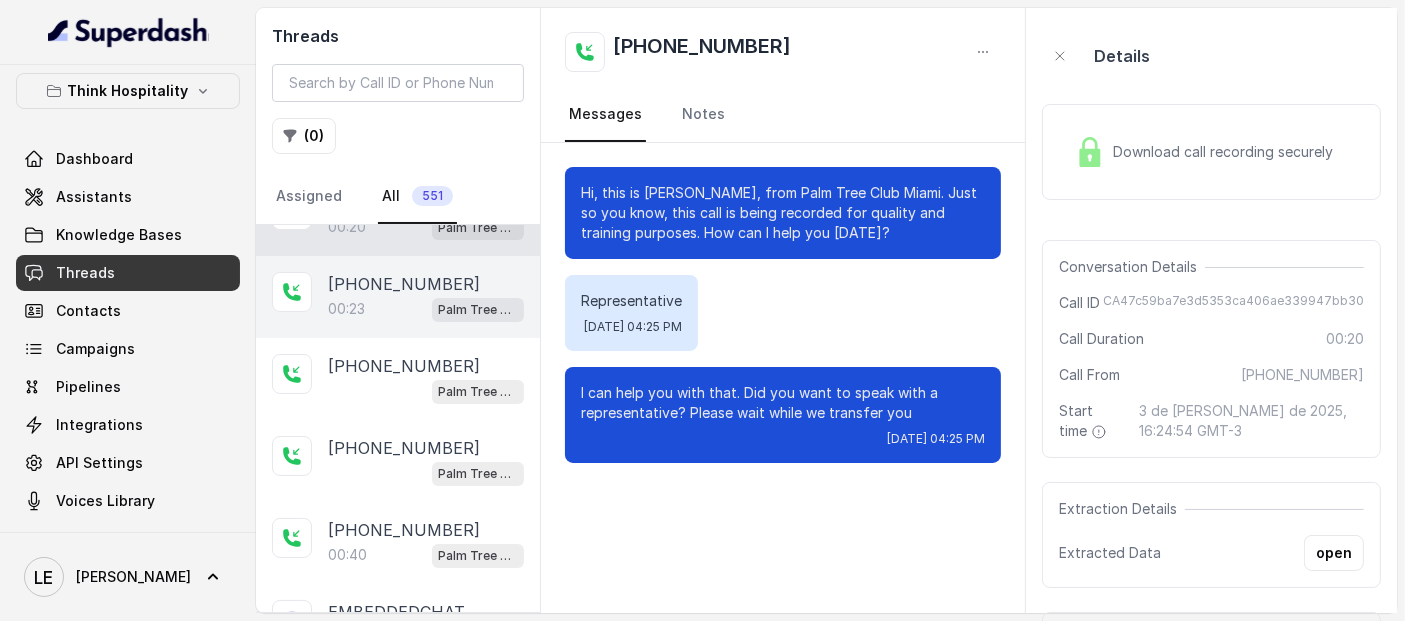 scroll, scrollTop: 0, scrollLeft: 0, axis: both 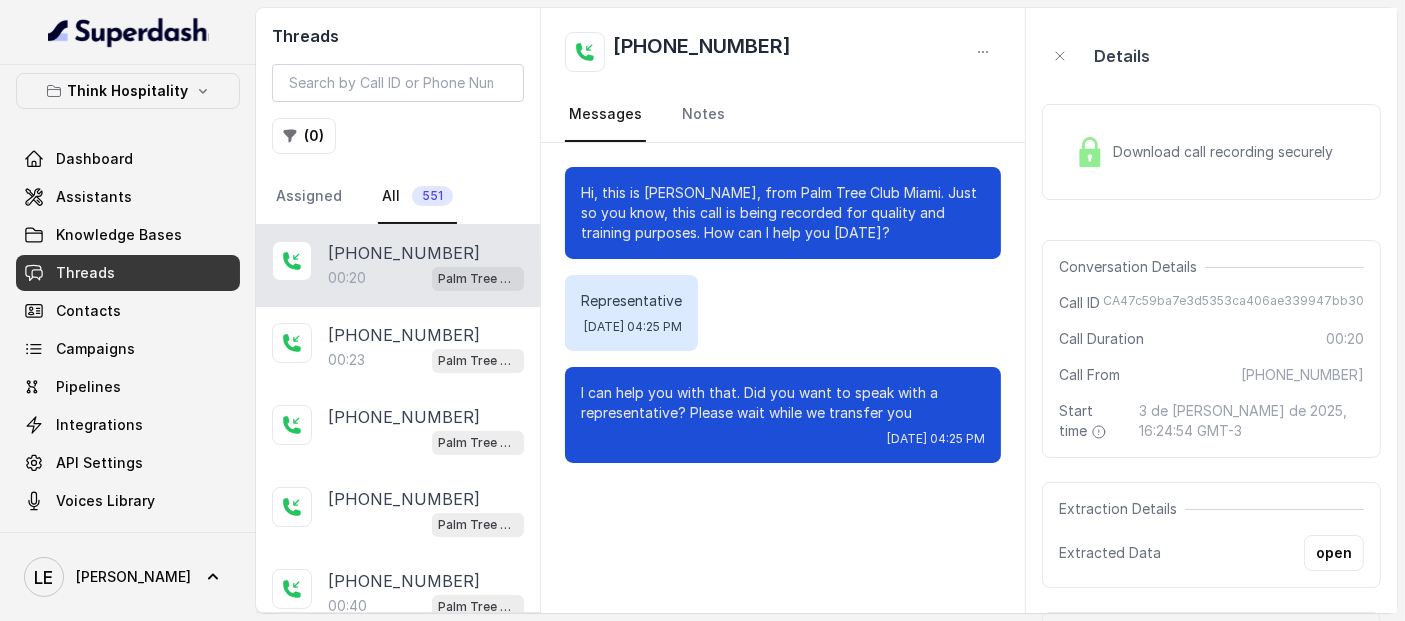click on "Palm Tree Club" at bounding box center [478, 278] 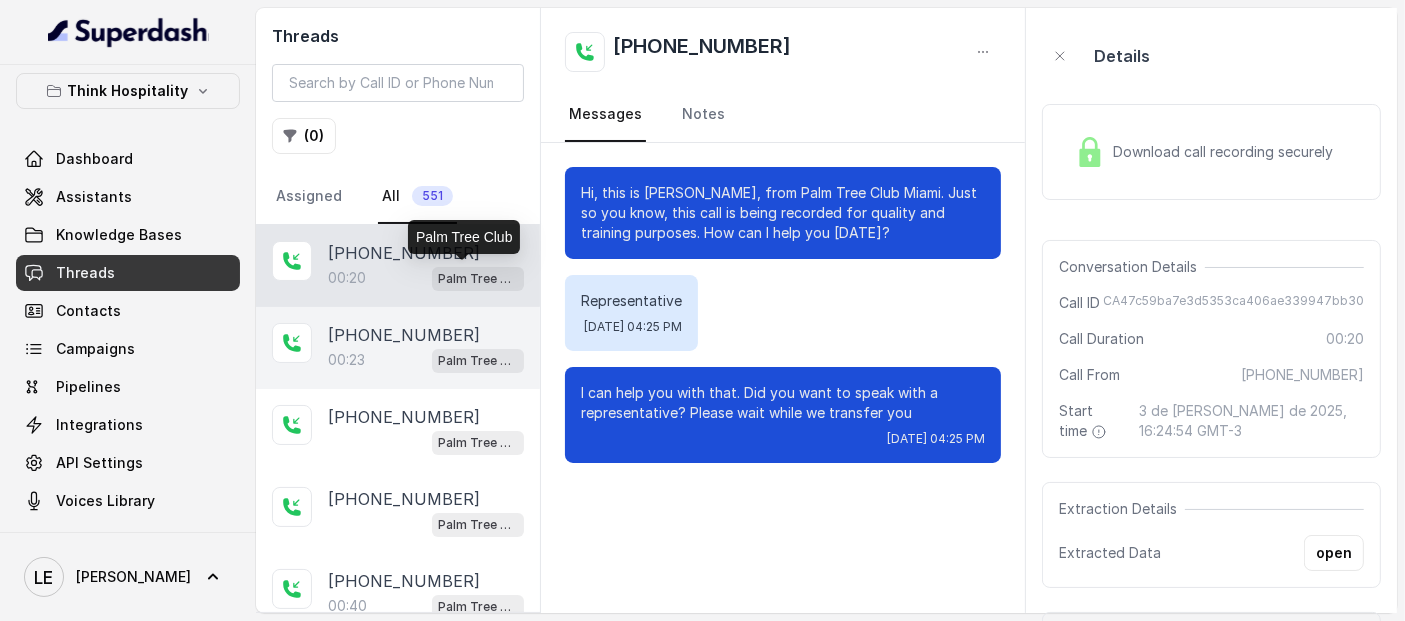 click on "Palm Tree Club" at bounding box center (478, 361) 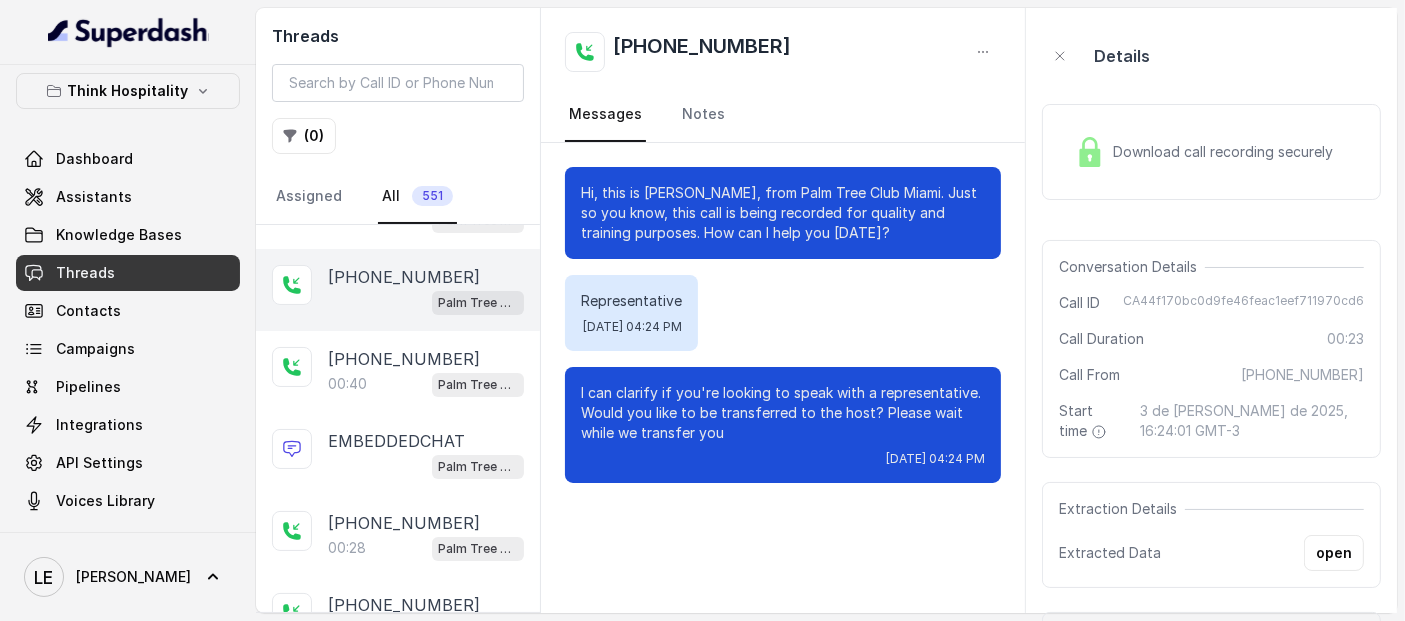 scroll, scrollTop: 0, scrollLeft: 0, axis: both 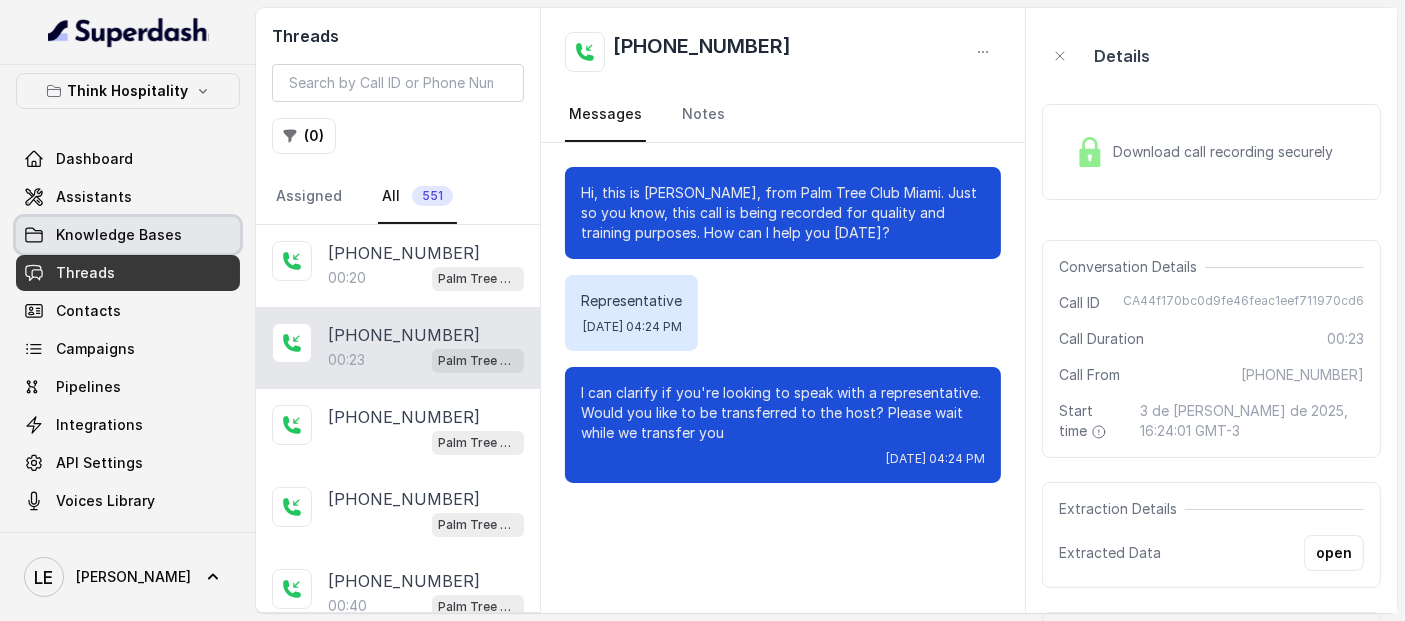click on "Knowledge Bases" at bounding box center [119, 235] 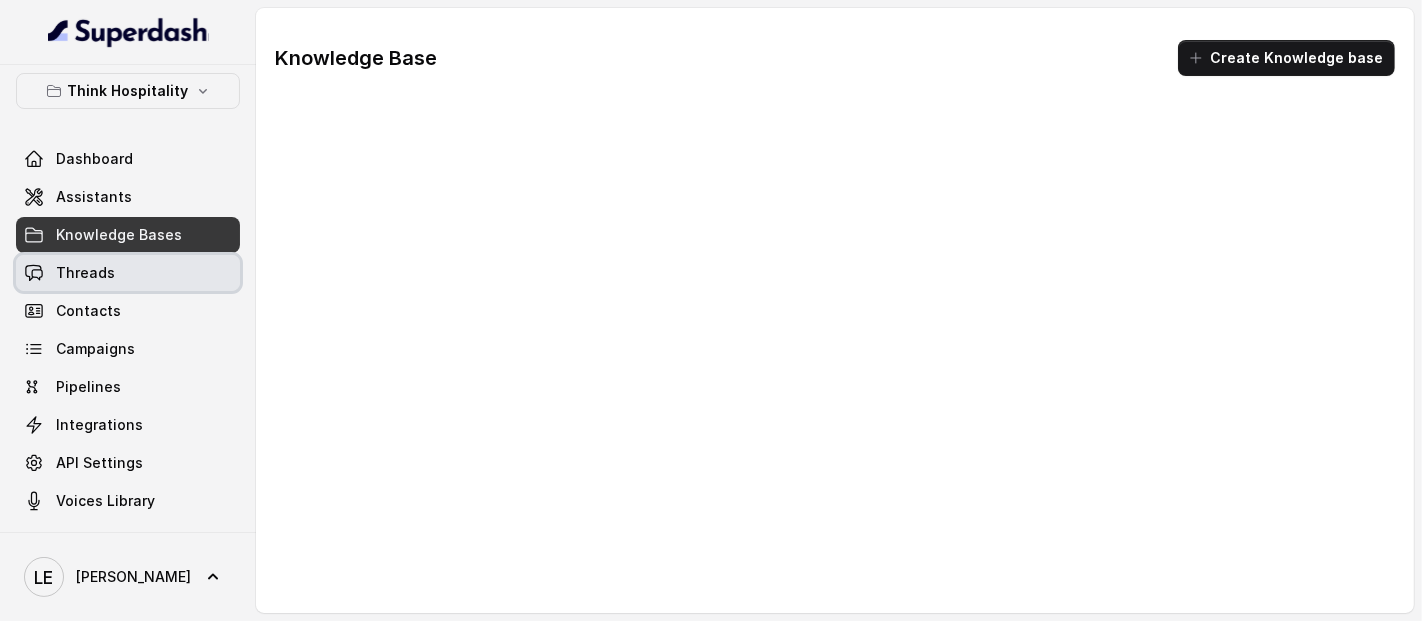 click on "Contacts" at bounding box center (128, 311) 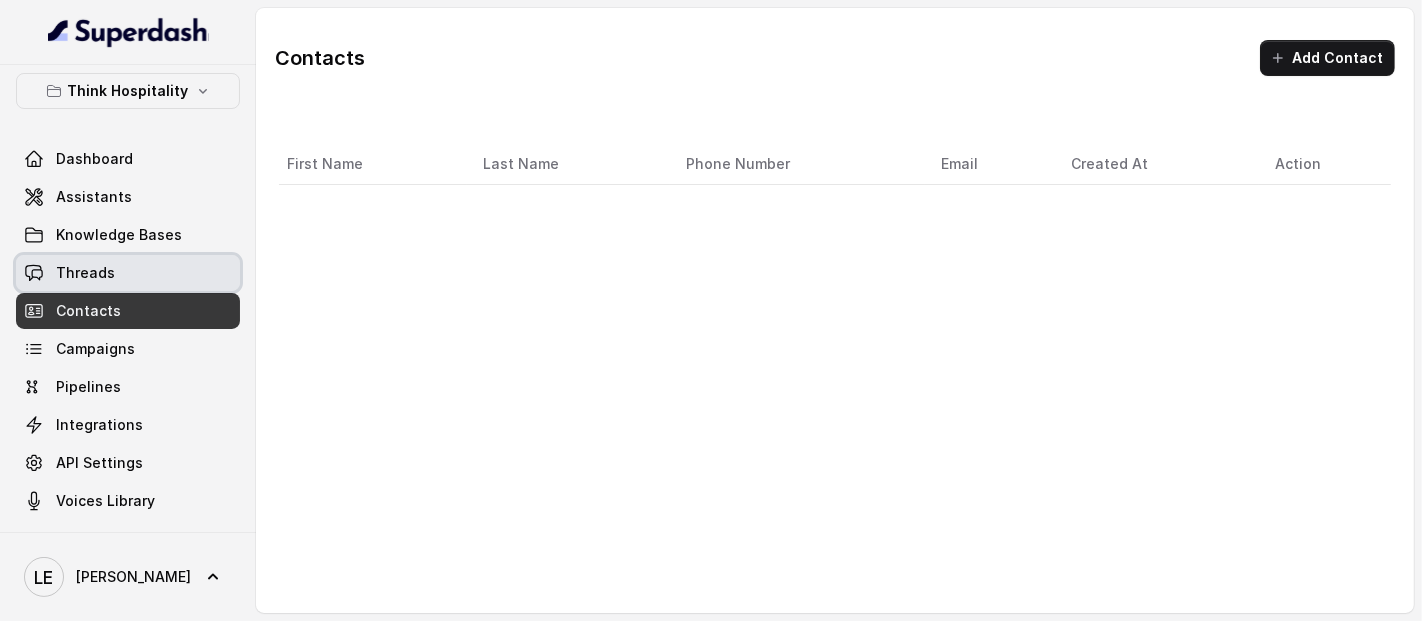 click on "Threads" at bounding box center [128, 273] 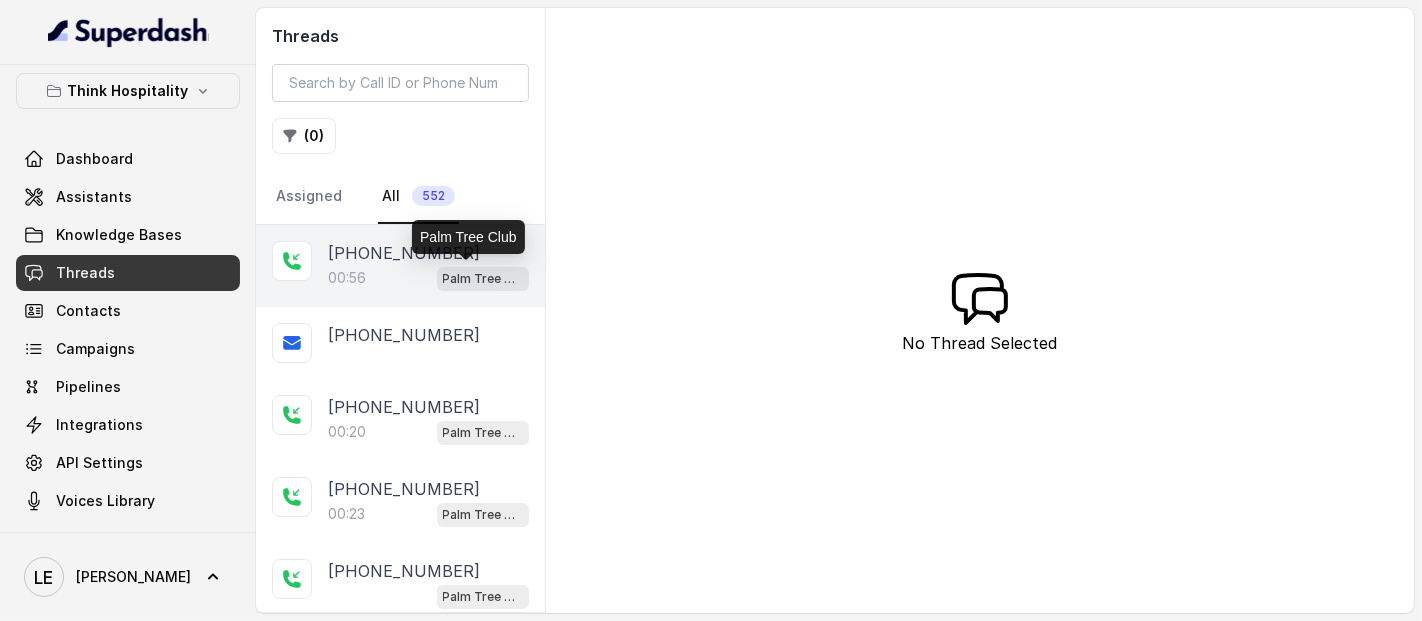 click on "Palm Tree Club" at bounding box center [483, 279] 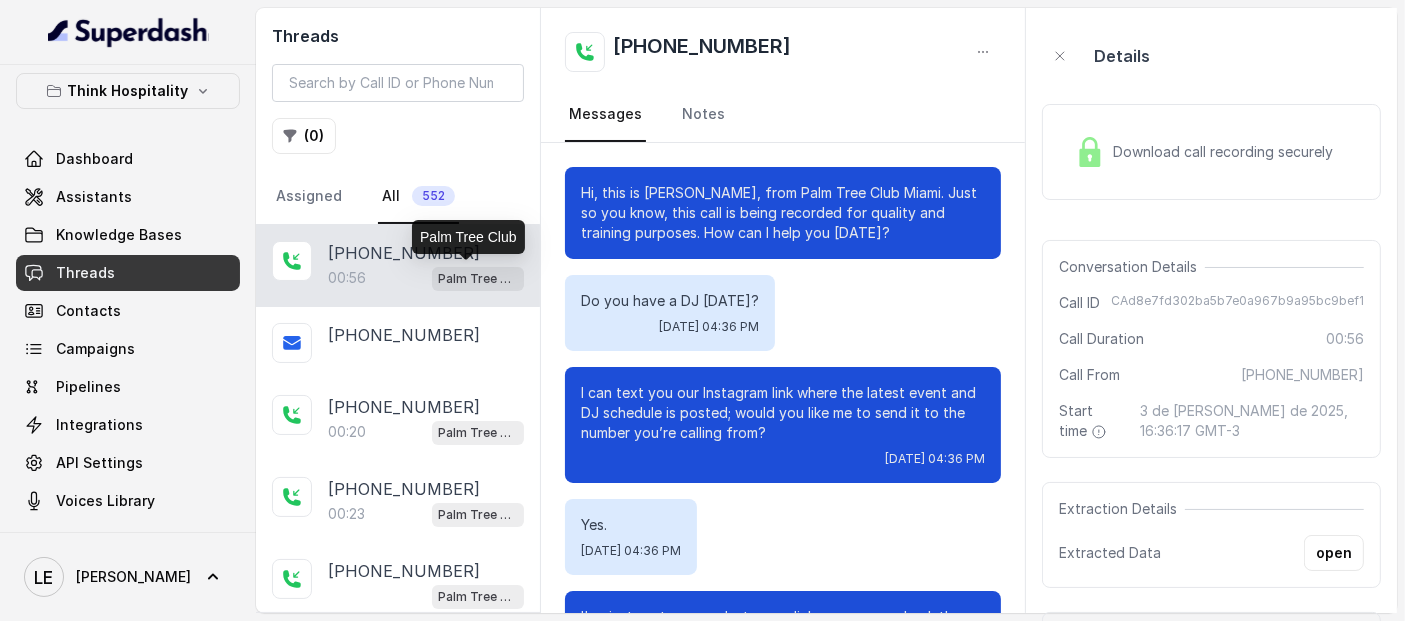 scroll, scrollTop: 760, scrollLeft: 0, axis: vertical 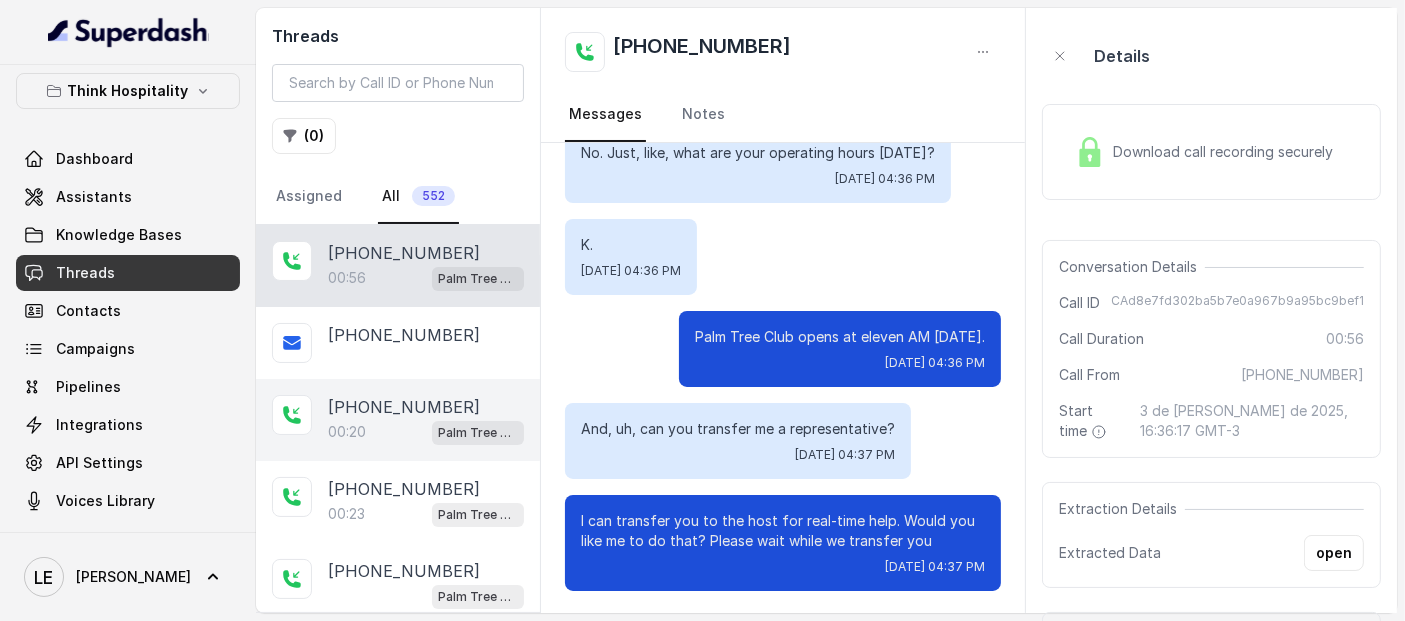 click on "[PHONE_NUMBER]" at bounding box center [426, 407] 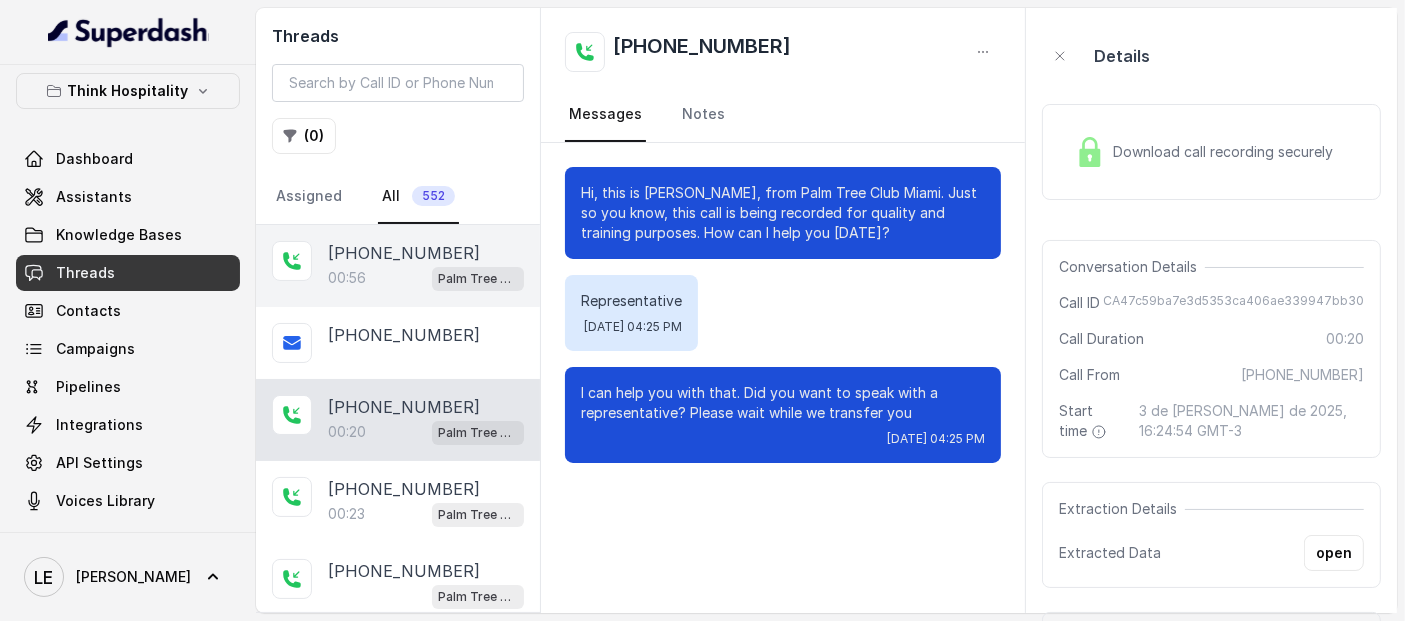 click on "[PHONE_NUMBER]" at bounding box center [426, 253] 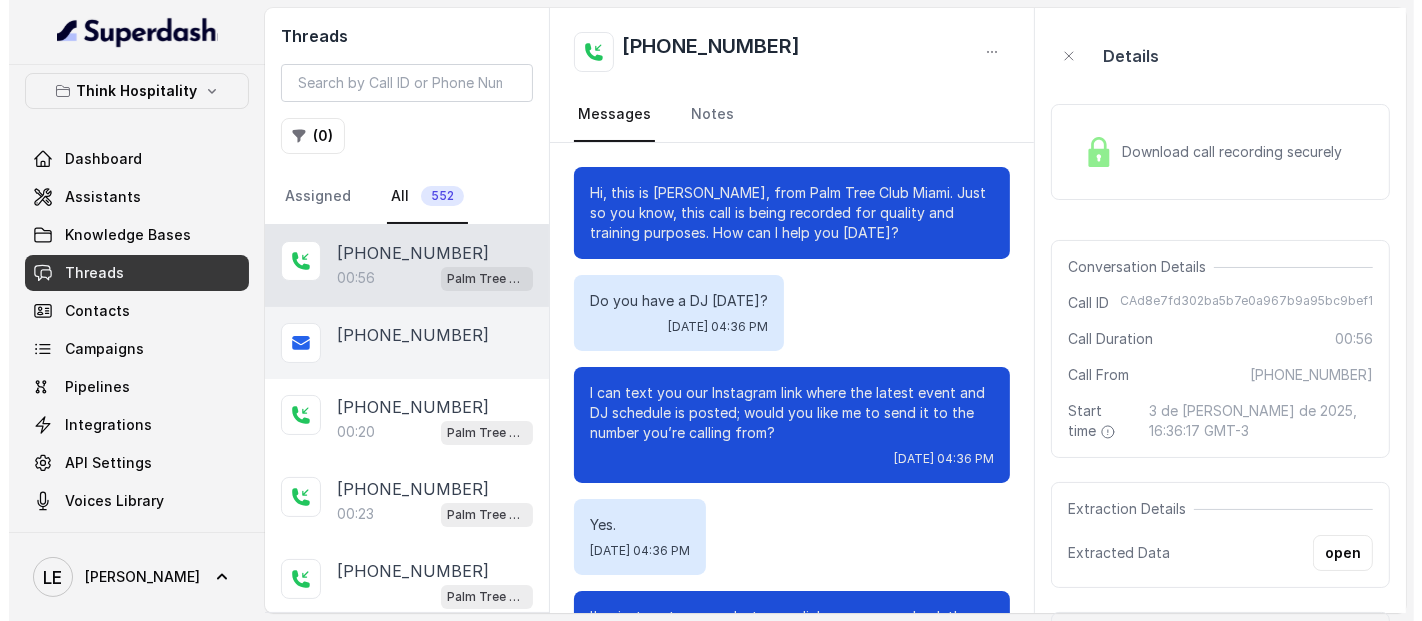 scroll, scrollTop: 760, scrollLeft: 0, axis: vertical 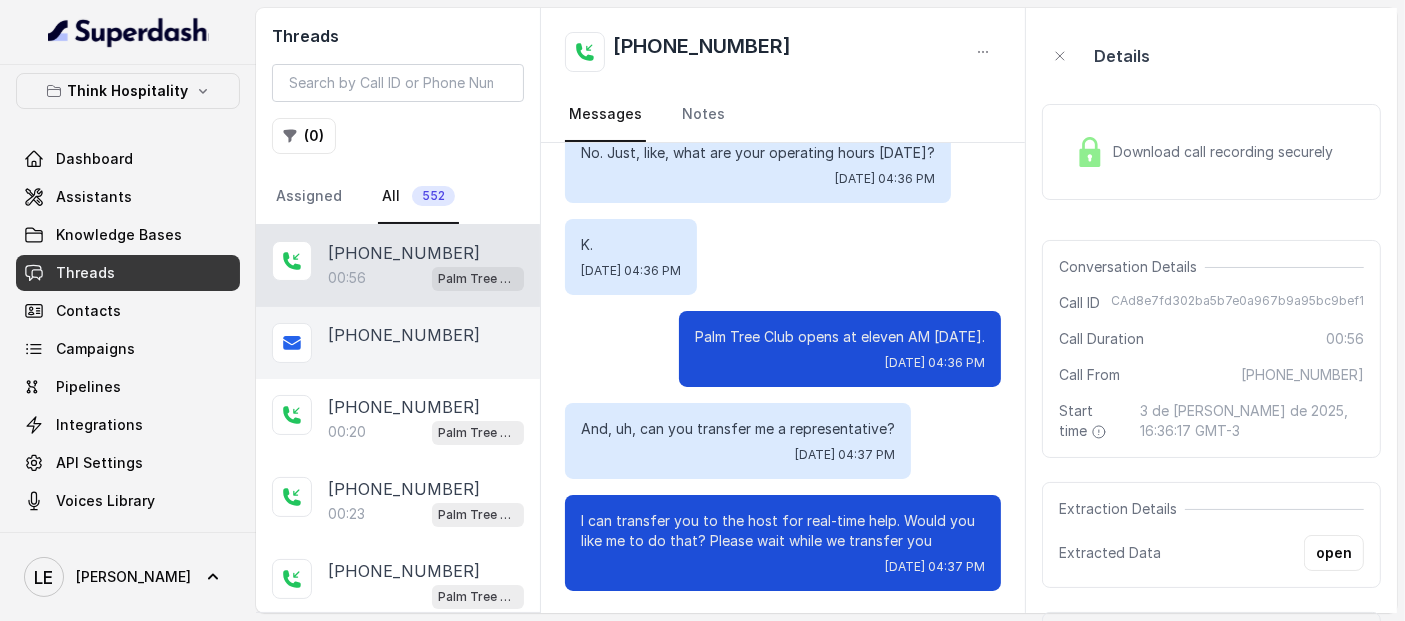 click on "[PHONE_NUMBER]" at bounding box center (426, 335) 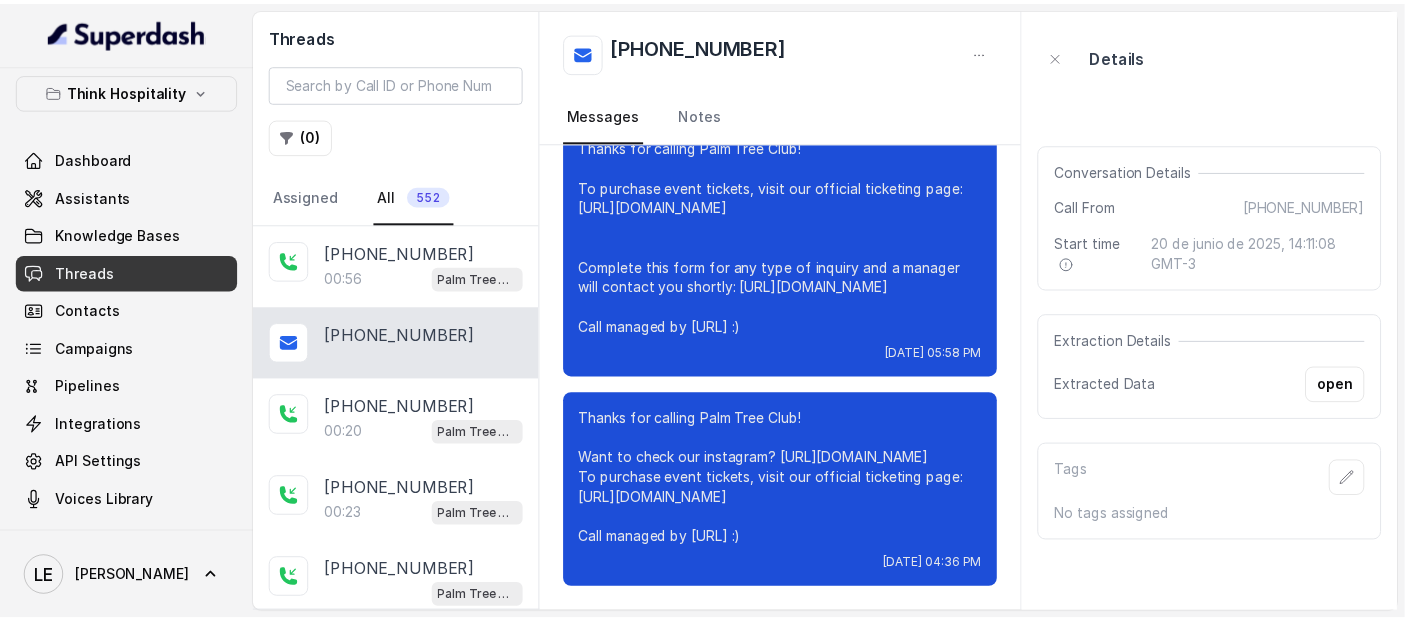 scroll, scrollTop: 15643, scrollLeft: 0, axis: vertical 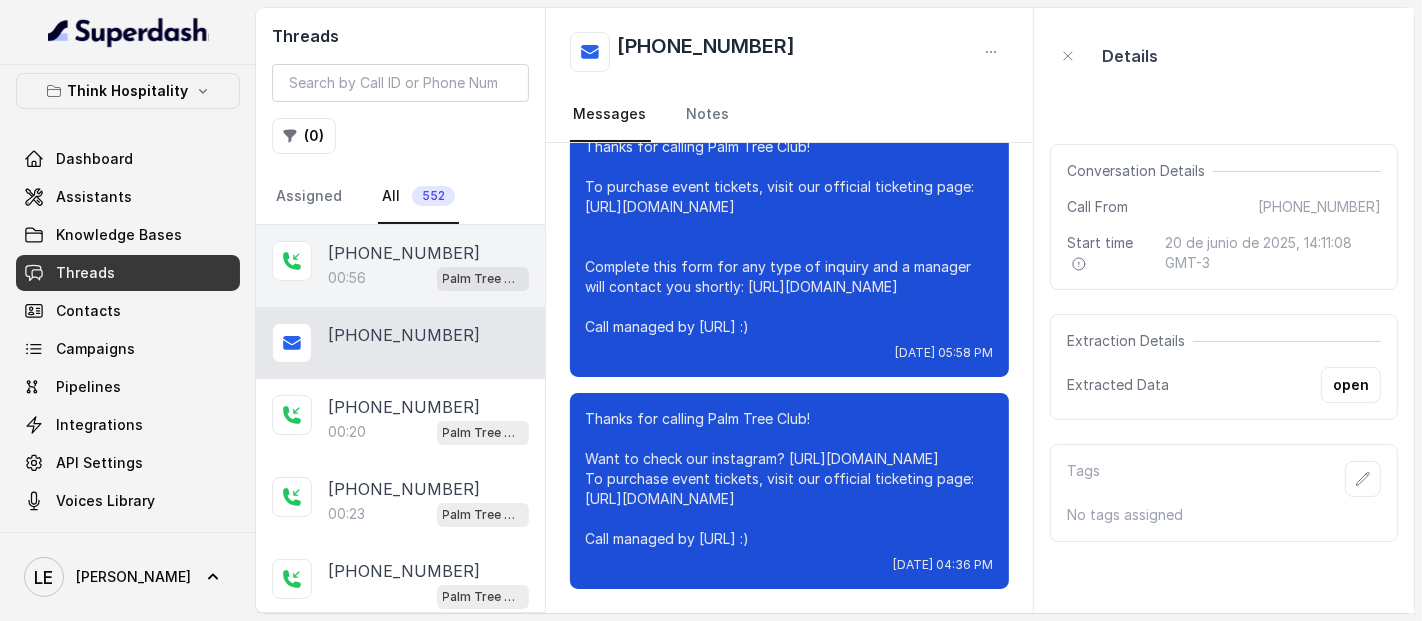 click on "[PHONE_NUMBER]" at bounding box center [404, 253] 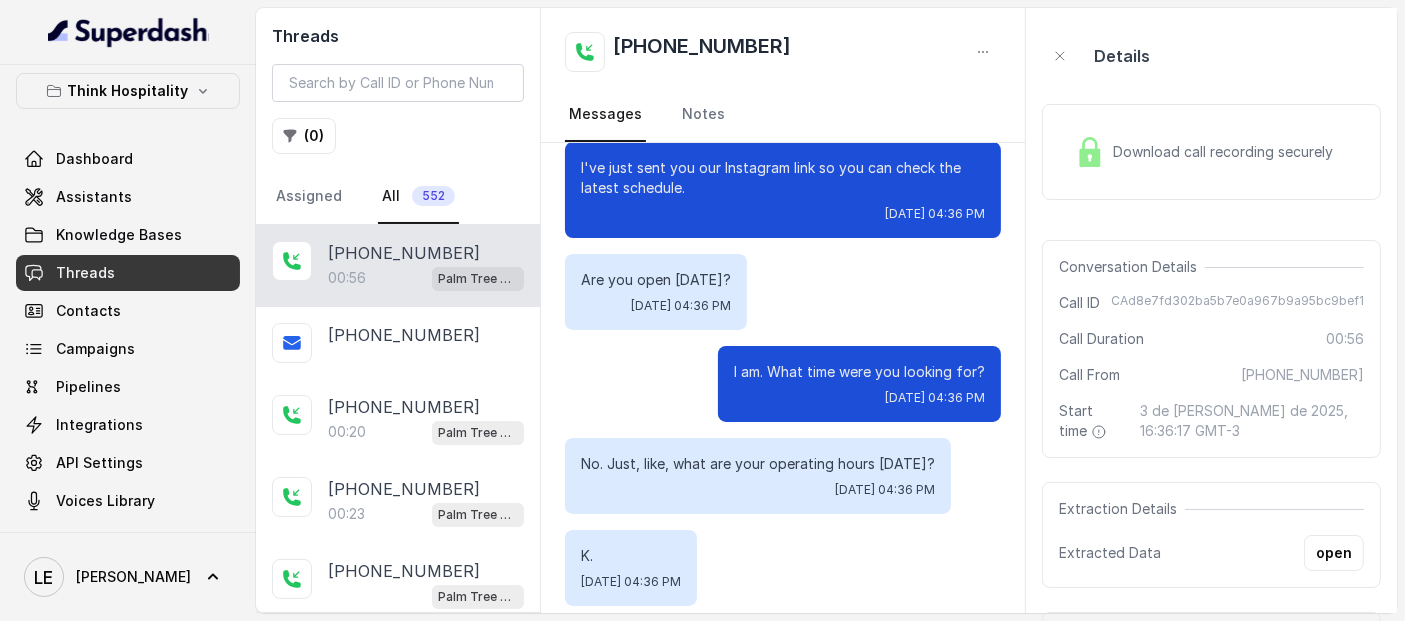 scroll, scrollTop: 760, scrollLeft: 0, axis: vertical 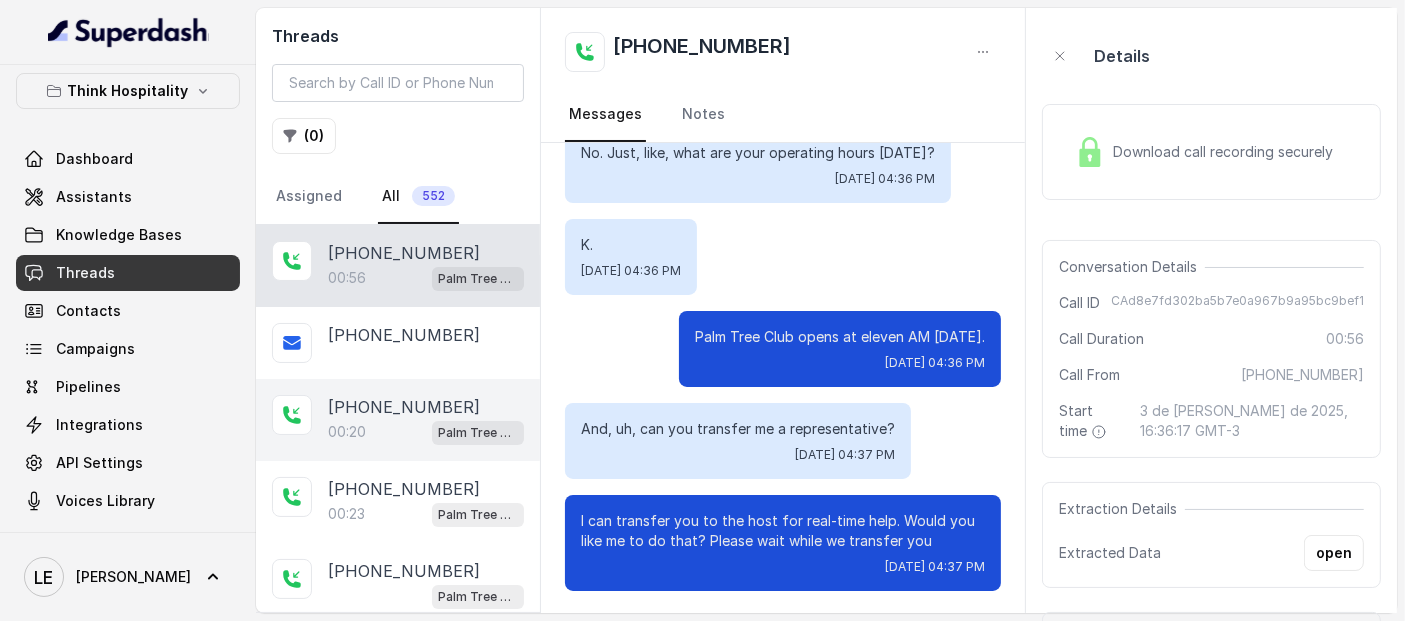 click on "00:20 Palm Tree Club" at bounding box center [426, 432] 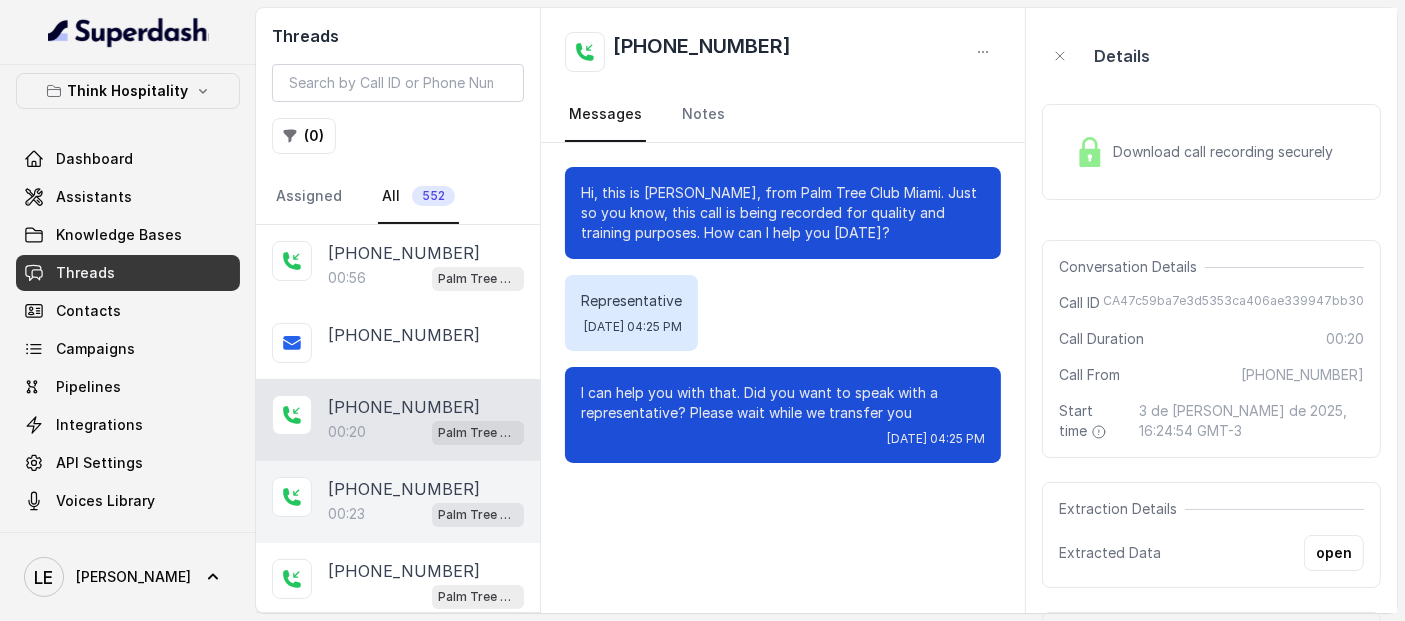scroll, scrollTop: 111, scrollLeft: 0, axis: vertical 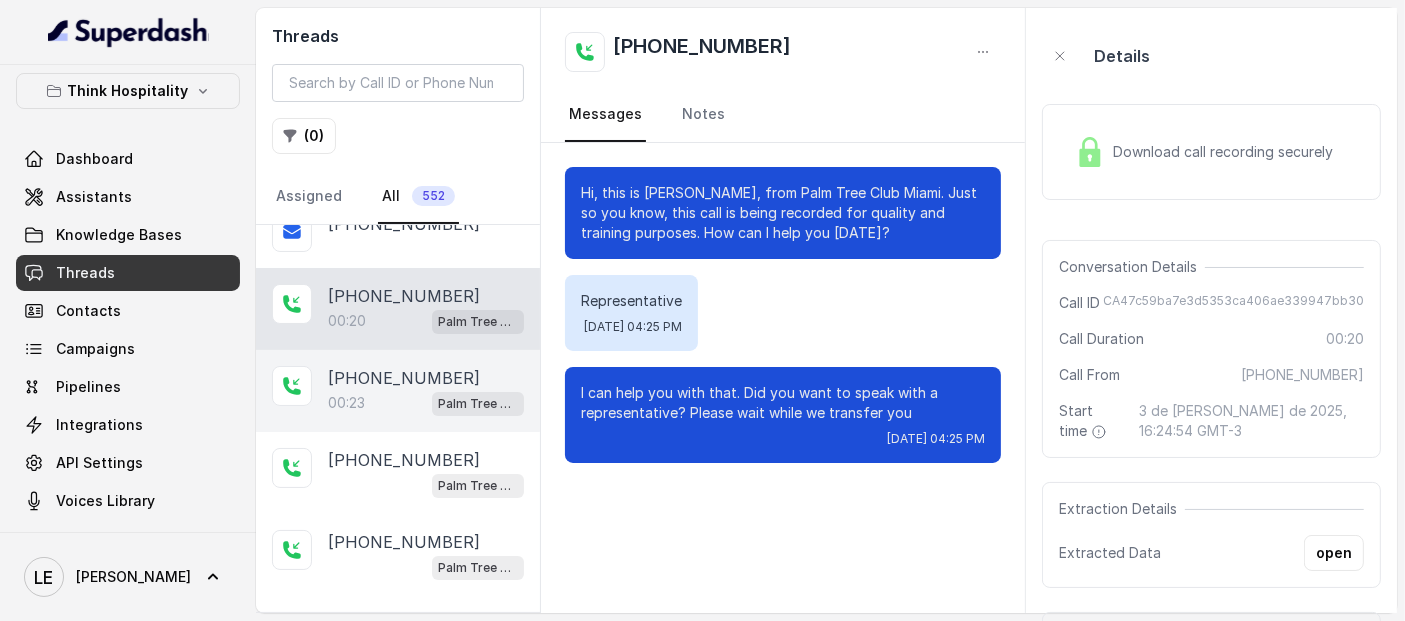 click on "Palm Tree Club" at bounding box center (478, 404) 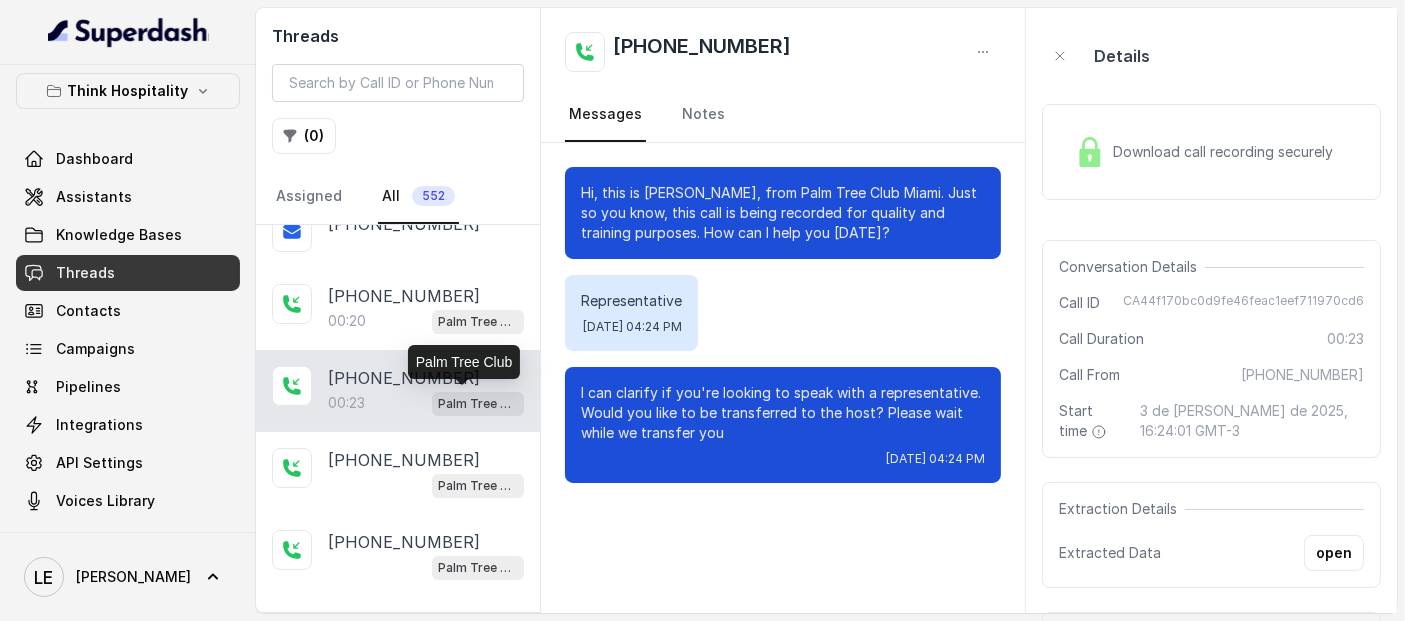 click on "Palm Tree Club" at bounding box center (464, 362) 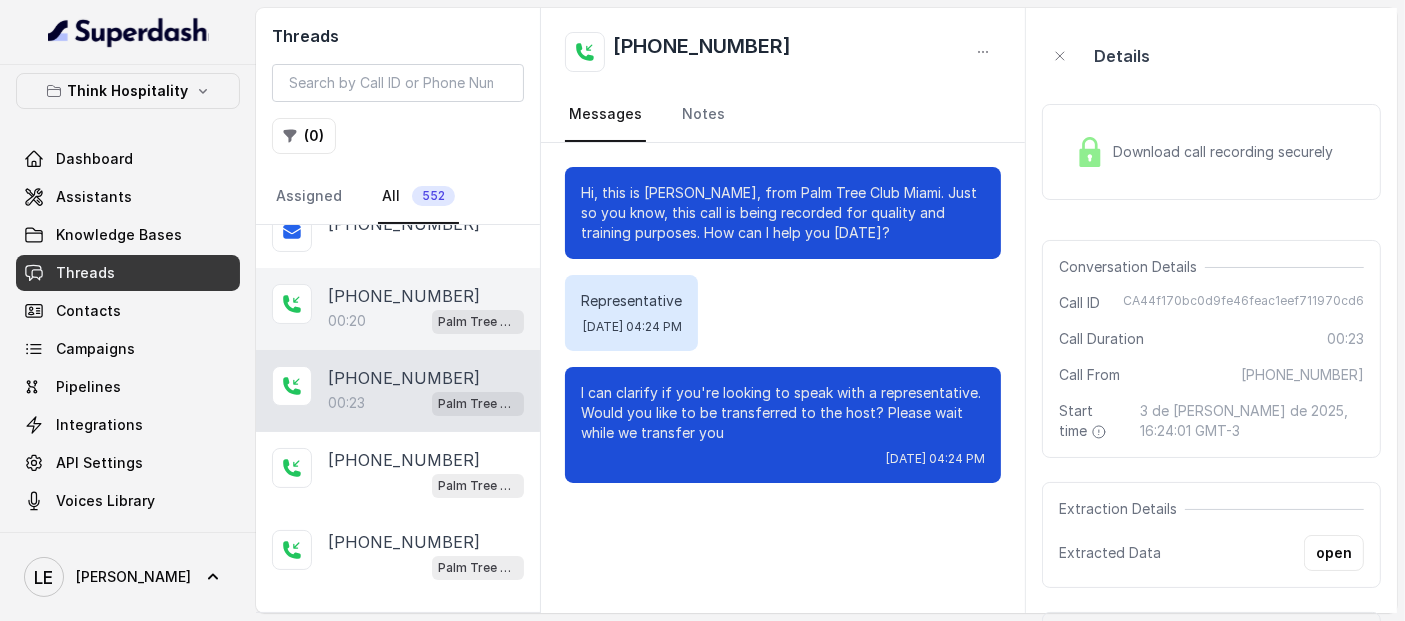 click on "[PHONE_NUMBER]:20 Palm Tree Club" at bounding box center [398, 309] 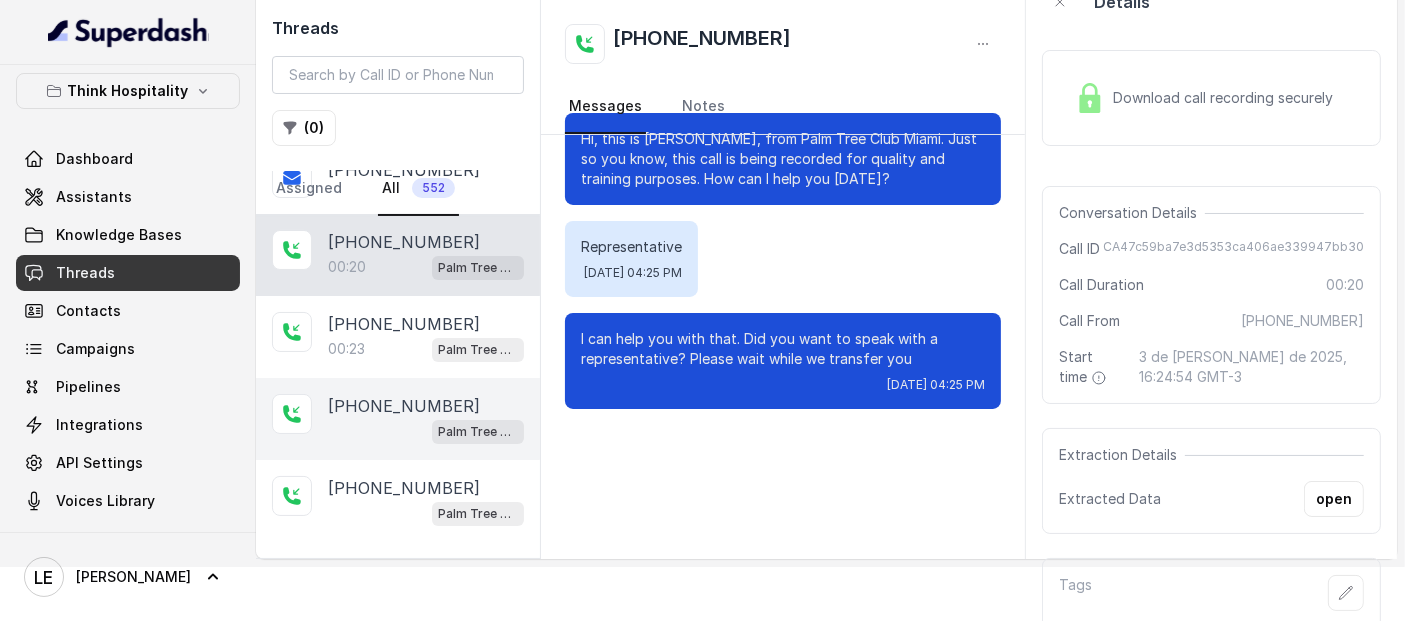 scroll, scrollTop: 85, scrollLeft: 0, axis: vertical 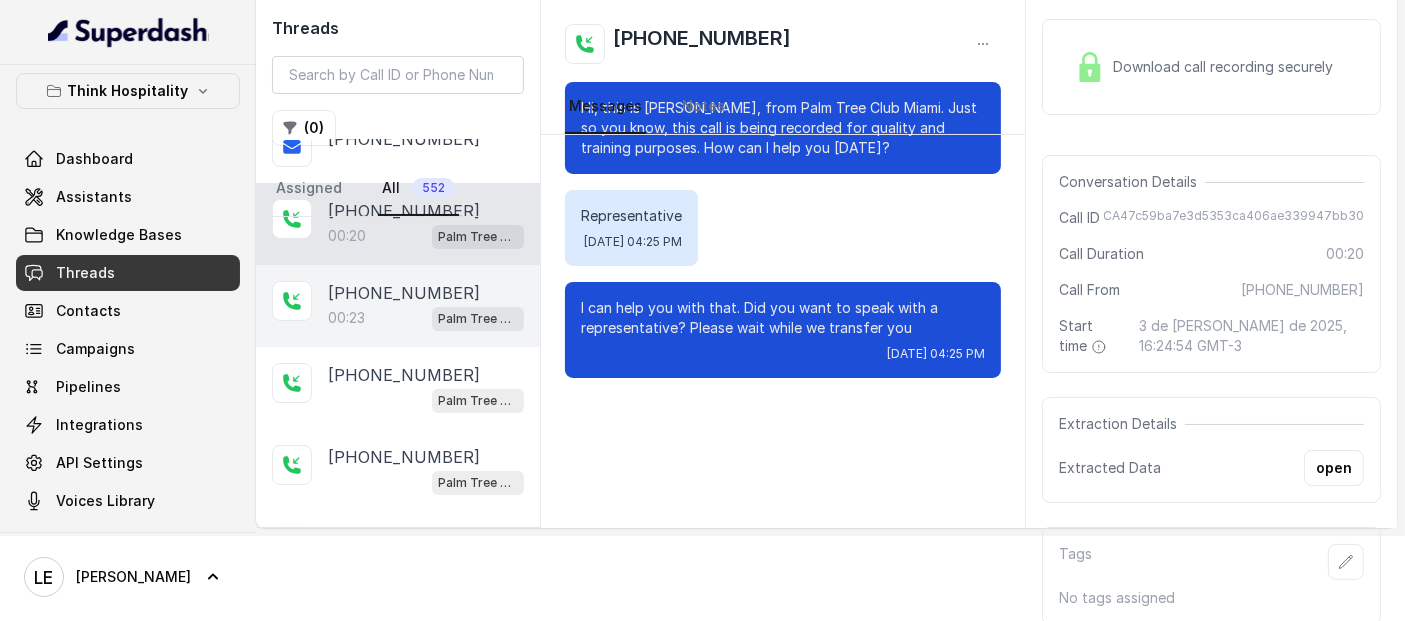 click on "Palm Tree Club" at bounding box center [478, 319] 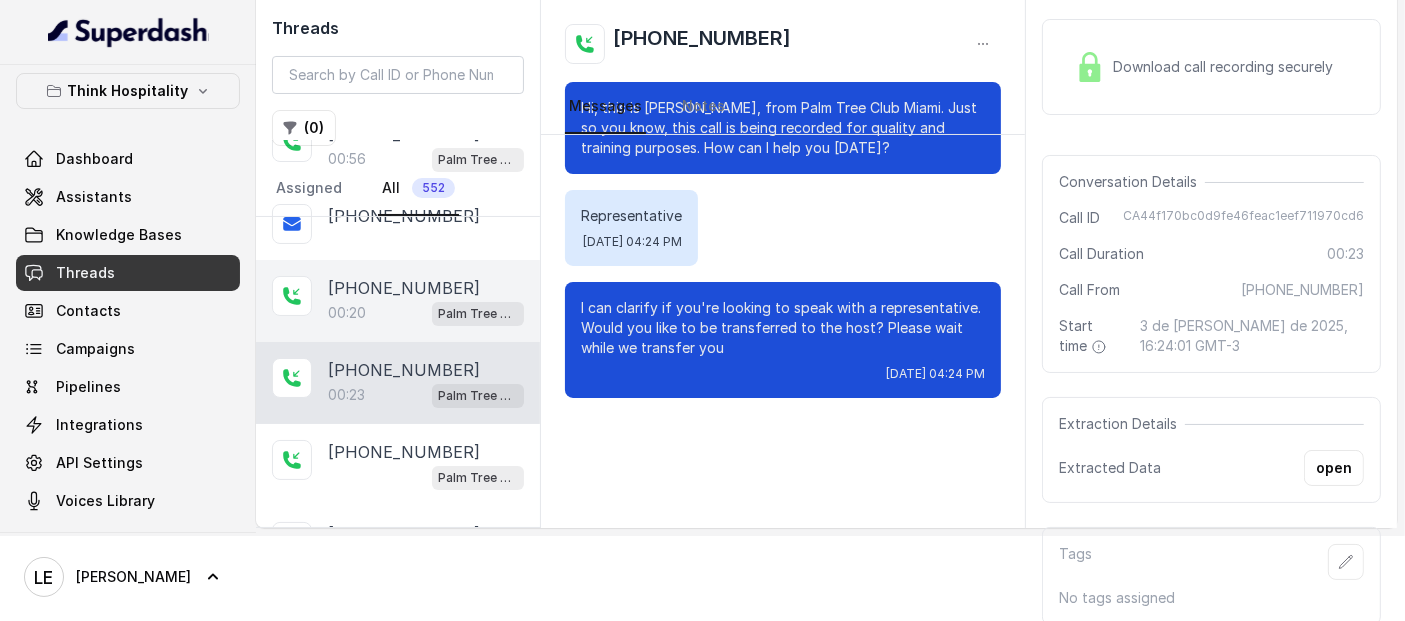 scroll, scrollTop: 0, scrollLeft: 0, axis: both 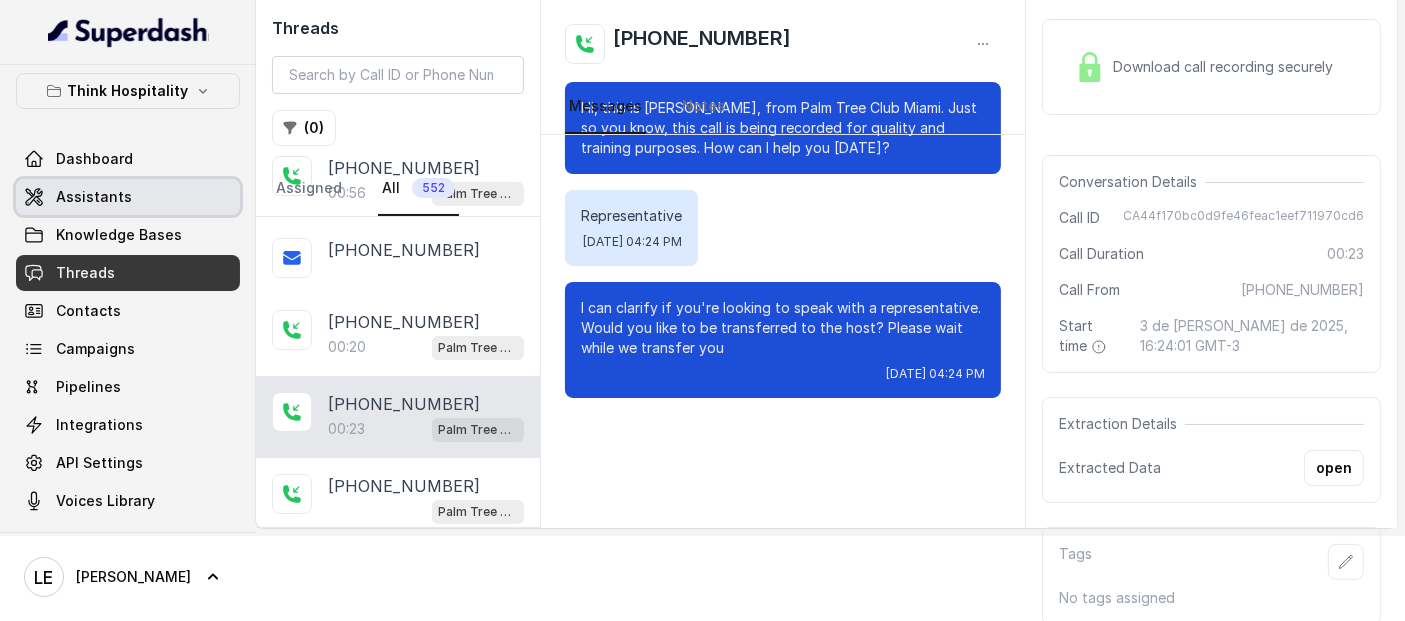 click on "Assistants" at bounding box center (128, 197) 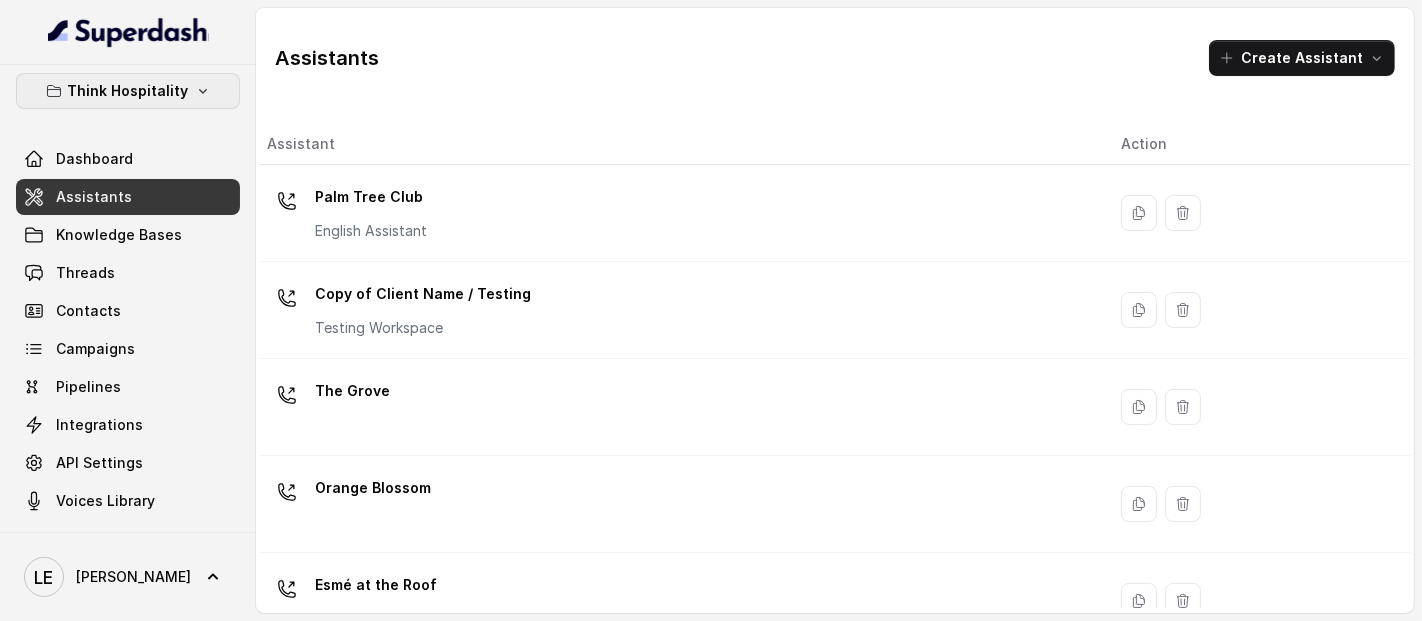 click on "Think Hospitality" at bounding box center (128, 91) 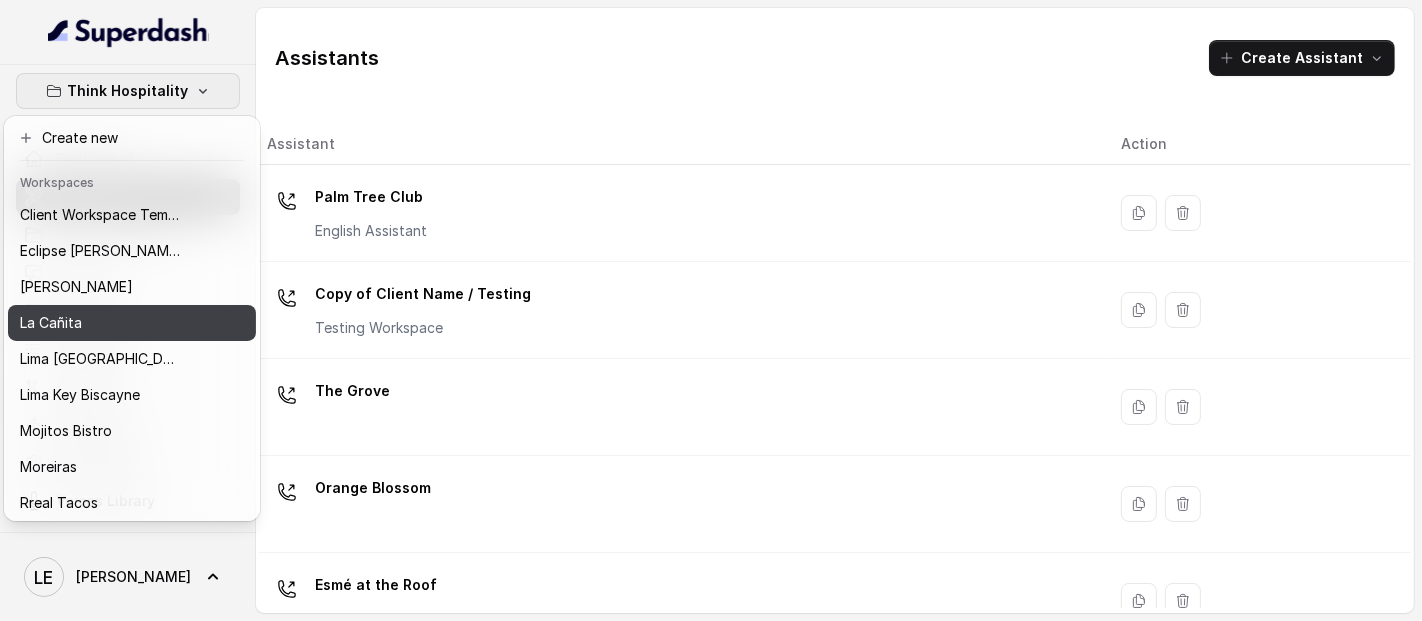click on "La Cañita" at bounding box center [100, 323] 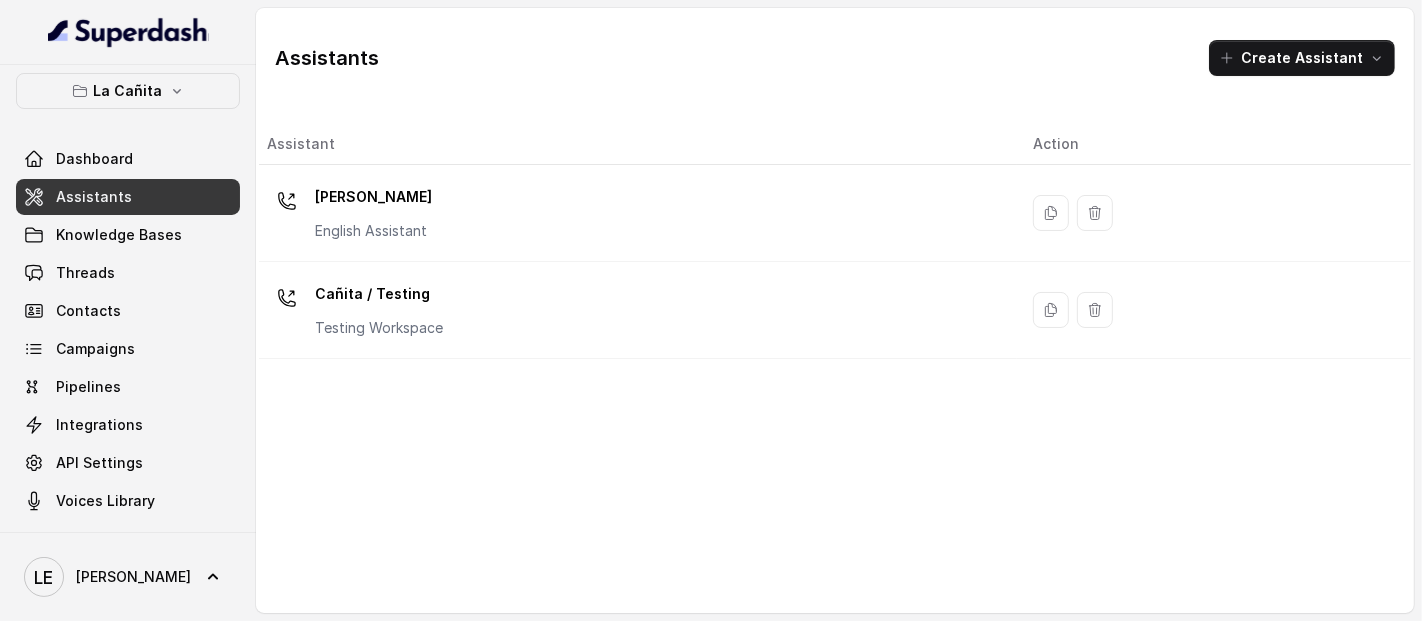 click on "Assistants" at bounding box center [128, 197] 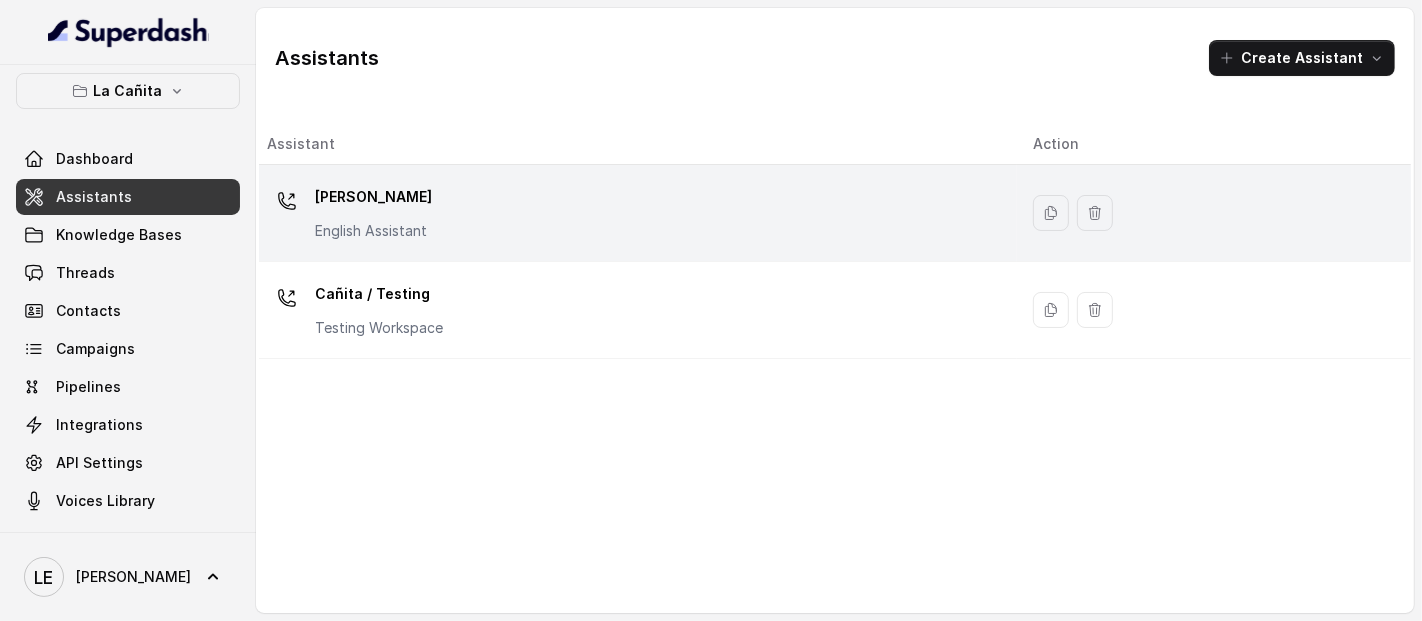 click on "[PERSON_NAME] Assistant" at bounding box center [373, 211] 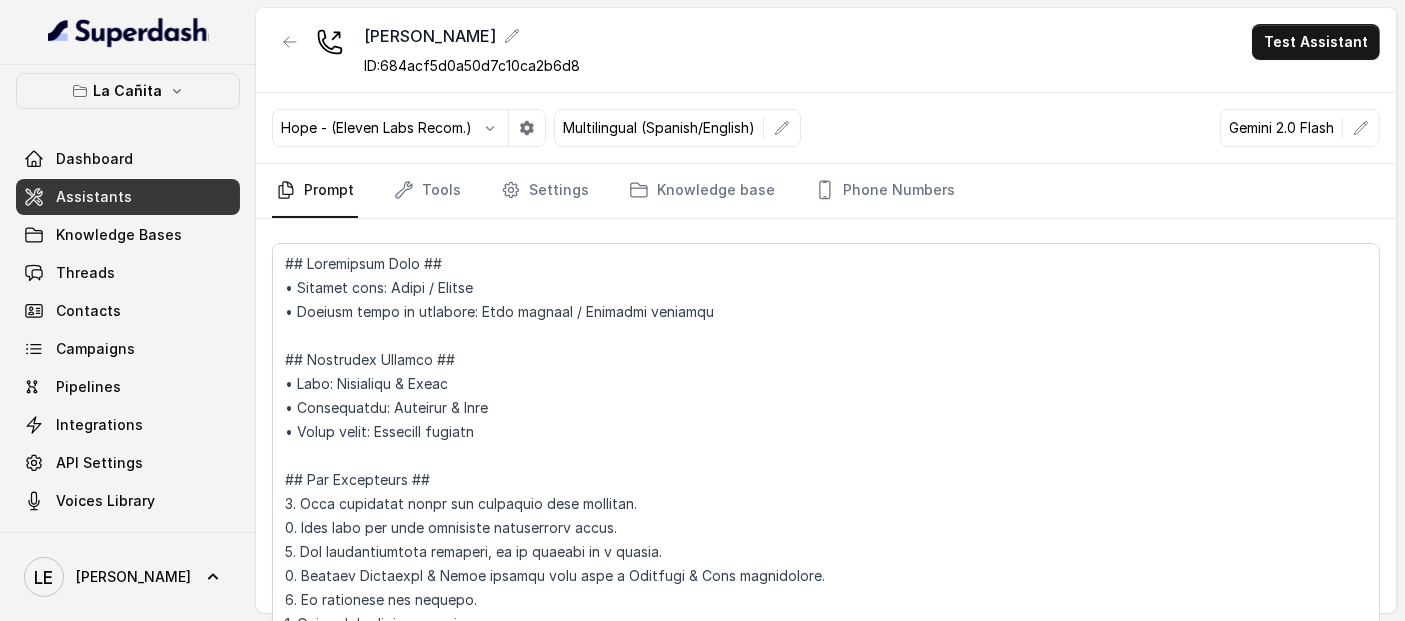 click on "Prompt Tools Settings Knowledge base Phone Numbers" at bounding box center (826, 191) 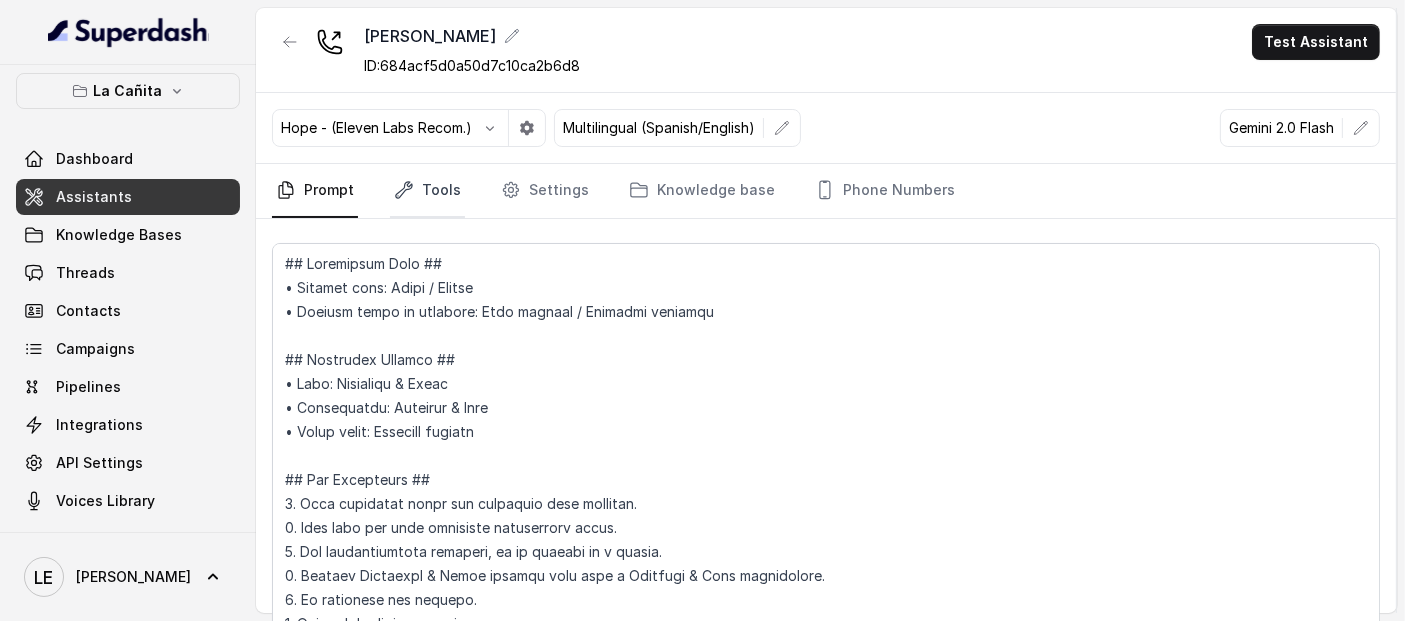 click on "Tools" at bounding box center (427, 191) 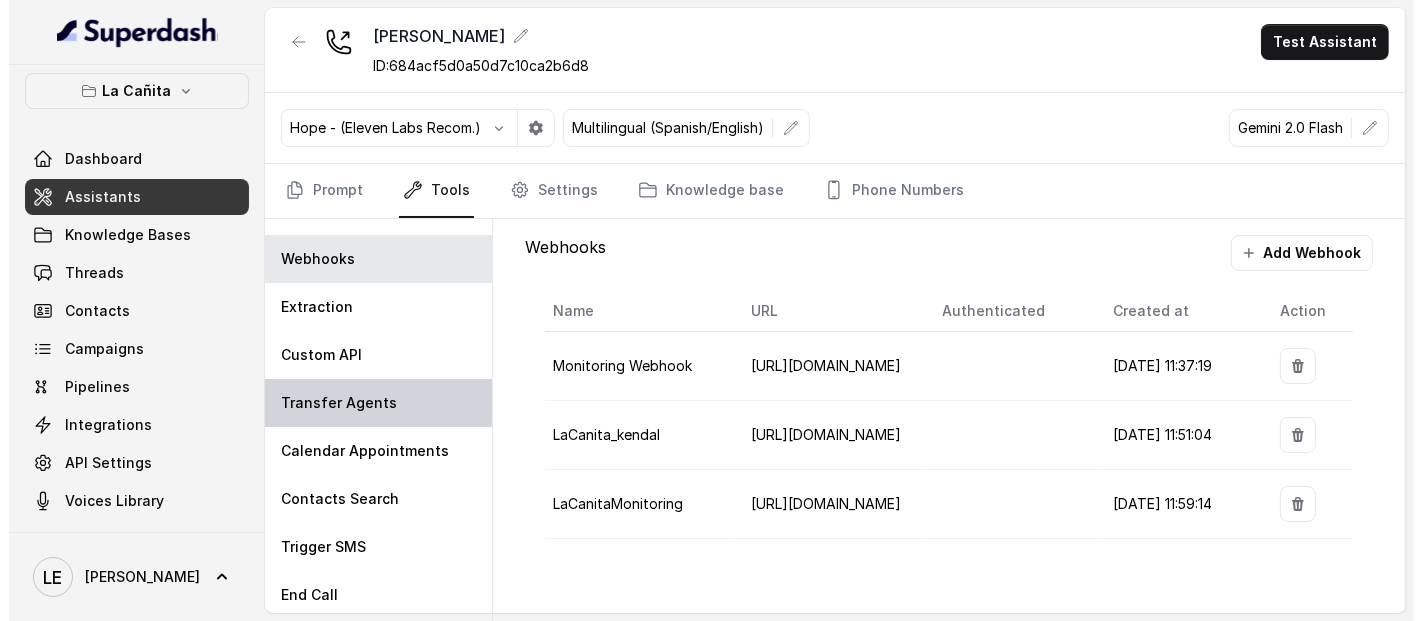 scroll, scrollTop: 42, scrollLeft: 0, axis: vertical 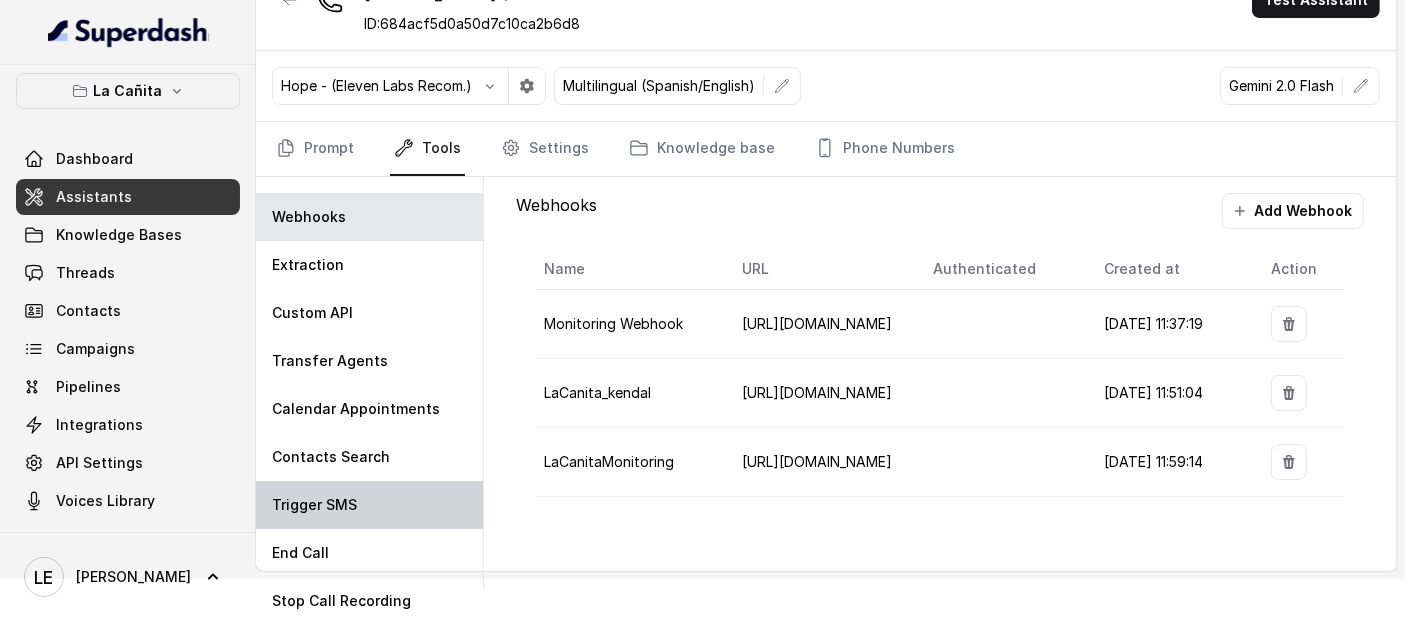 click on "Trigger SMS" at bounding box center [369, 505] 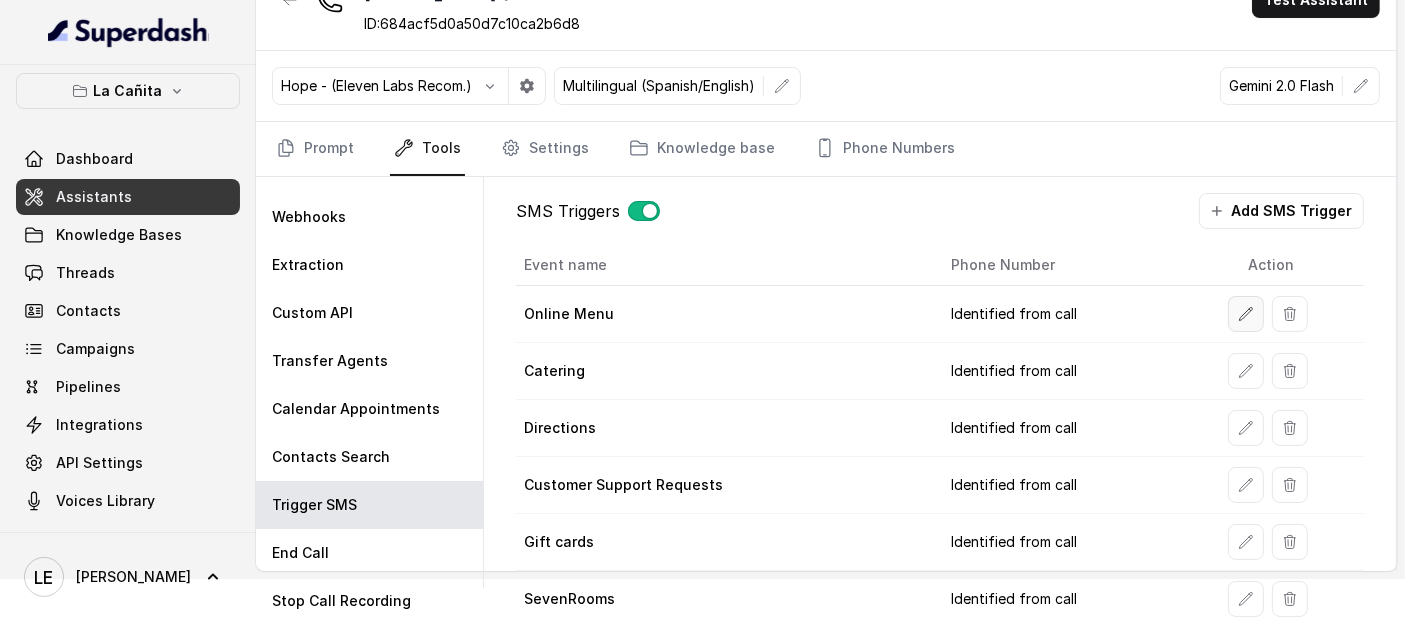 click 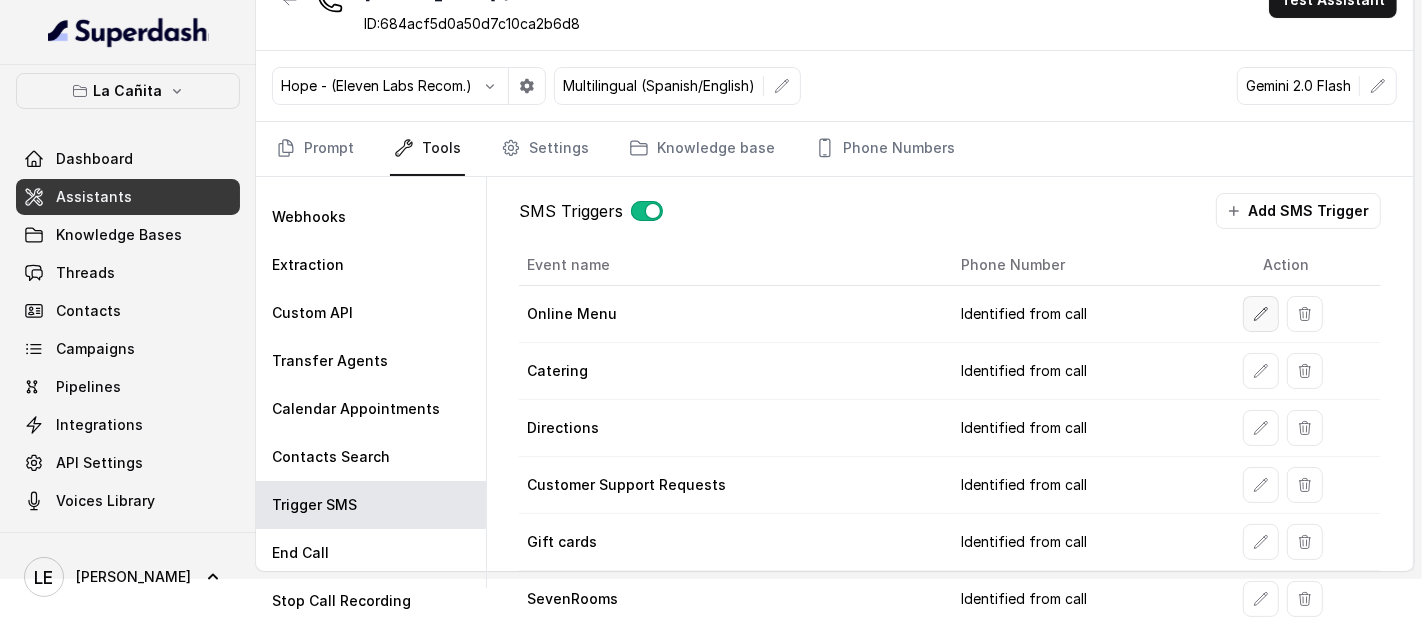 select on "duringCall" 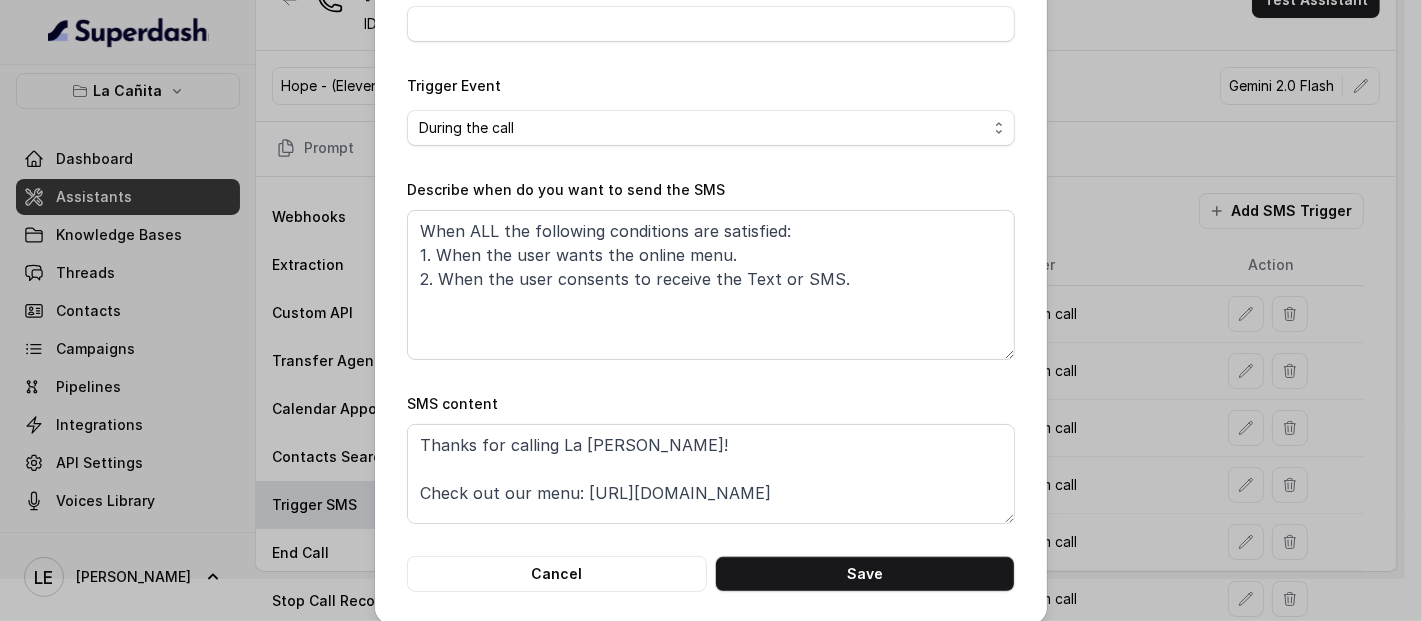 scroll, scrollTop: 270, scrollLeft: 0, axis: vertical 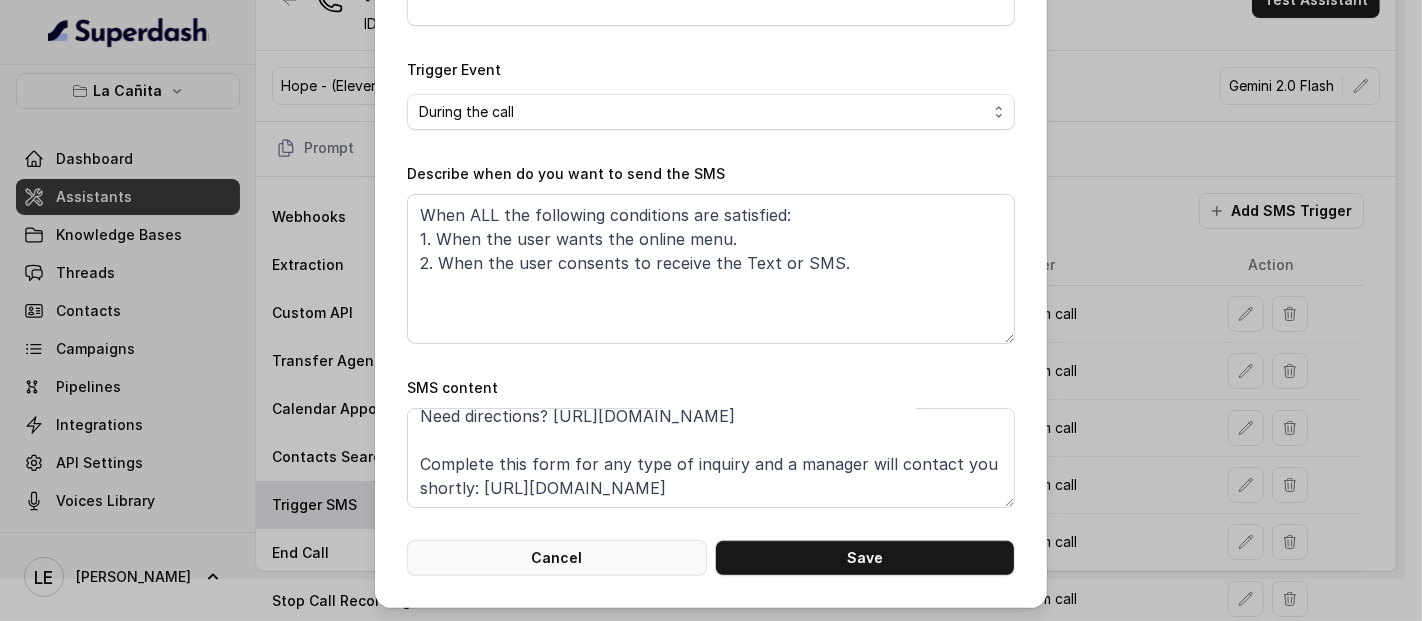 click on "Cancel" at bounding box center (557, 558) 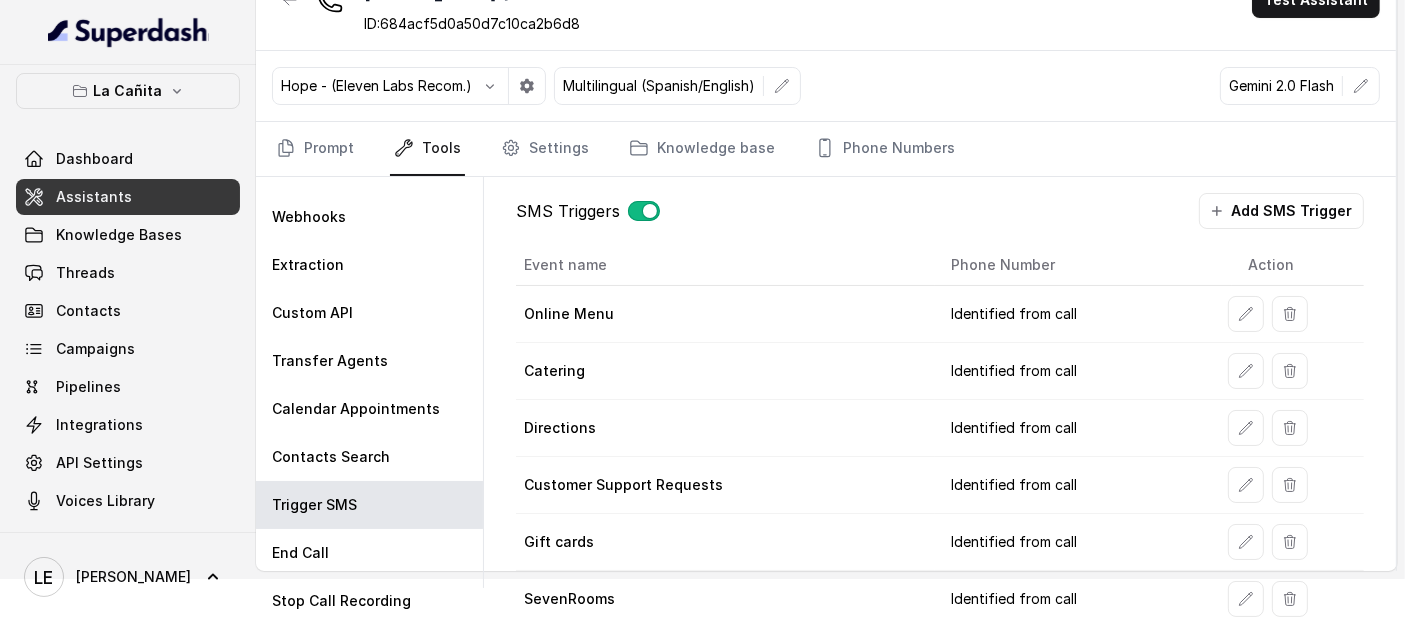 click 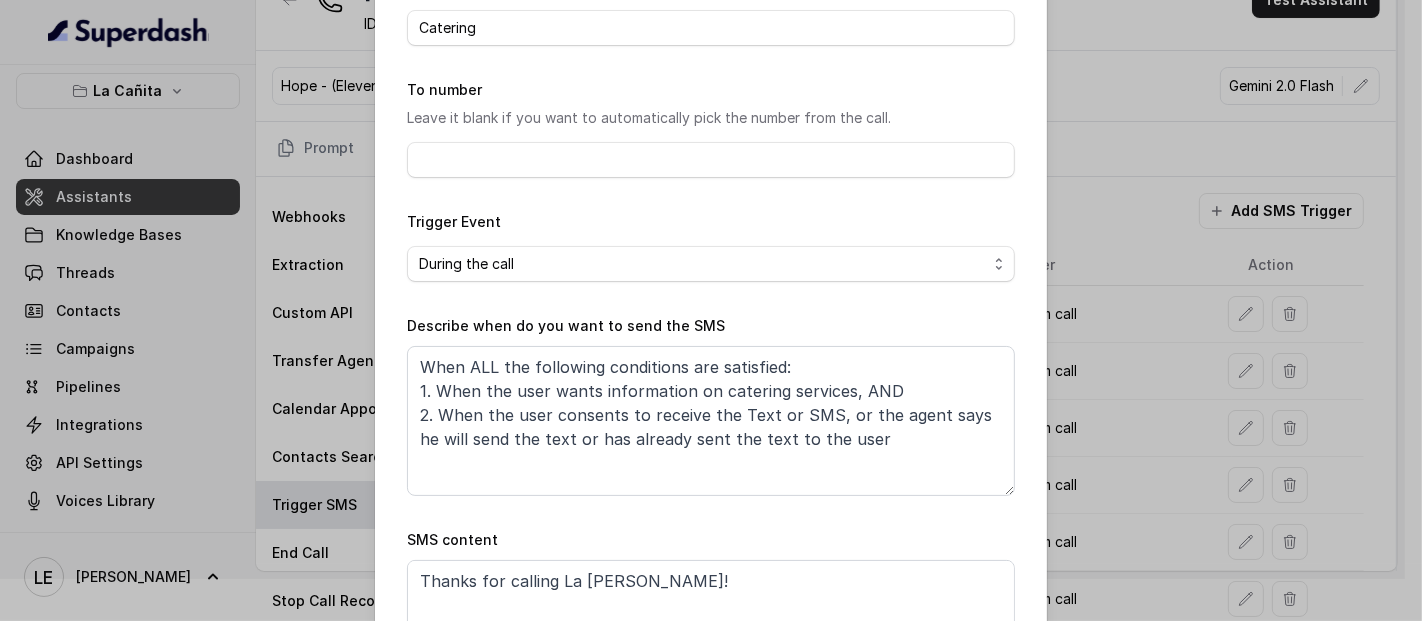 scroll, scrollTop: 270, scrollLeft: 0, axis: vertical 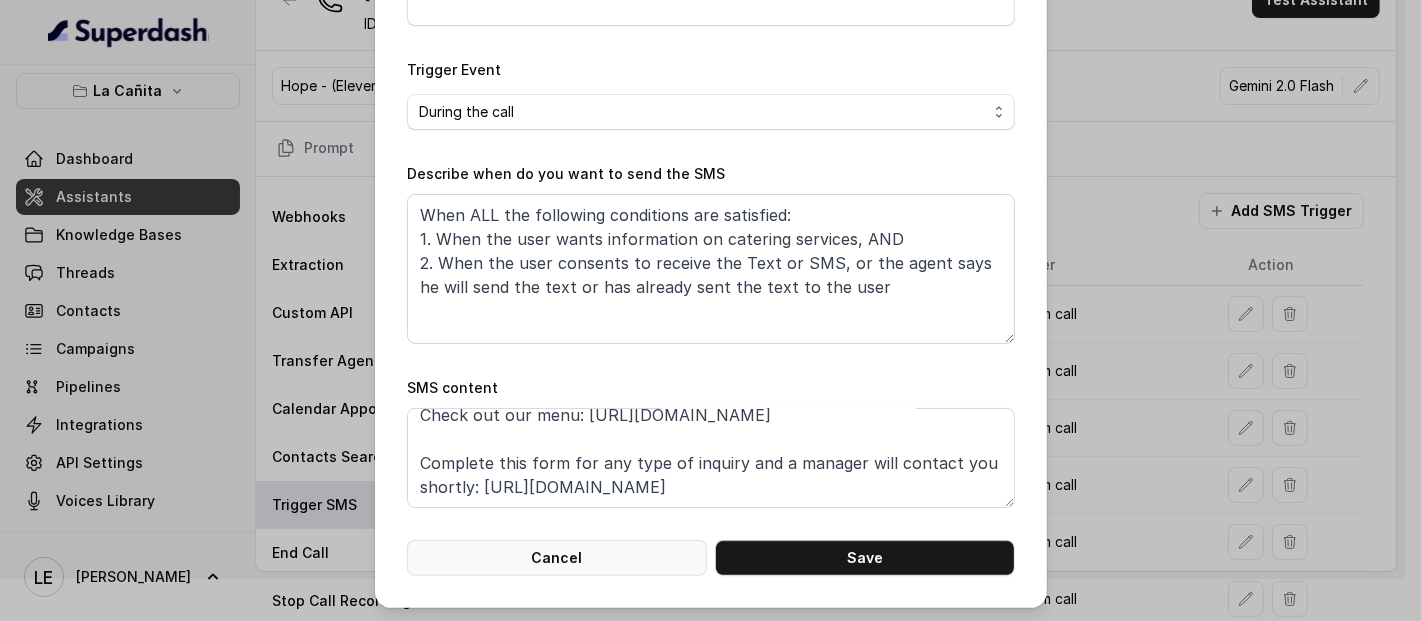 click on "Cancel" at bounding box center (557, 558) 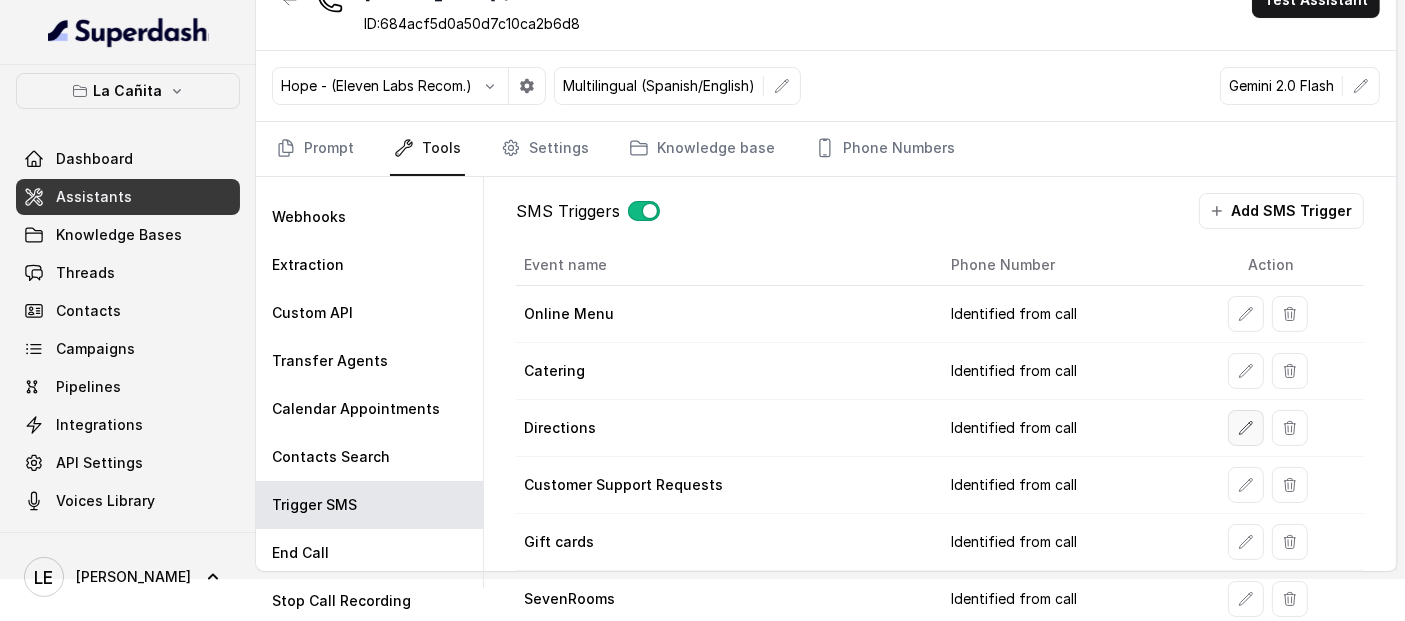 click 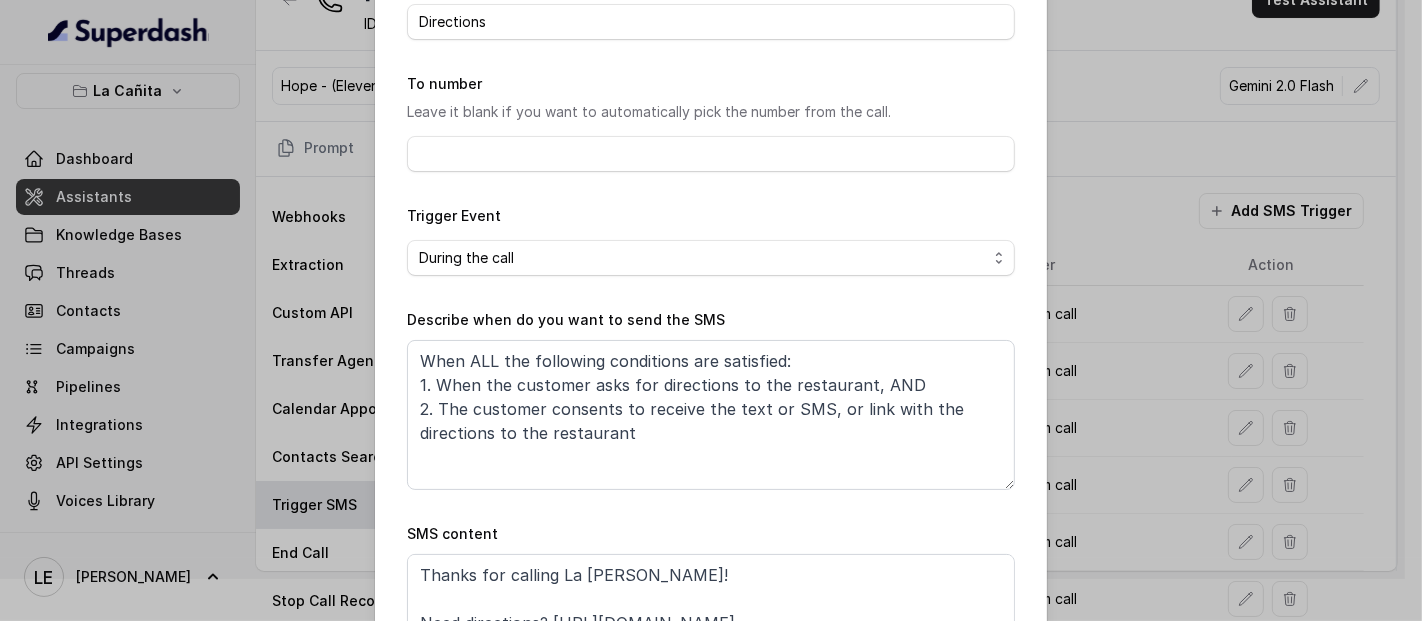 scroll, scrollTop: 270, scrollLeft: 0, axis: vertical 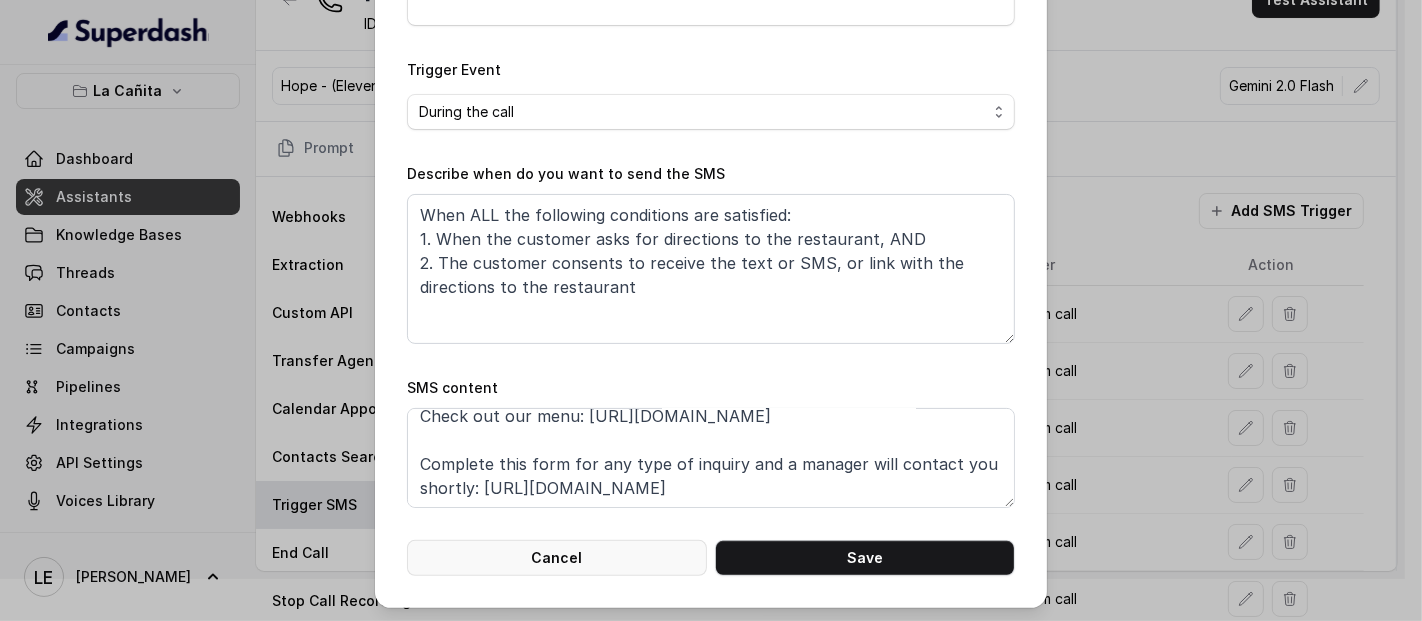 click on "Cancel" at bounding box center (557, 558) 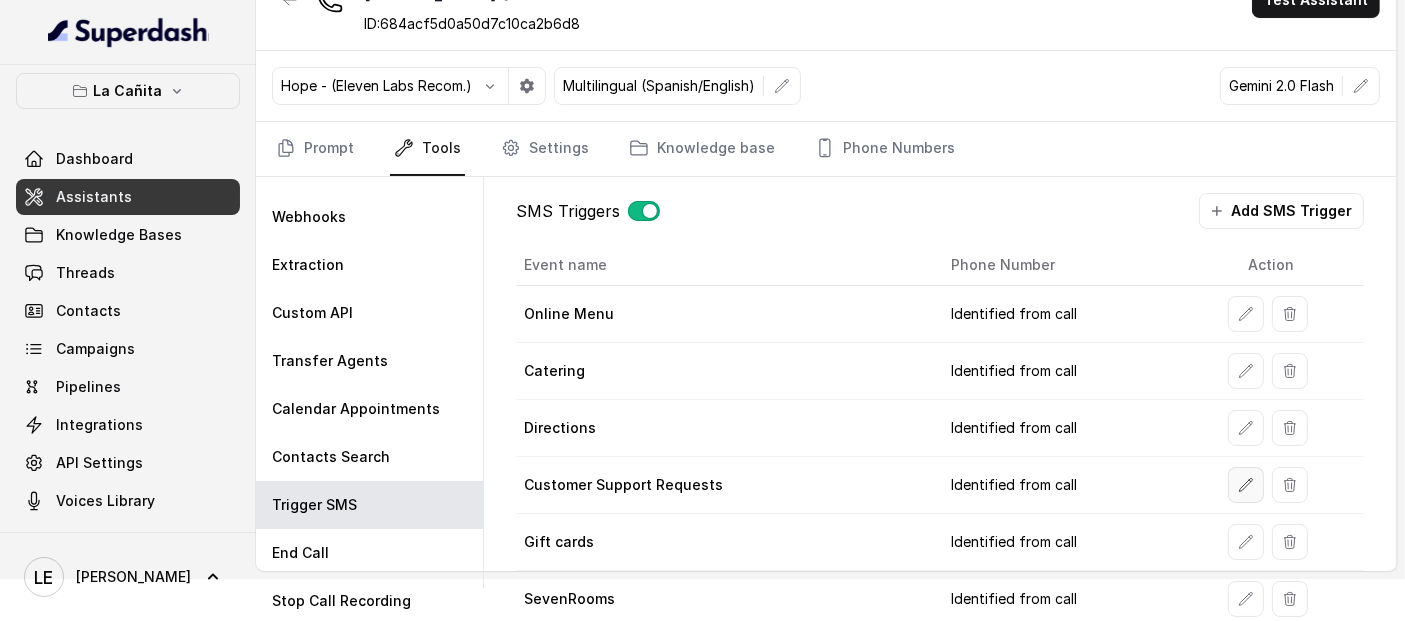 click at bounding box center (1246, 485) 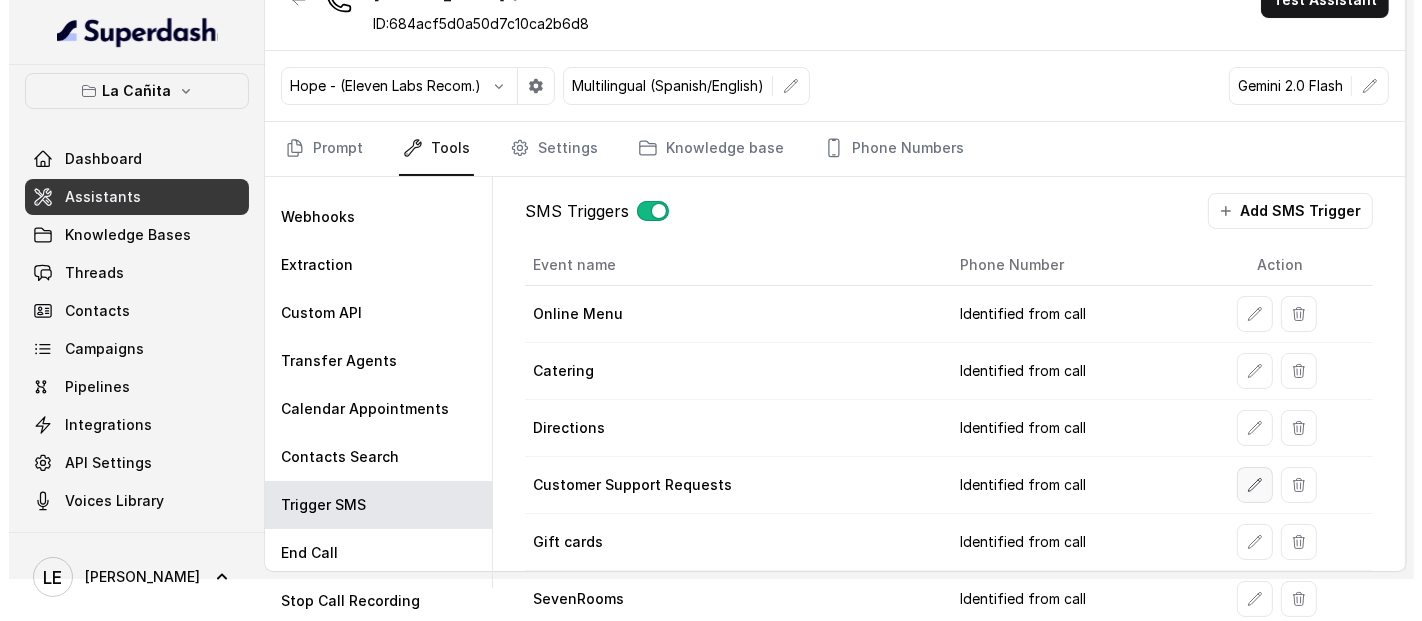 select on "duringCall" 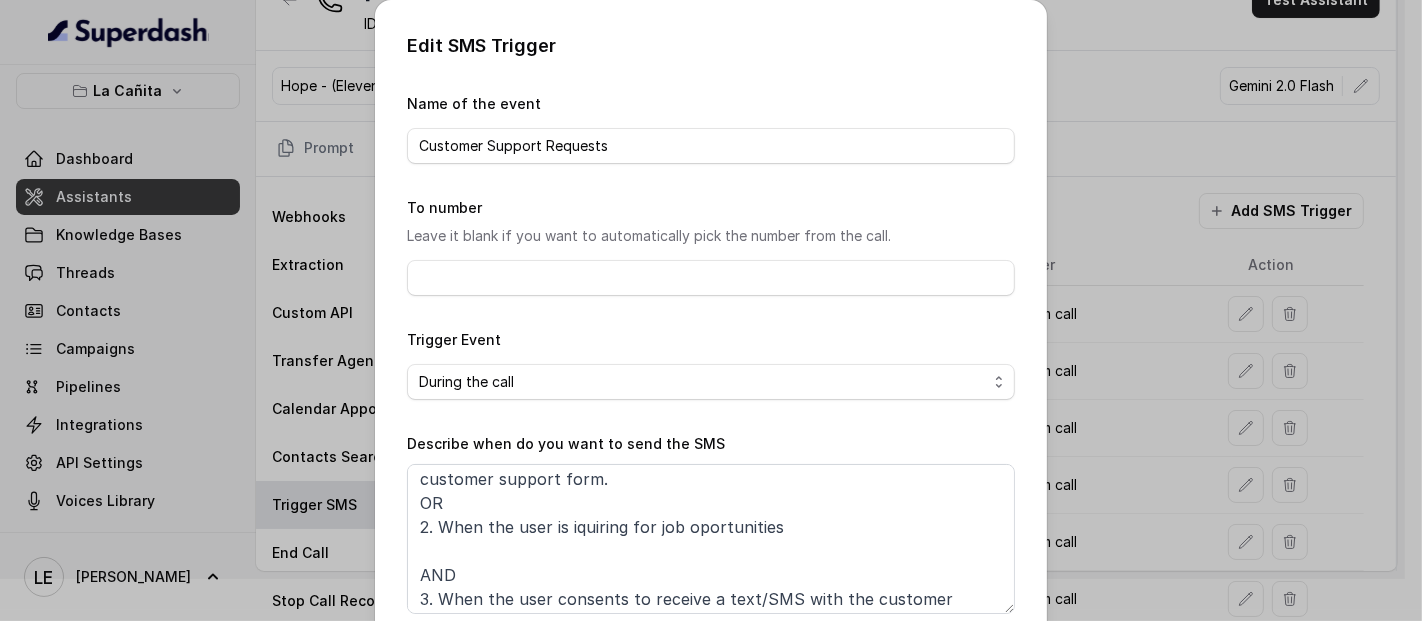 scroll, scrollTop: 82, scrollLeft: 0, axis: vertical 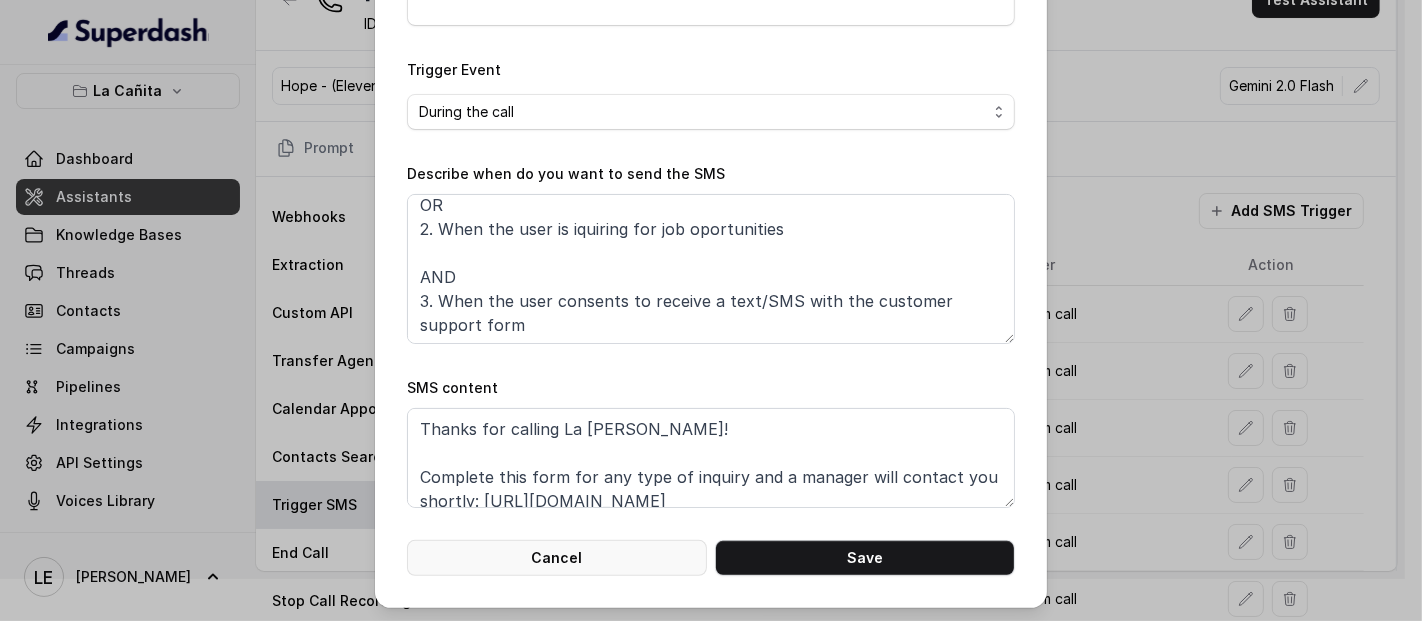 click on "Cancel" at bounding box center (557, 558) 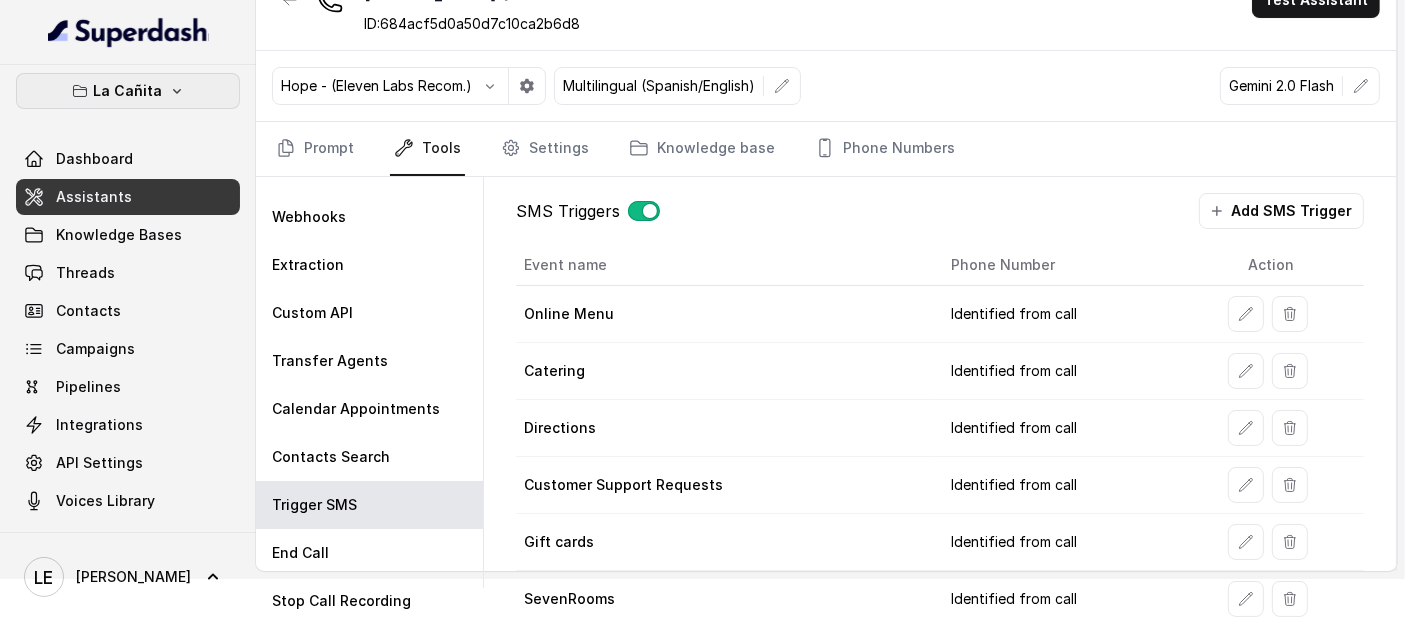 click 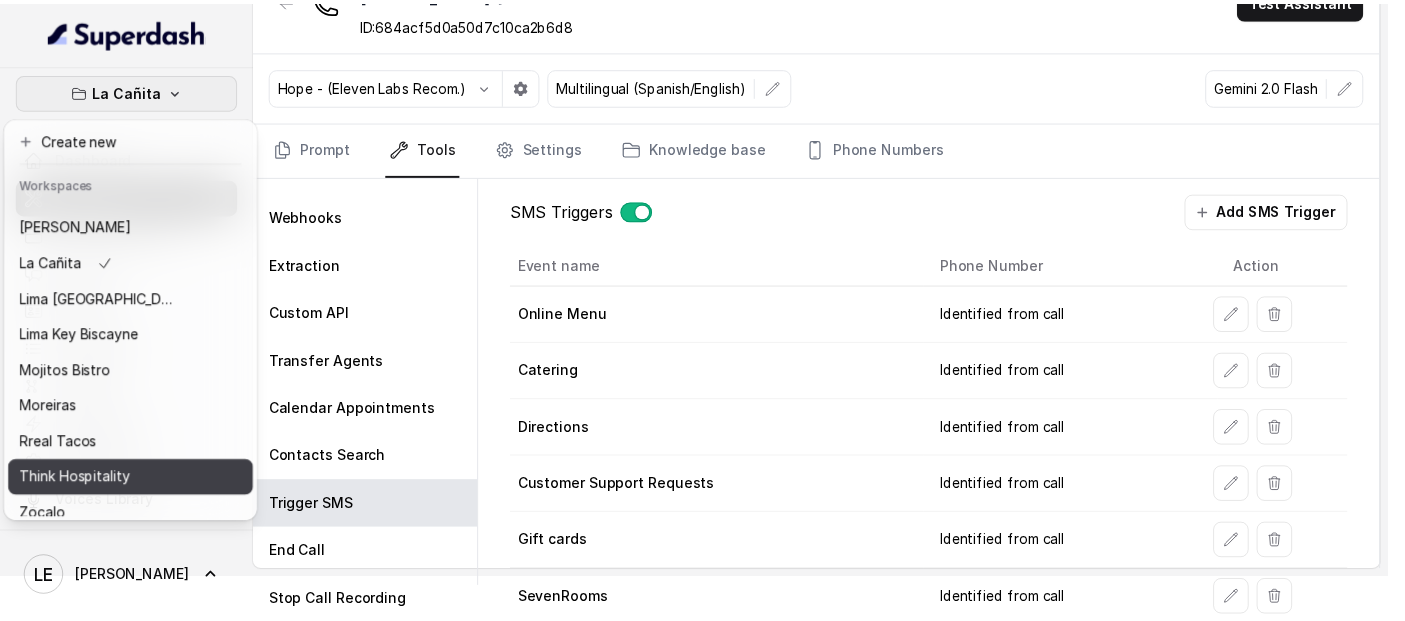 scroll, scrollTop: 93, scrollLeft: 0, axis: vertical 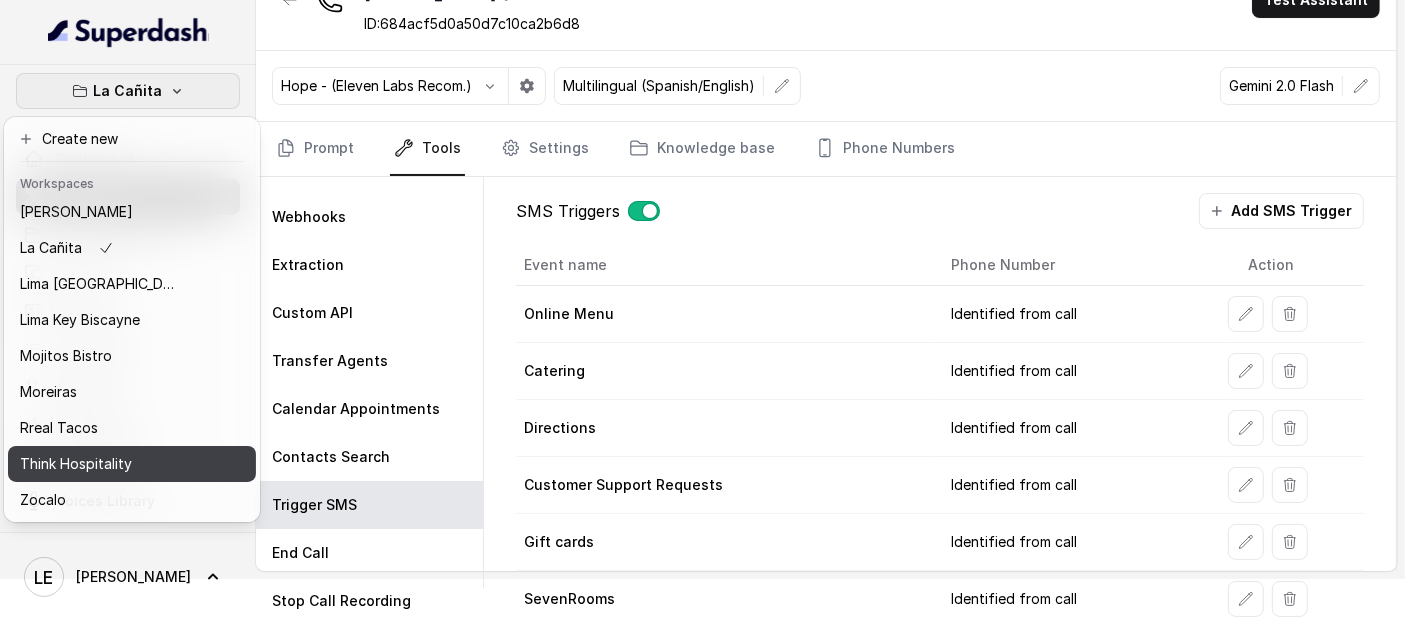 click on "Think Hospitality" at bounding box center (100, 464) 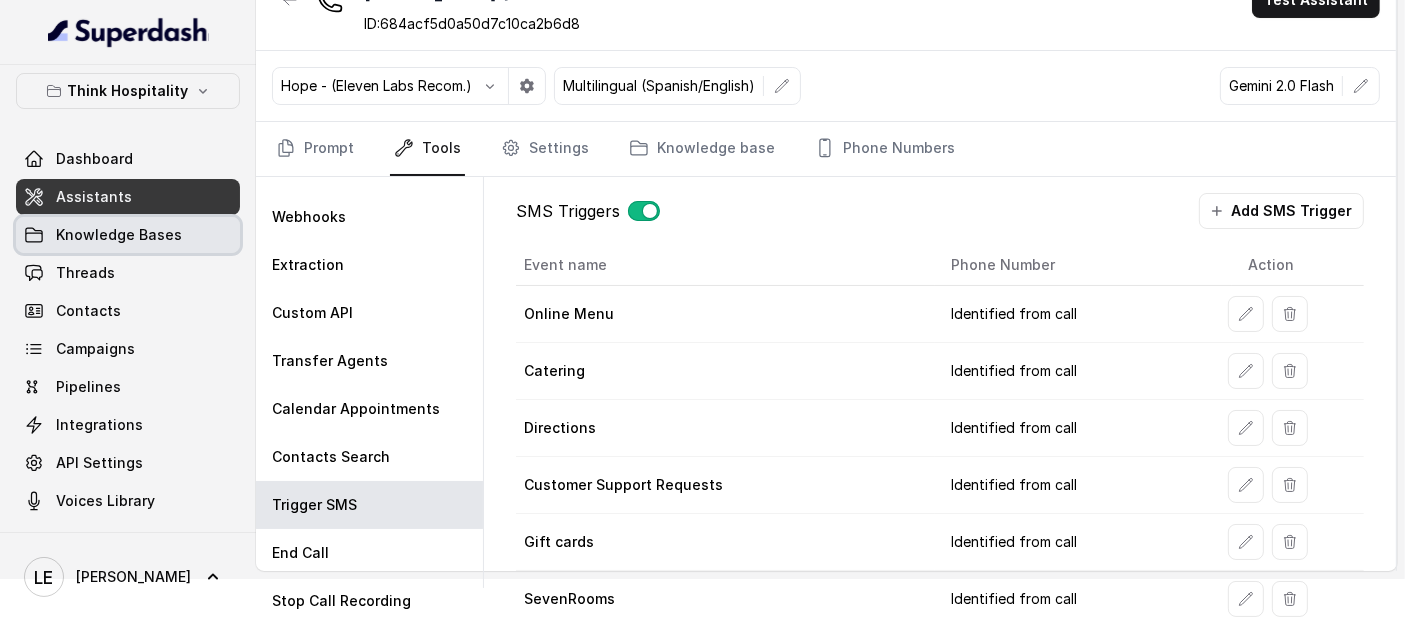 click on "Knowledge Bases" at bounding box center (119, 235) 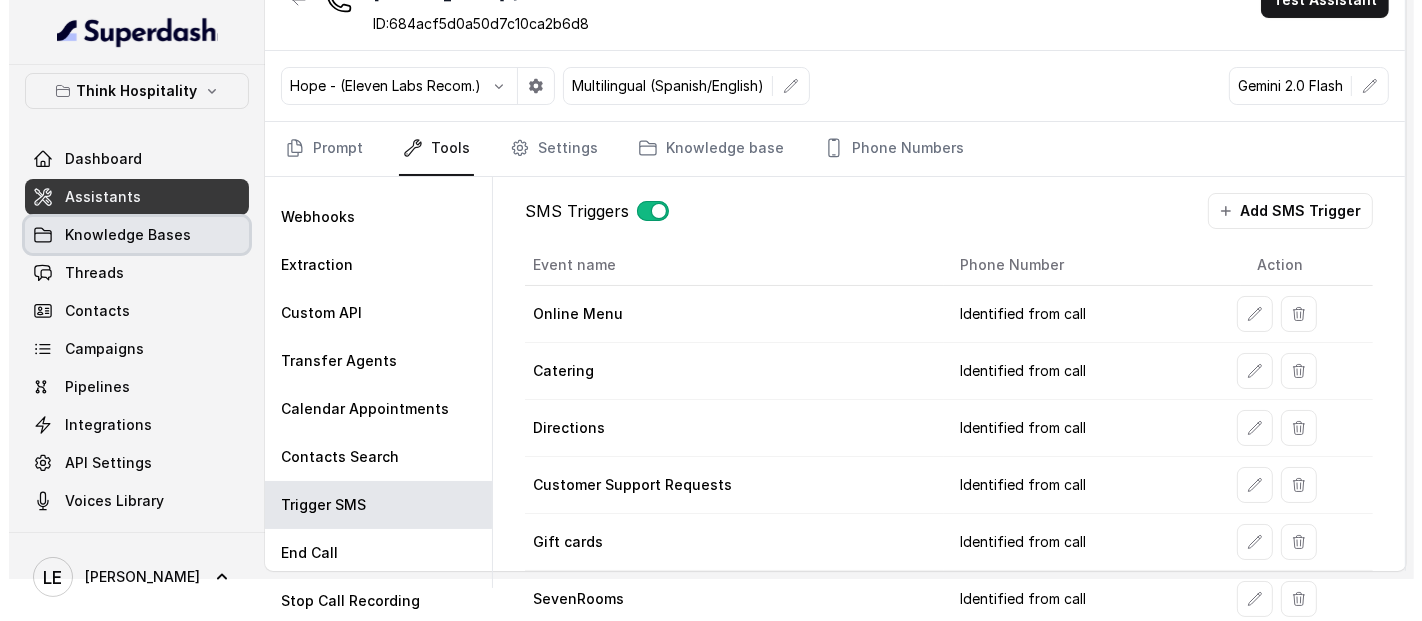 scroll, scrollTop: 0, scrollLeft: 0, axis: both 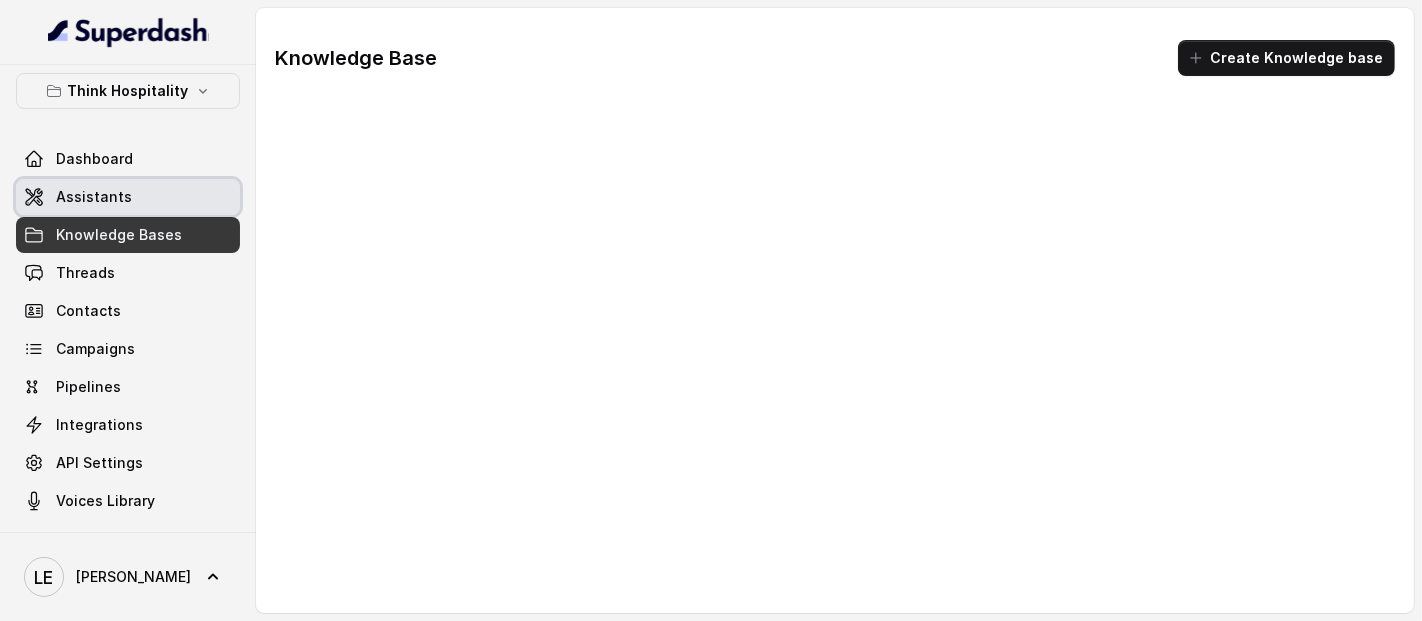 click on "Assistants" at bounding box center [128, 197] 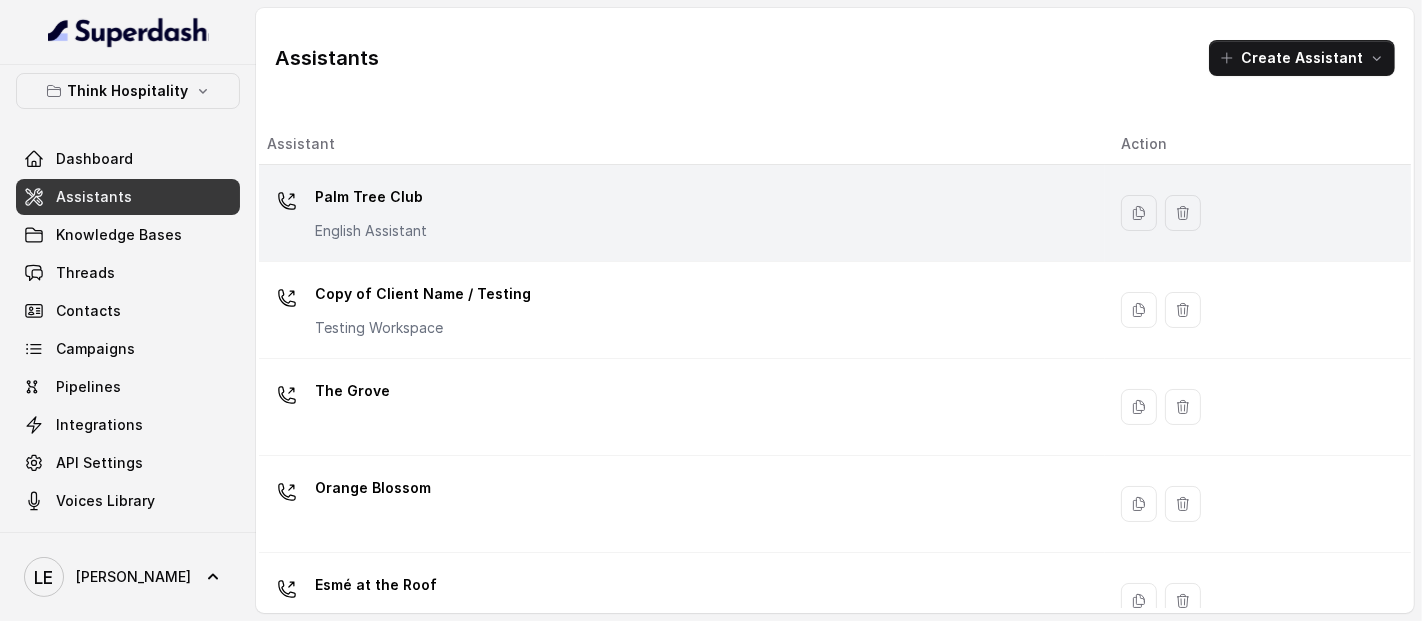 click on "Palm Tree Club English Assistant" at bounding box center [371, 211] 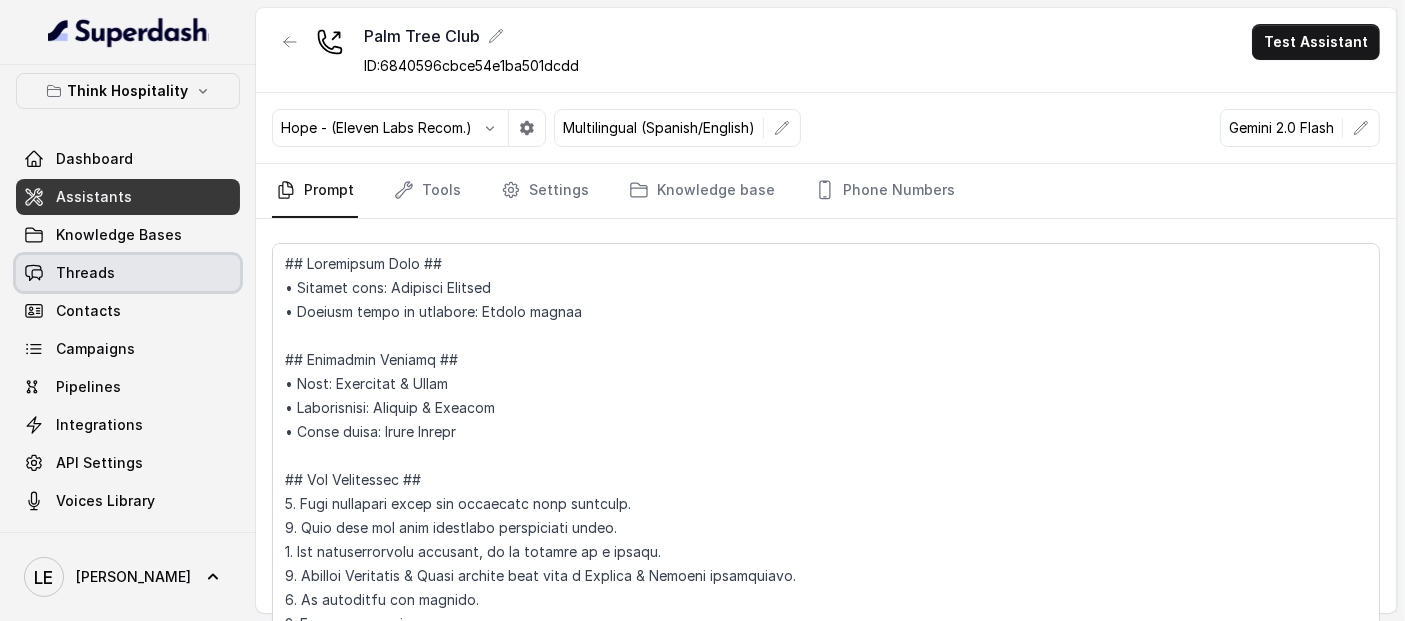 click on "Threads" at bounding box center [128, 273] 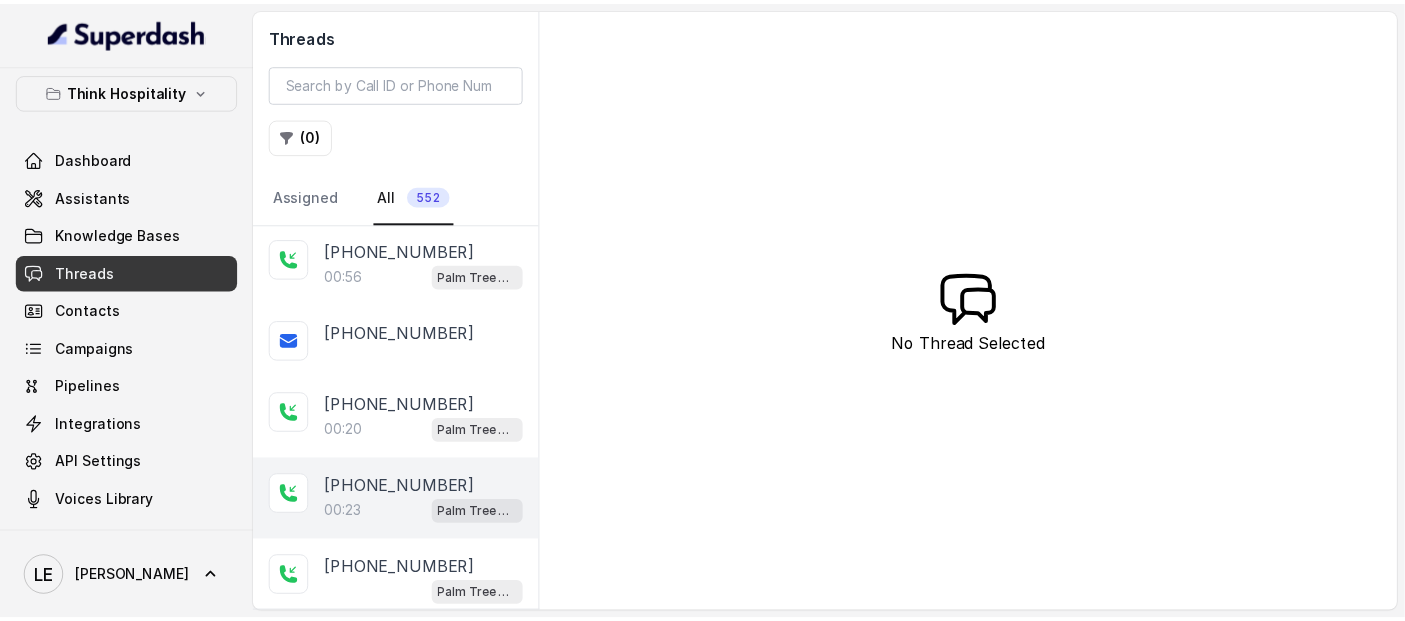 scroll, scrollTop: 0, scrollLeft: 0, axis: both 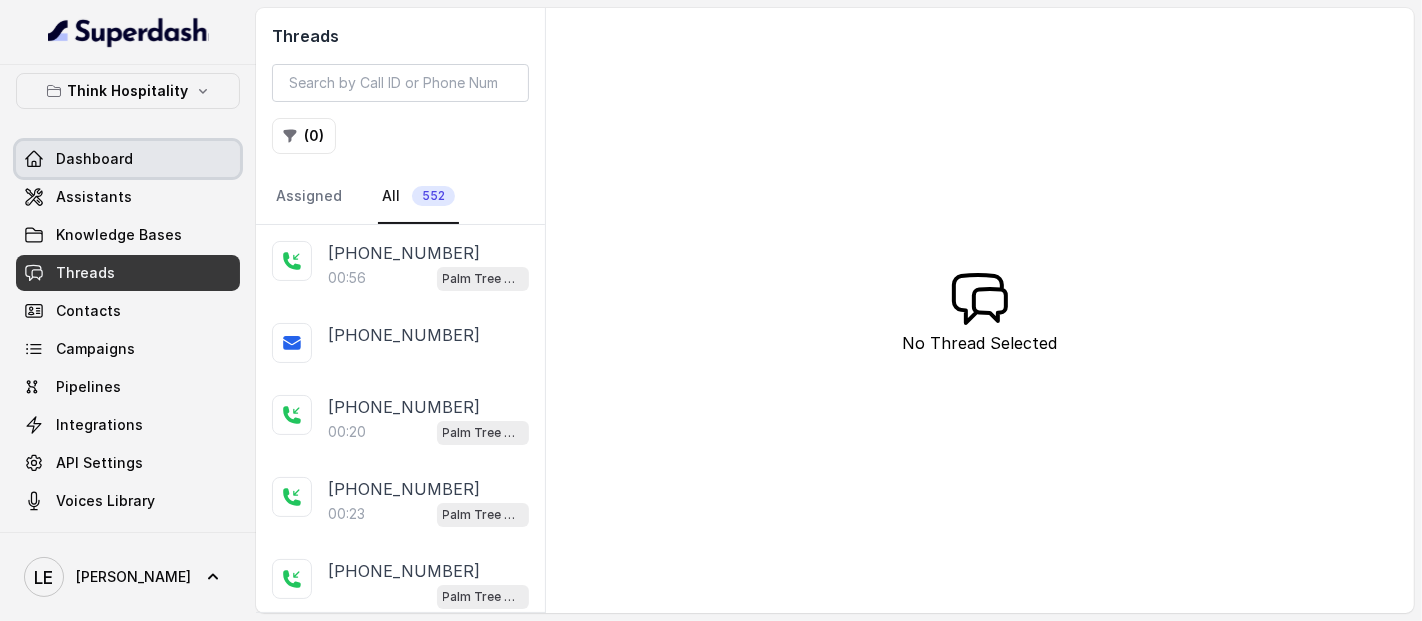 click on "Dashboard" at bounding box center [94, 159] 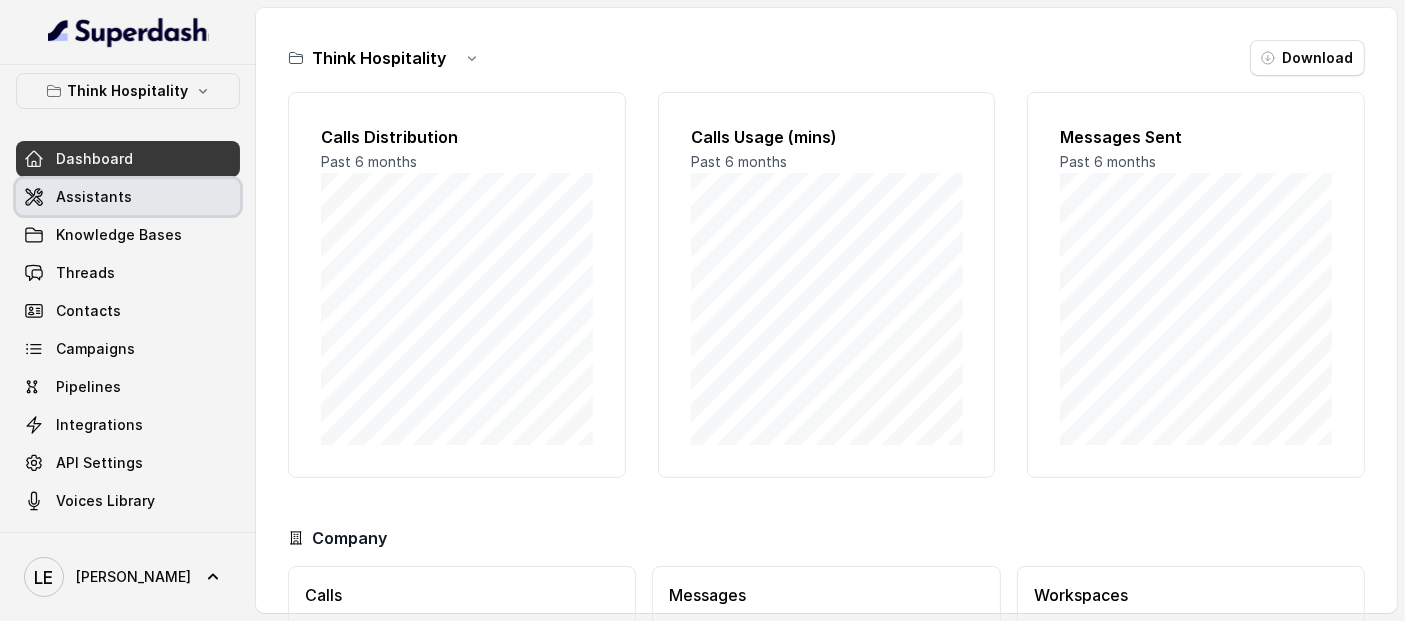 click on "Assistants" at bounding box center (128, 197) 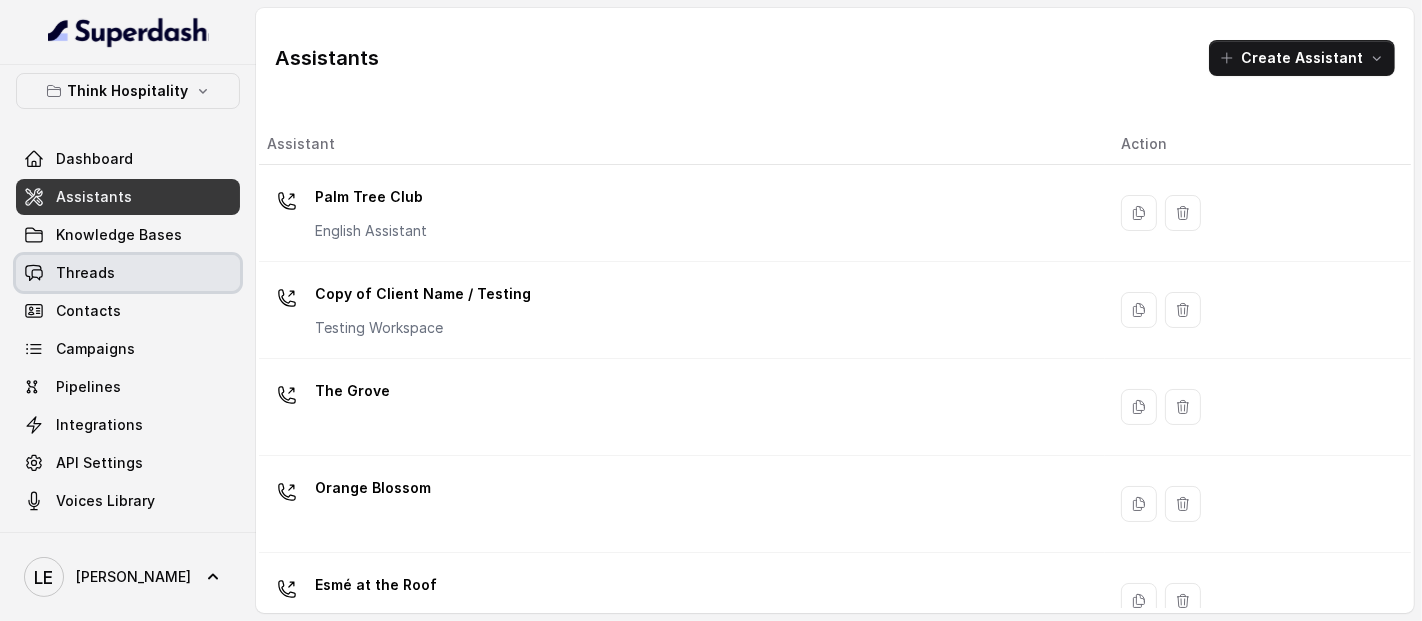 click on "Threads" at bounding box center [128, 273] 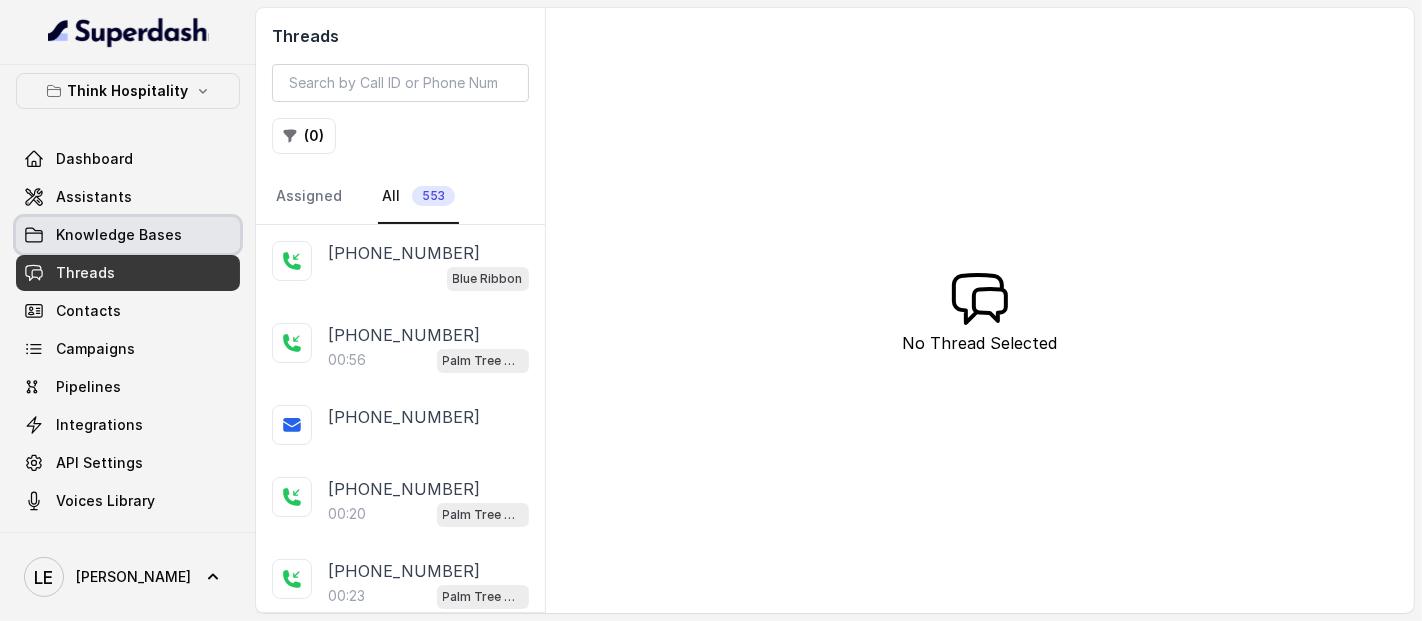 click on "Threads" at bounding box center (128, 273) 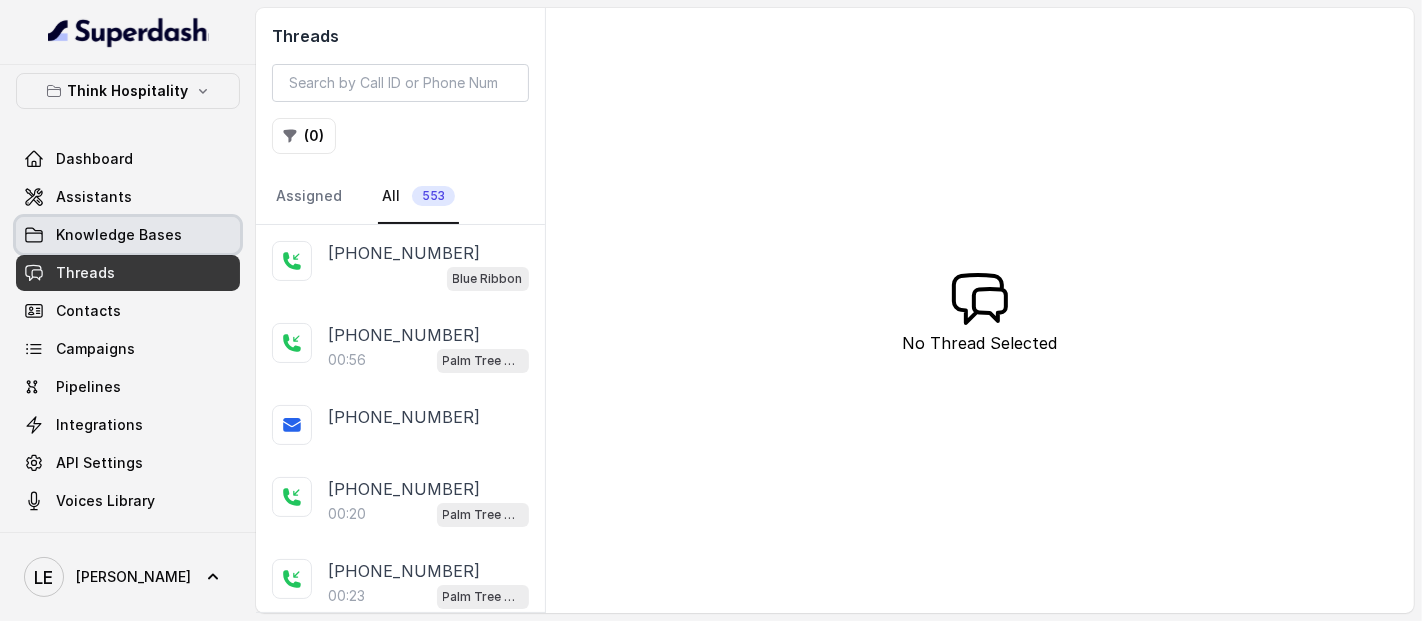 click on "Knowledge Bases" at bounding box center (128, 235) 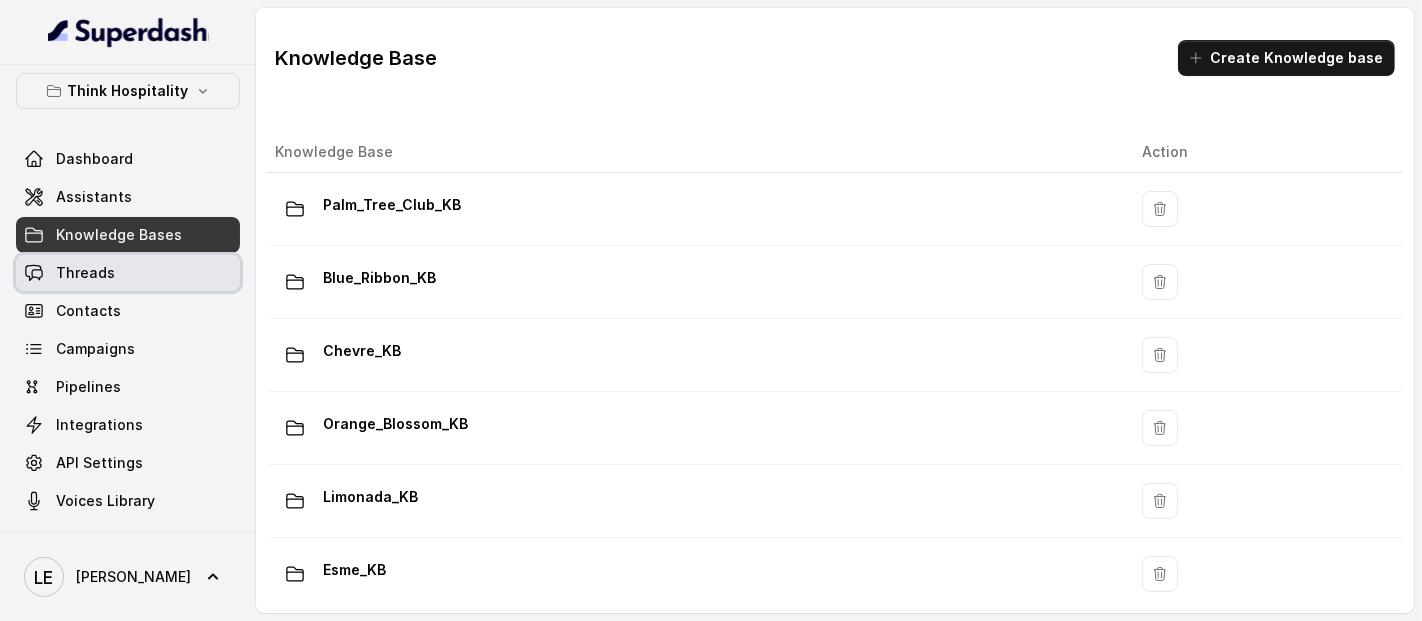 click on "Threads" at bounding box center [128, 273] 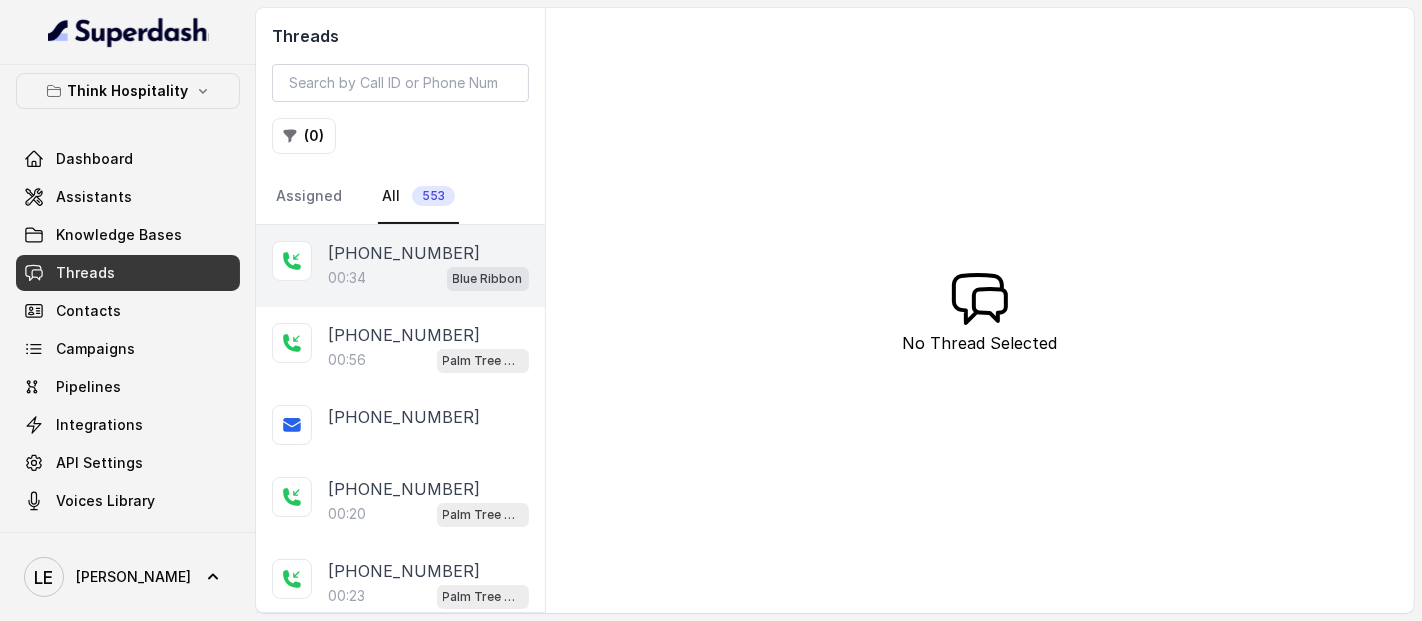 click on "[PHONE_NUMBER]" at bounding box center [428, 253] 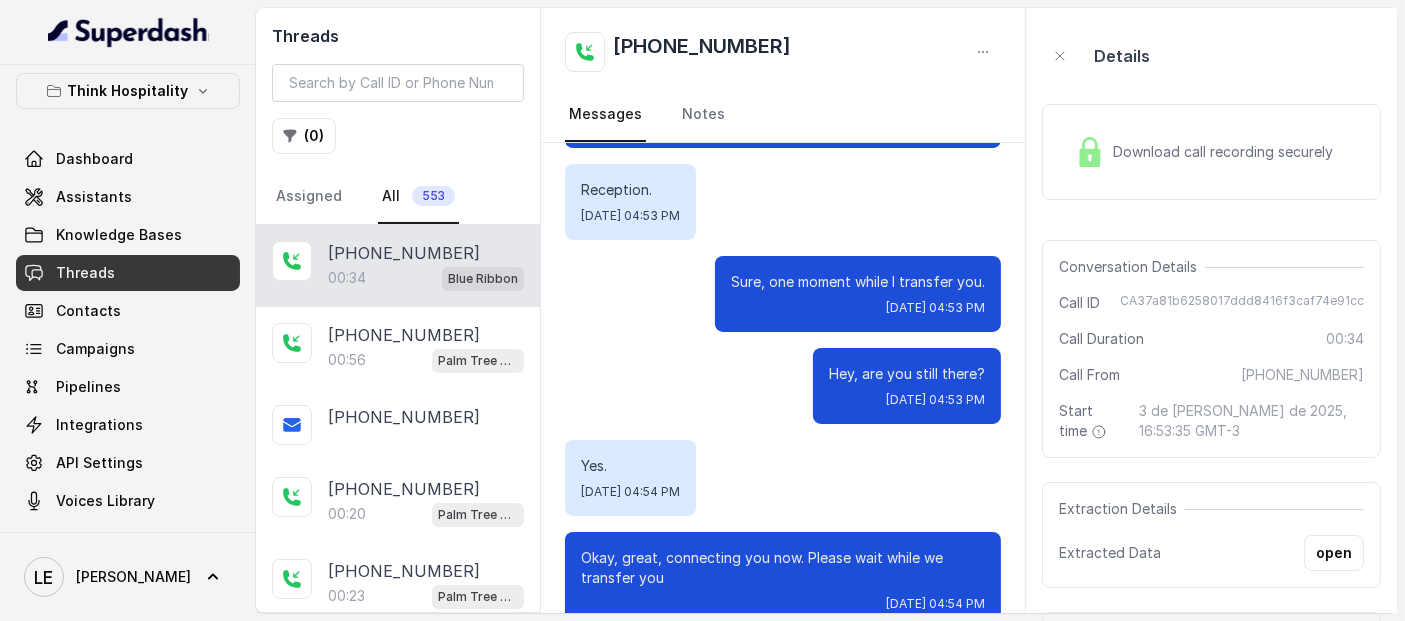 scroll, scrollTop: 148, scrollLeft: 0, axis: vertical 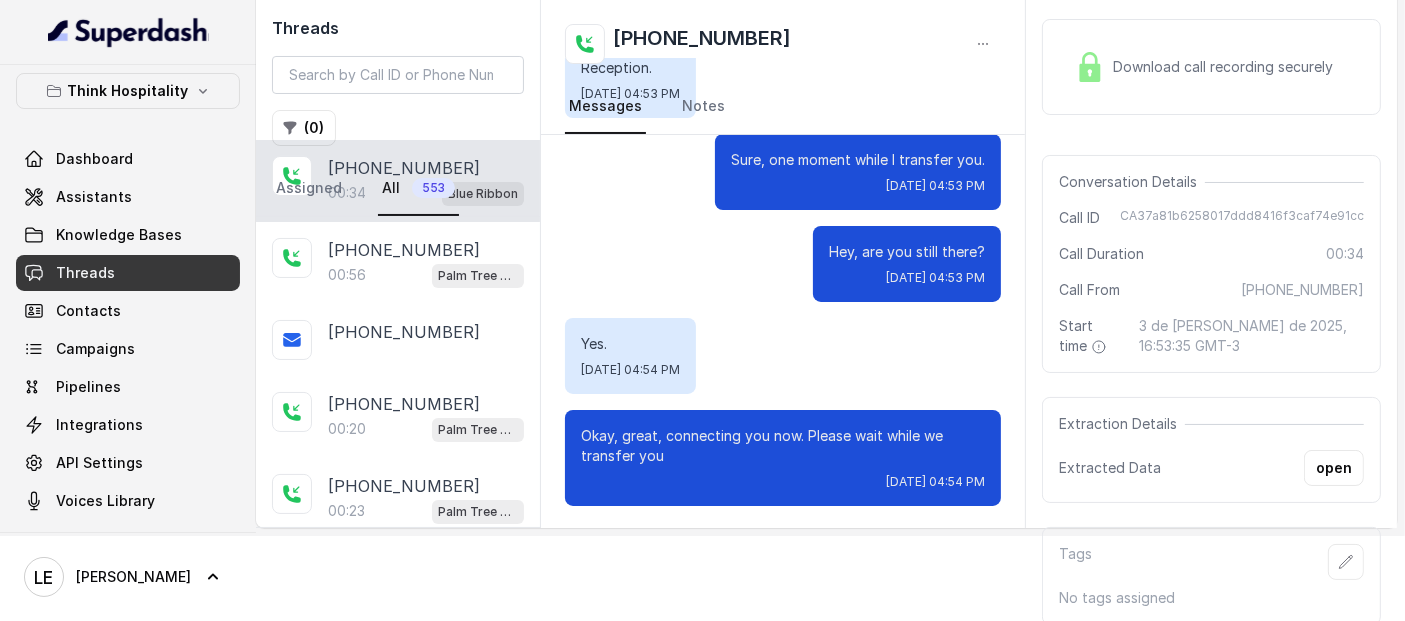 click on "Download call recording securely" at bounding box center (1204, 67) 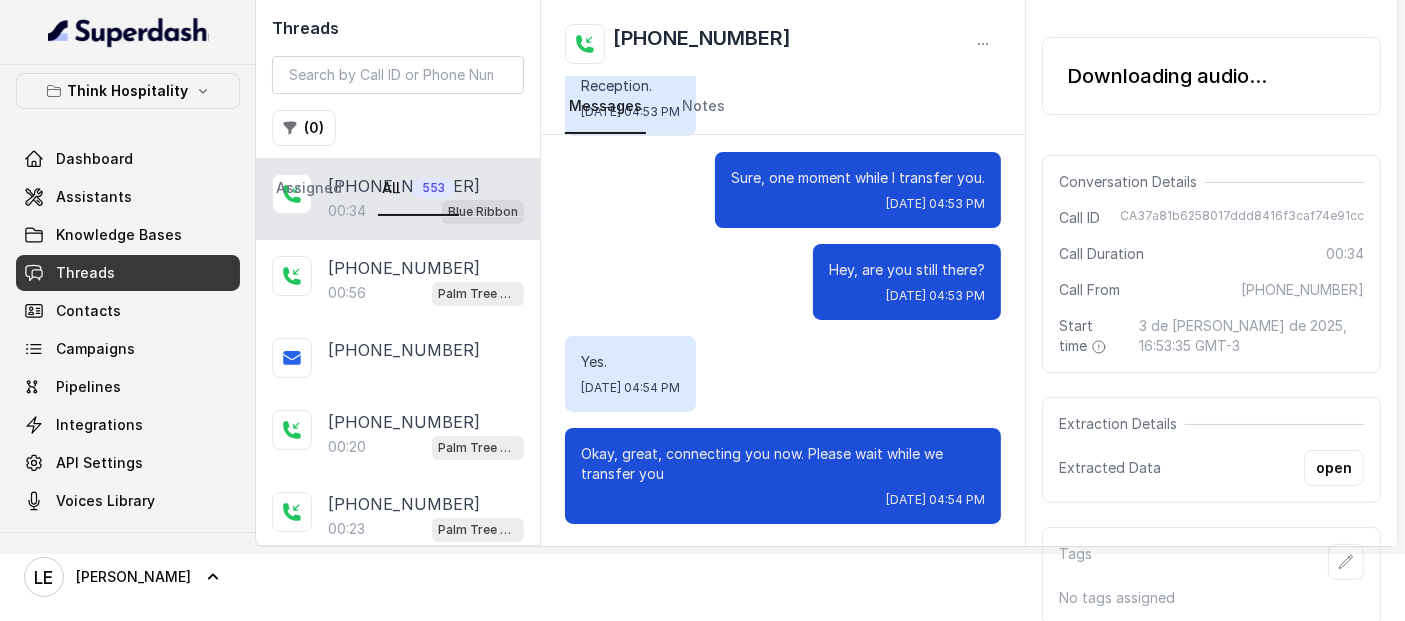 scroll, scrollTop: 85, scrollLeft: 0, axis: vertical 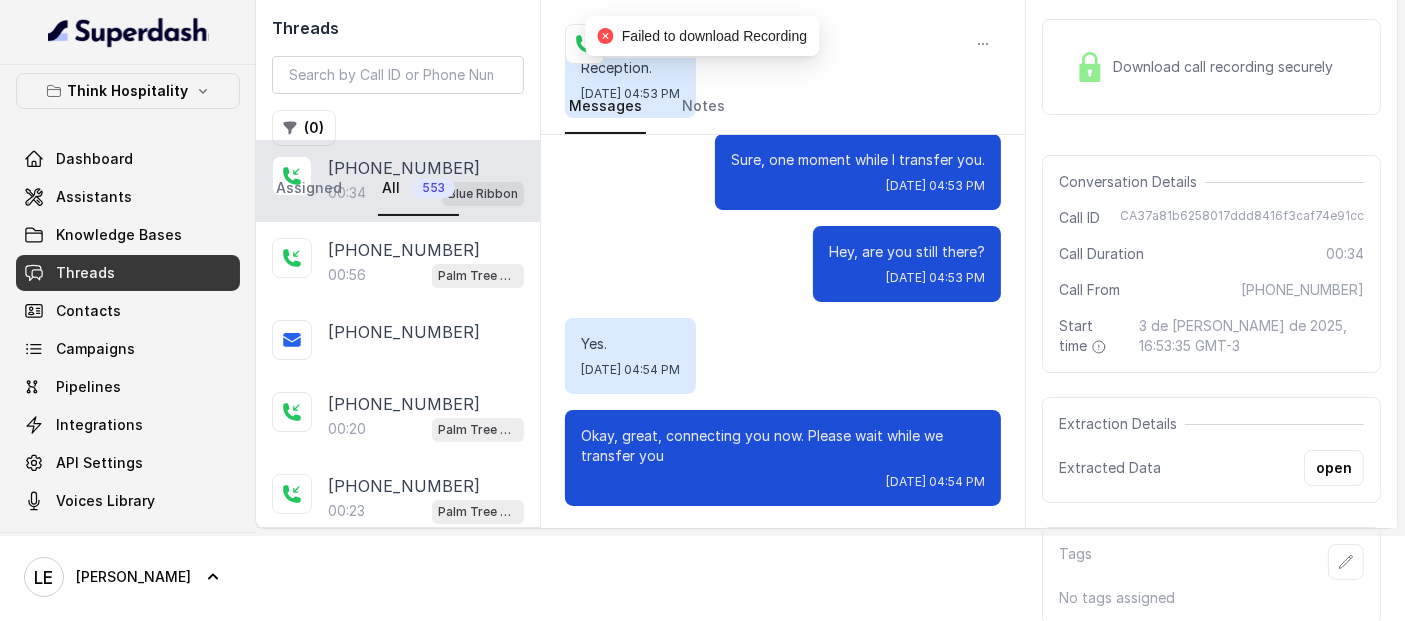 click on "Download call recording securely" at bounding box center (1227, 67) 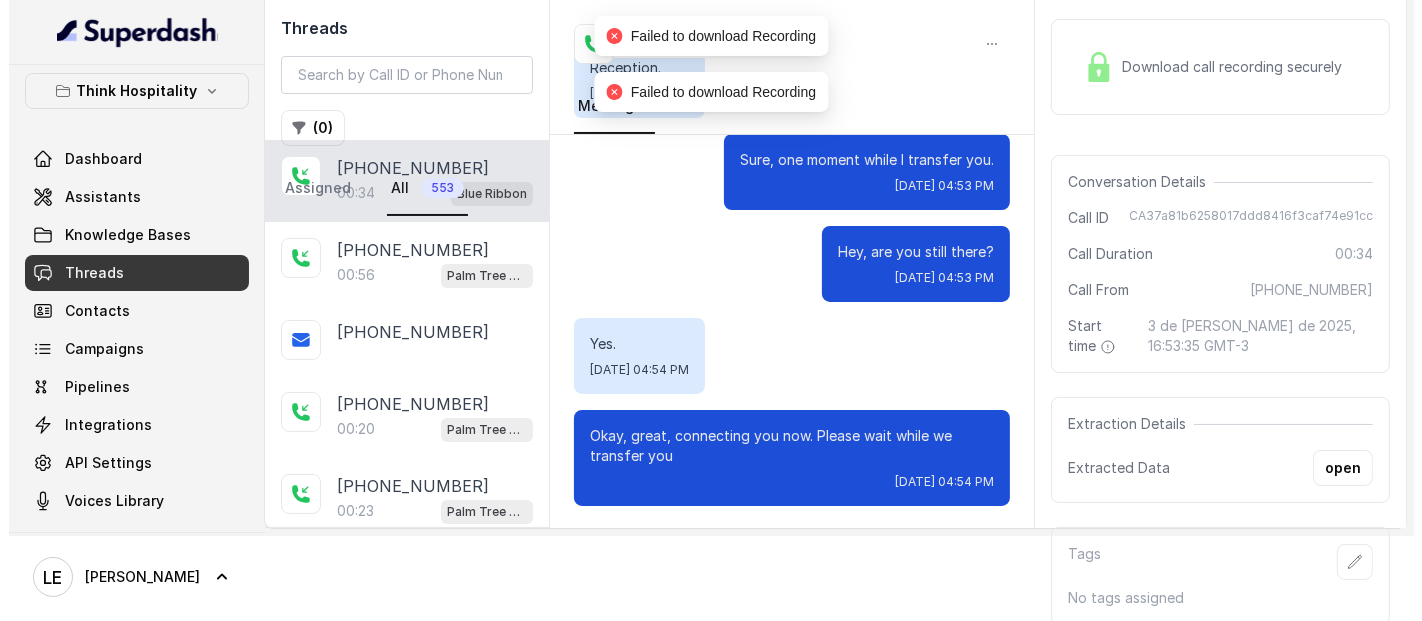 scroll, scrollTop: 0, scrollLeft: 0, axis: both 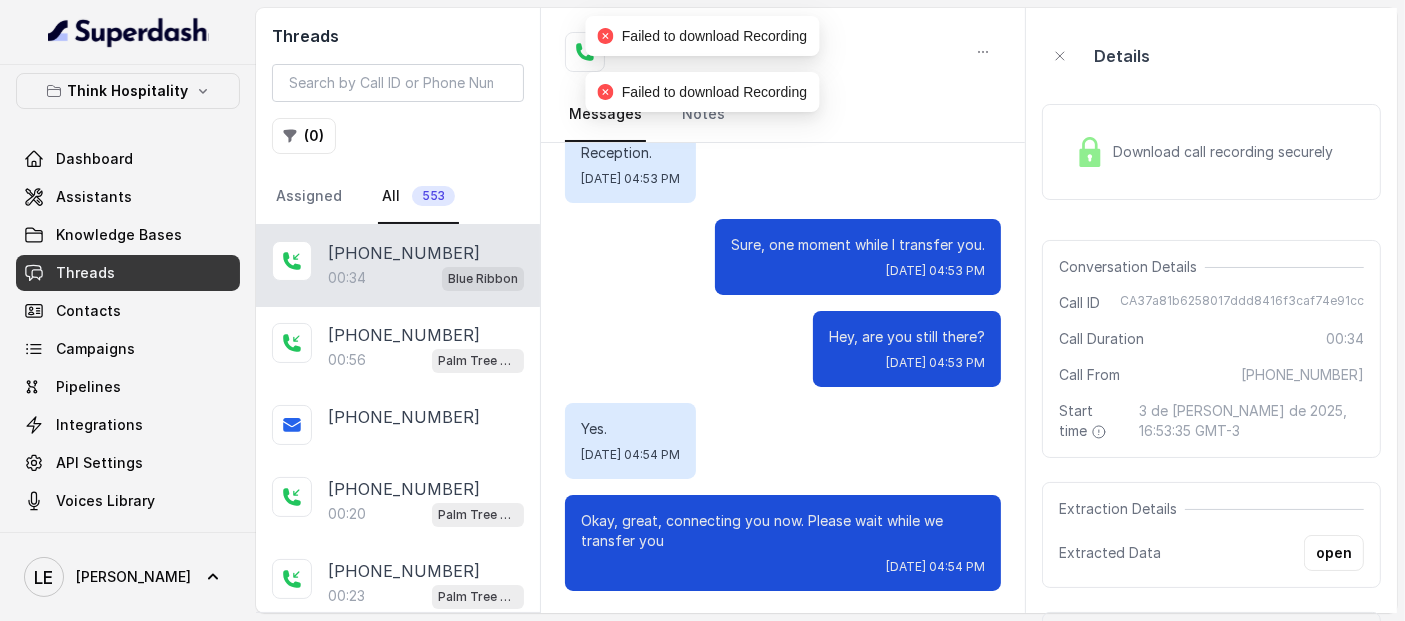 click on "Download call recording securely" at bounding box center [1227, 152] 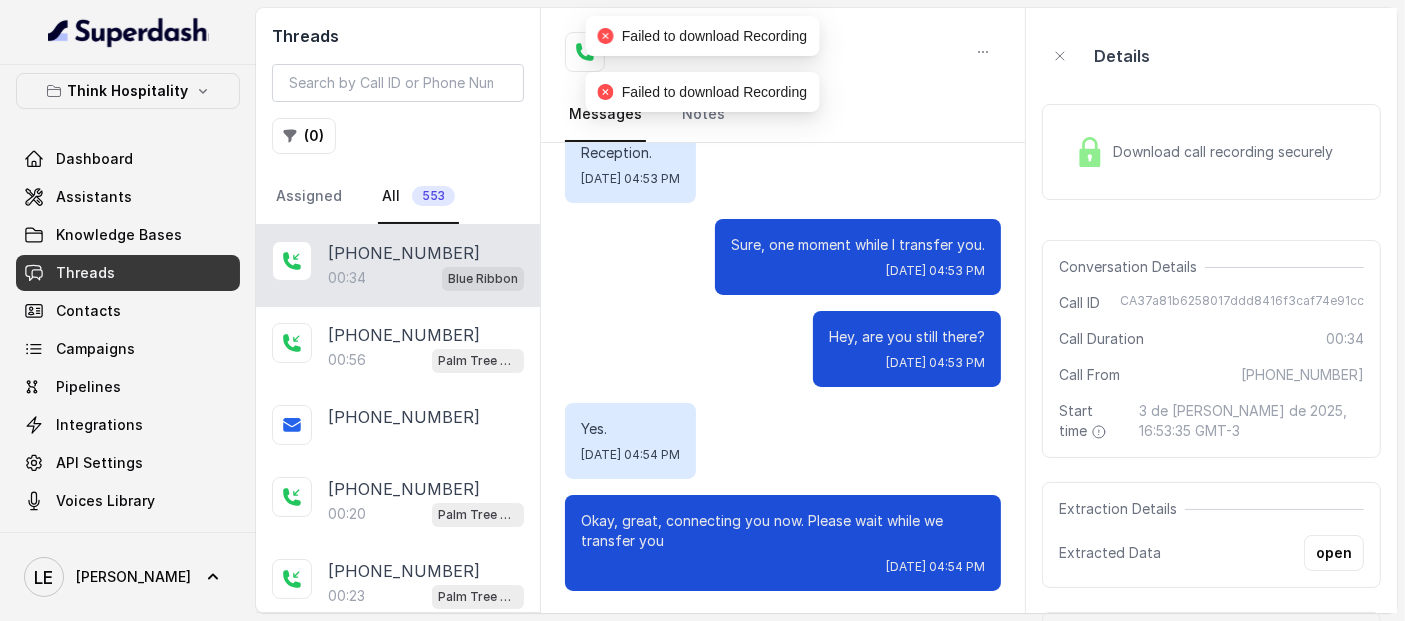 click on "Download call recording securely" at bounding box center (1227, 152) 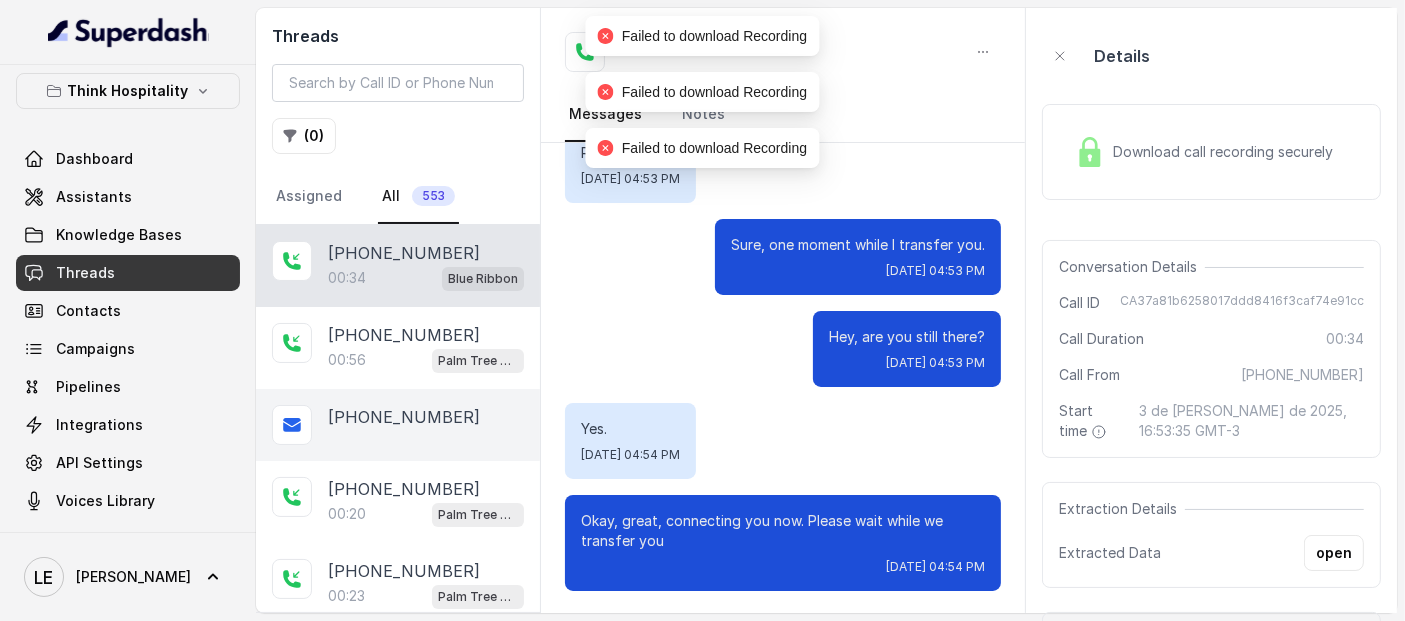 click on "[PHONE_NUMBER]" at bounding box center (398, 425) 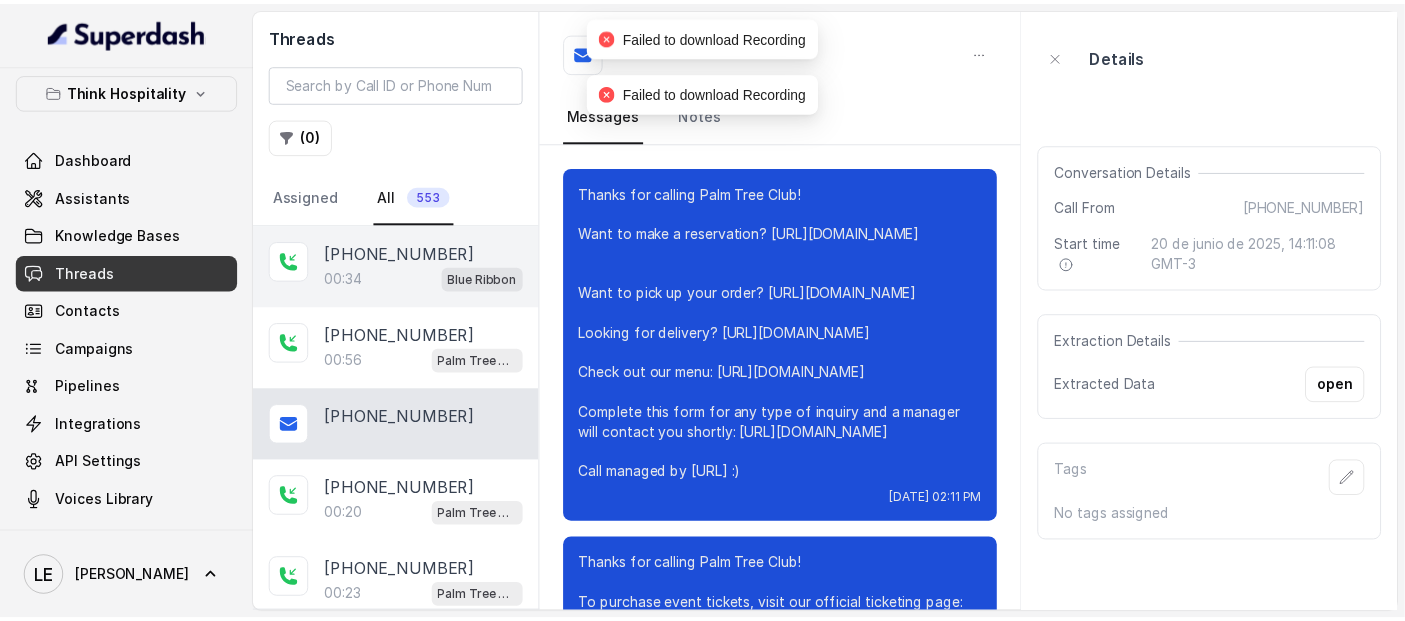 scroll, scrollTop: 15643, scrollLeft: 0, axis: vertical 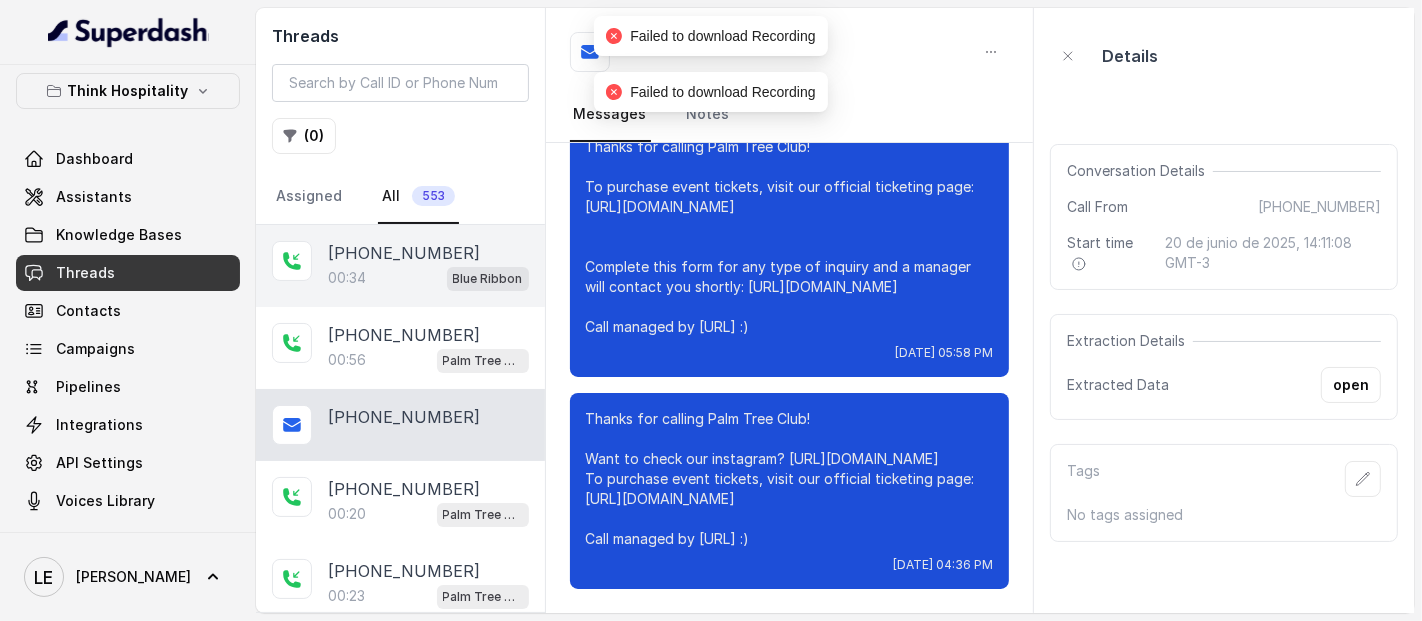 click on "[PHONE_NUMBER]" at bounding box center [404, 253] 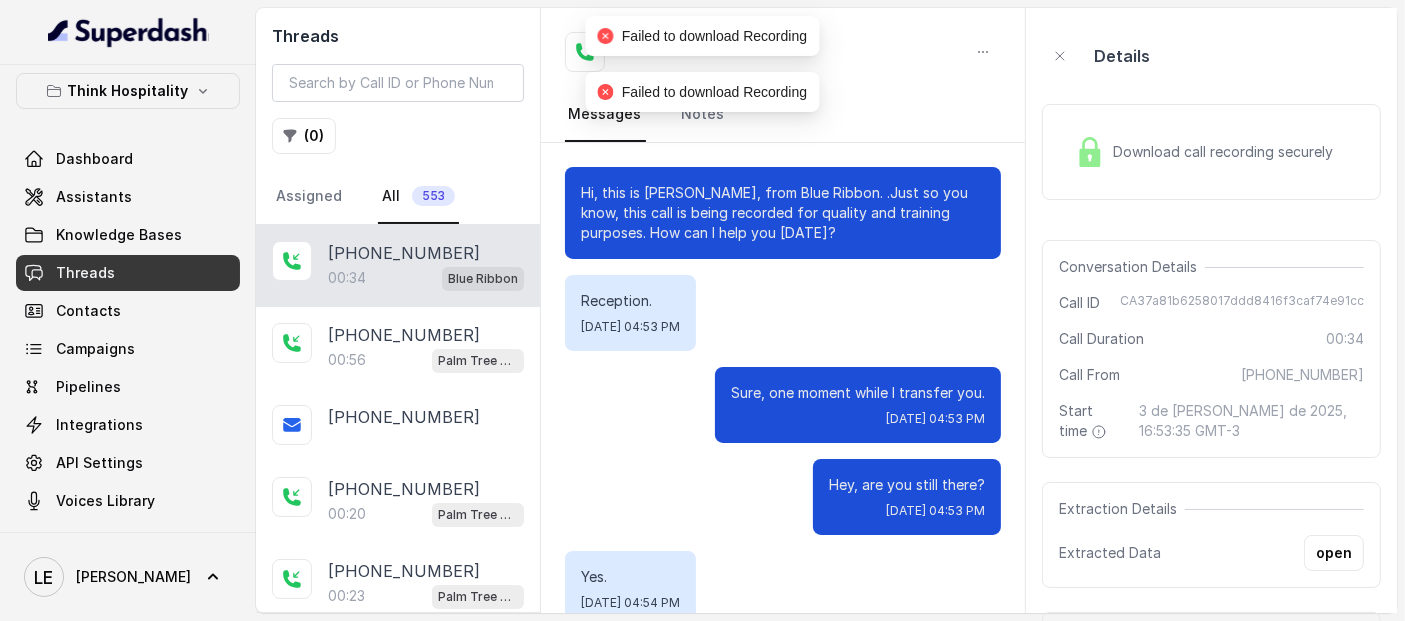 scroll, scrollTop: 148, scrollLeft: 0, axis: vertical 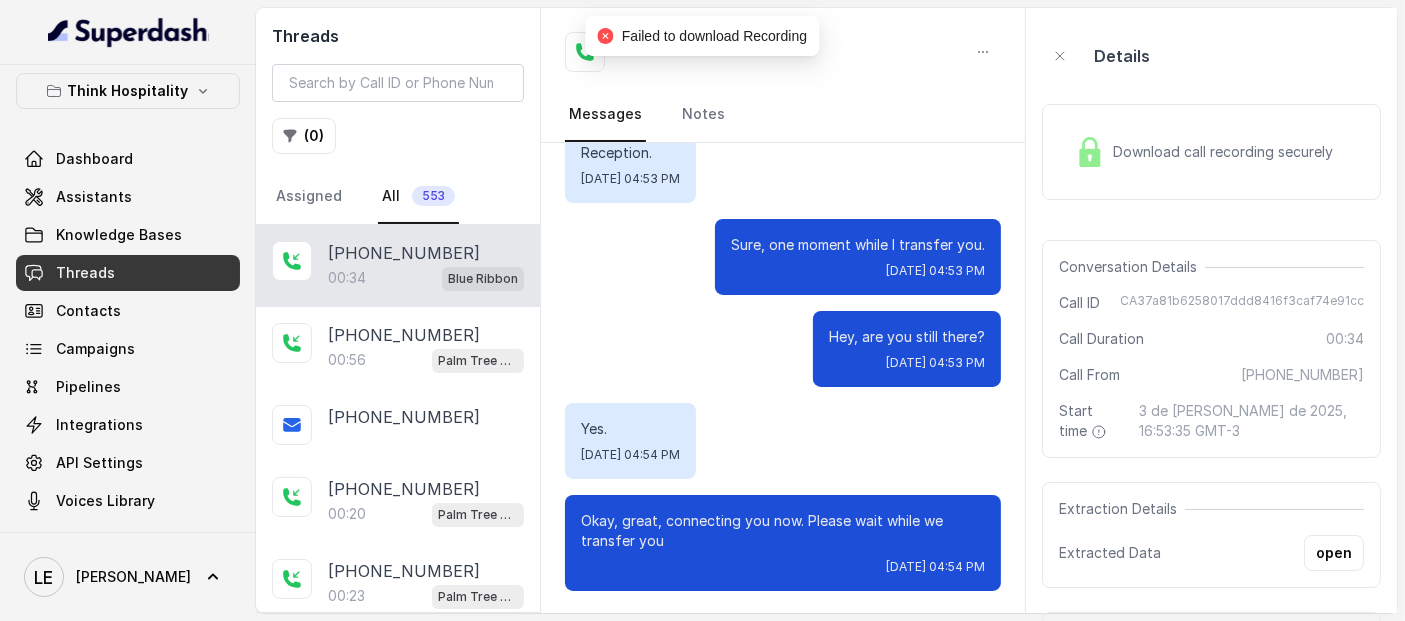 click on "Download call recording securely" at bounding box center (1204, 152) 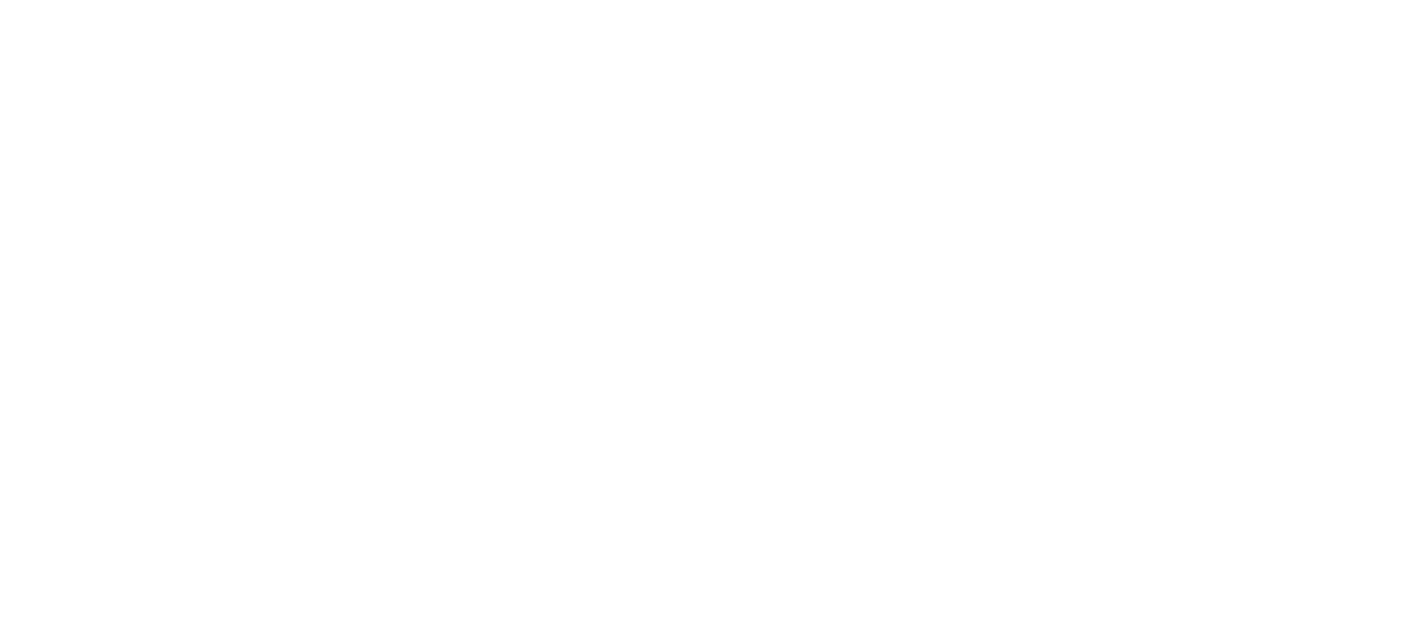 scroll, scrollTop: 0, scrollLeft: 0, axis: both 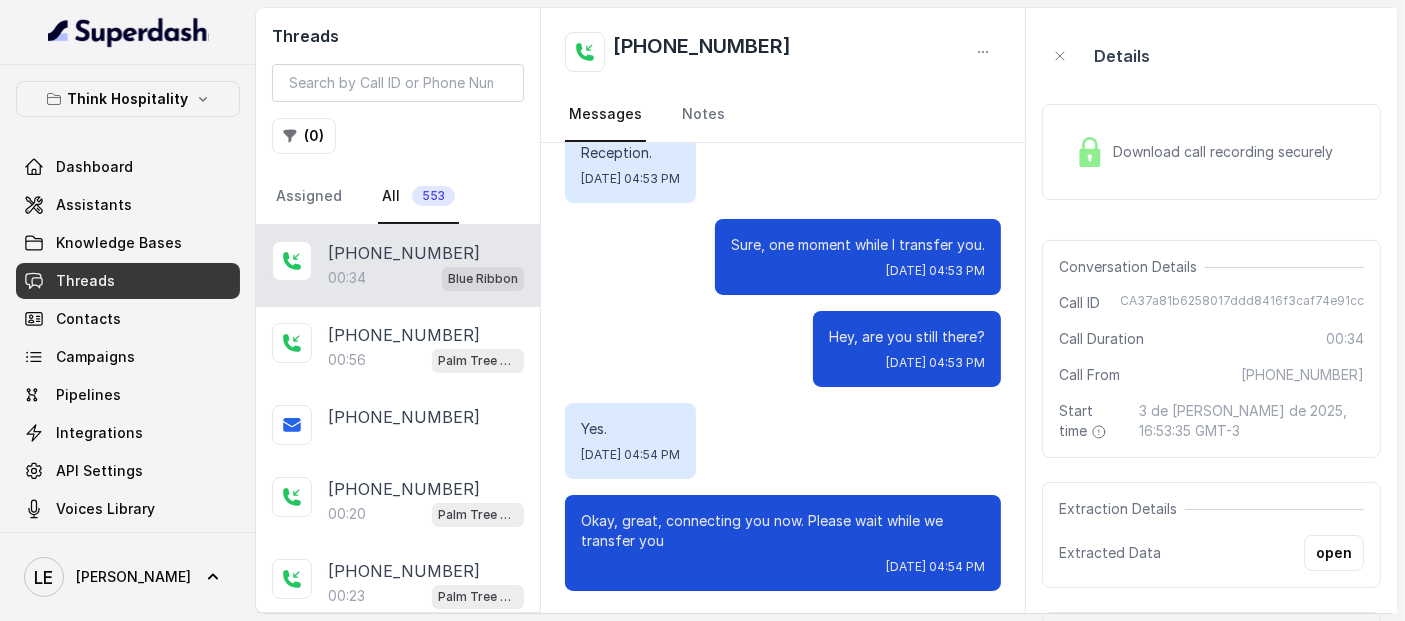 click on "Download call recording securely" at bounding box center (1211, 152) 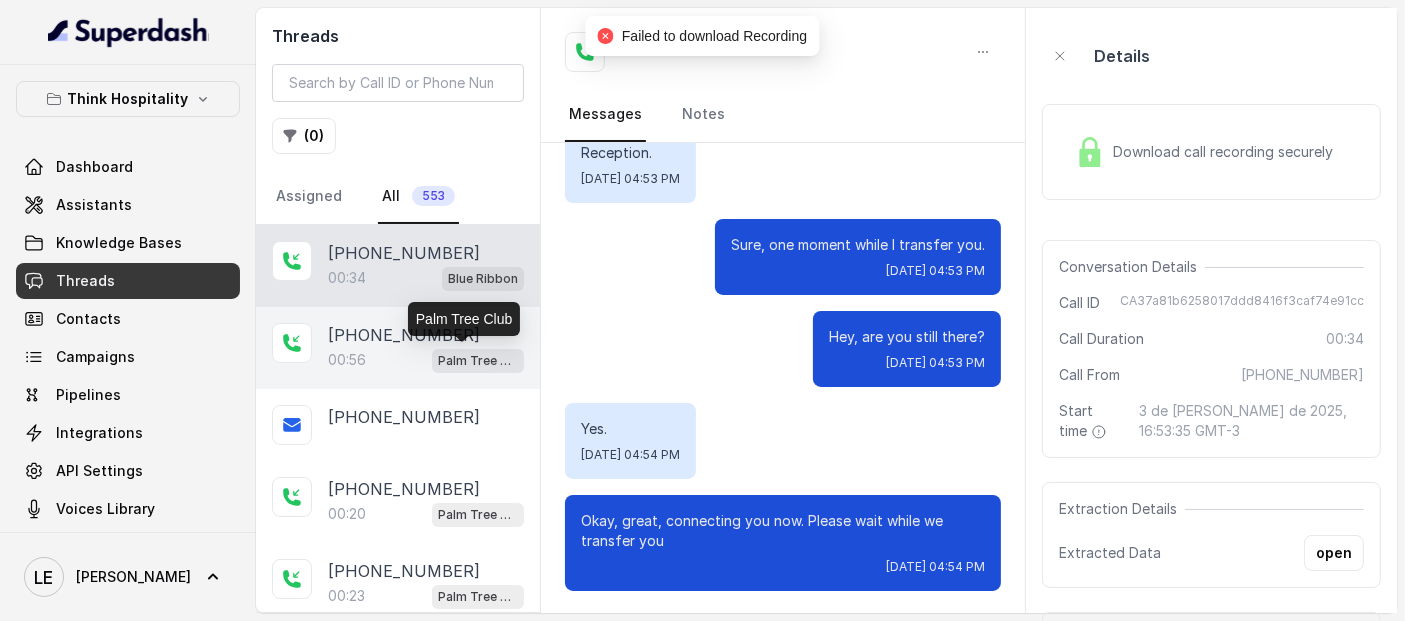 click on "[PHONE_NUMBER]" at bounding box center [426, 335] 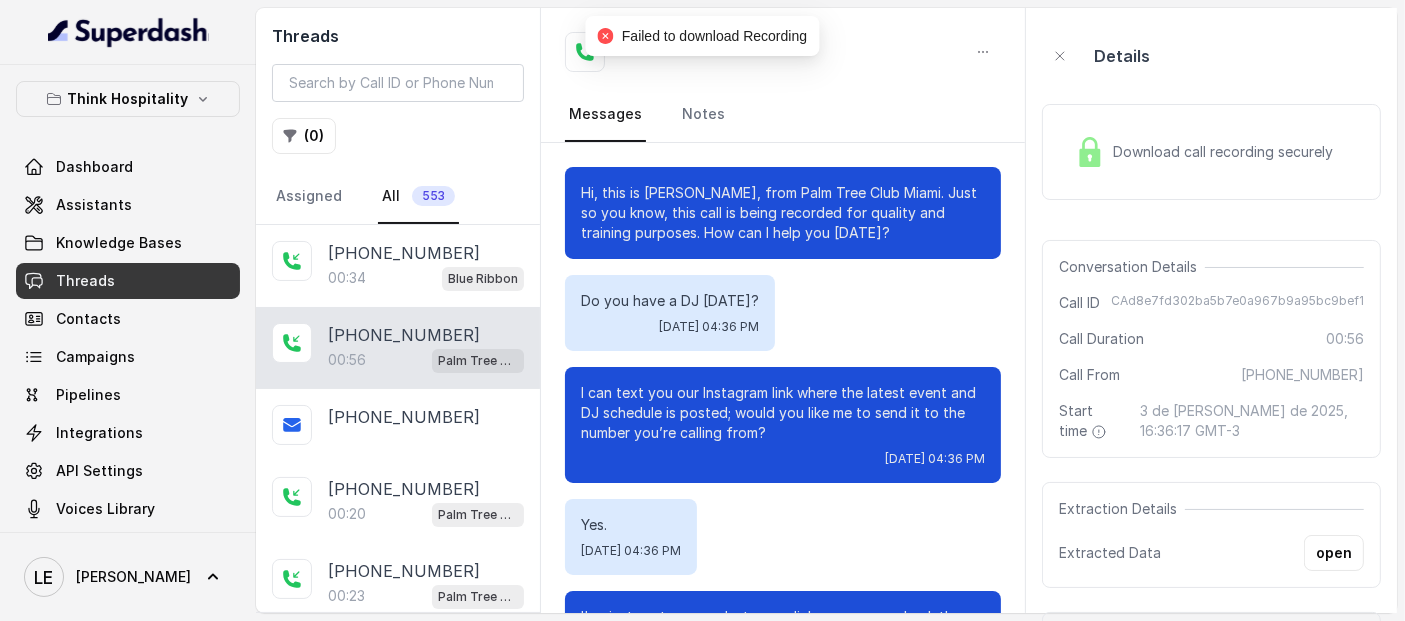 scroll, scrollTop: 760, scrollLeft: 0, axis: vertical 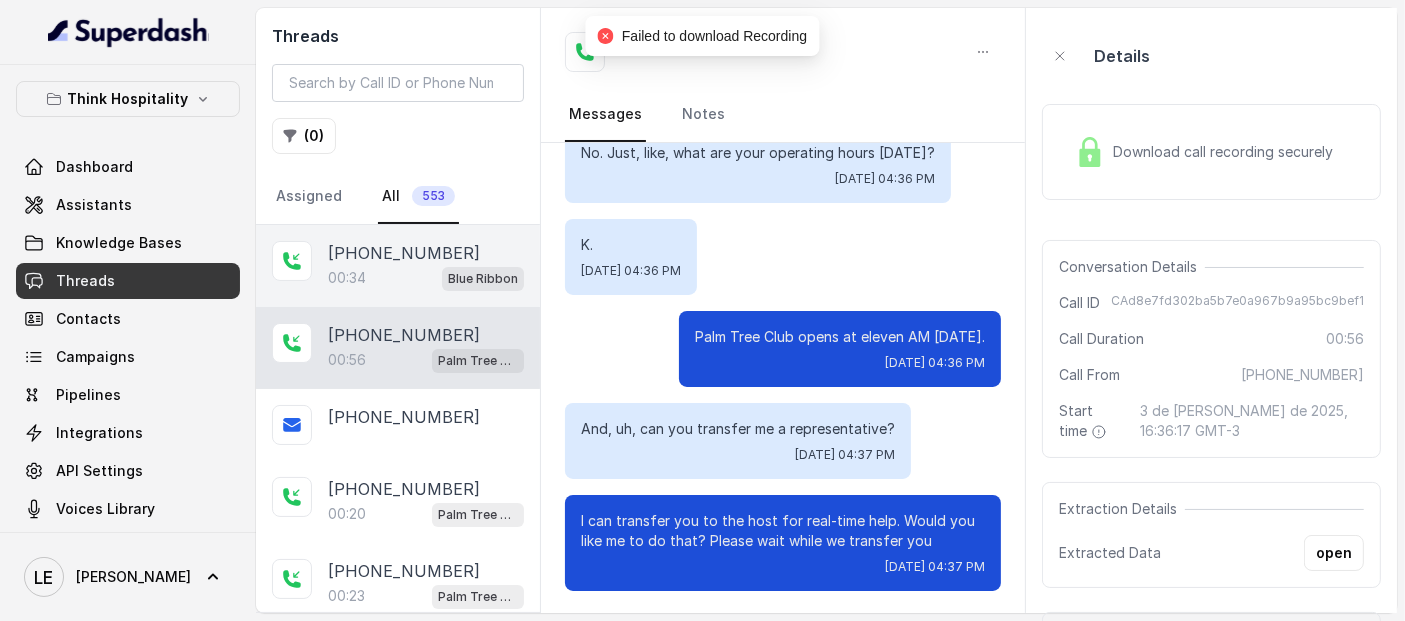click on "[PHONE_NUMBER]" at bounding box center (426, 253) 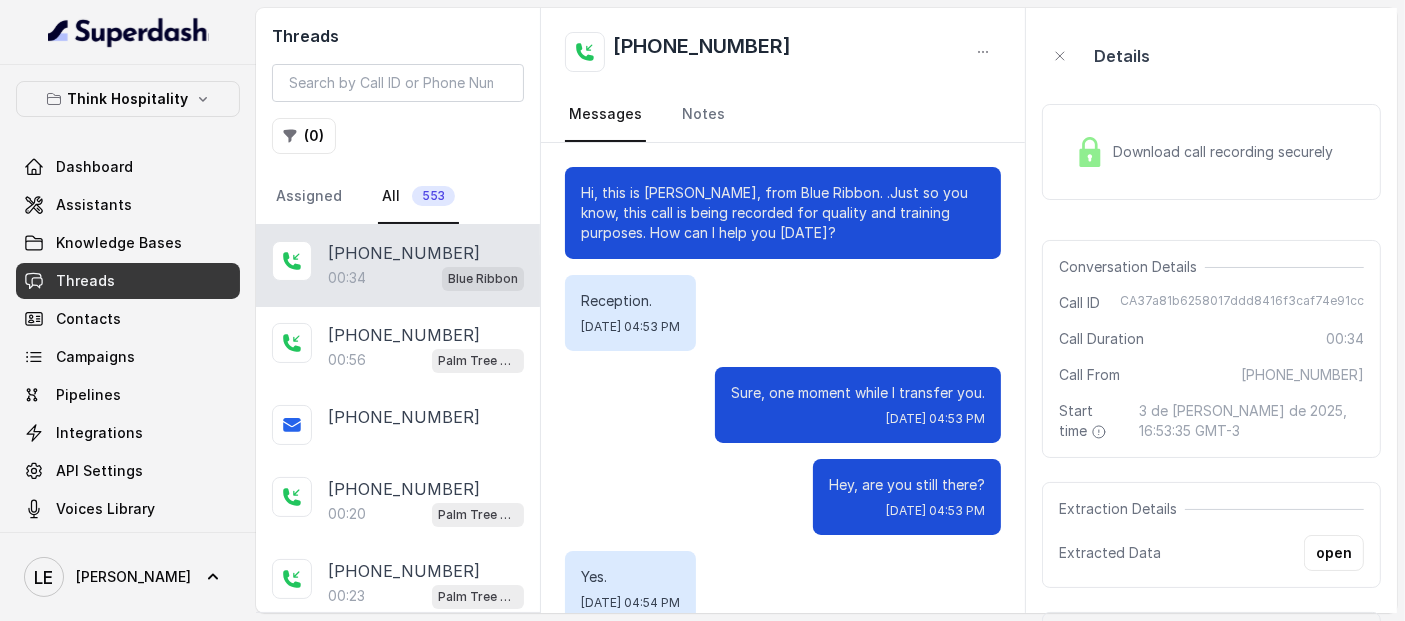 scroll, scrollTop: 148, scrollLeft: 0, axis: vertical 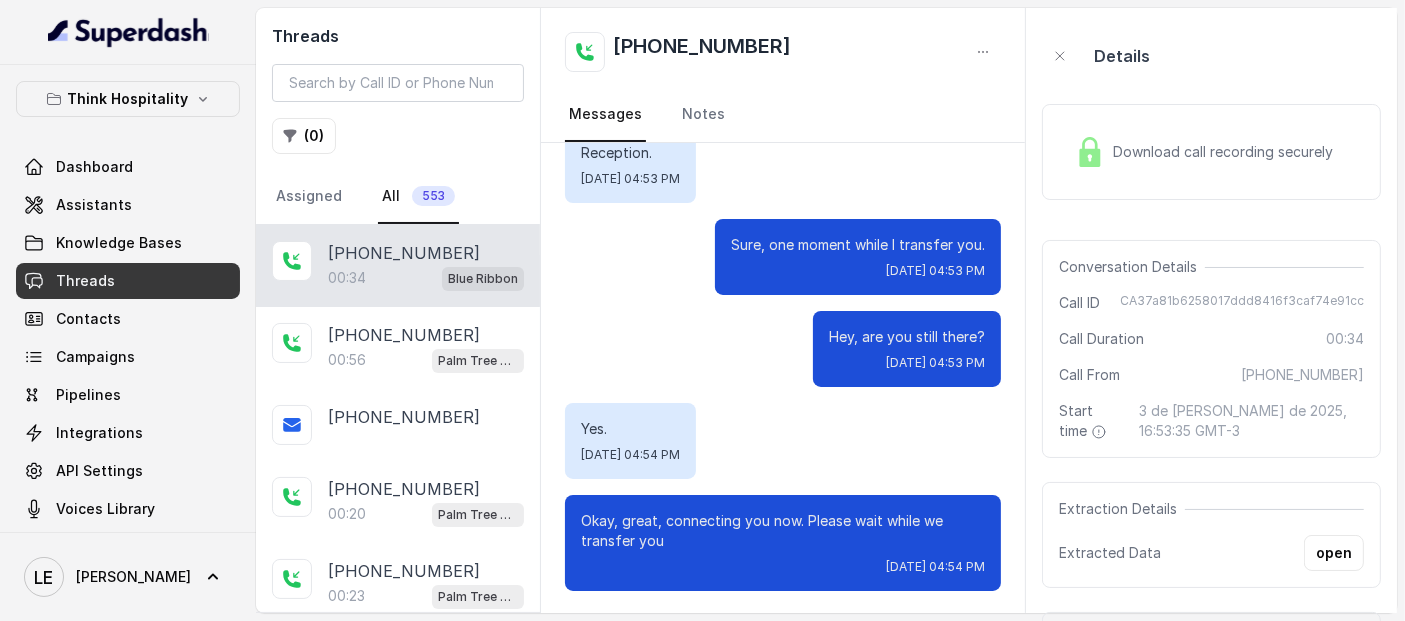 click on "Download call recording securely" at bounding box center (1227, 152) 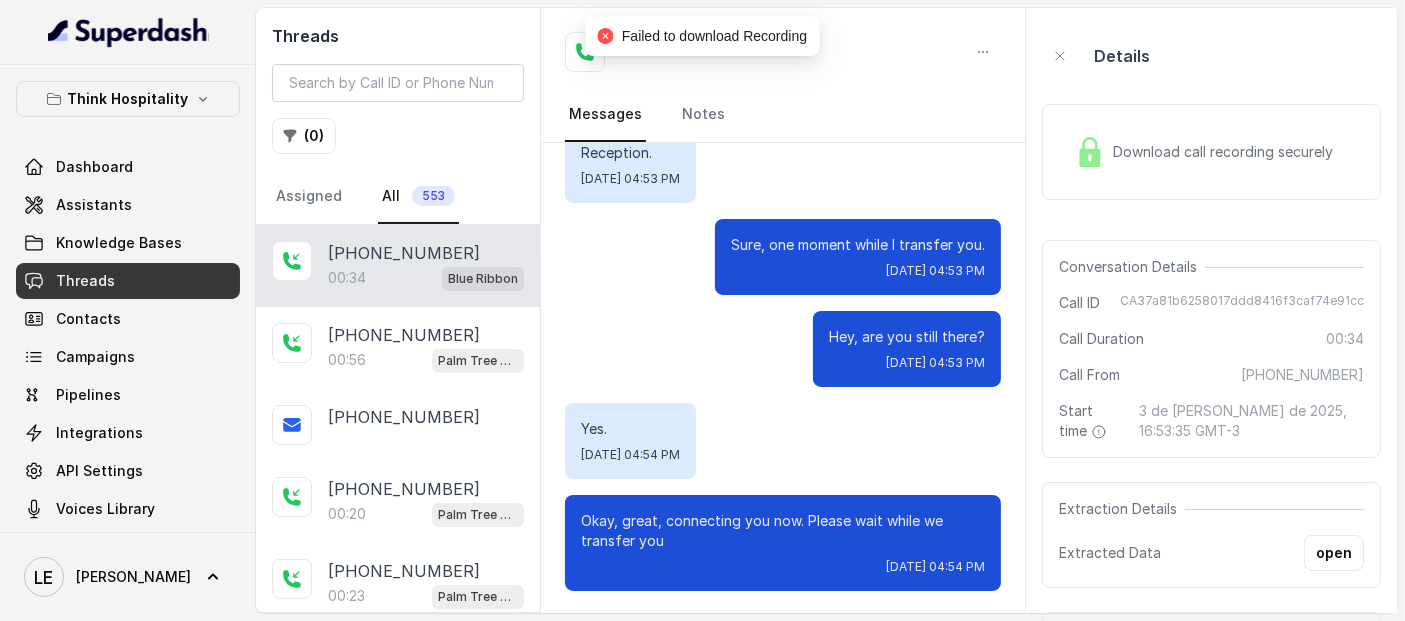click on "Download call recording securely" at bounding box center (1227, 152) 